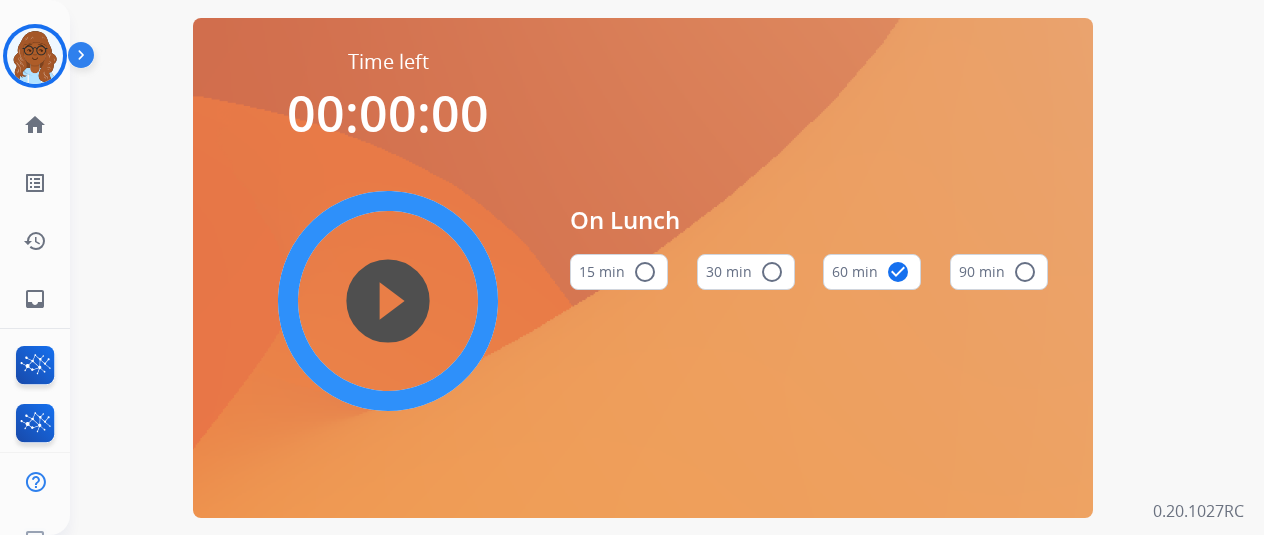 scroll, scrollTop: 0, scrollLeft: 1, axis: horizontal 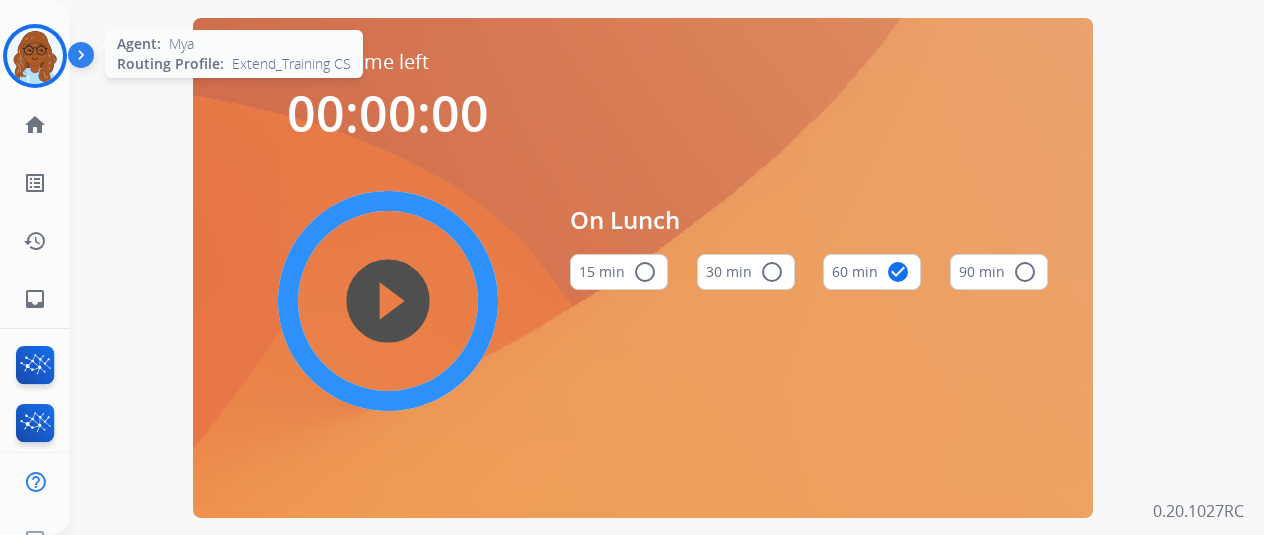 click at bounding box center [35, 56] 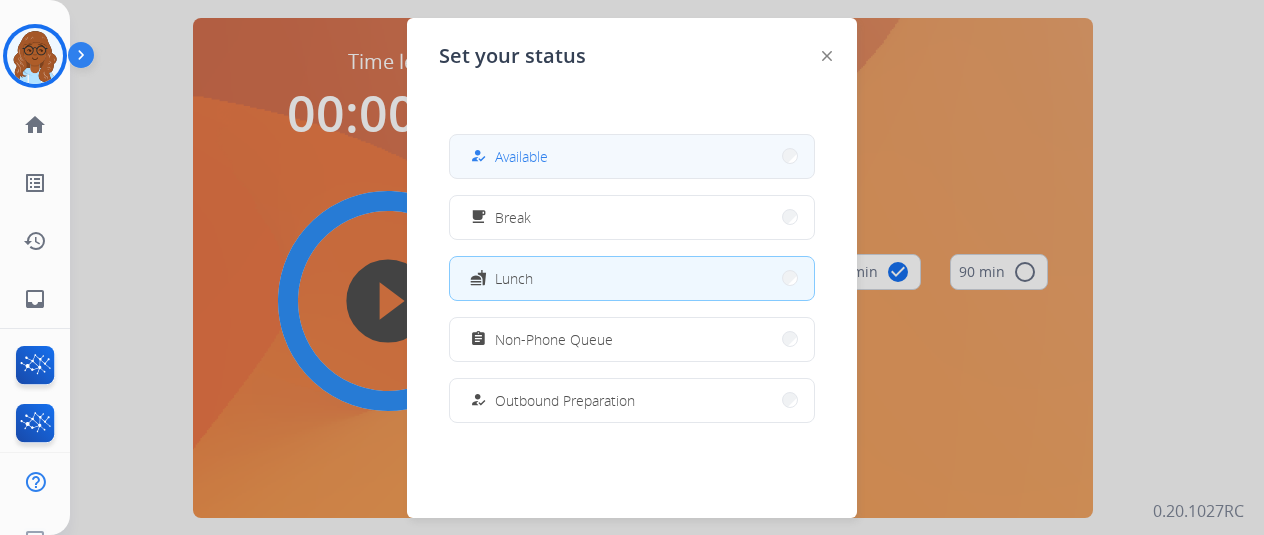drag, startPoint x: 491, startPoint y: 125, endPoint x: 546, endPoint y: 147, distance: 59.236813 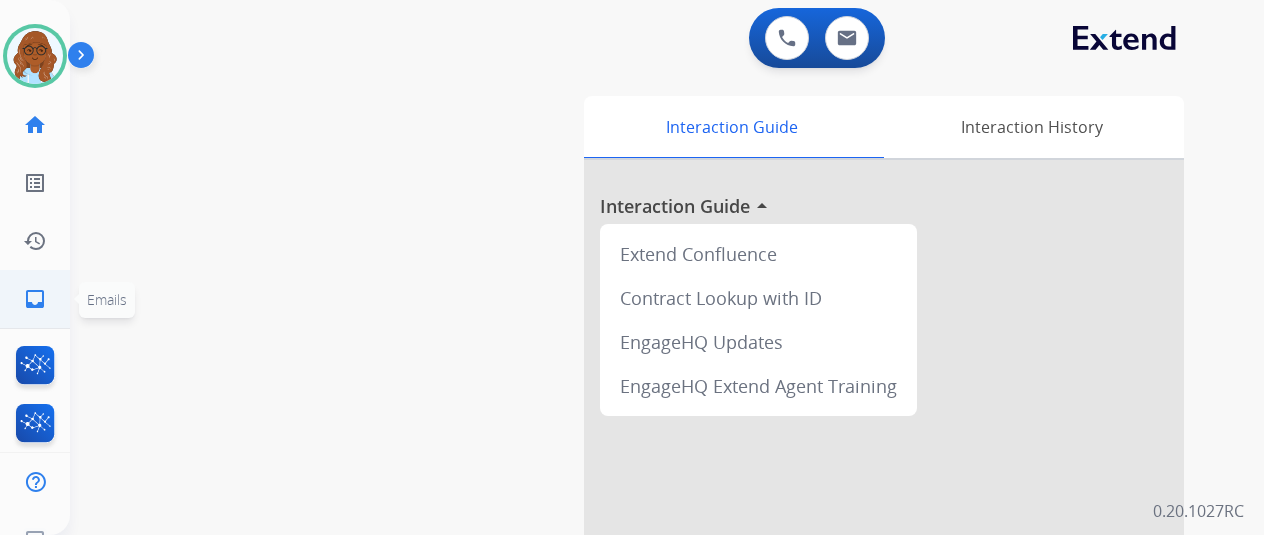 click on "inbox  Emails" 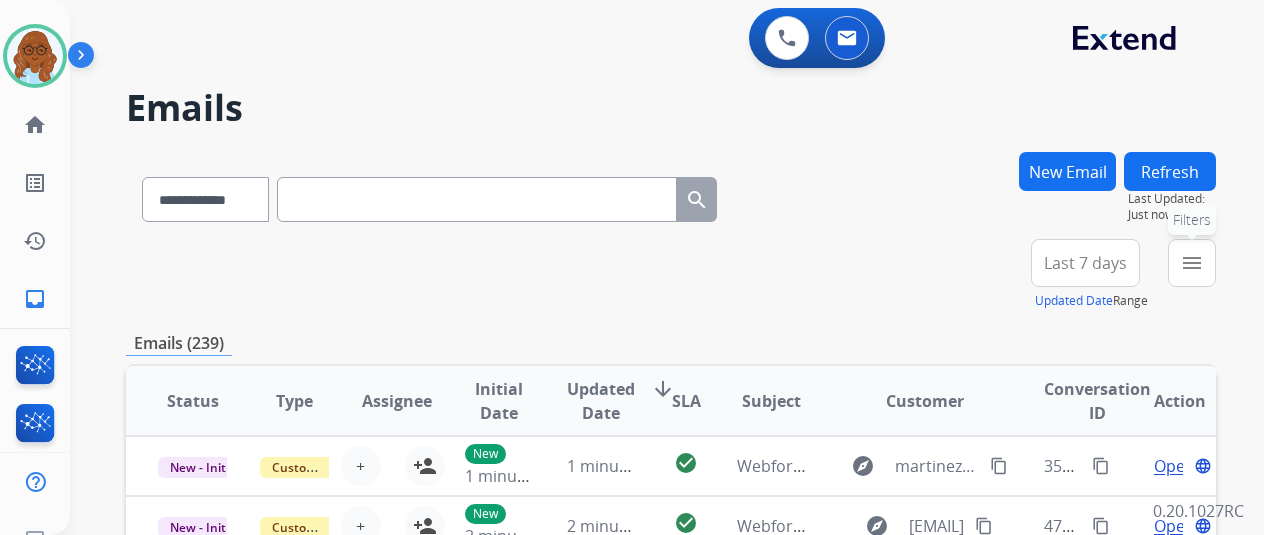 click on "menu  Filters" at bounding box center [1192, 263] 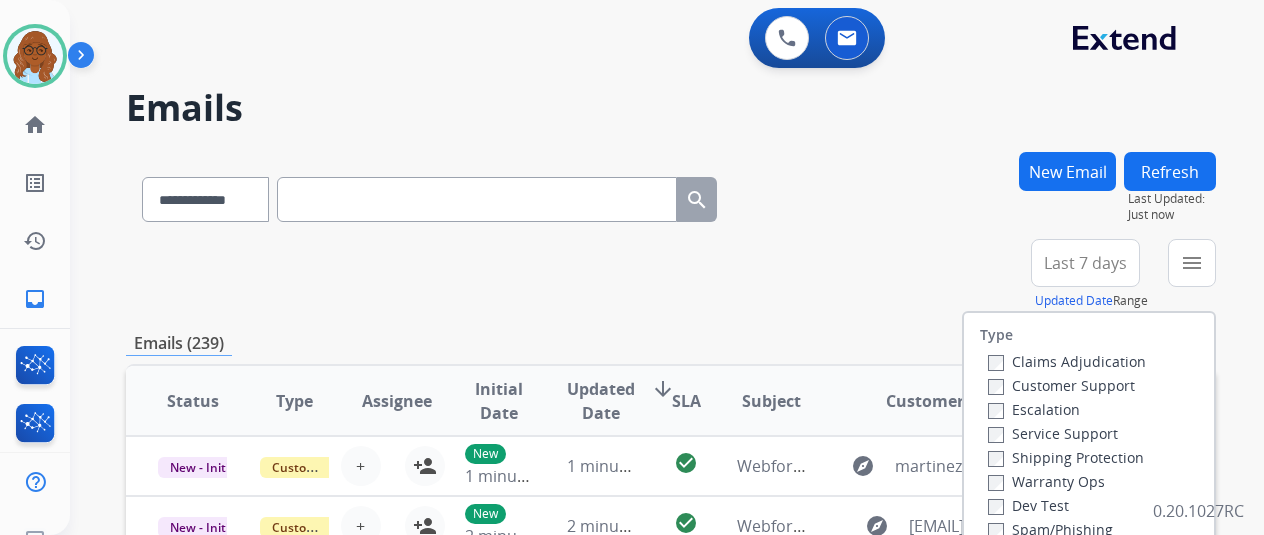 scroll, scrollTop: 200, scrollLeft: 0, axis: vertical 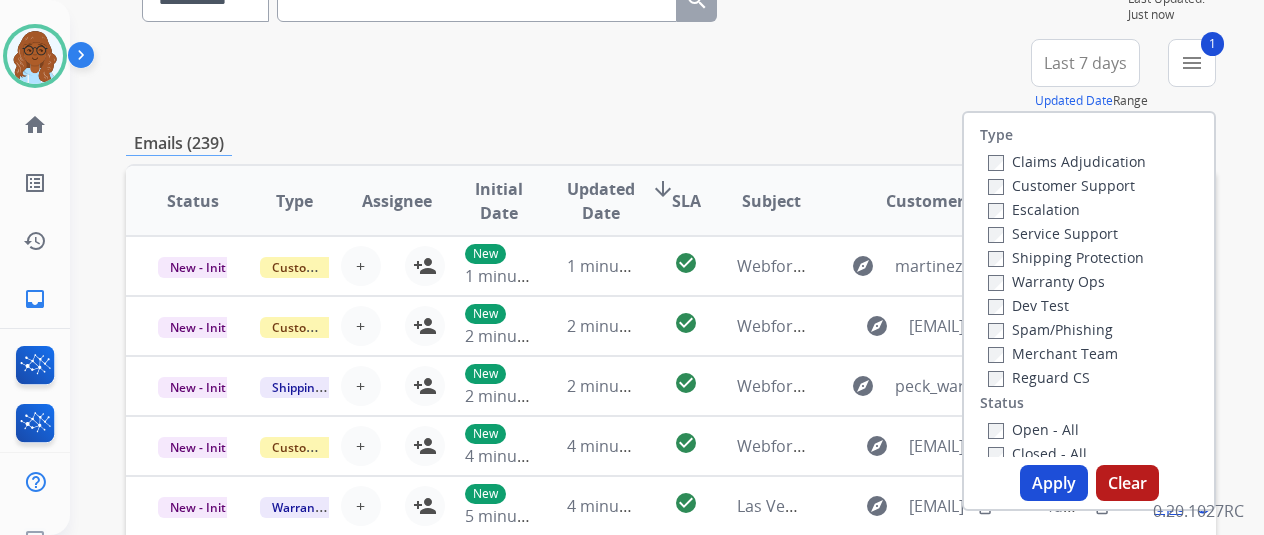 click on "Shipping Protection" at bounding box center (1066, 257) 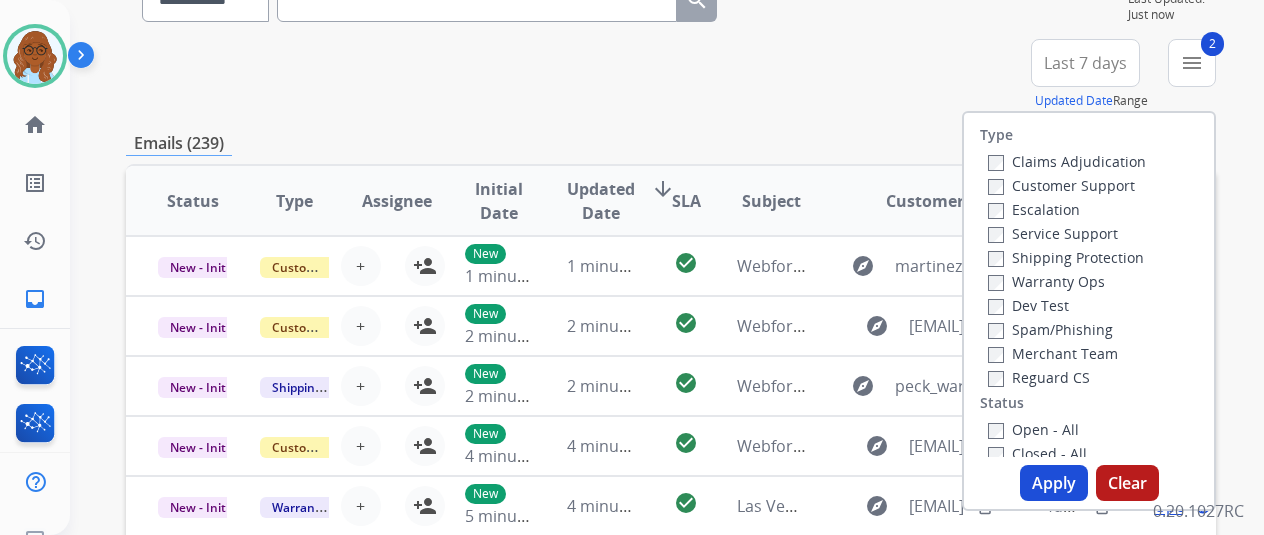 drag, startPoint x: 1008, startPoint y: 372, endPoint x: 1002, endPoint y: 388, distance: 17.088007 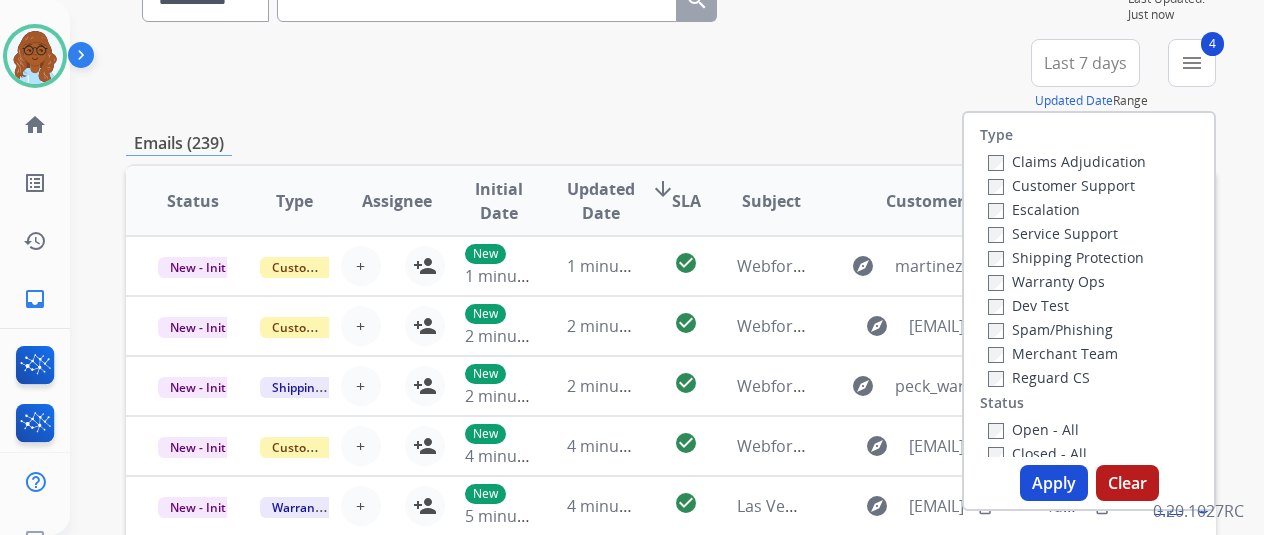 click on "Apply" at bounding box center (1054, 483) 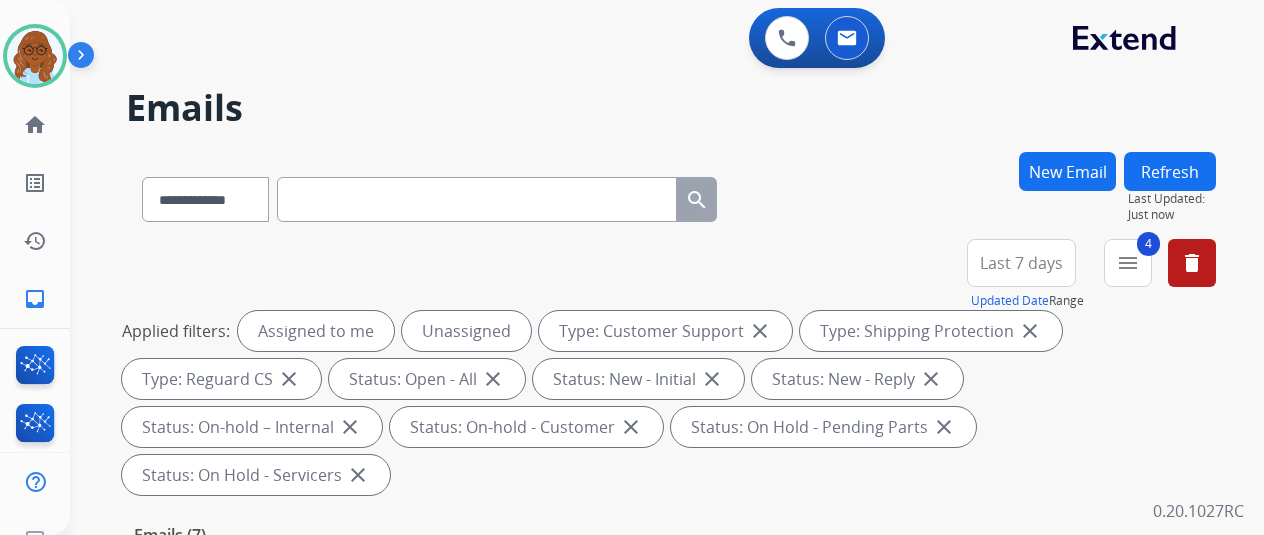 click on "Last 7 days" at bounding box center (1021, 263) 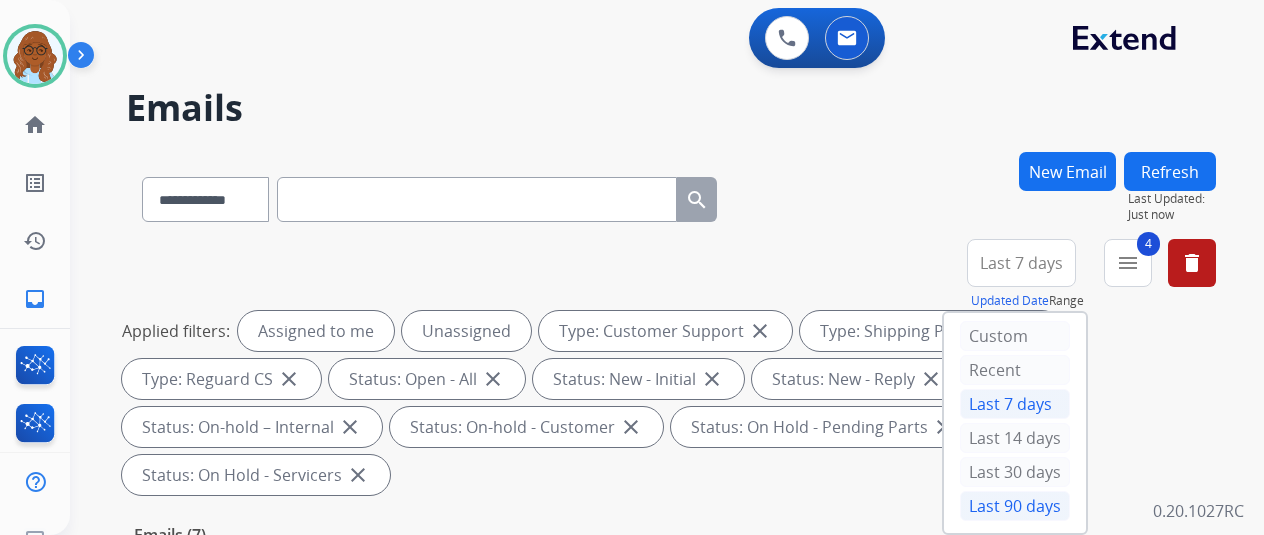 click on "Last 90 days" at bounding box center (1015, 506) 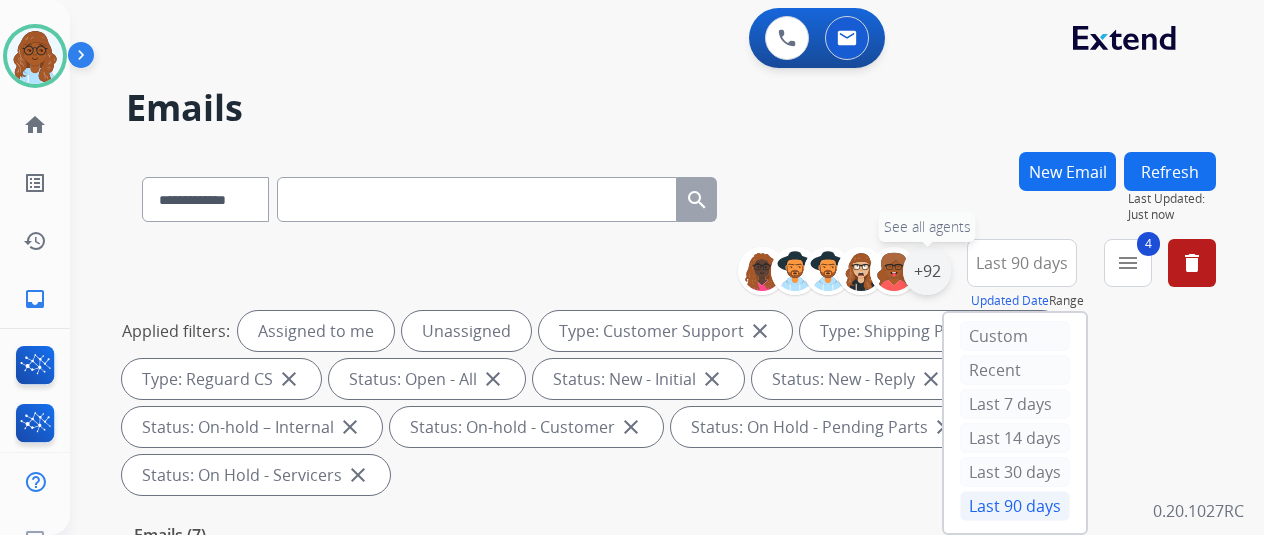 click on "+92" at bounding box center [927, 271] 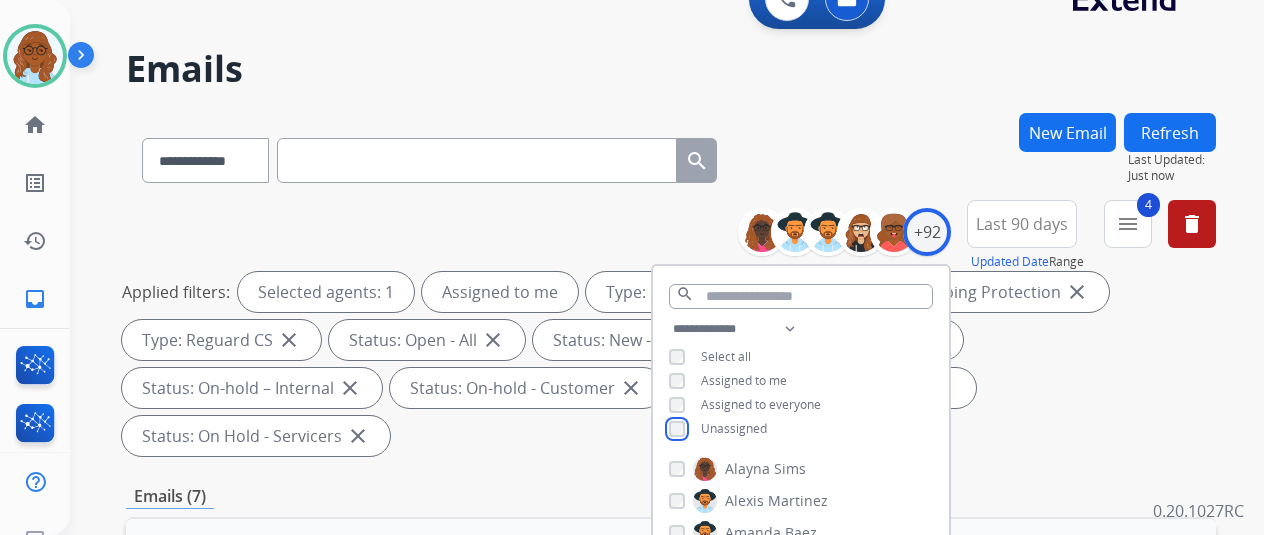 scroll, scrollTop: 100, scrollLeft: 0, axis: vertical 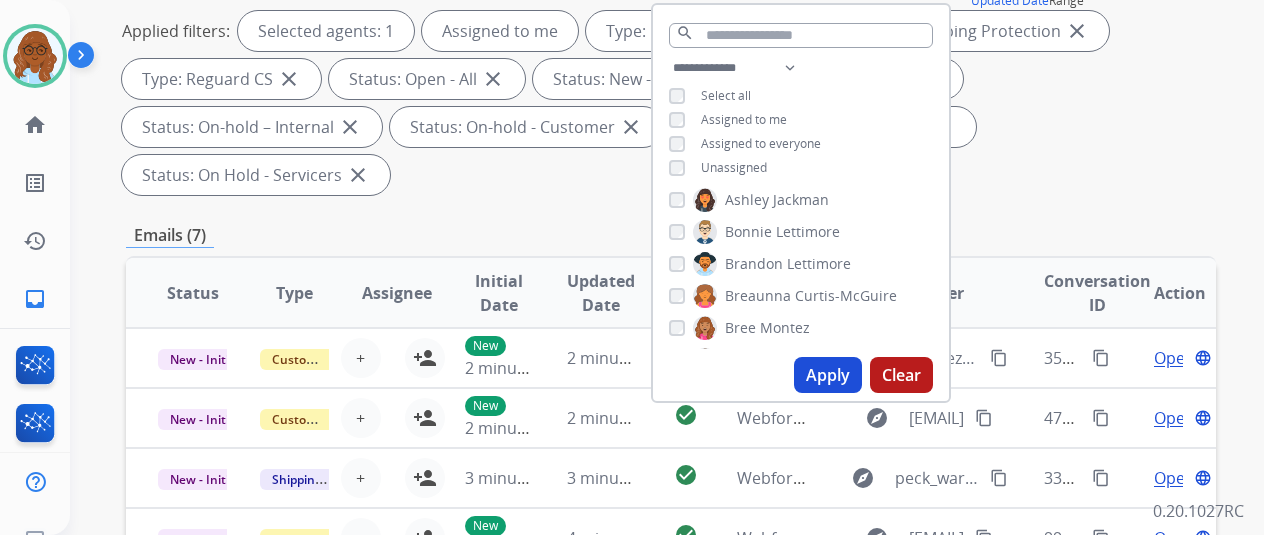 click on "Apply" at bounding box center [828, 375] 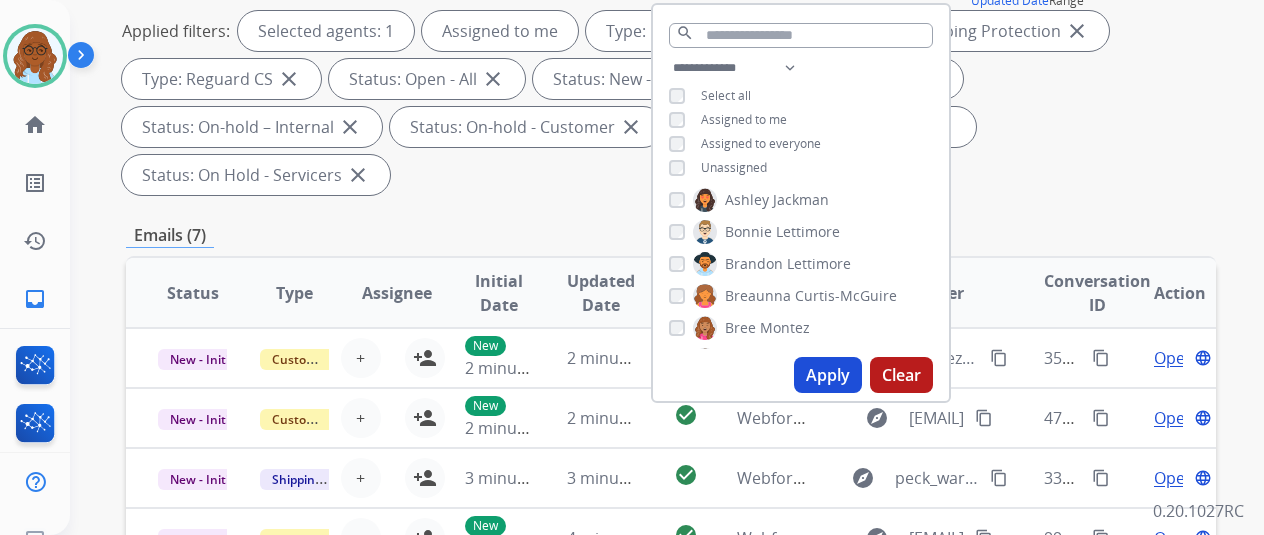 scroll, scrollTop: 0, scrollLeft: 0, axis: both 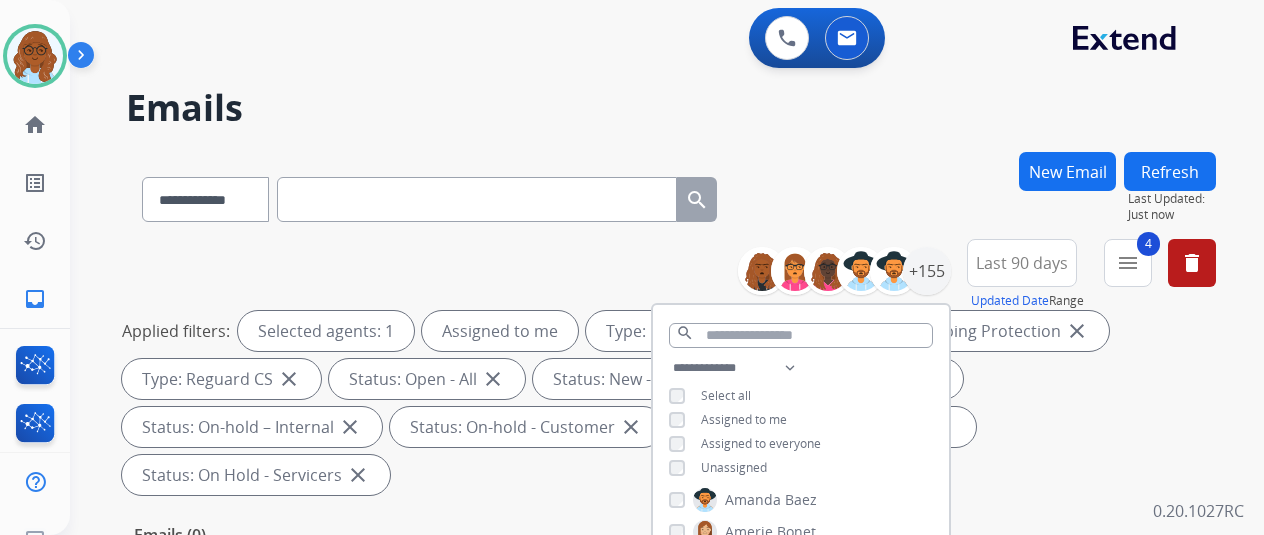 click on "**********" at bounding box center (643, 339) 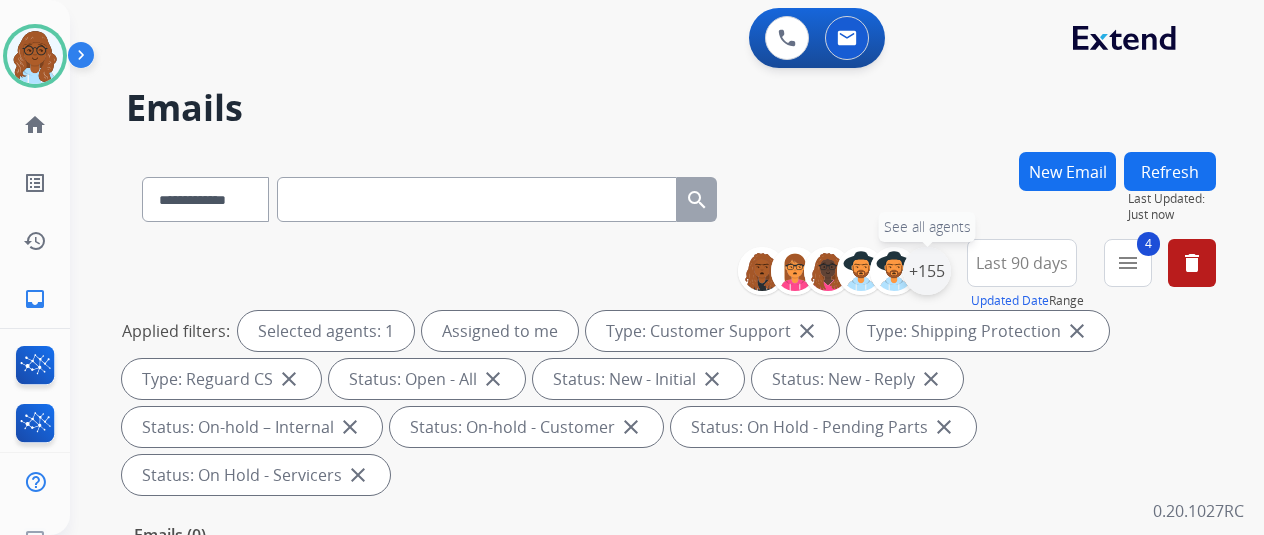 click on "+155" at bounding box center [927, 271] 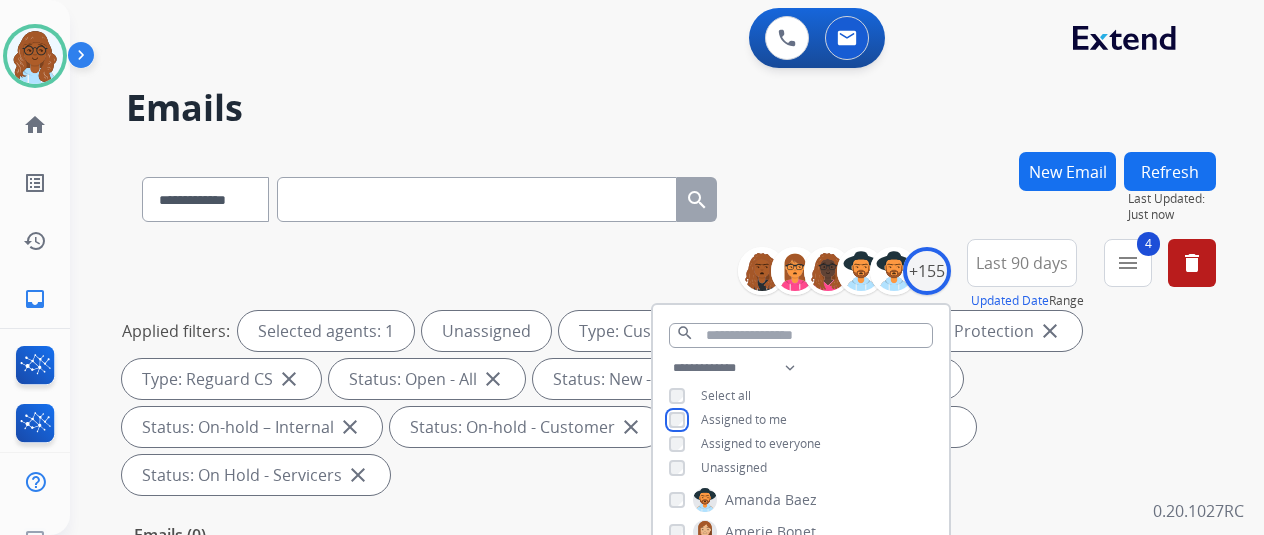 scroll, scrollTop: 300, scrollLeft: 0, axis: vertical 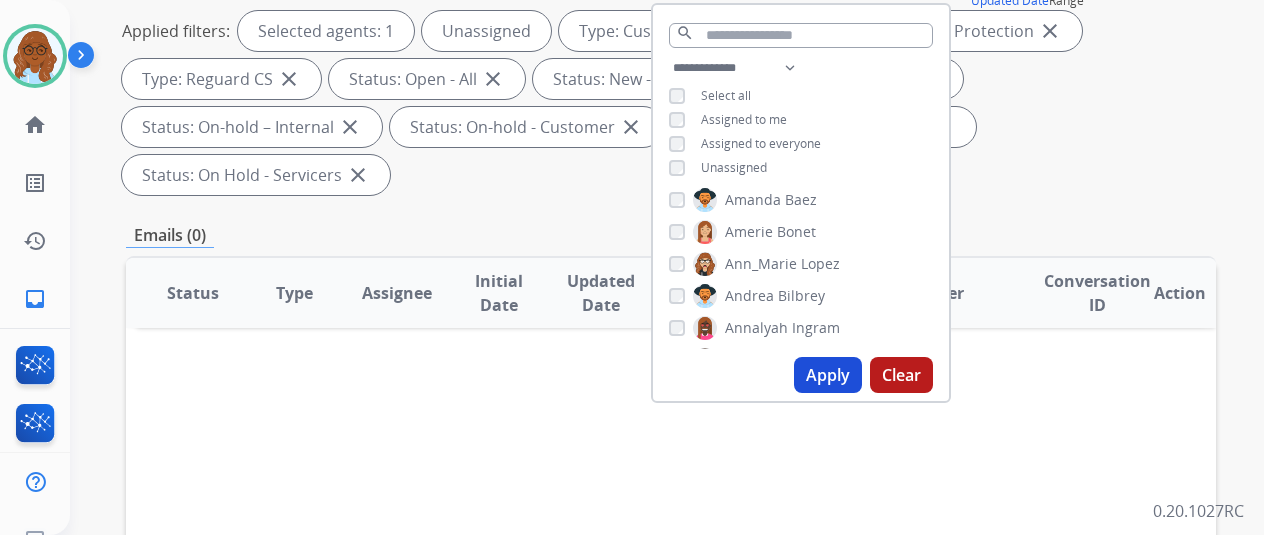 click on "Apply" at bounding box center (828, 375) 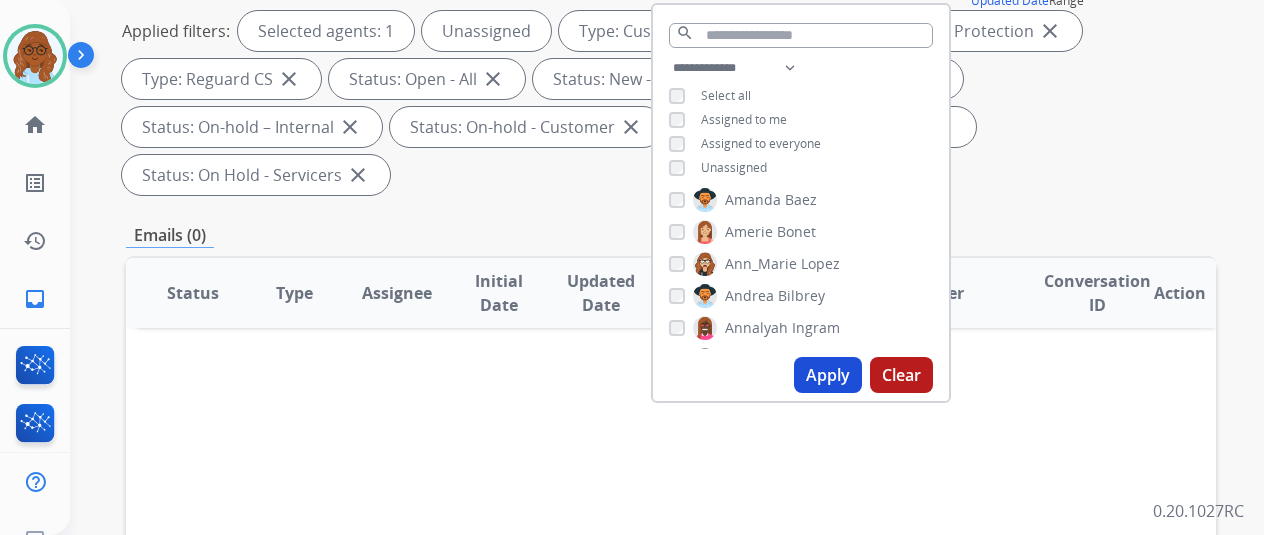 scroll, scrollTop: 0, scrollLeft: 0, axis: both 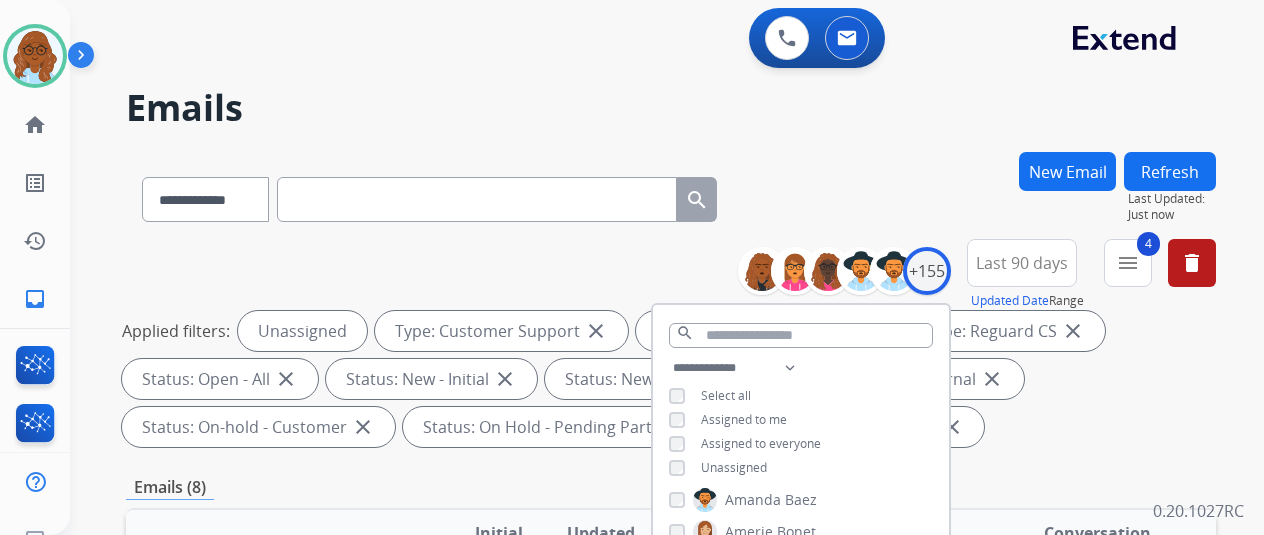 paste on "**********" 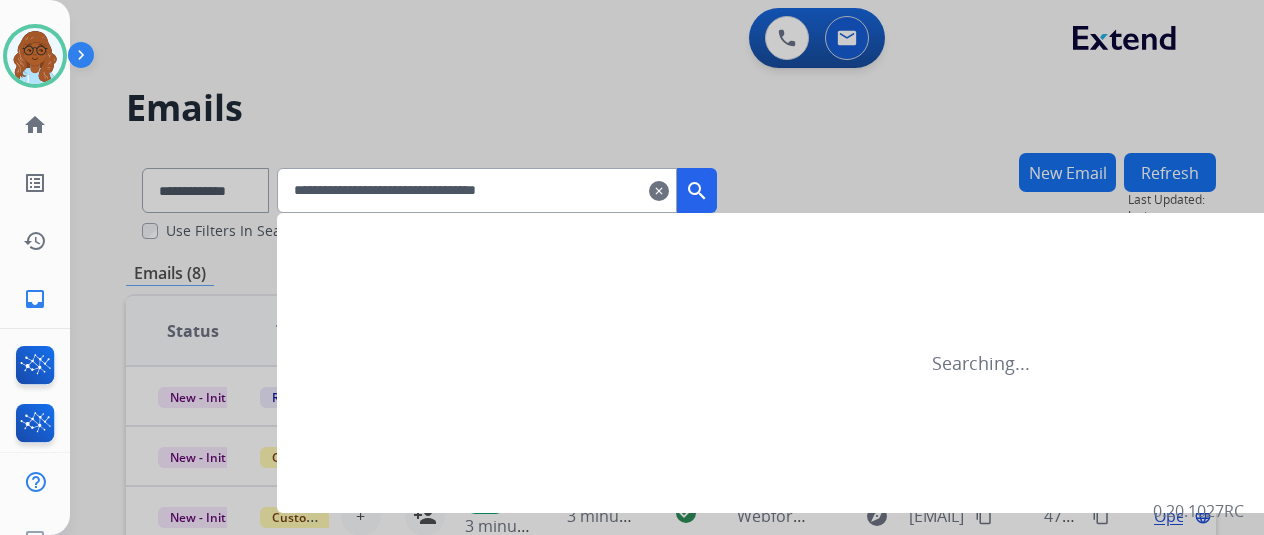 type on "**********" 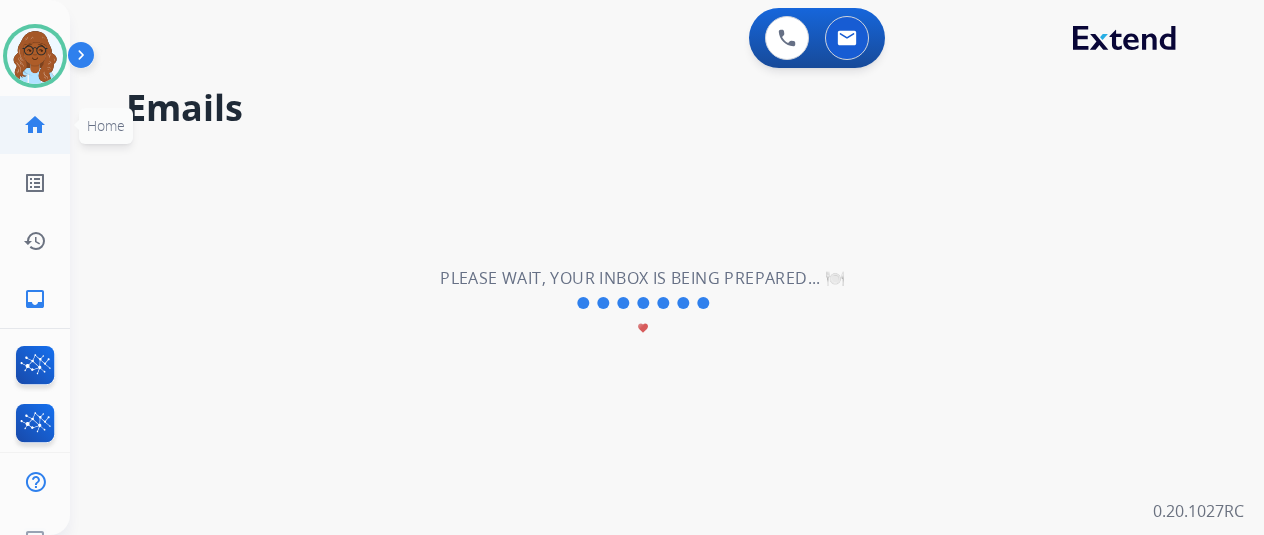 click on "home" 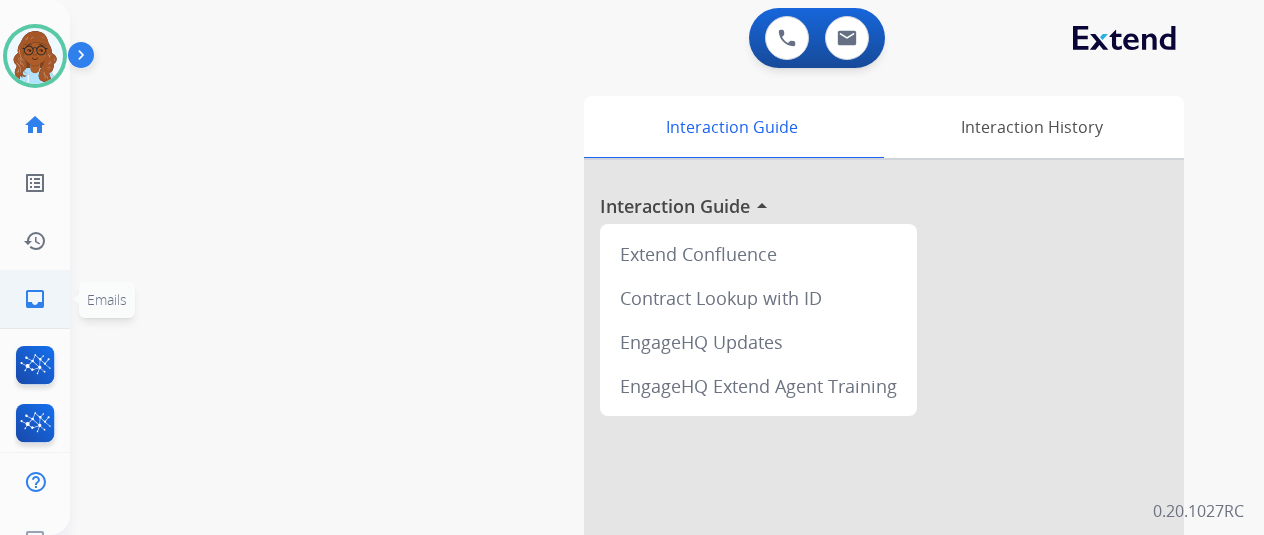 click on "inbox" 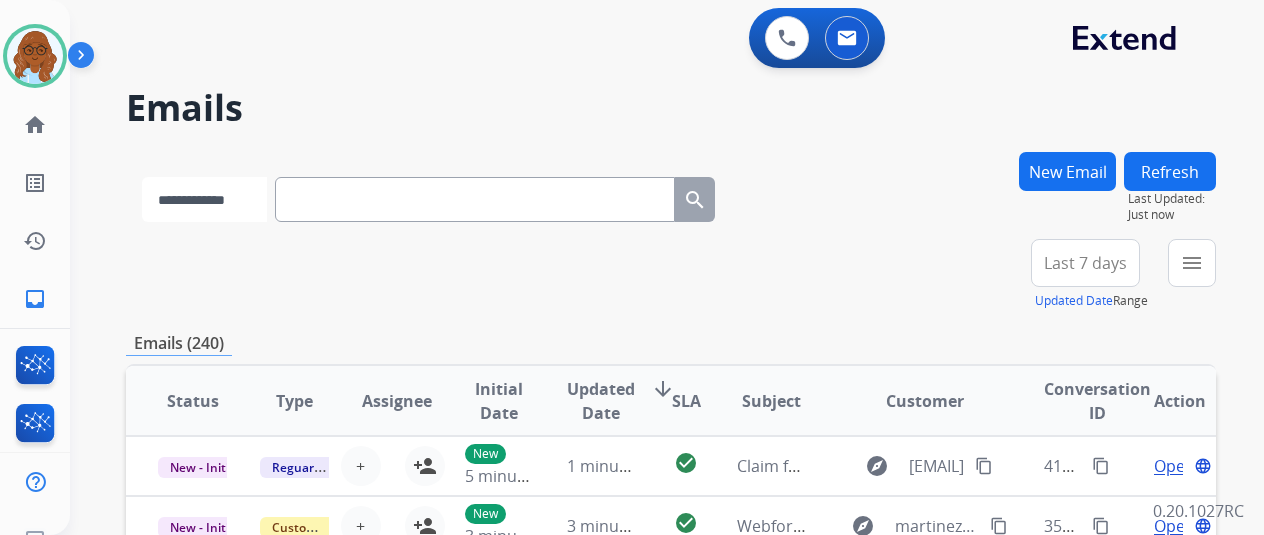 click on "**********" at bounding box center [204, 199] 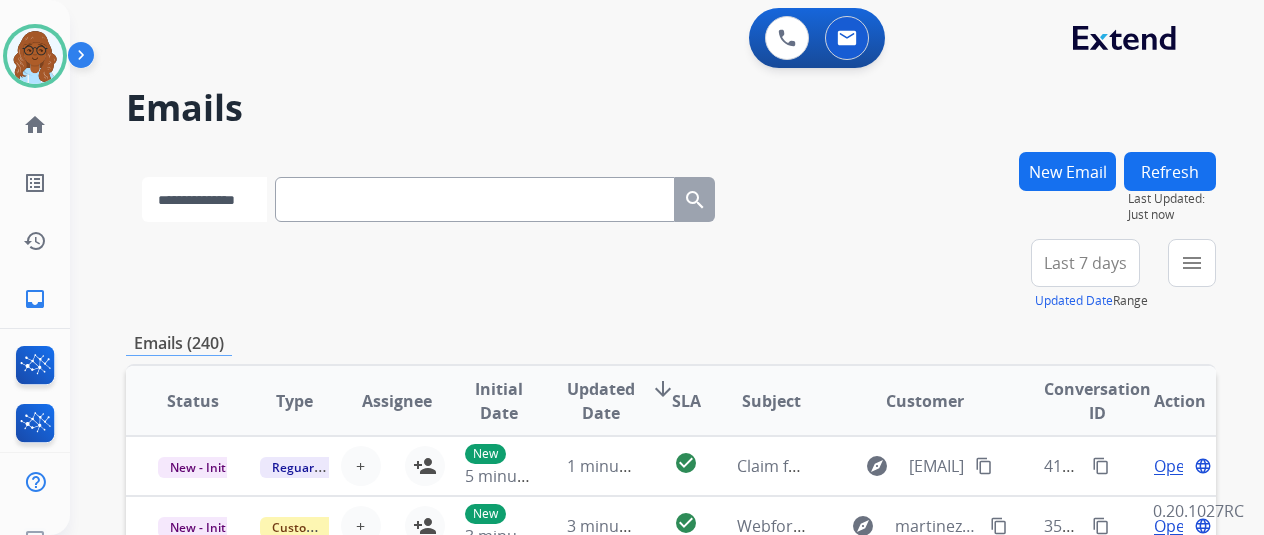 click on "**********" at bounding box center (204, 199) 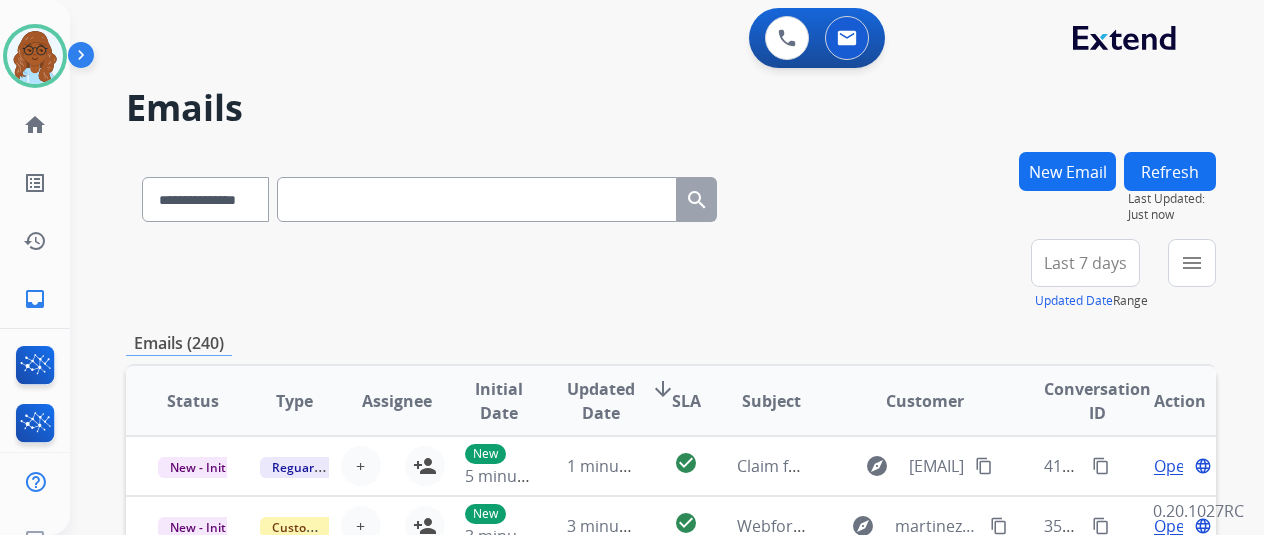 paste on "**********" 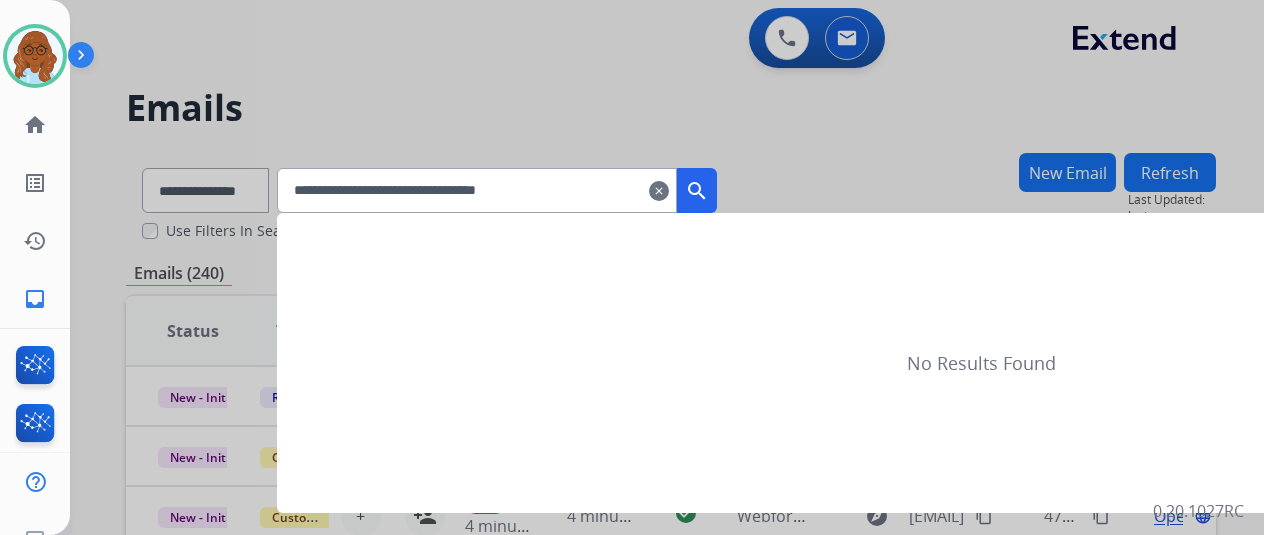 type on "**********" 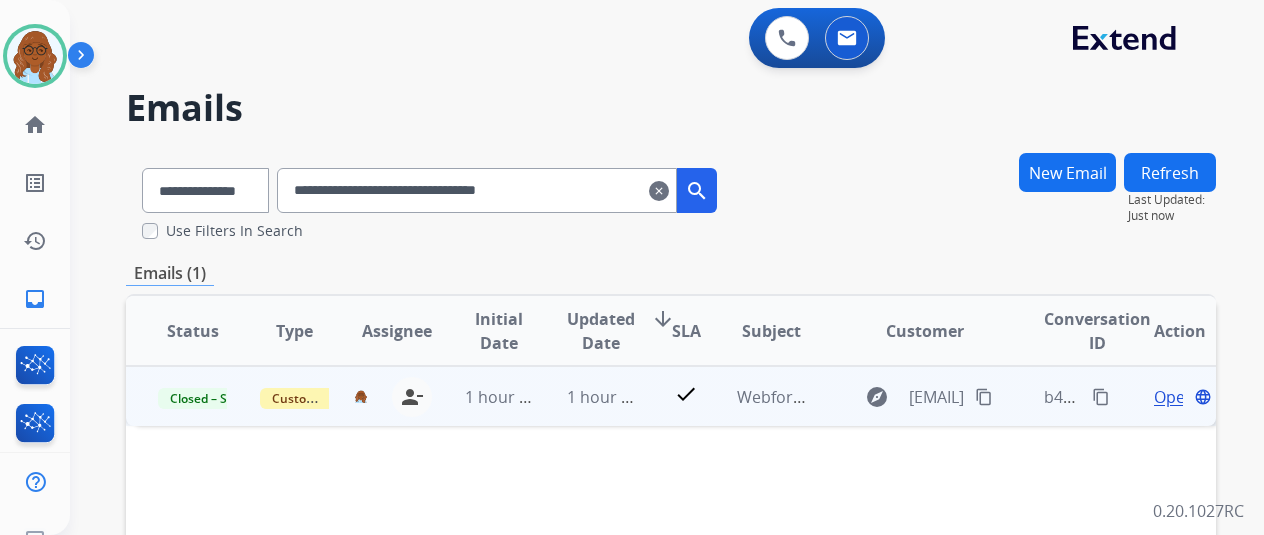 click on "Open" at bounding box center [1174, 397] 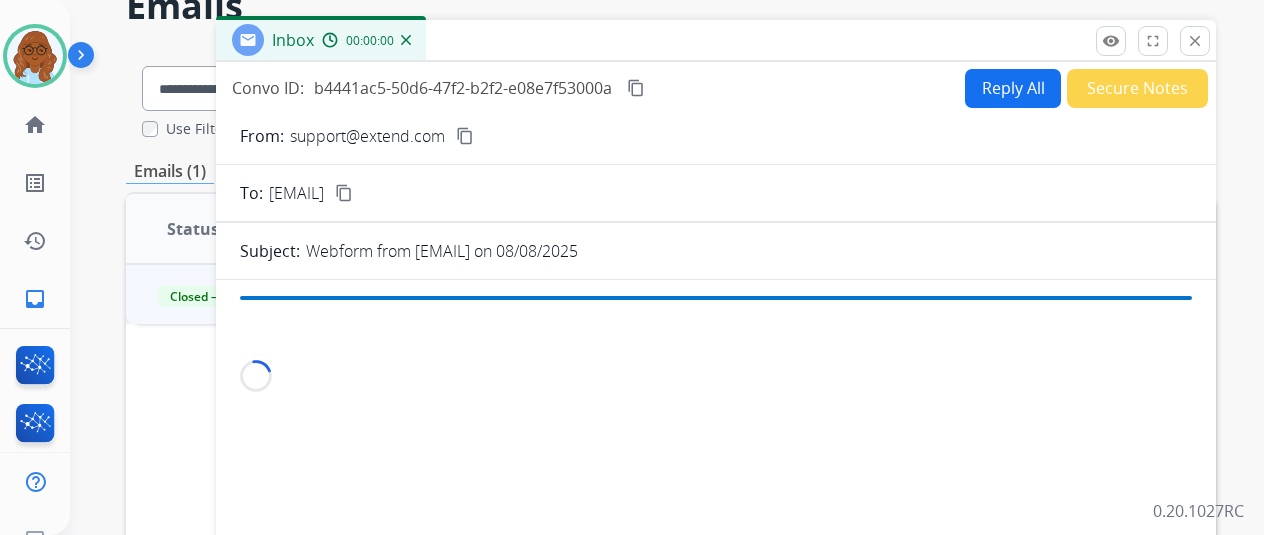 scroll, scrollTop: 200, scrollLeft: 0, axis: vertical 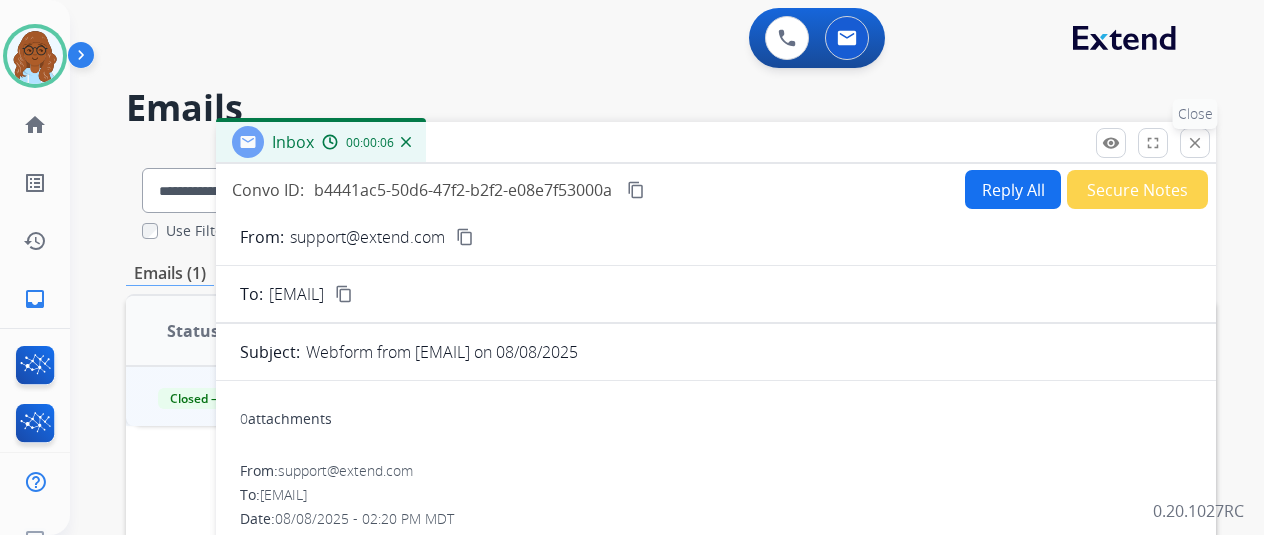 click on "close Close" at bounding box center (1195, 143) 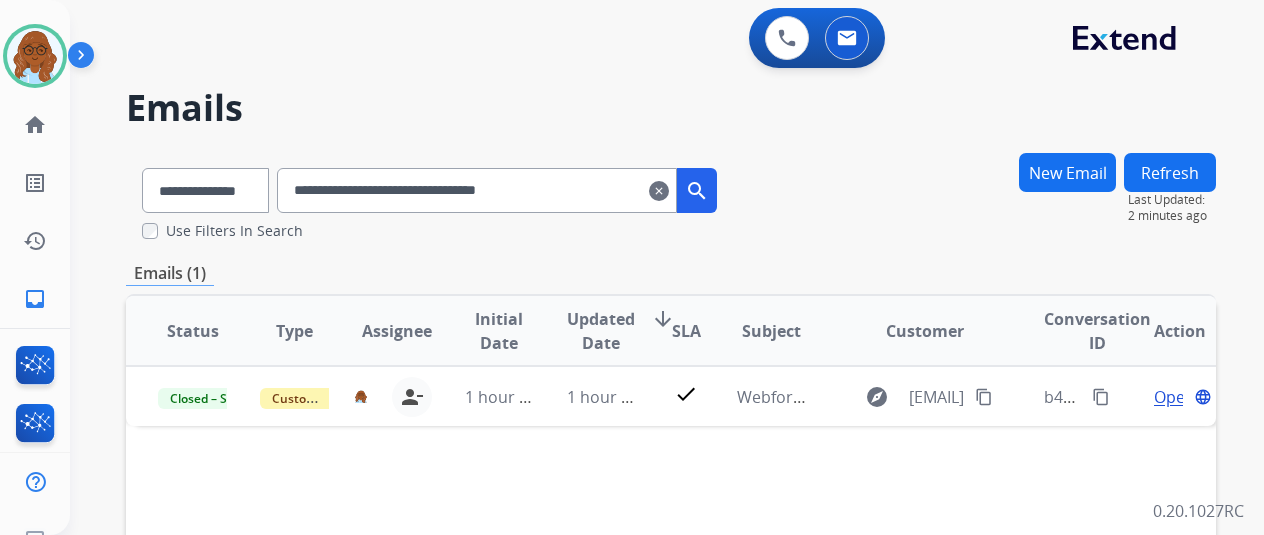 click on "clear" at bounding box center (659, 191) 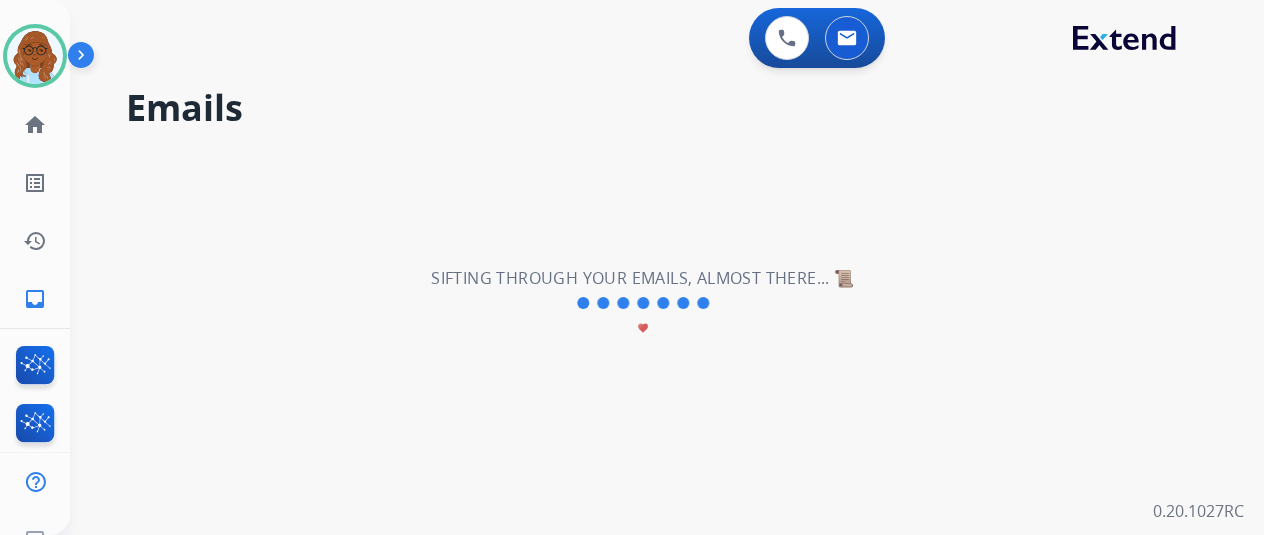 select on "**********" 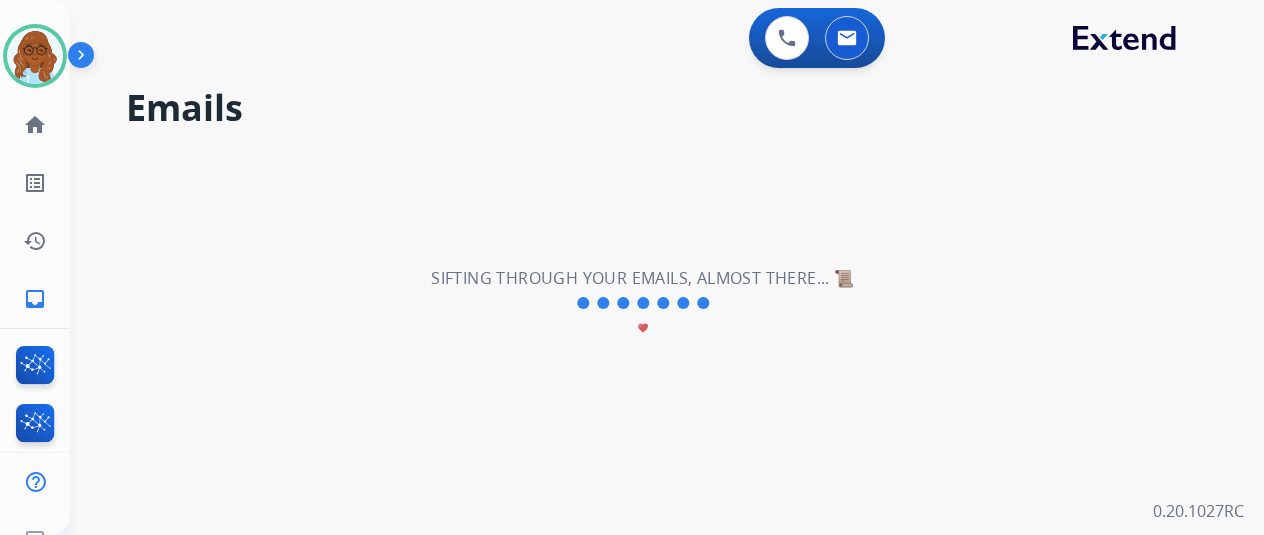 type 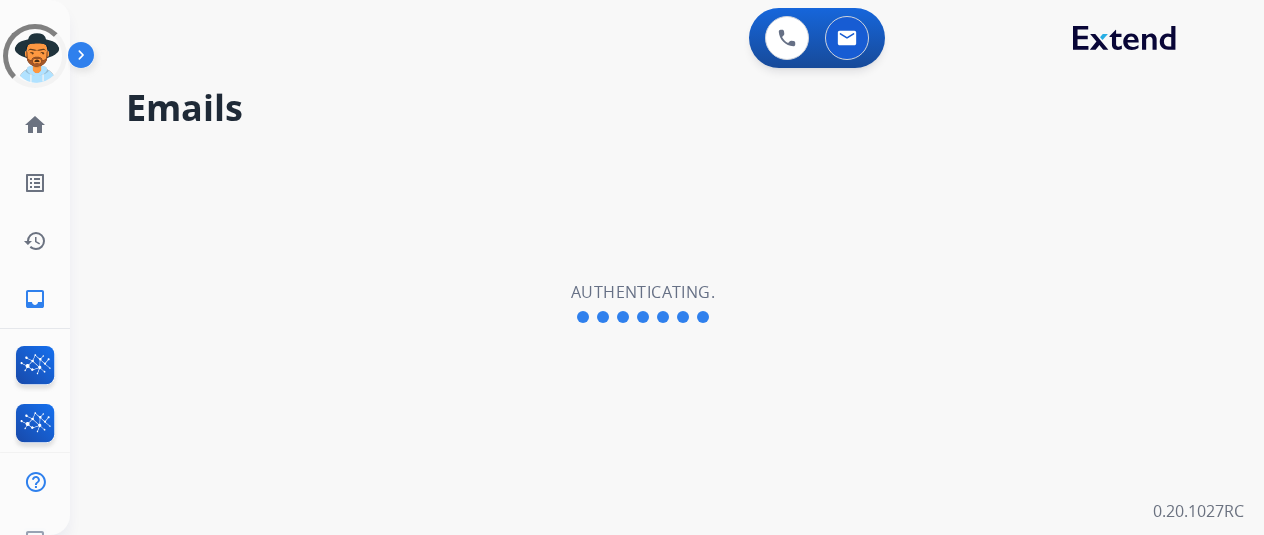 scroll, scrollTop: 0, scrollLeft: 0, axis: both 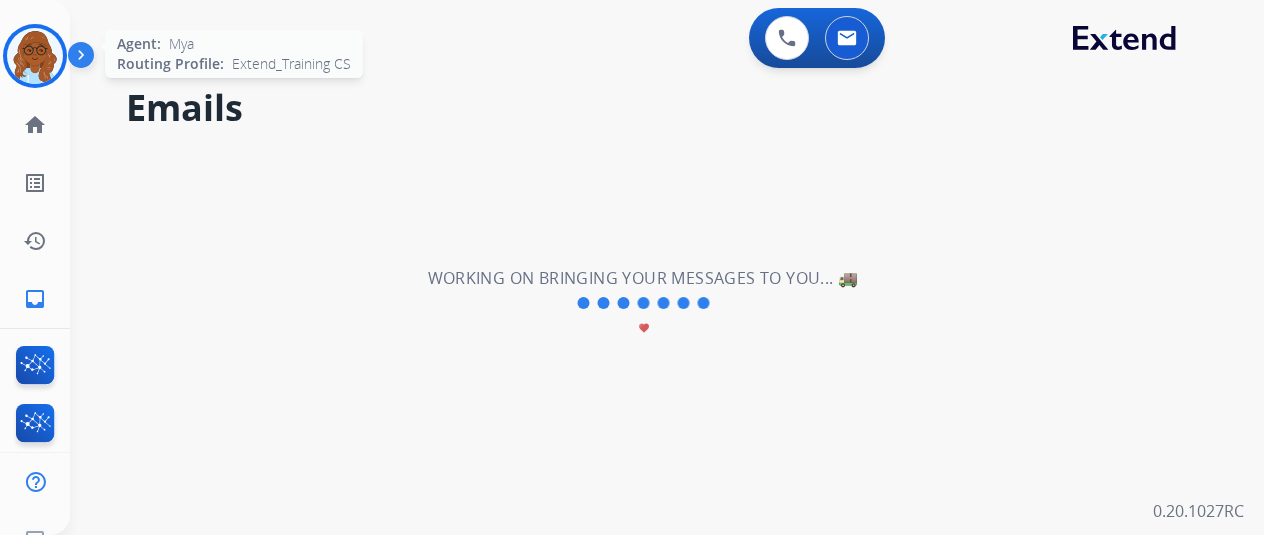 click at bounding box center (35, 56) 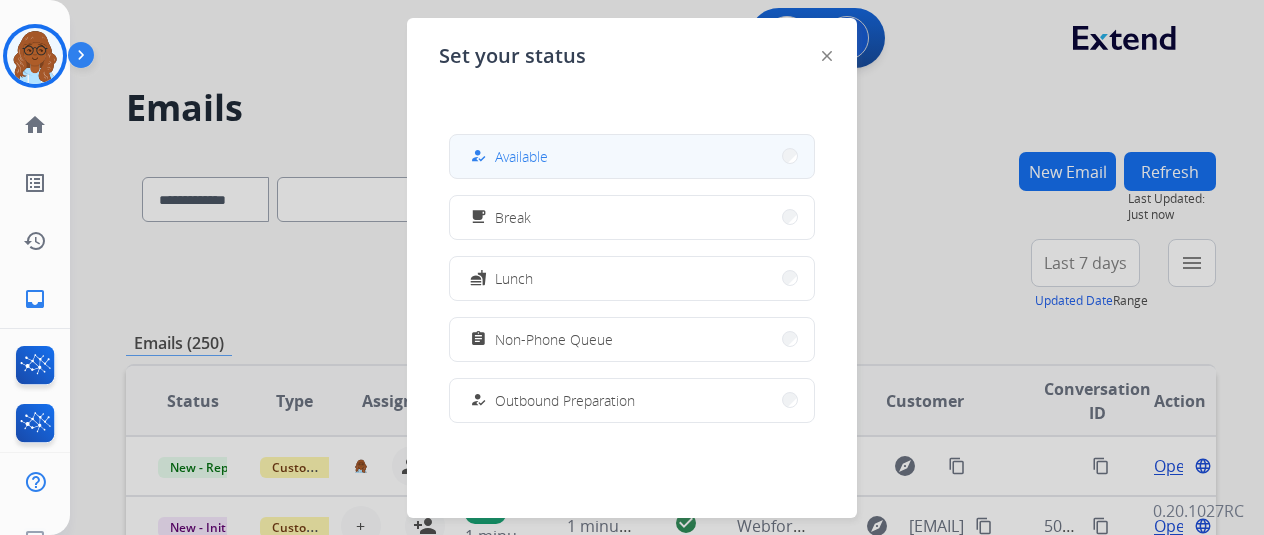 click on "how_to_reg" at bounding box center (480, 156) 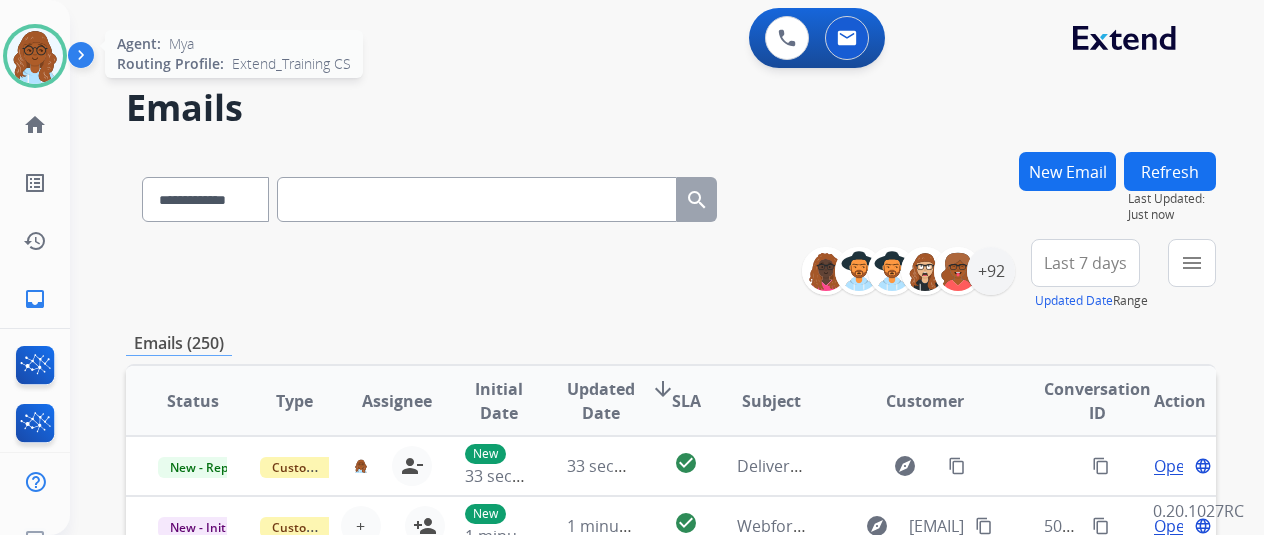 click at bounding box center (35, 56) 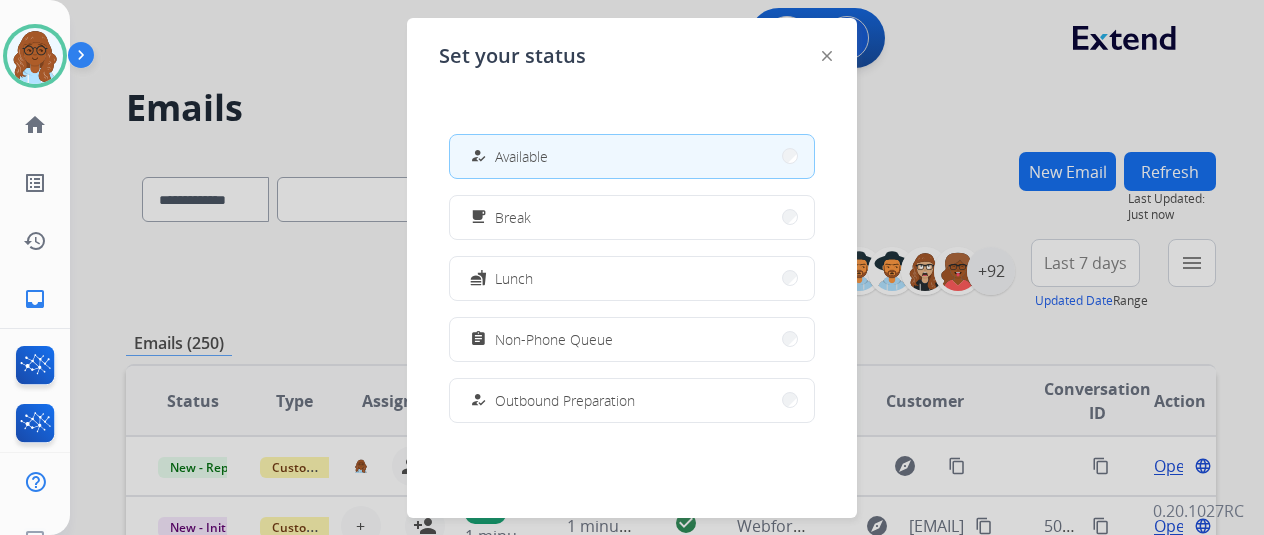 click 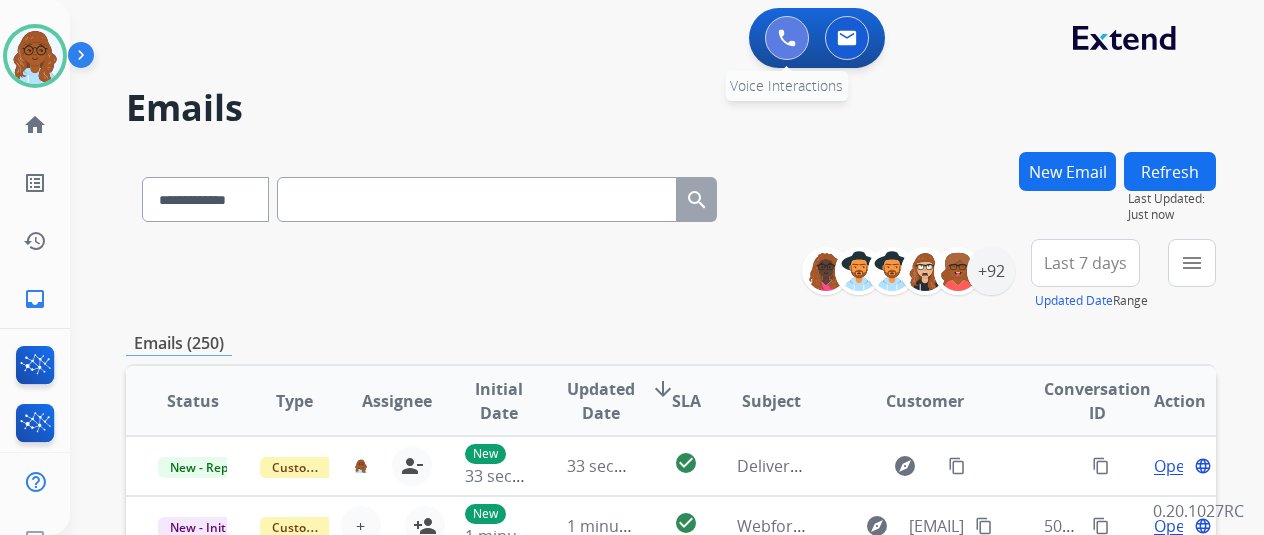 click at bounding box center (787, 38) 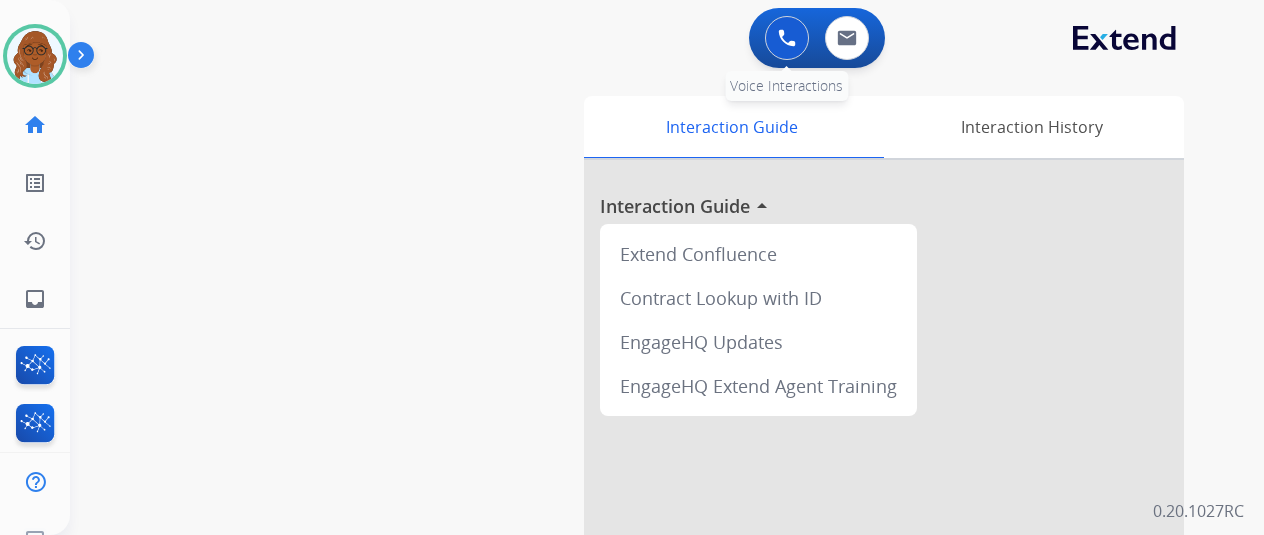 click at bounding box center [787, 38] 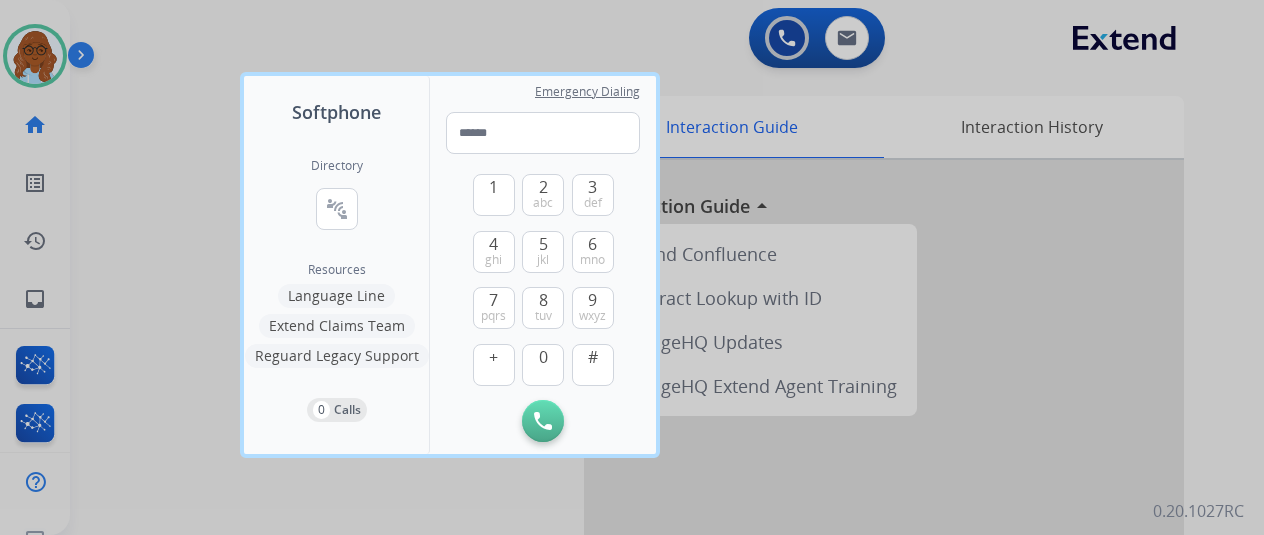 click on "Language Line" at bounding box center (336, 296) 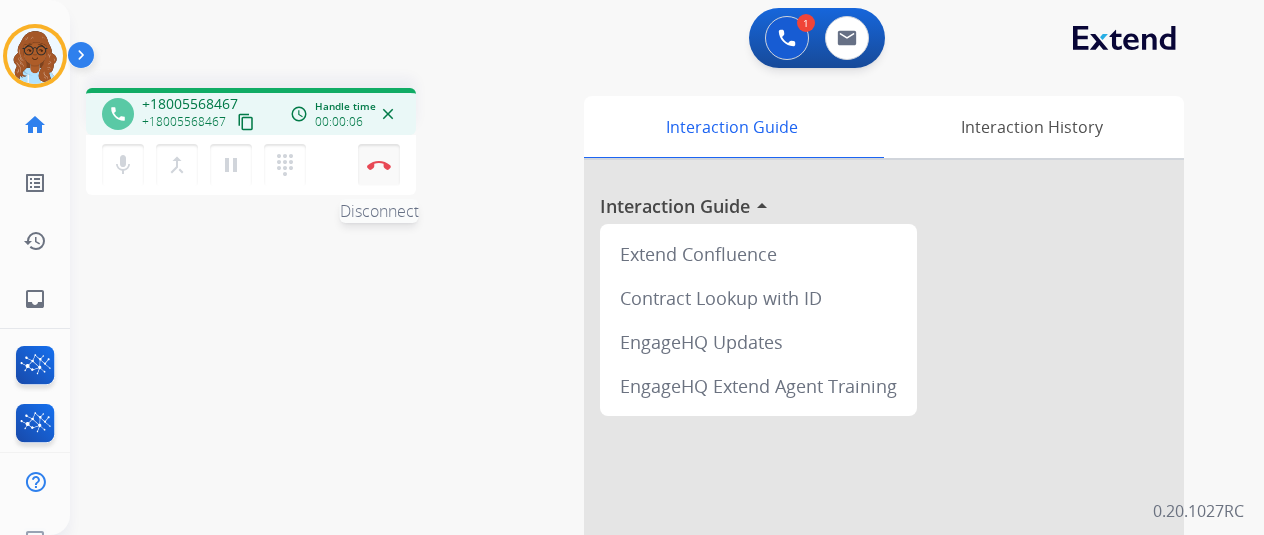 click on "Disconnect" at bounding box center (379, 165) 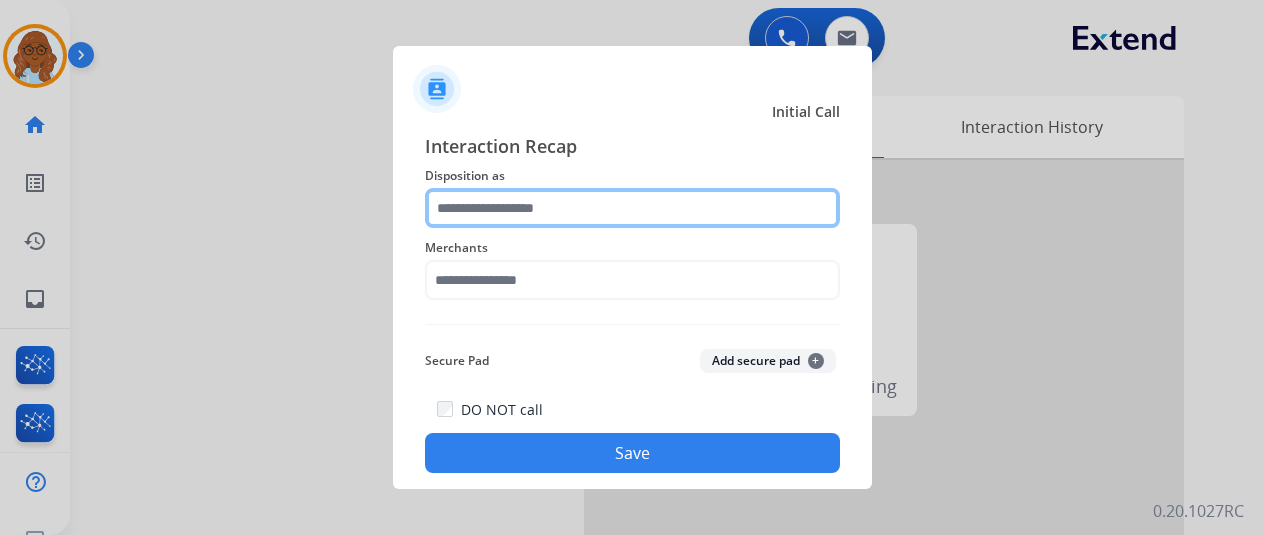 click 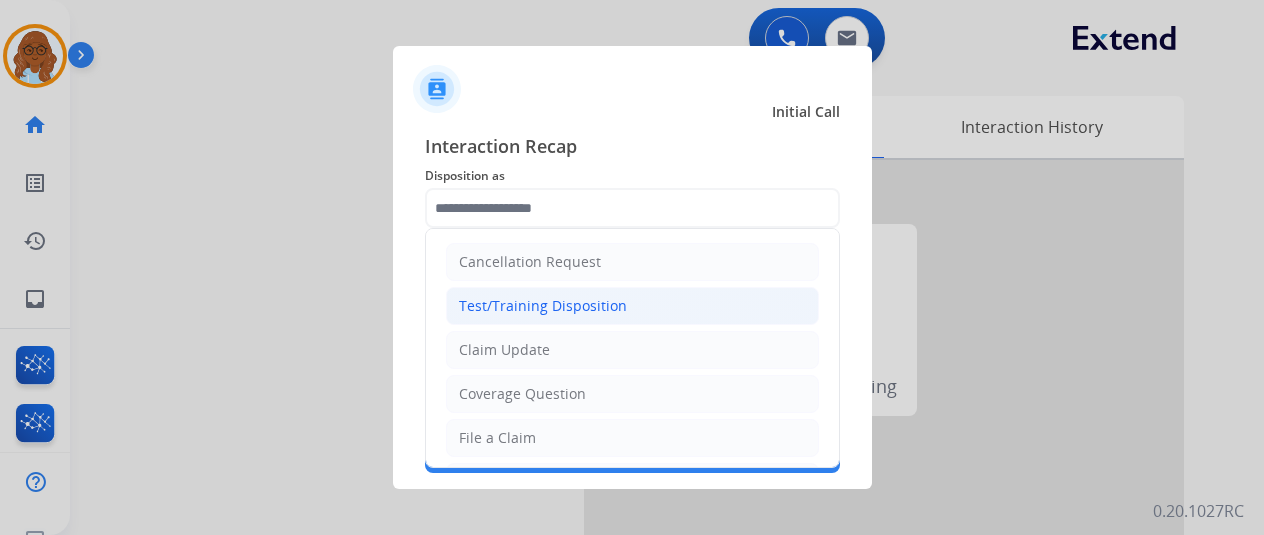 click on "Test/Training Disposition" 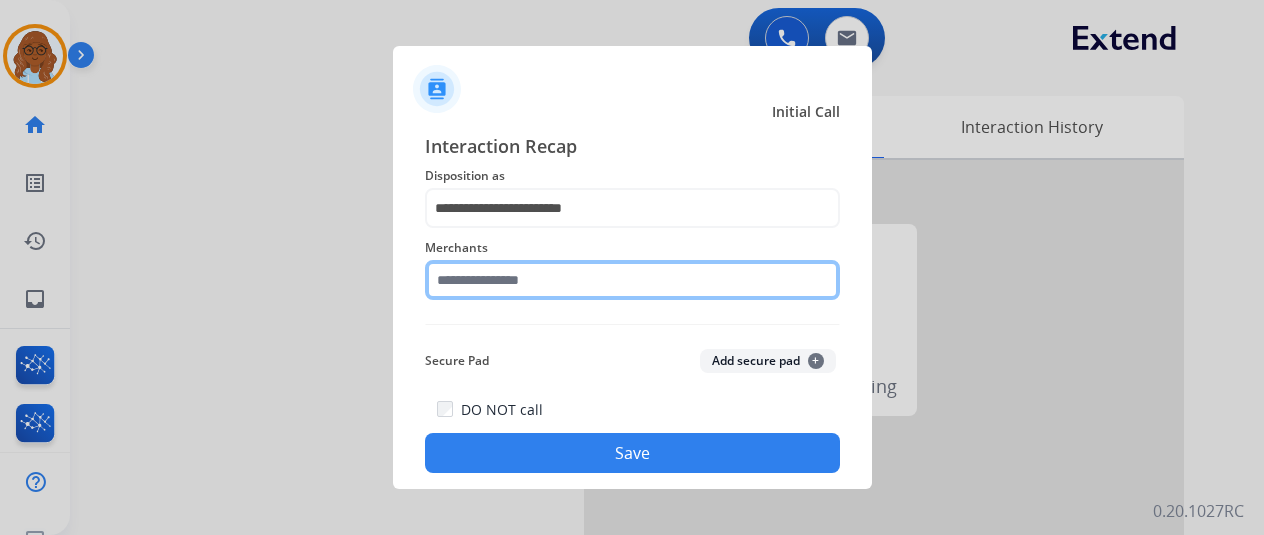 click 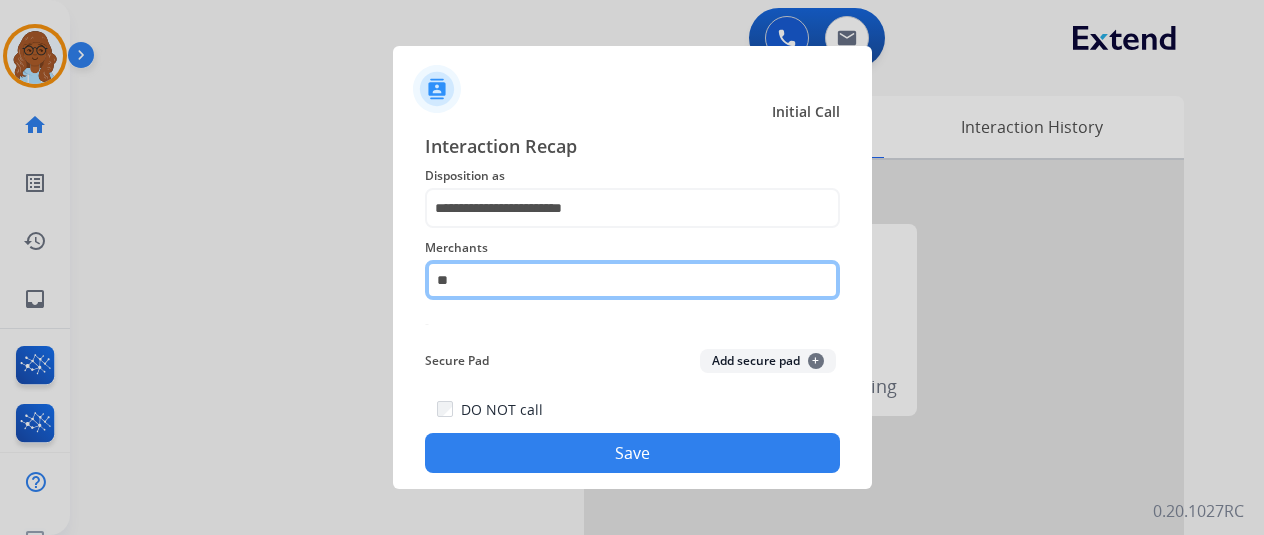 type on "*" 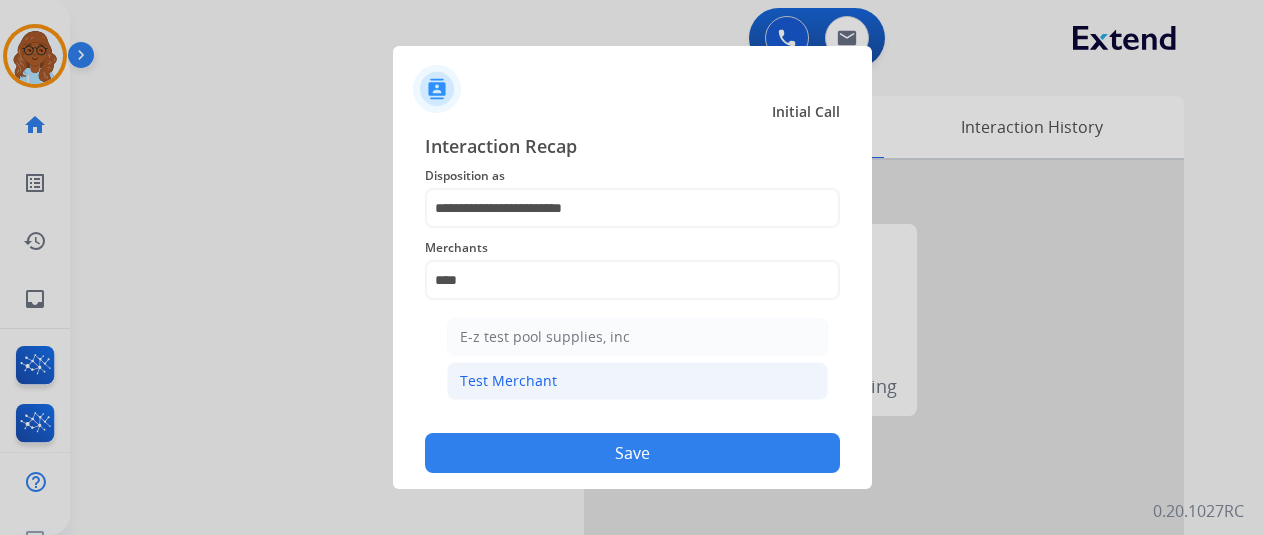 click on "Test Merchant" 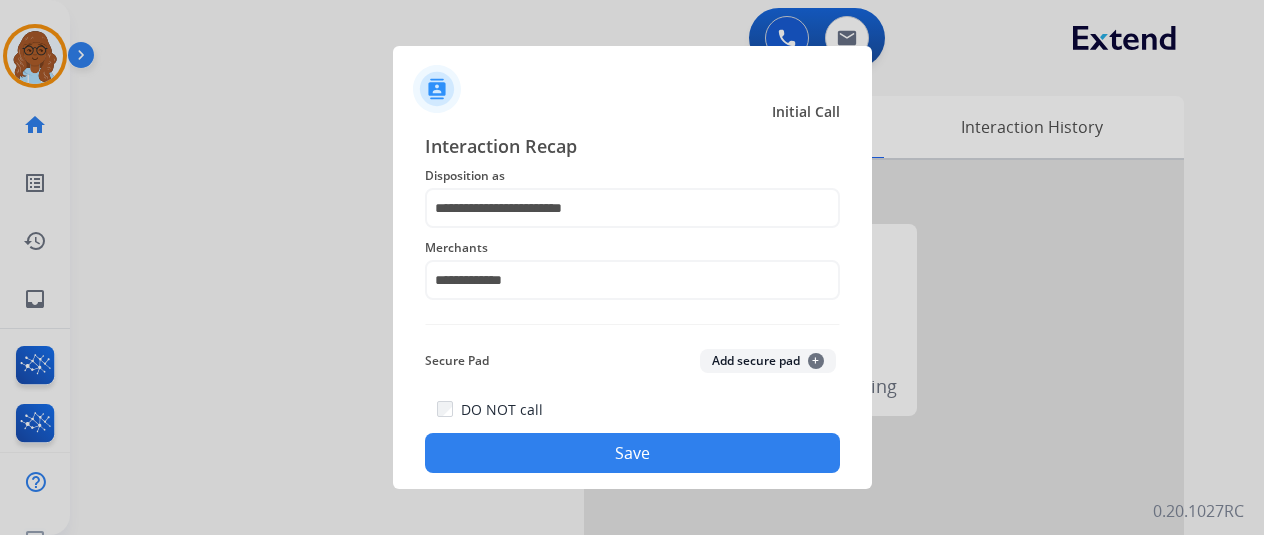 click on "Save" 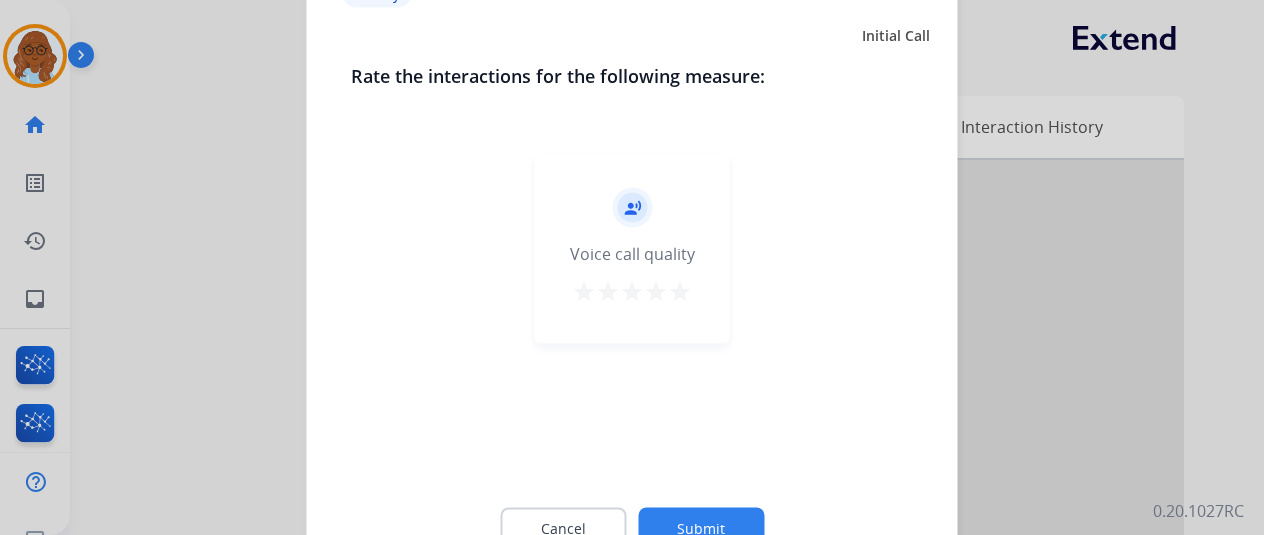 click on "star" at bounding box center [680, 291] 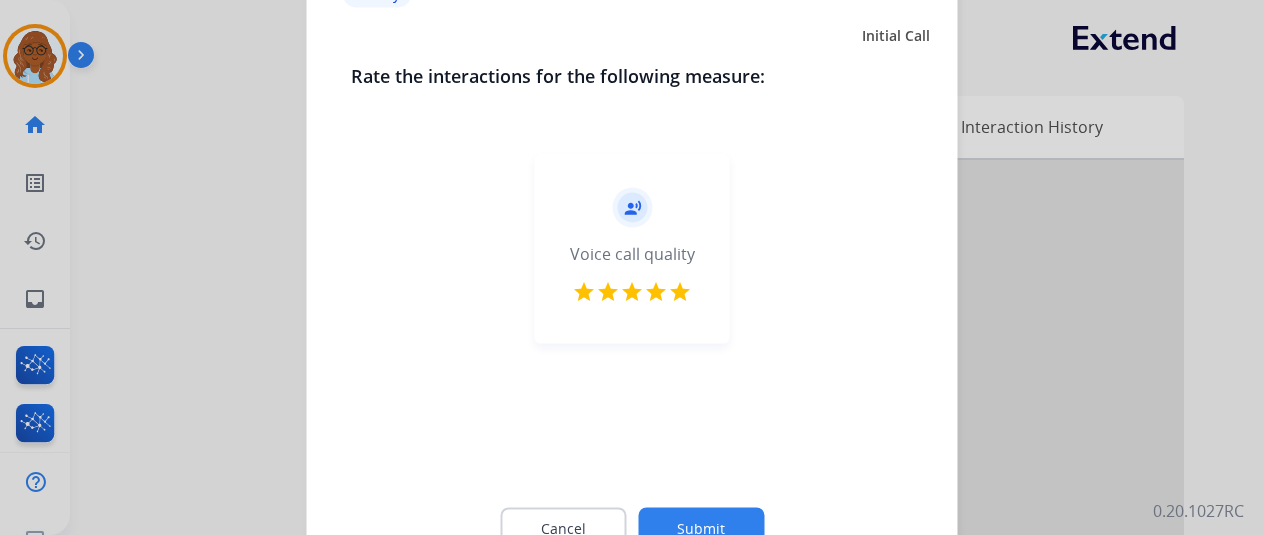 click on "star" at bounding box center (656, 291) 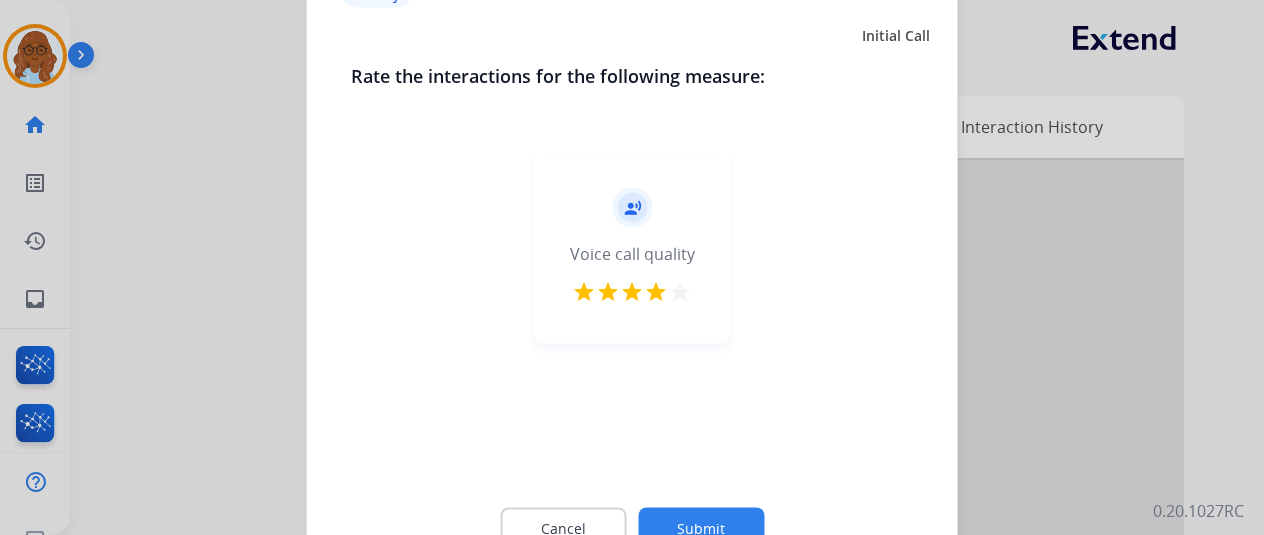 click on "Submit" 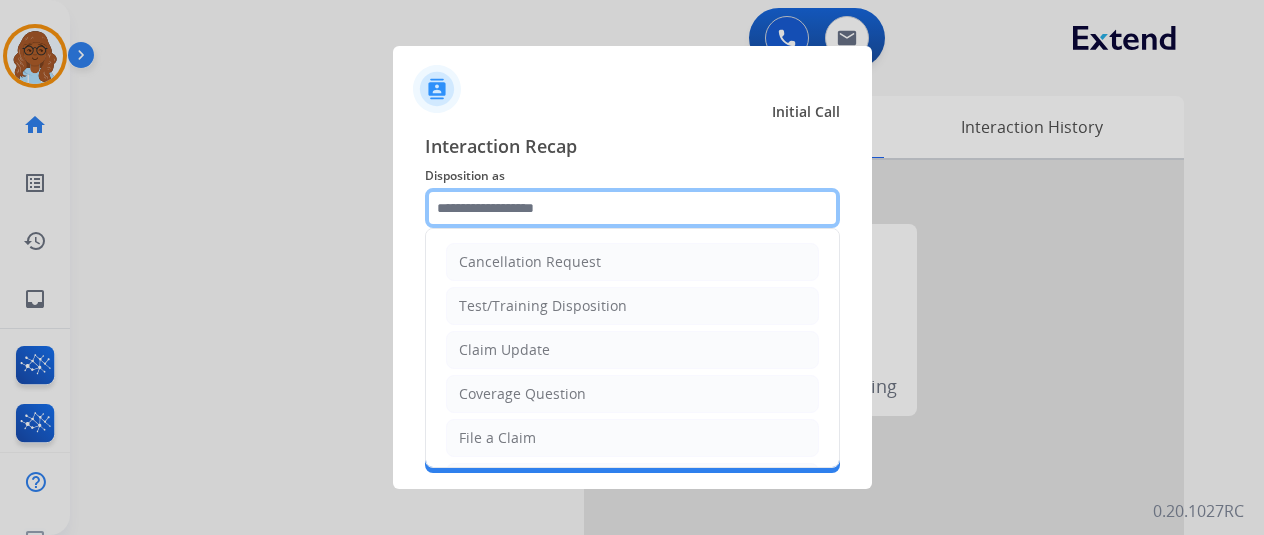 click 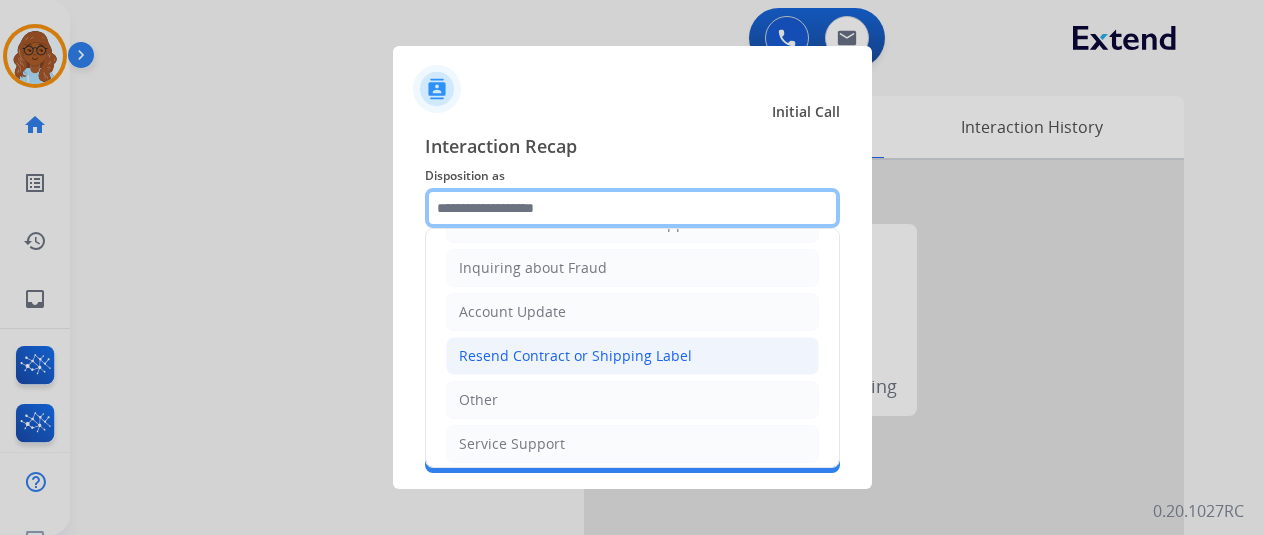 scroll, scrollTop: 303, scrollLeft: 0, axis: vertical 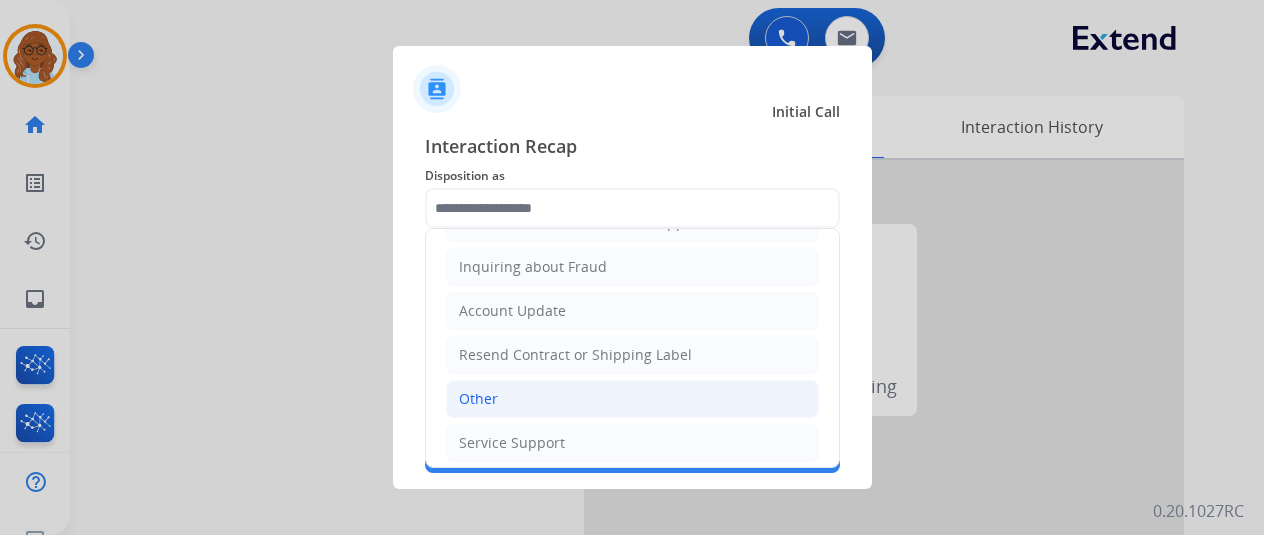 click on "Other" 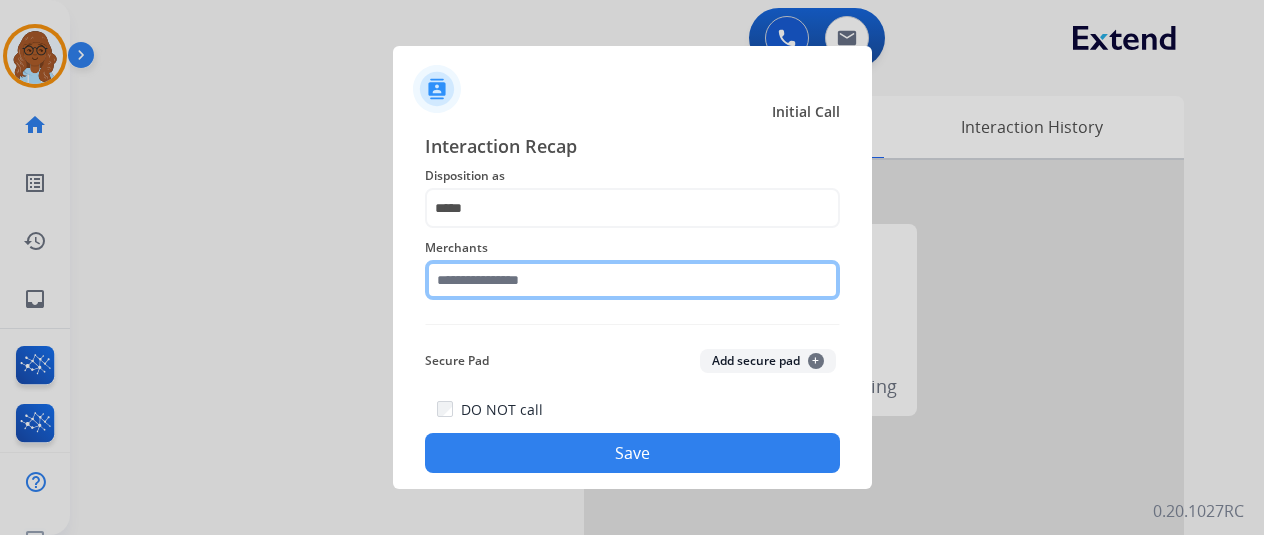 click 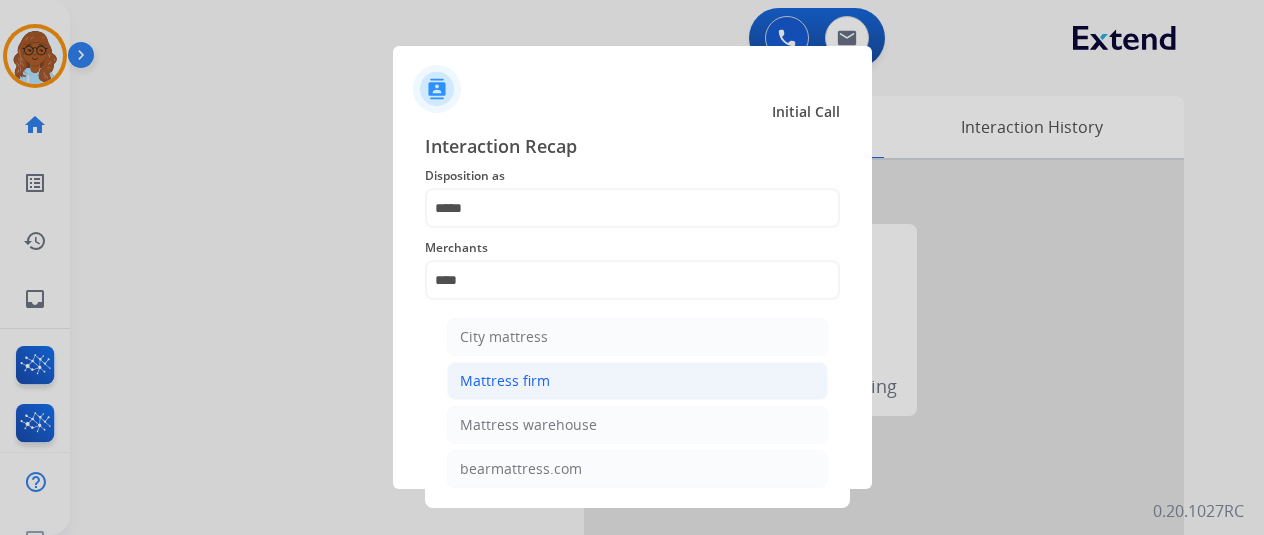 click on "Mattress firm" 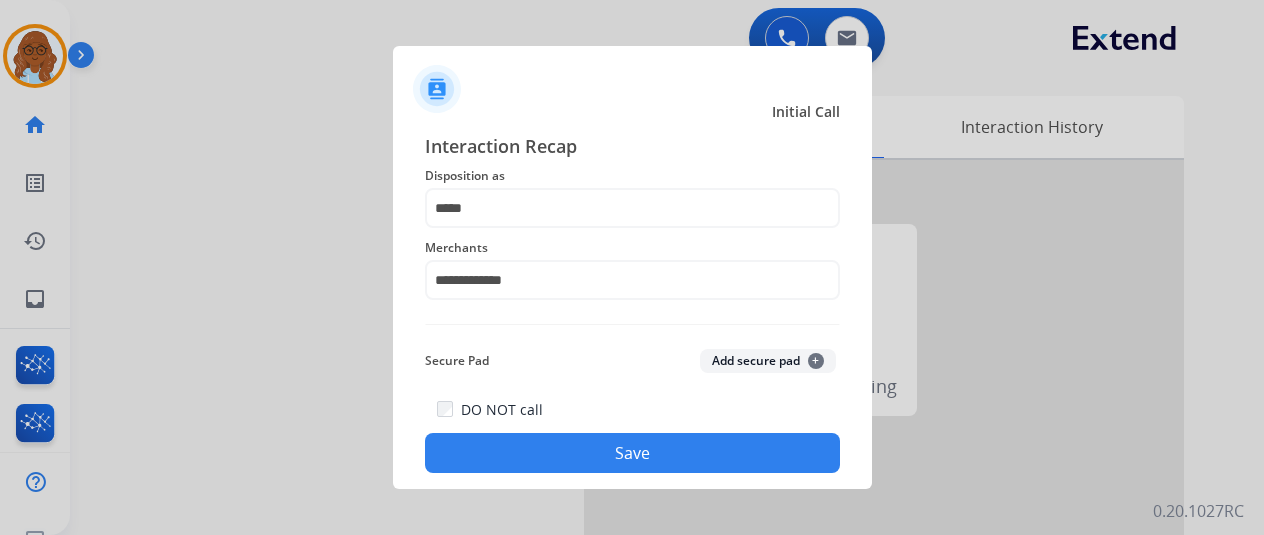 click on "Save" 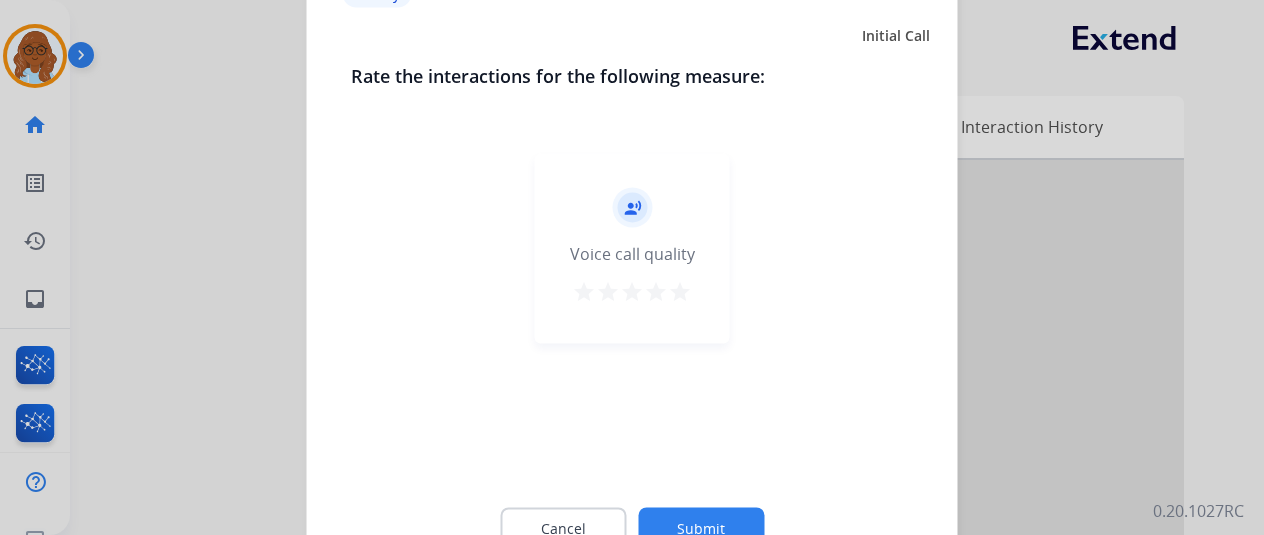 click on "star" at bounding box center (680, 291) 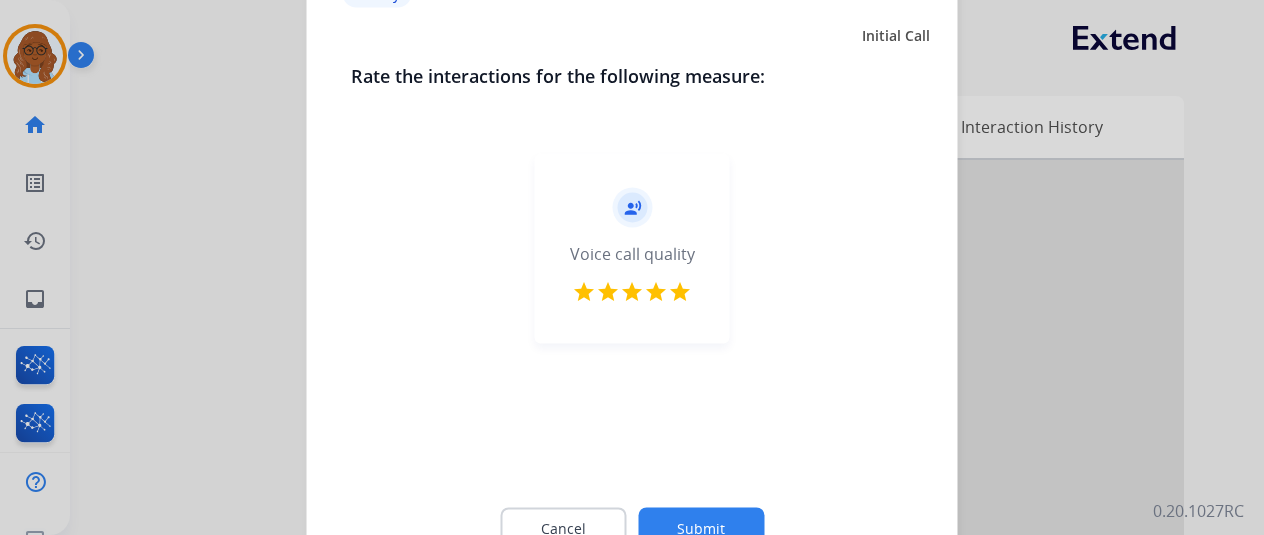 click on "Submit" 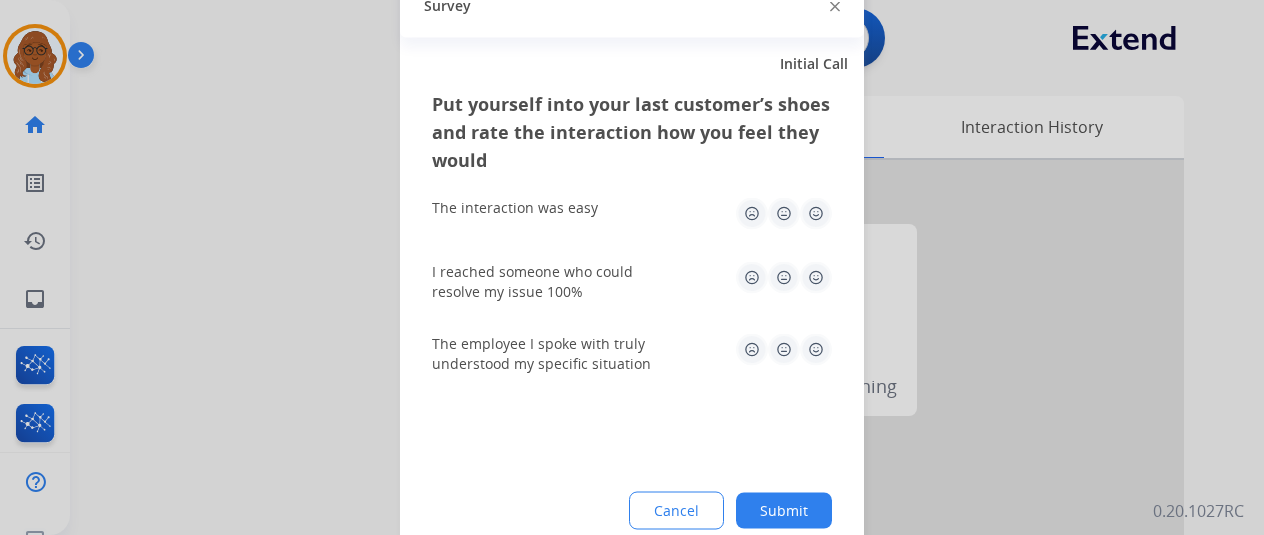 click 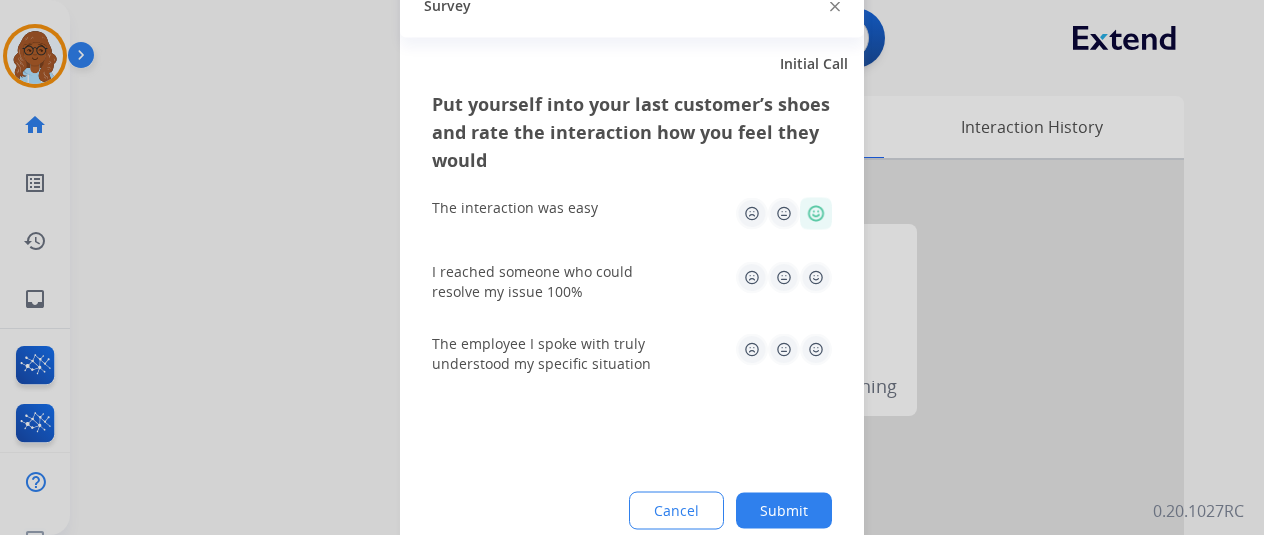 click 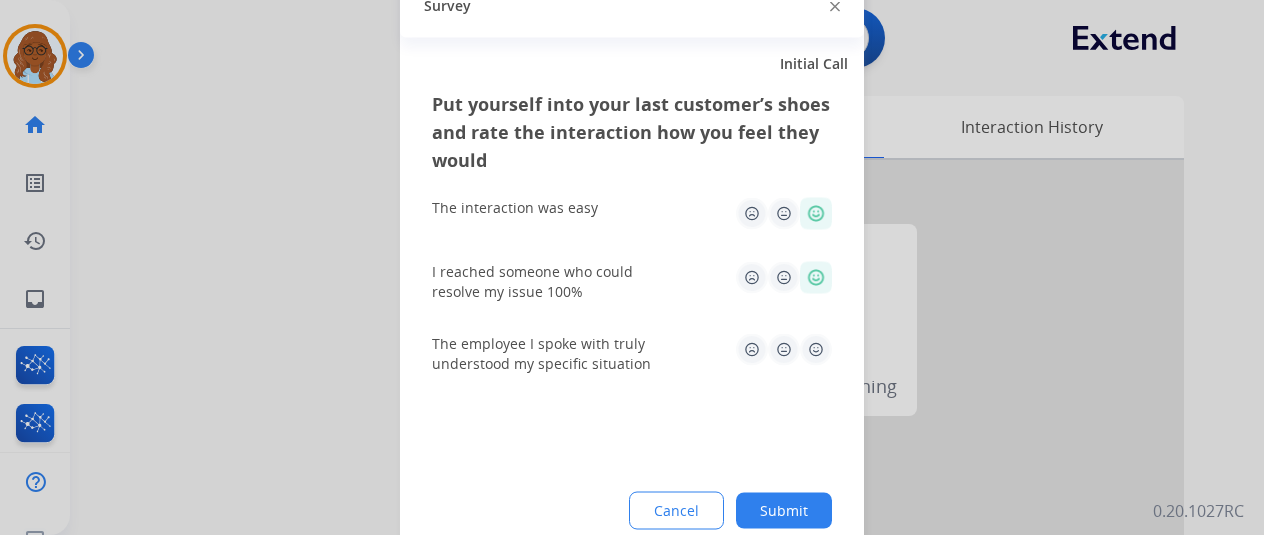 click 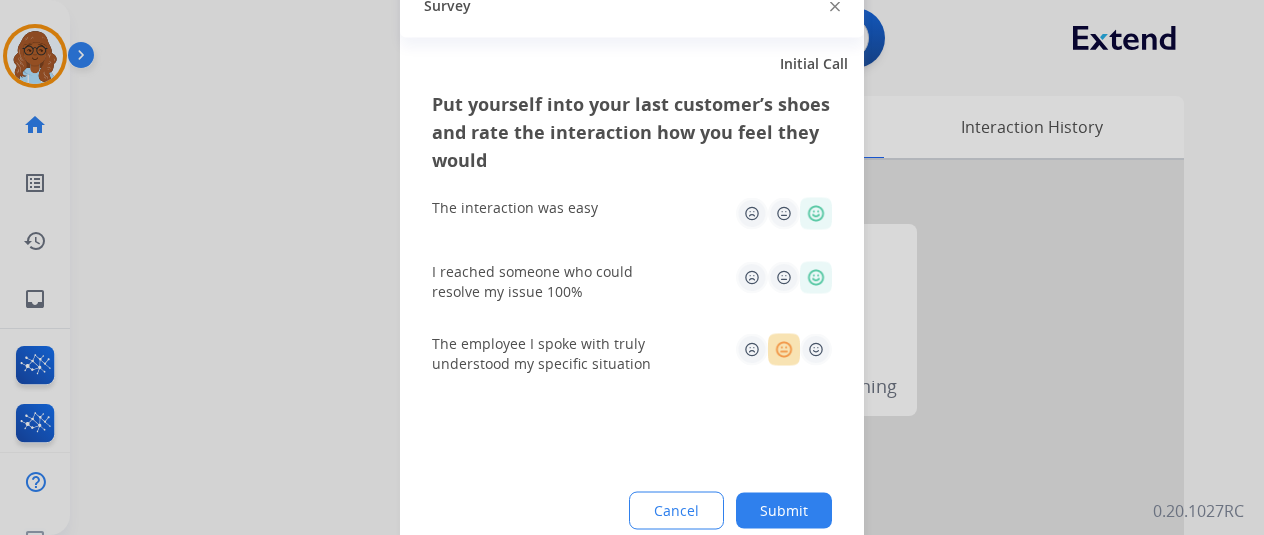 click 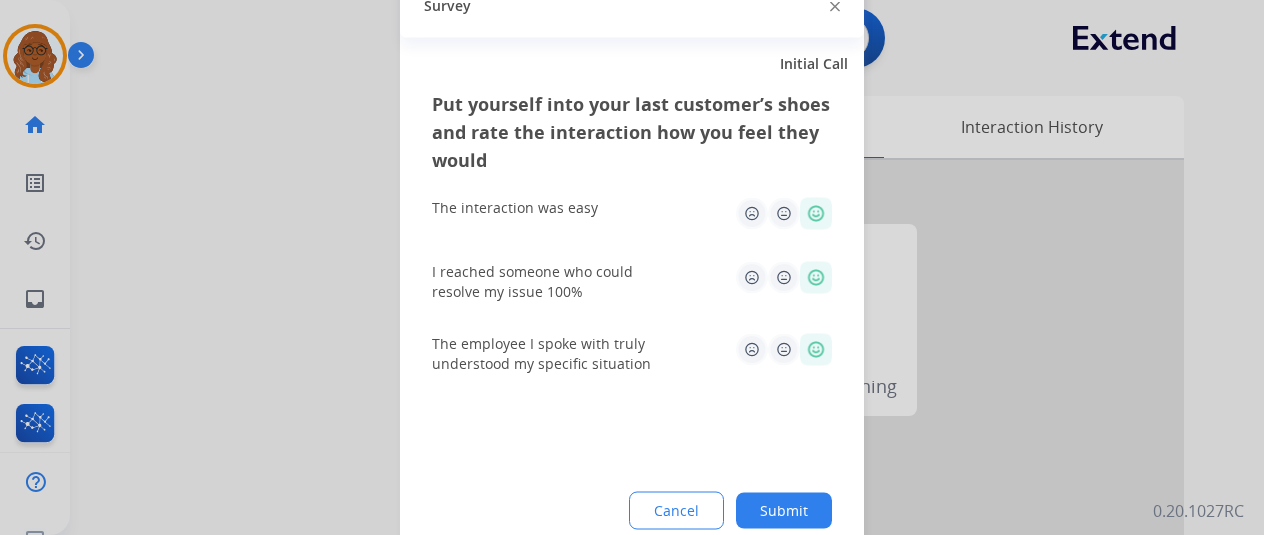 click on "Put yourself into your last customer’s shoes and rate the interaction how you feel they would  The interaction was easy   I reached someone who could resolve my issue 100%   The employee I spoke with truly understood my specific situation  Cancel Submit" 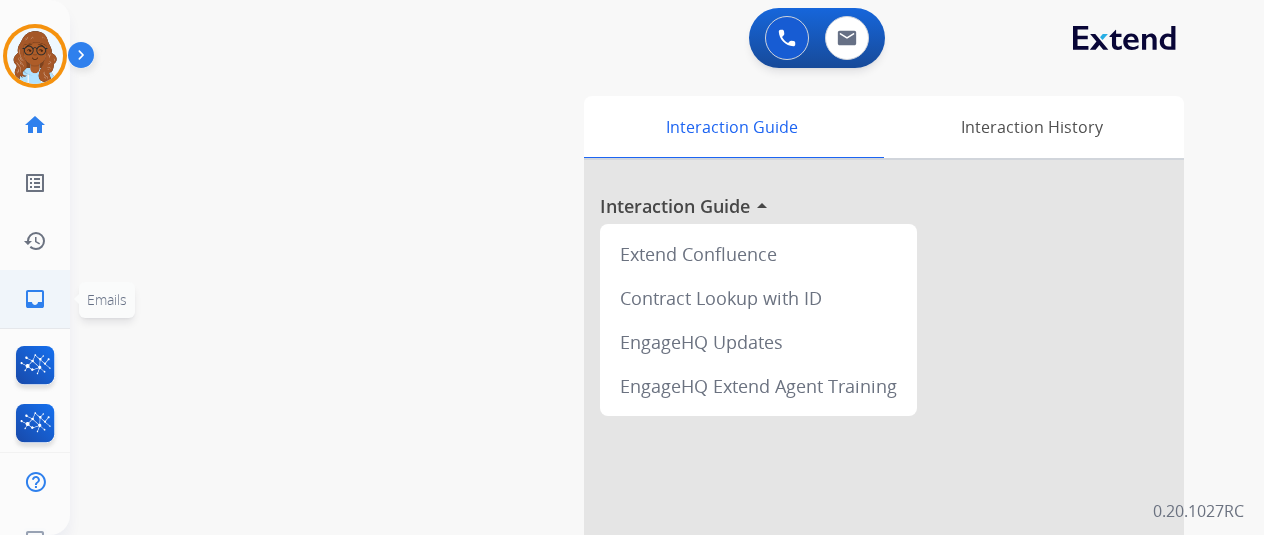 click on "inbox" 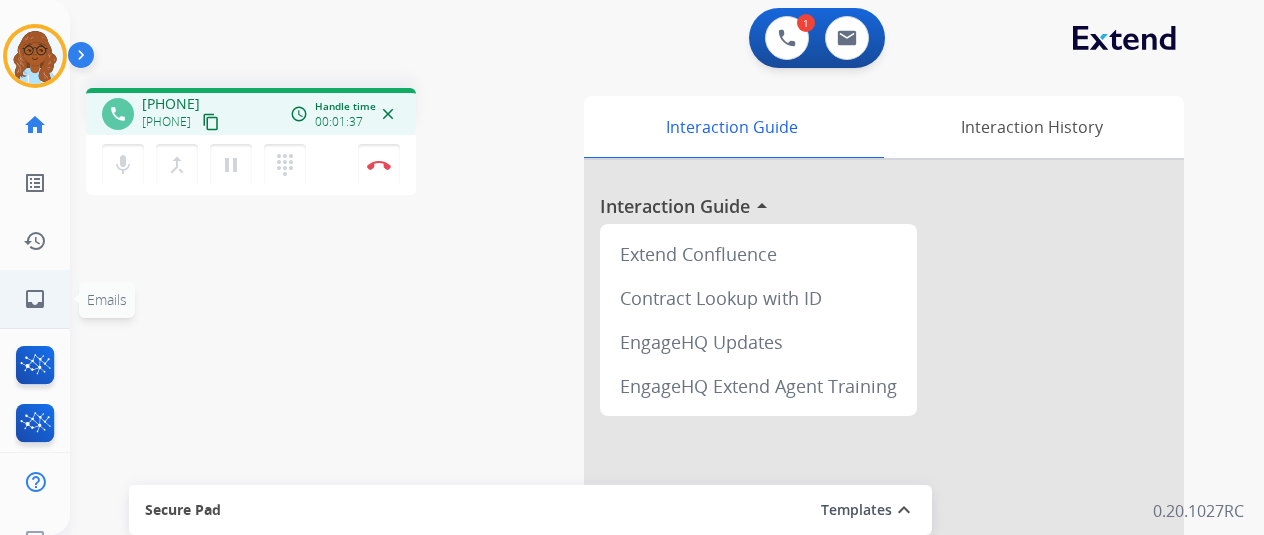 click on "inbox  Emails" 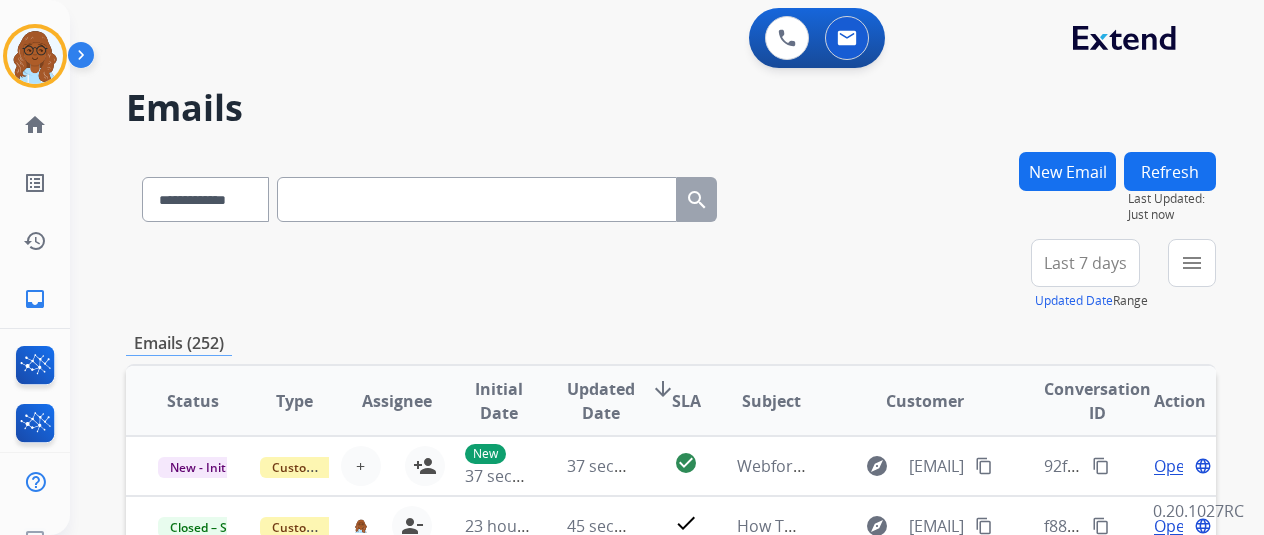 click on "New Email" at bounding box center (1067, 171) 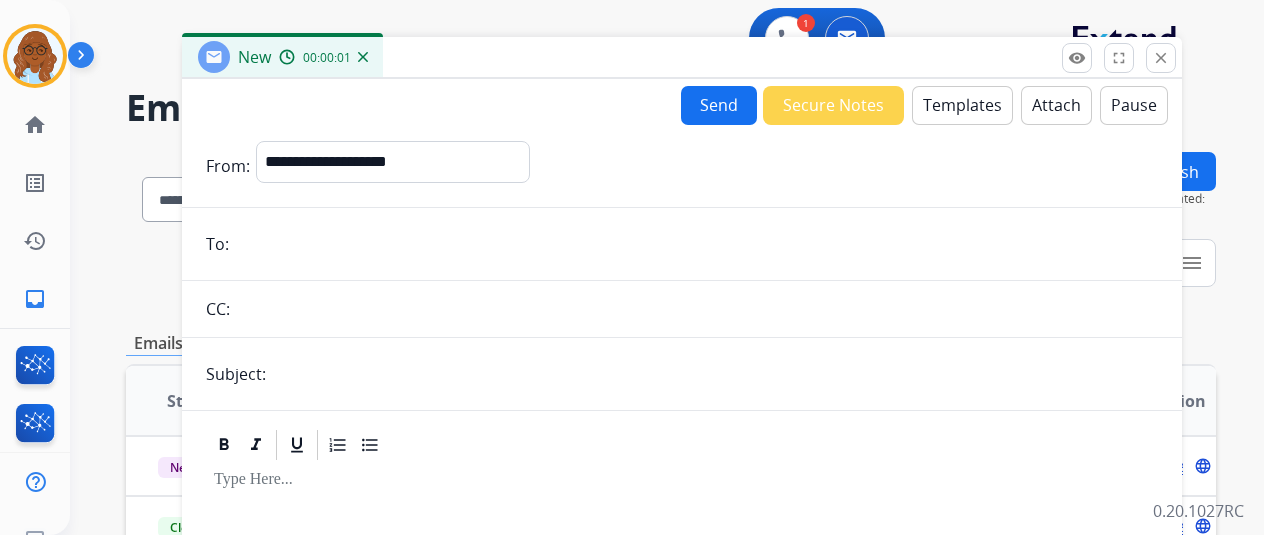 drag, startPoint x: 652, startPoint y: 135, endPoint x: 602, endPoint y: 42, distance: 105.58882 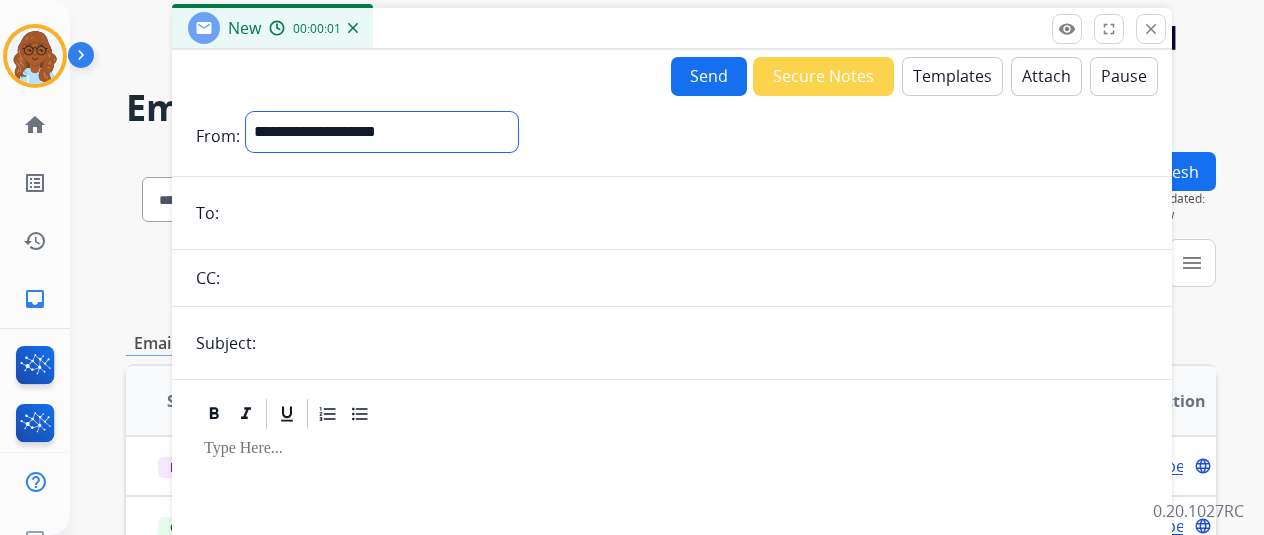 drag, startPoint x: 500, startPoint y: 131, endPoint x: 488, endPoint y: 148, distance: 20.808653 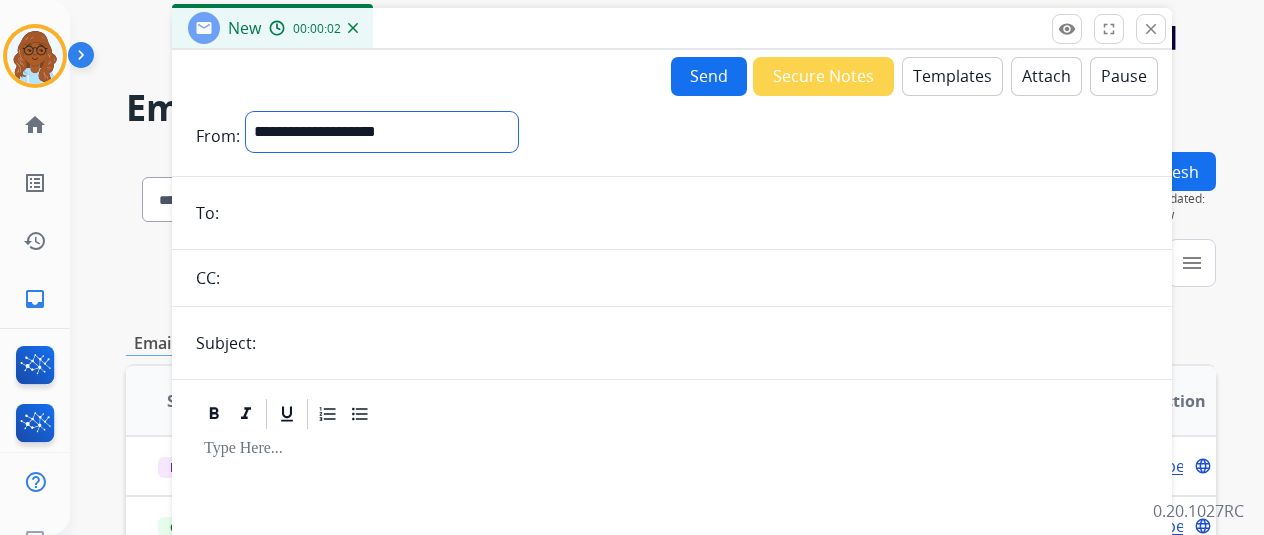select on "**********" 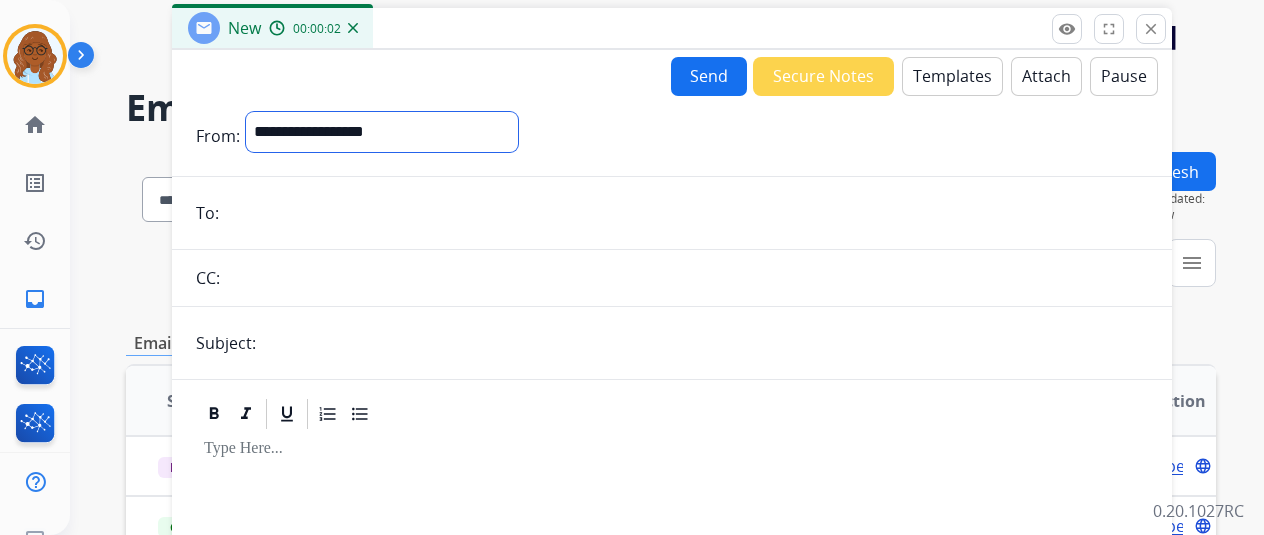 click on "**********" at bounding box center (382, 132) 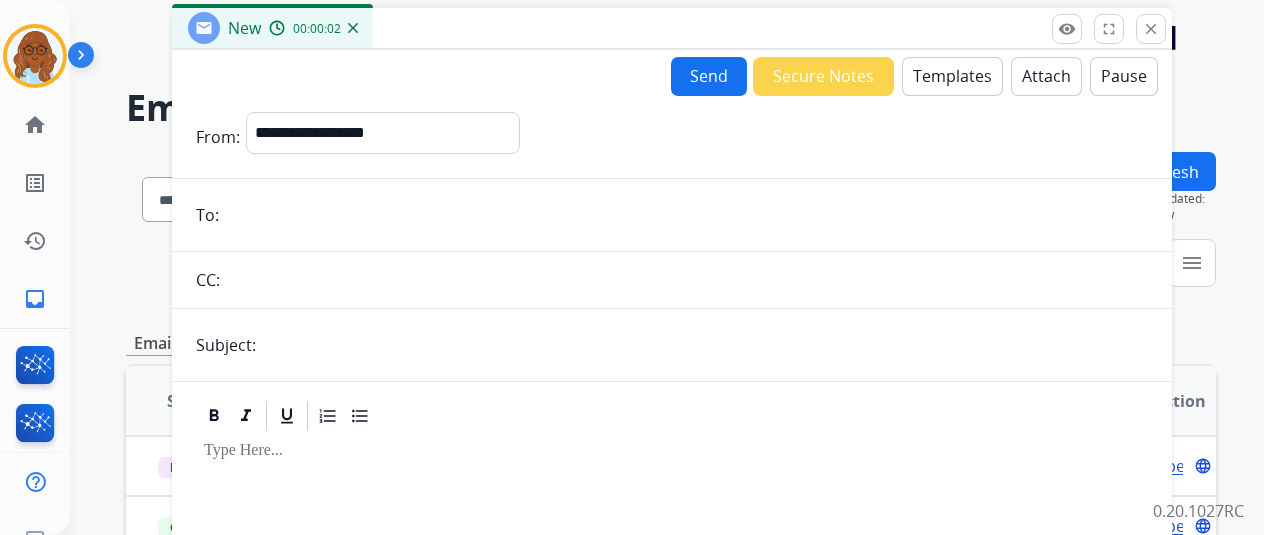 click on "**********" at bounding box center (672, 442) 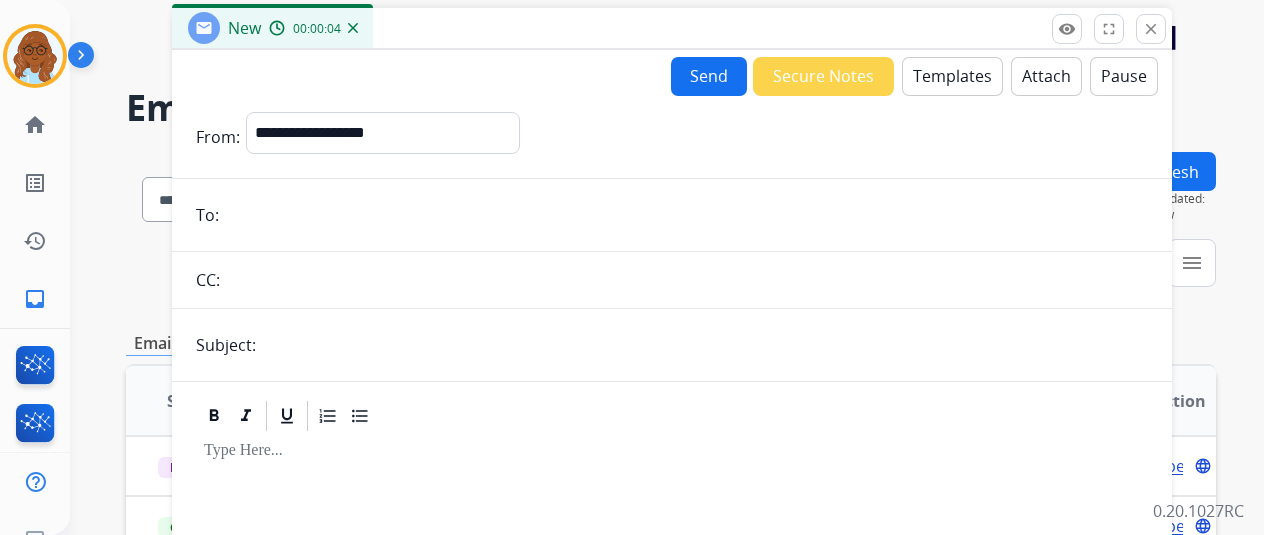 click at bounding box center [686, 215] 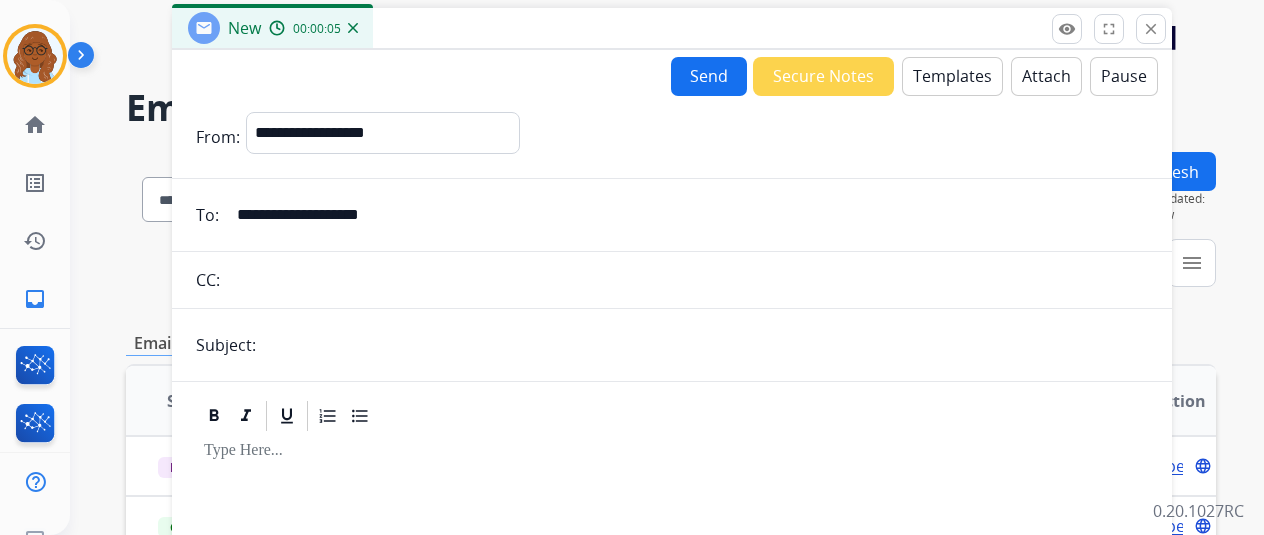 type on "**********" 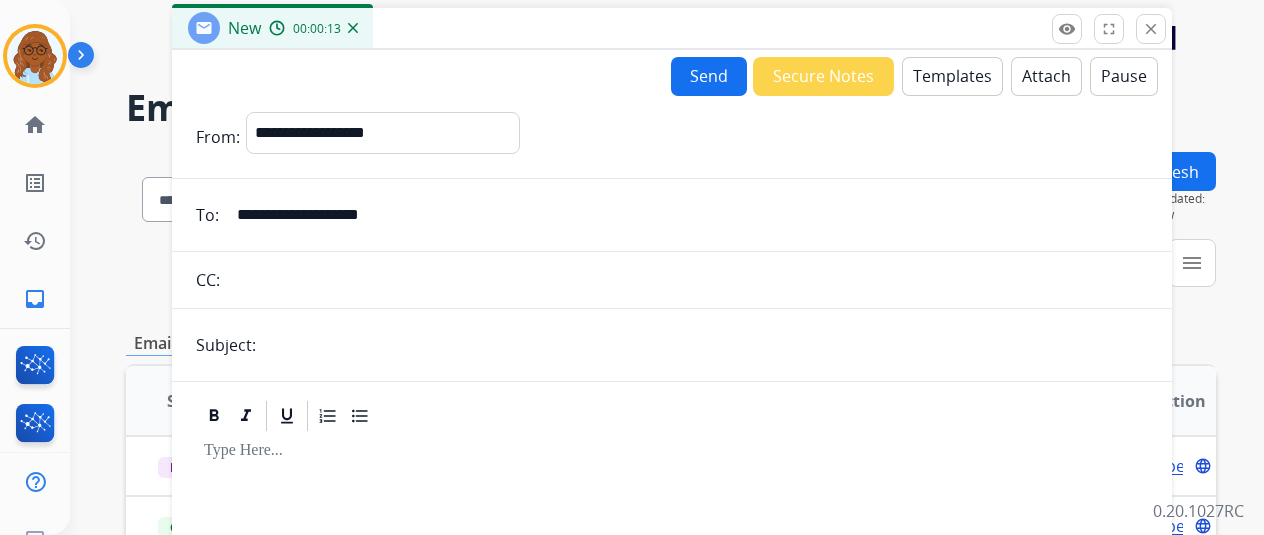 type on "**********" 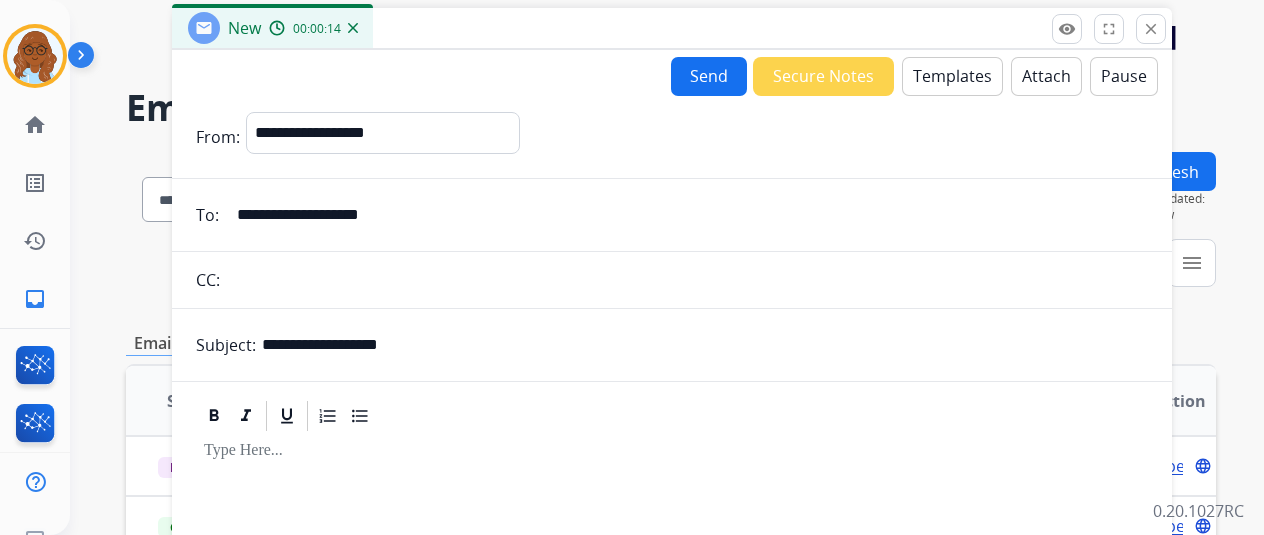 click on "Templates" at bounding box center [952, 76] 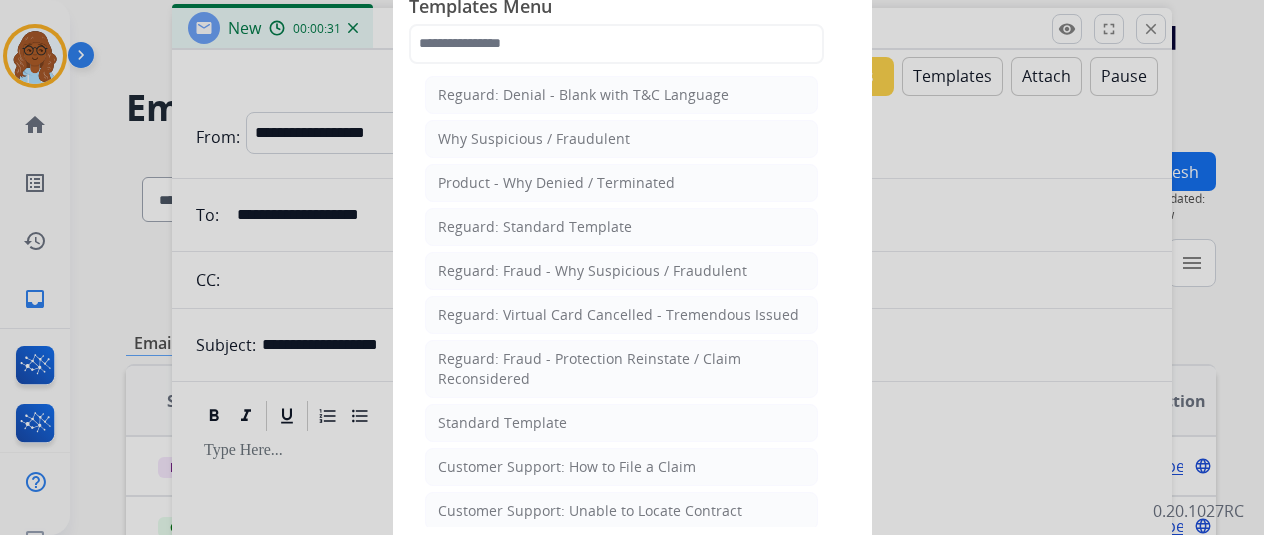 scroll, scrollTop: 0, scrollLeft: 0, axis: both 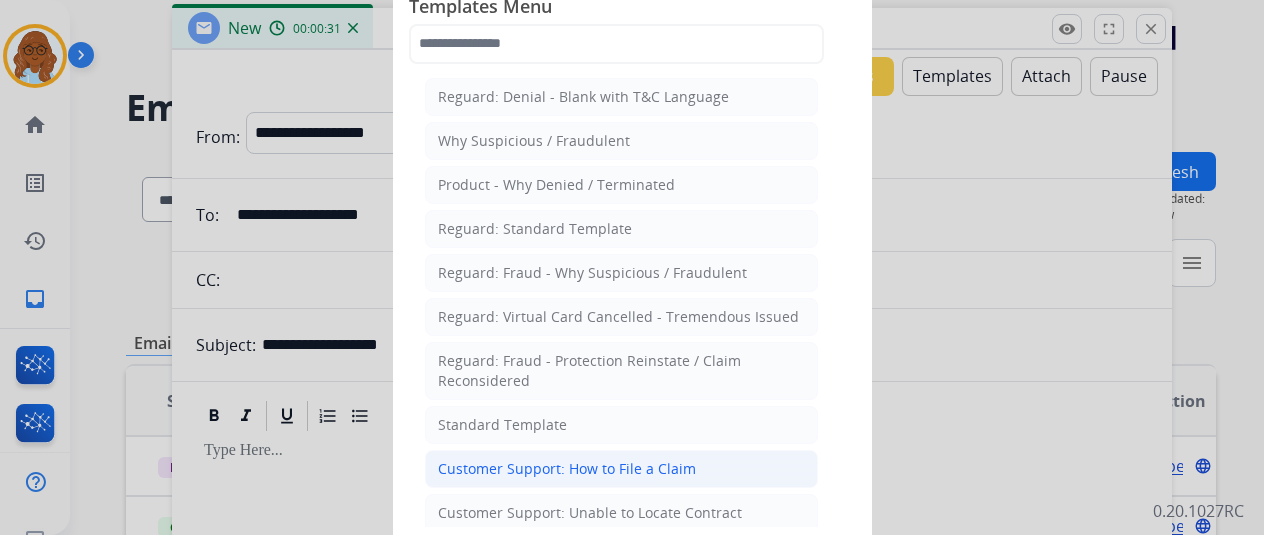 click on "Customer Support: How to File a Claim" 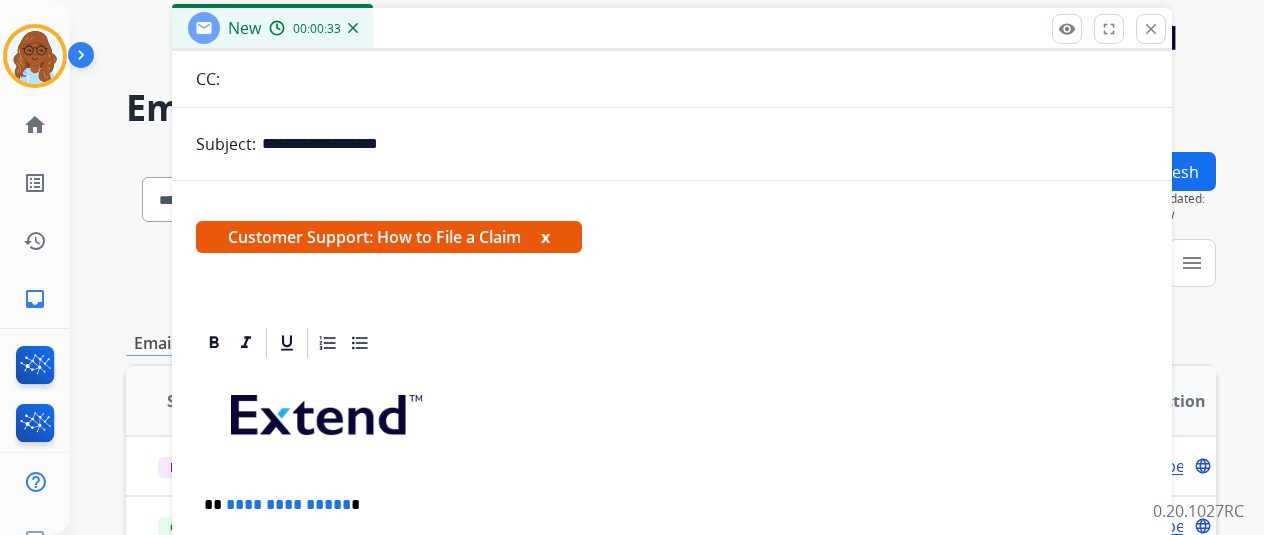 click on "x" at bounding box center [545, 237] 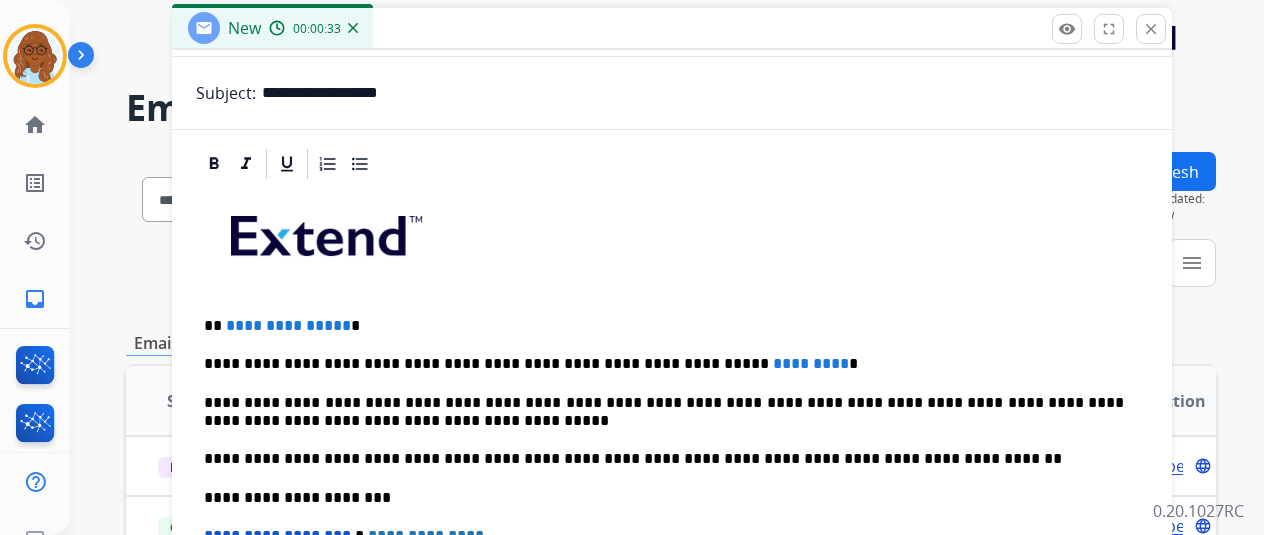 scroll, scrollTop: 254, scrollLeft: 0, axis: vertical 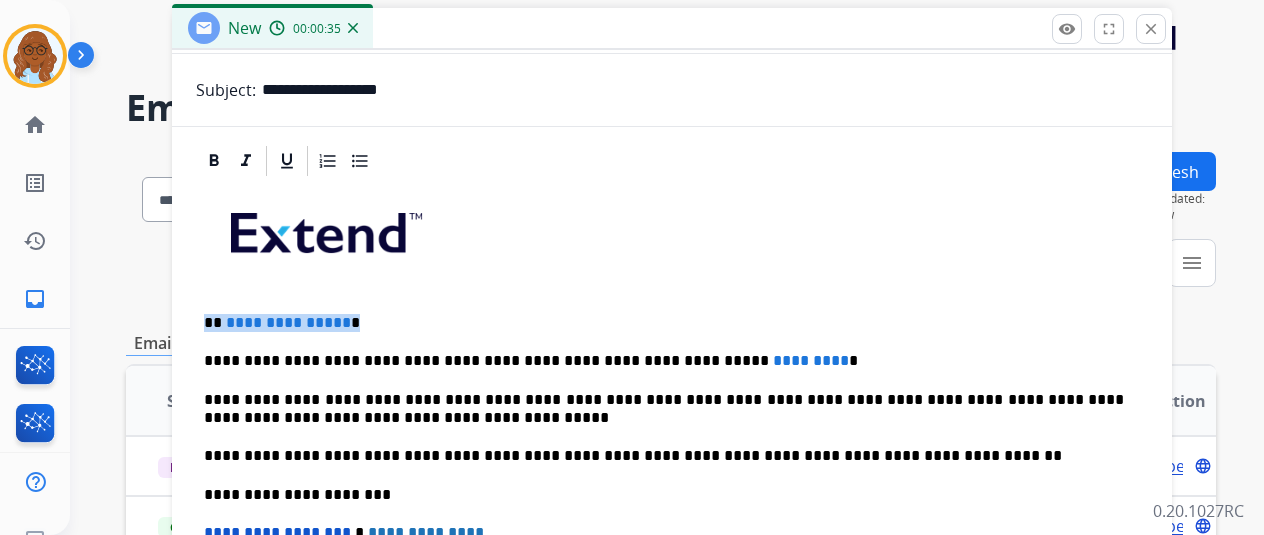 drag, startPoint x: 374, startPoint y: 321, endPoint x: 217, endPoint y: 322, distance: 157.00319 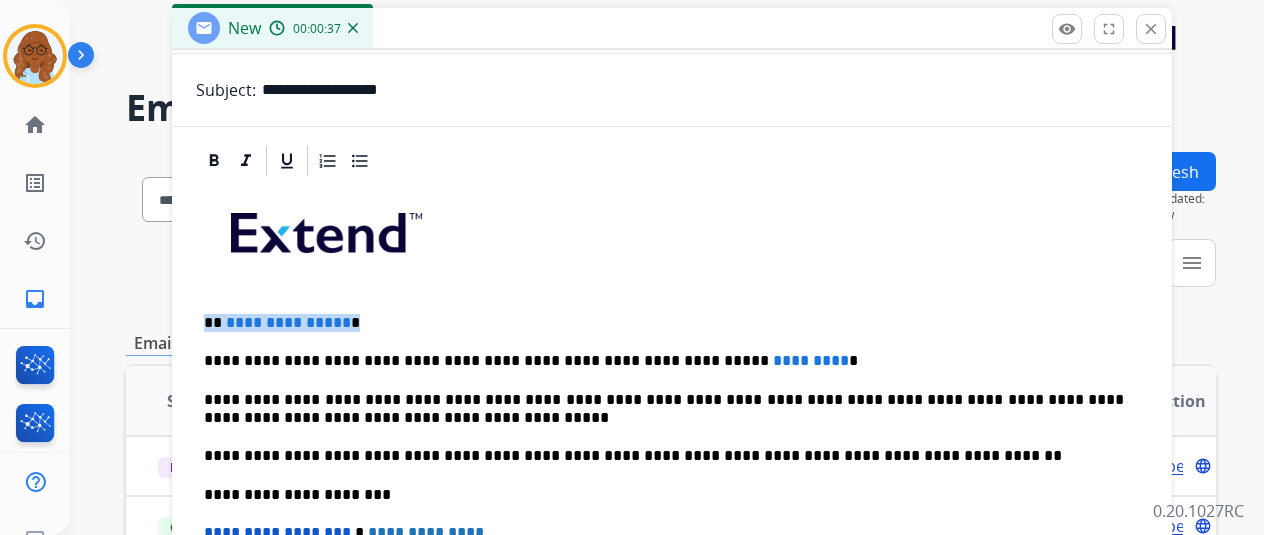 type 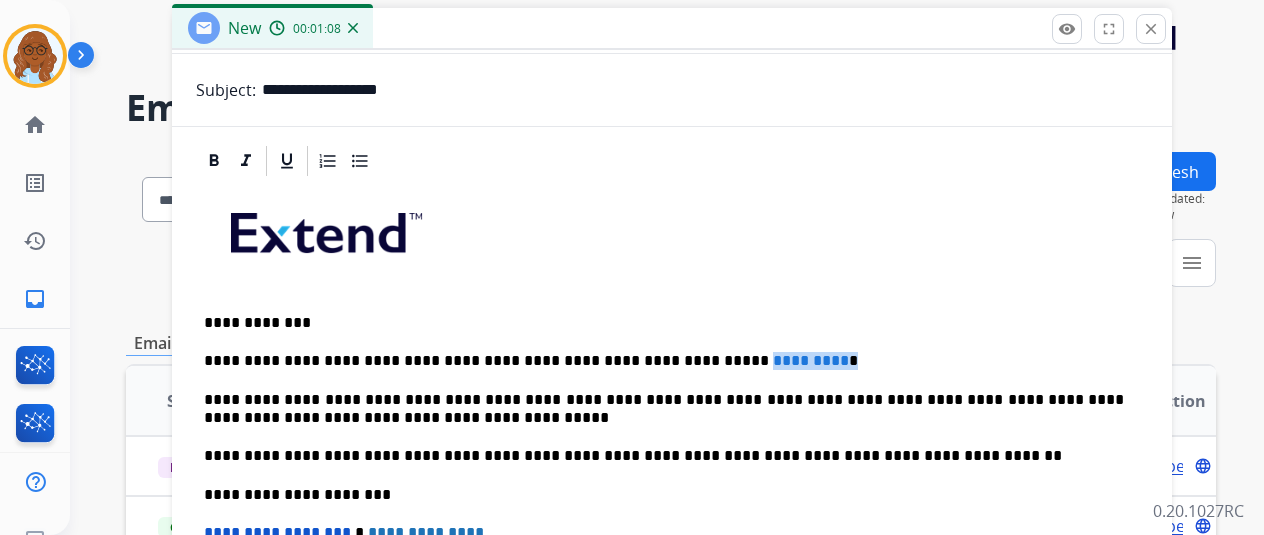 drag, startPoint x: 837, startPoint y: 361, endPoint x: 730, endPoint y: 375, distance: 107.912 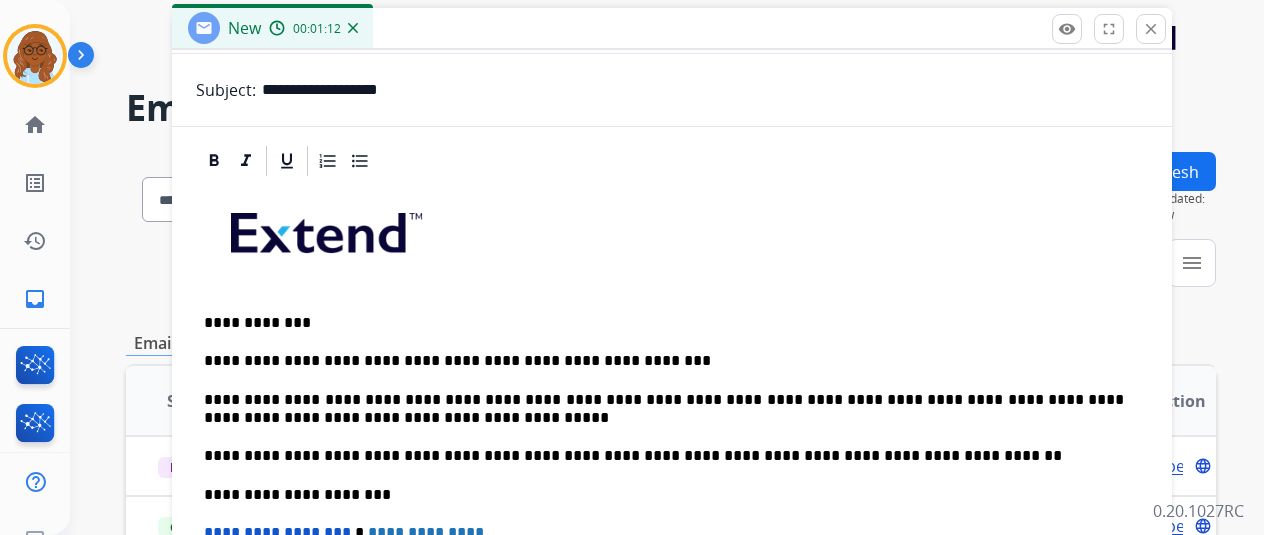 click on "**********" at bounding box center (664, 361) 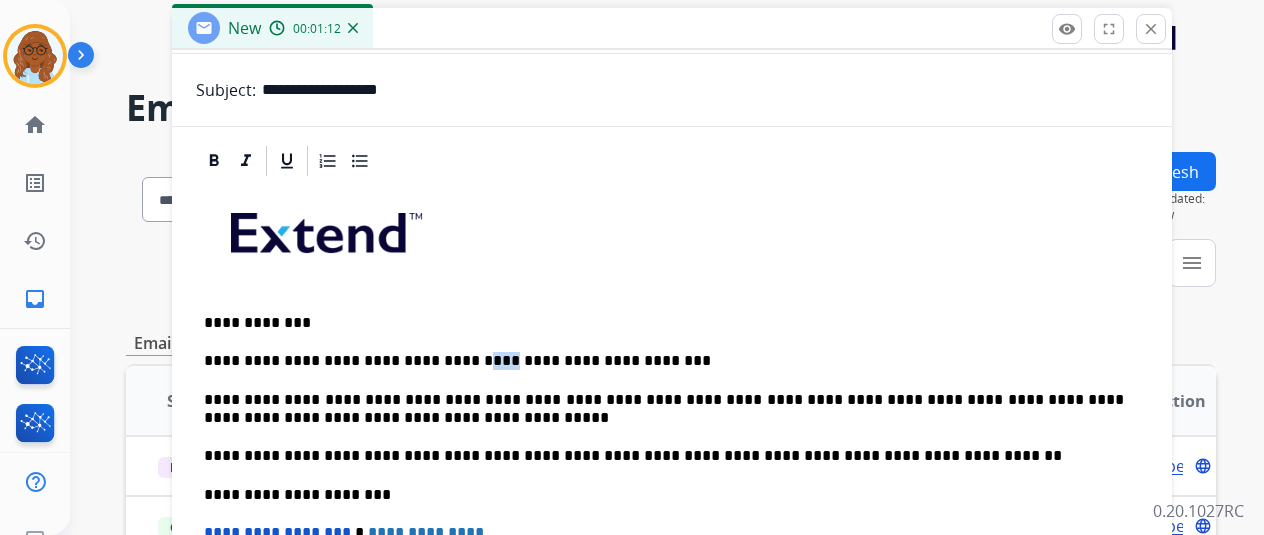 click on "**********" at bounding box center (664, 361) 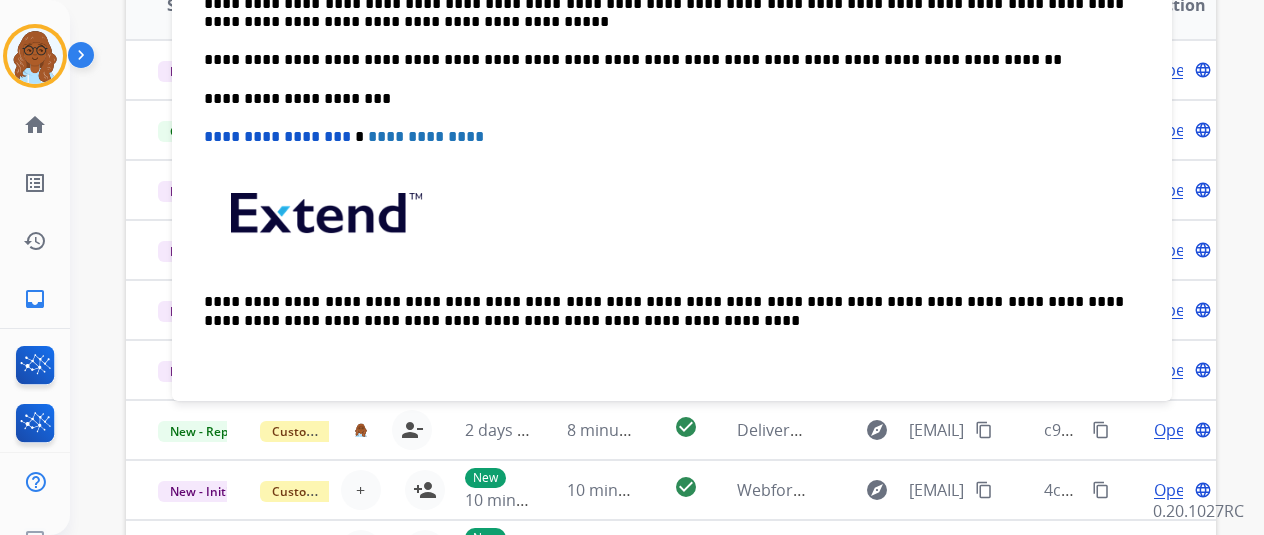 scroll, scrollTop: 400, scrollLeft: 0, axis: vertical 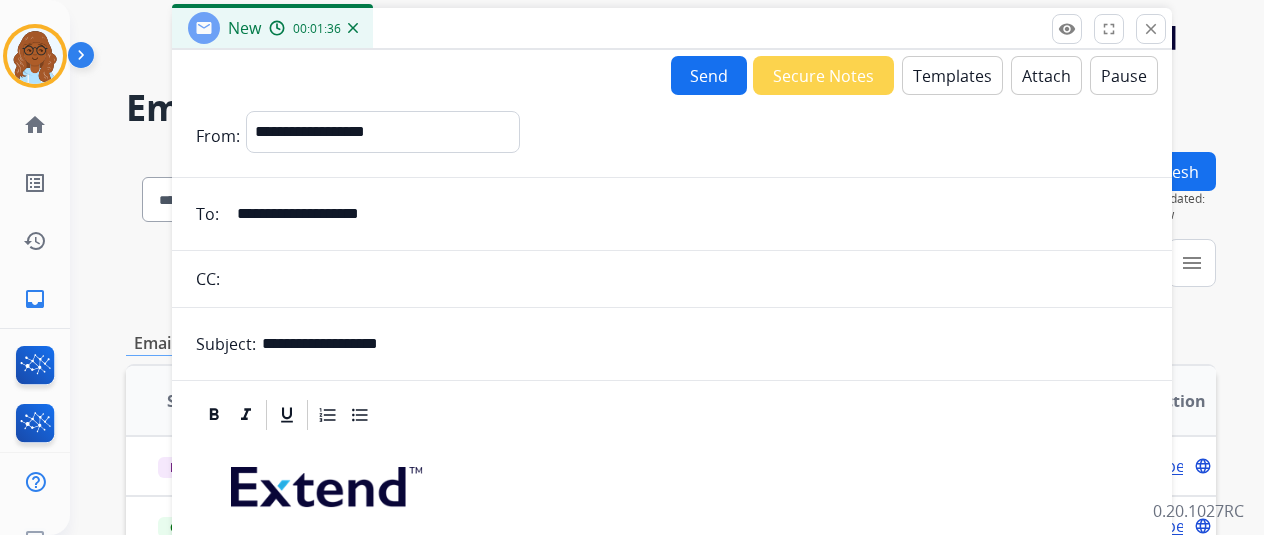 click on "Send" at bounding box center [709, 75] 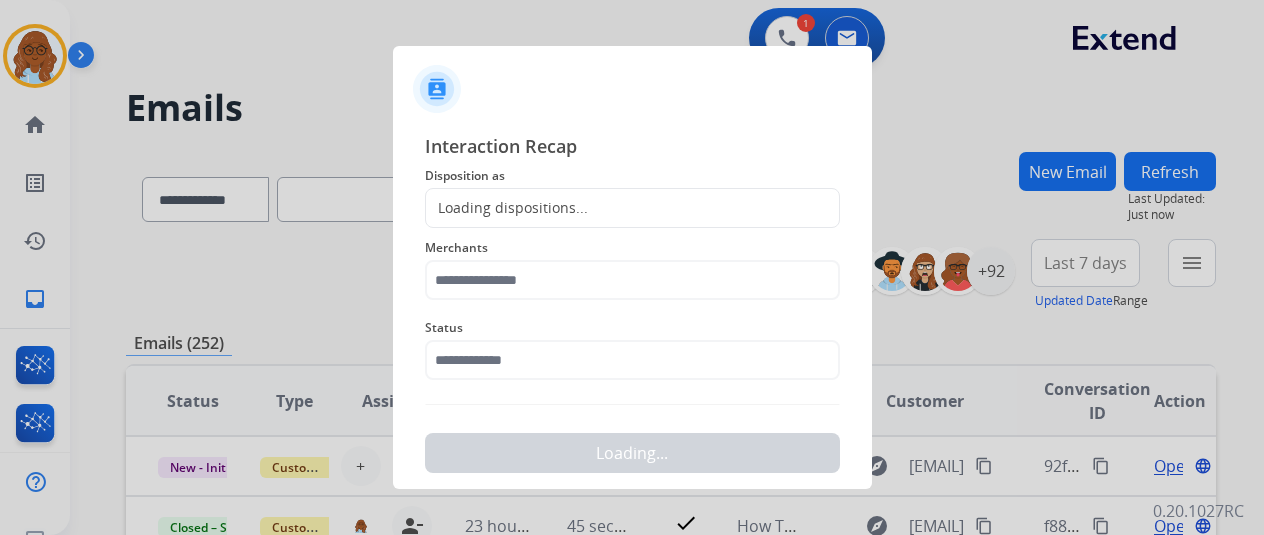 click on "Loading dispositions..." 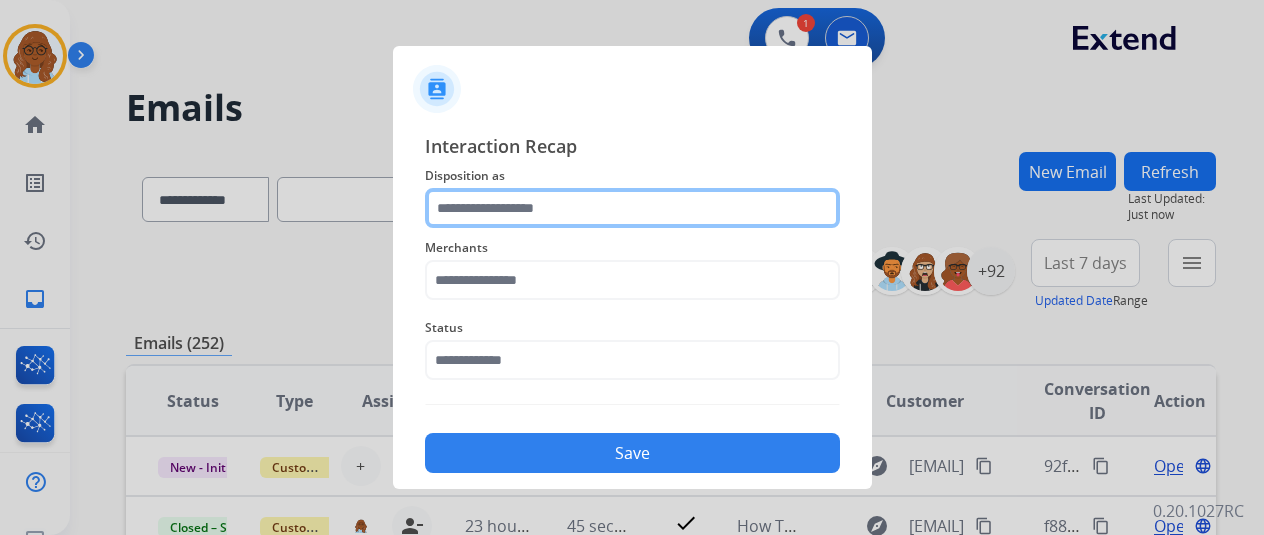 click 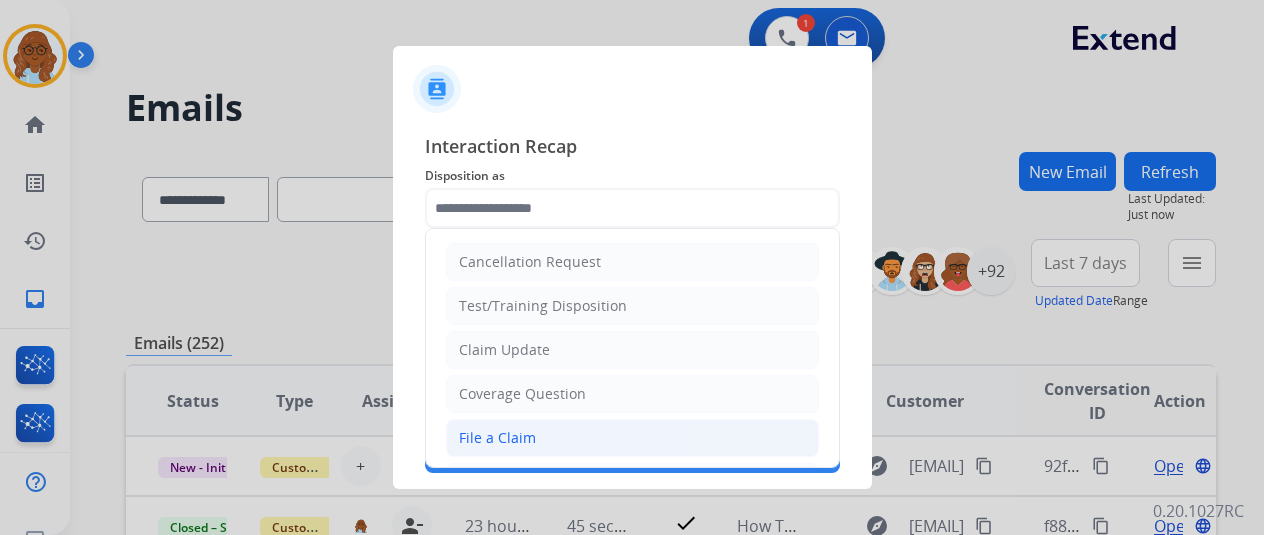 click on "File a Claim" 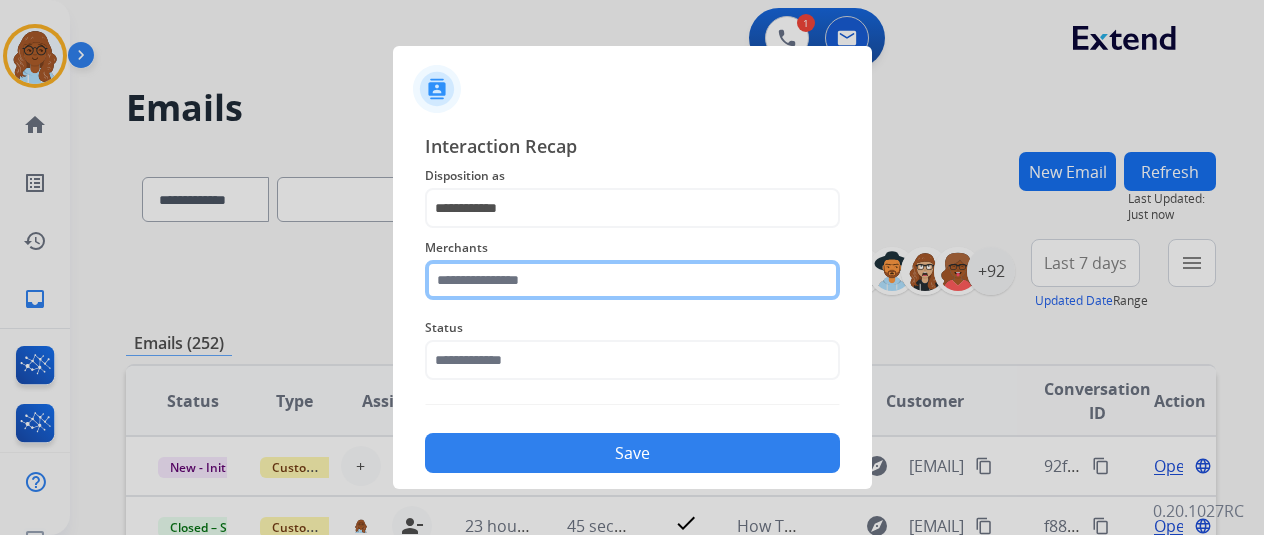 click 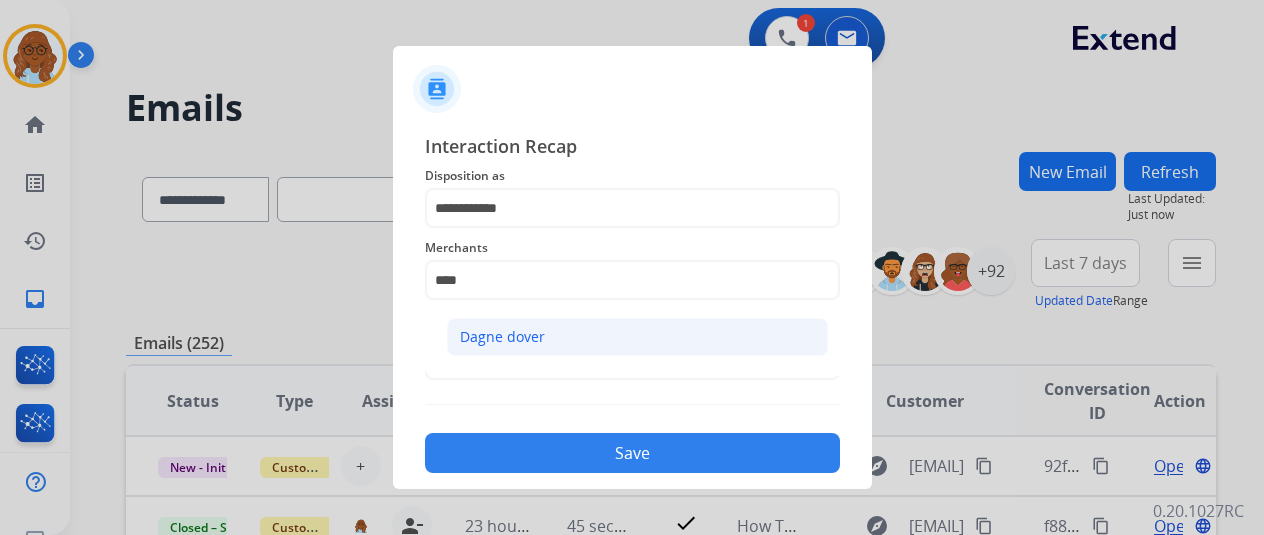 click on "Dagne dover" 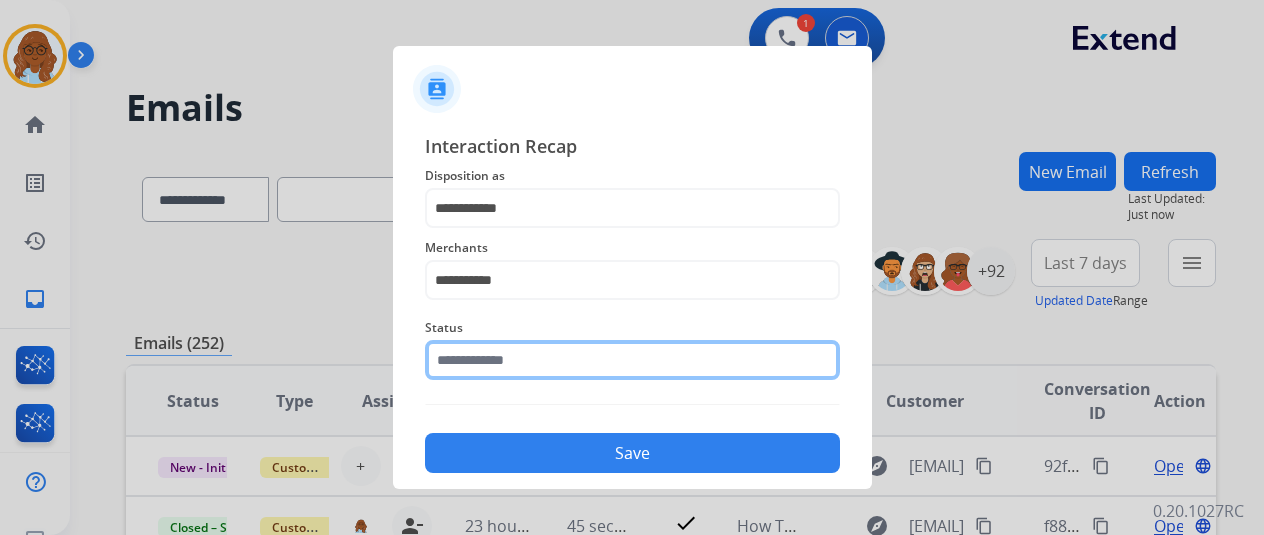 click 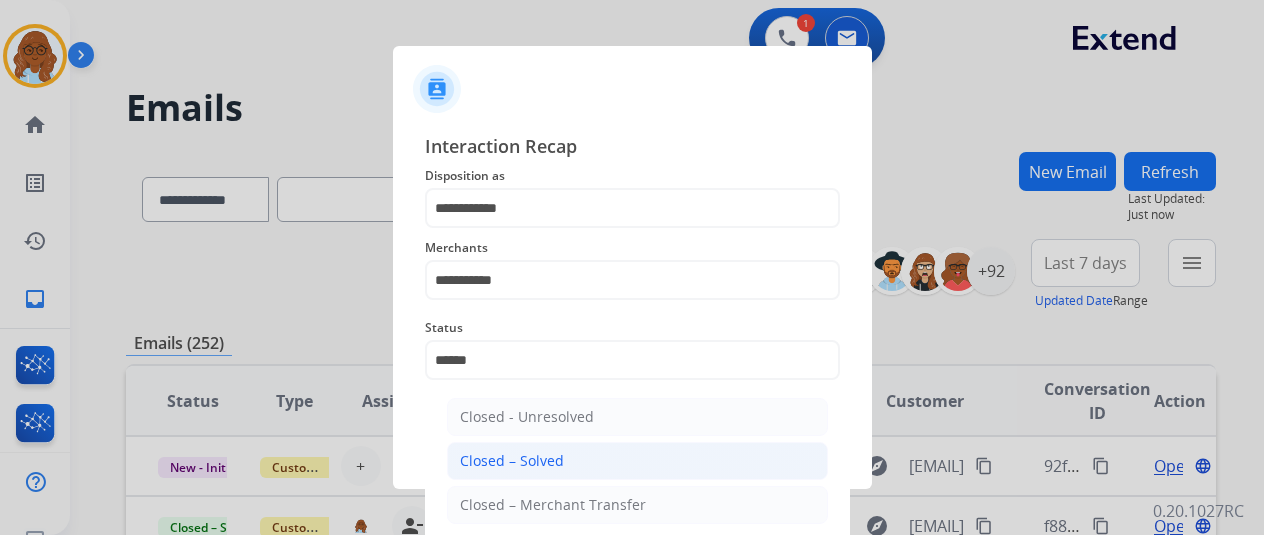 click on "Closed – Solved" 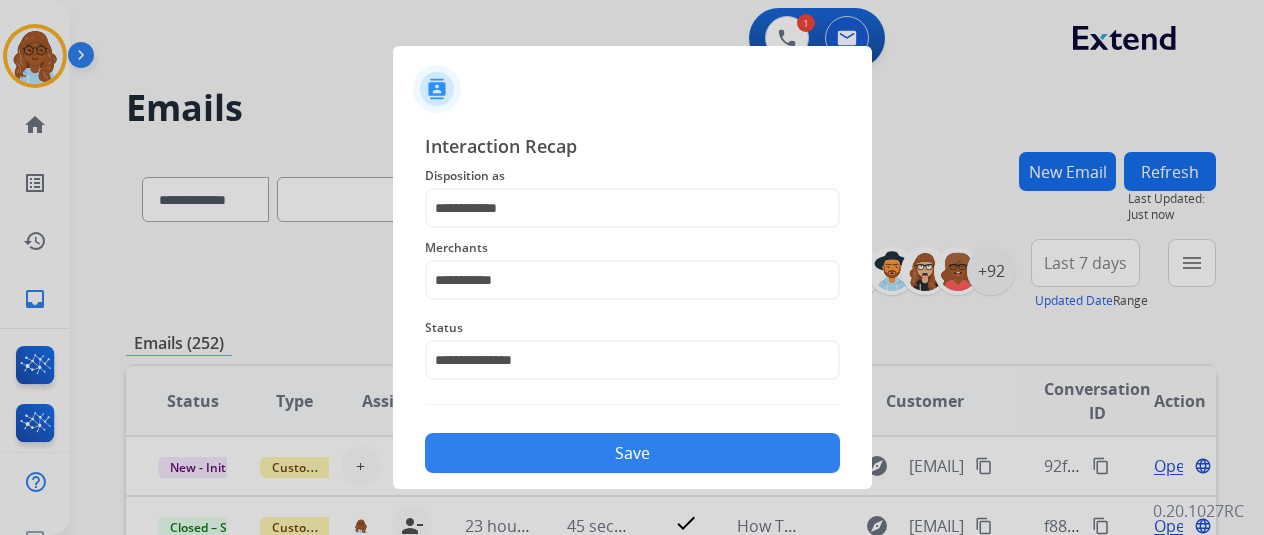 click on "Save" 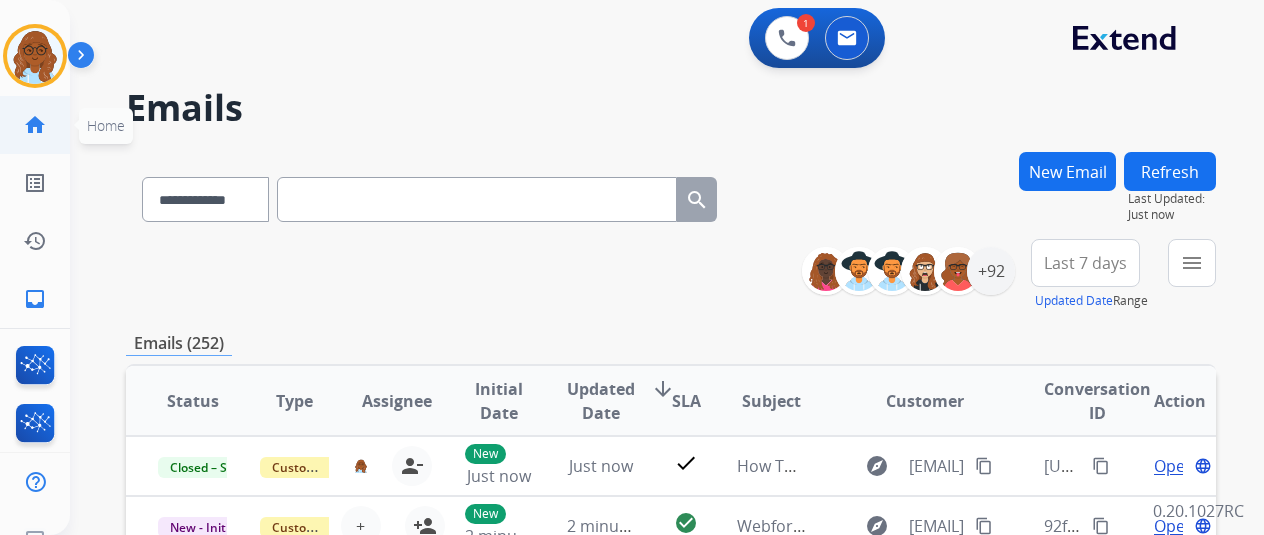click on "home" 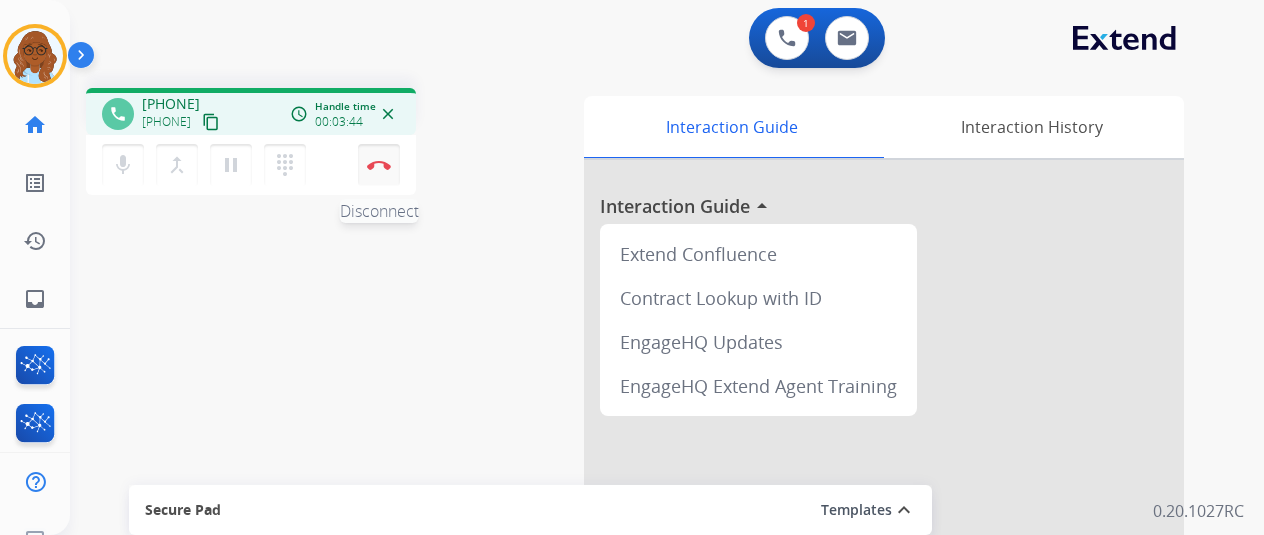 click on "Disconnect" at bounding box center (379, 165) 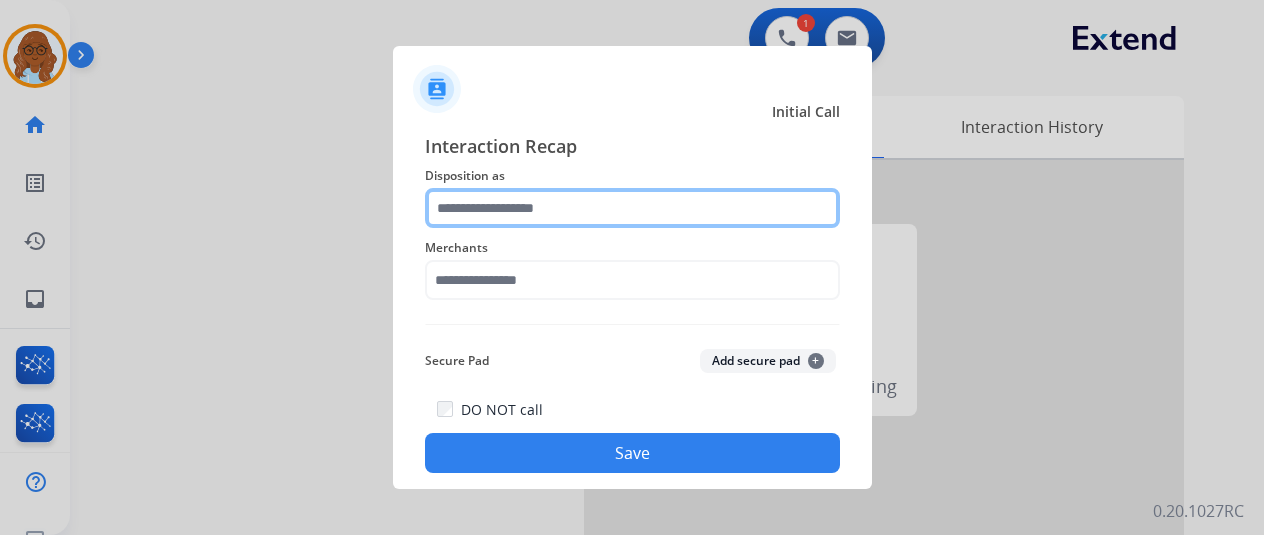 drag, startPoint x: 487, startPoint y: 208, endPoint x: 538, endPoint y: 223, distance: 53.160137 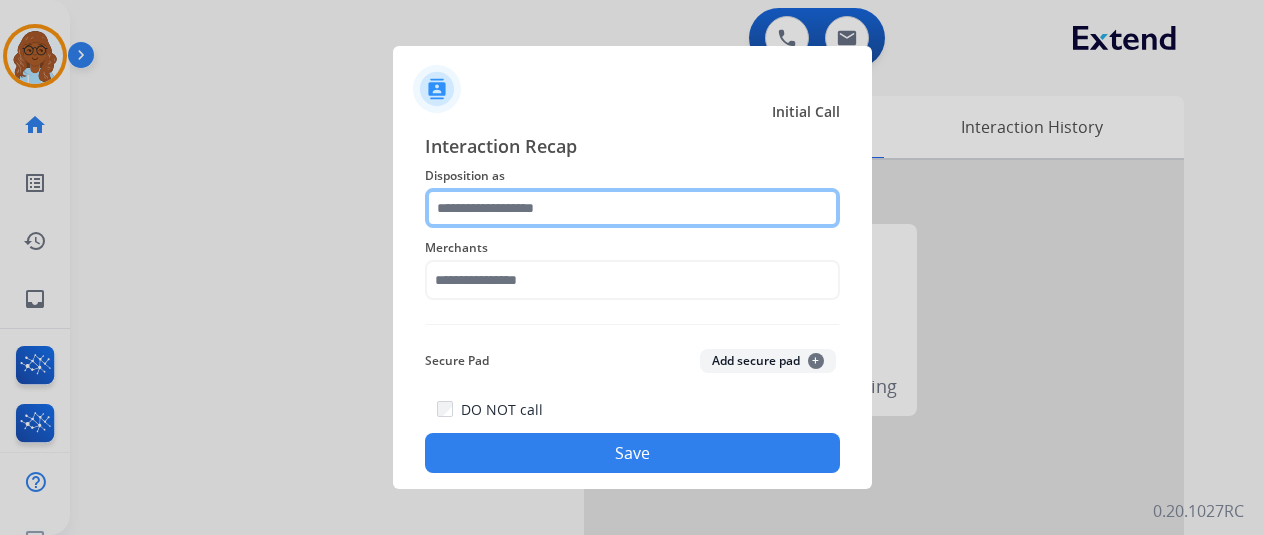 click 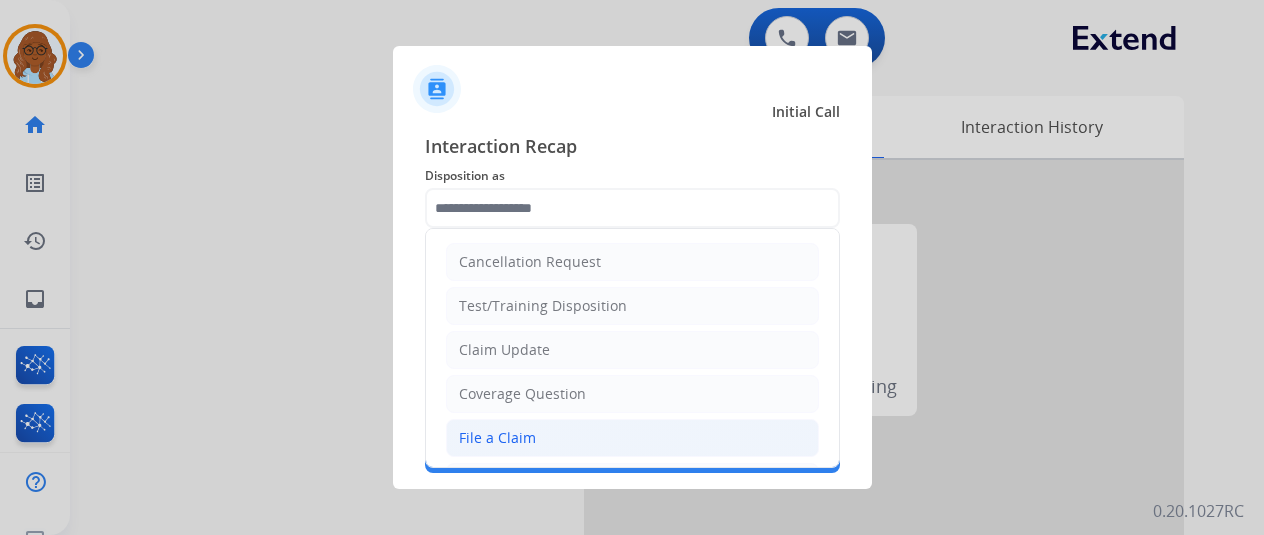 click on "File a Claim" 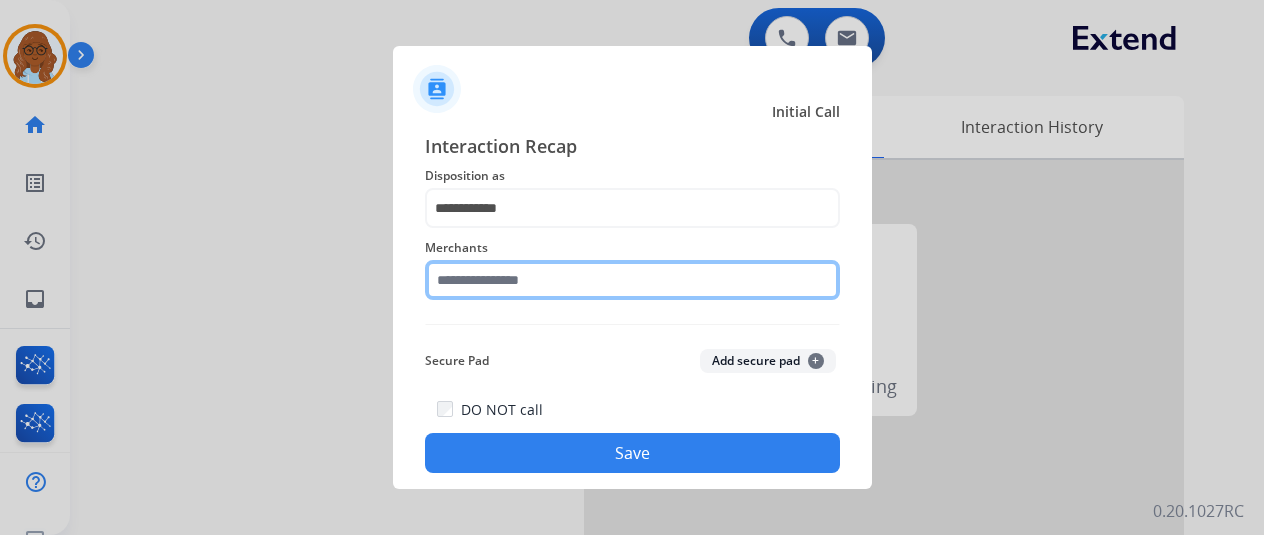 click 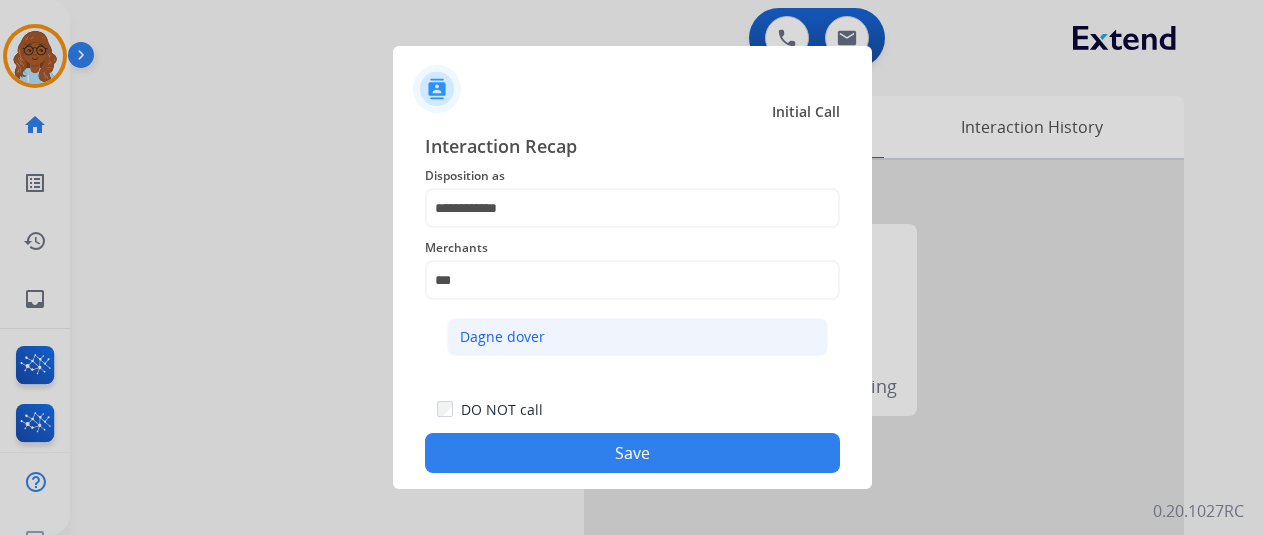 click on "Dagne dover" 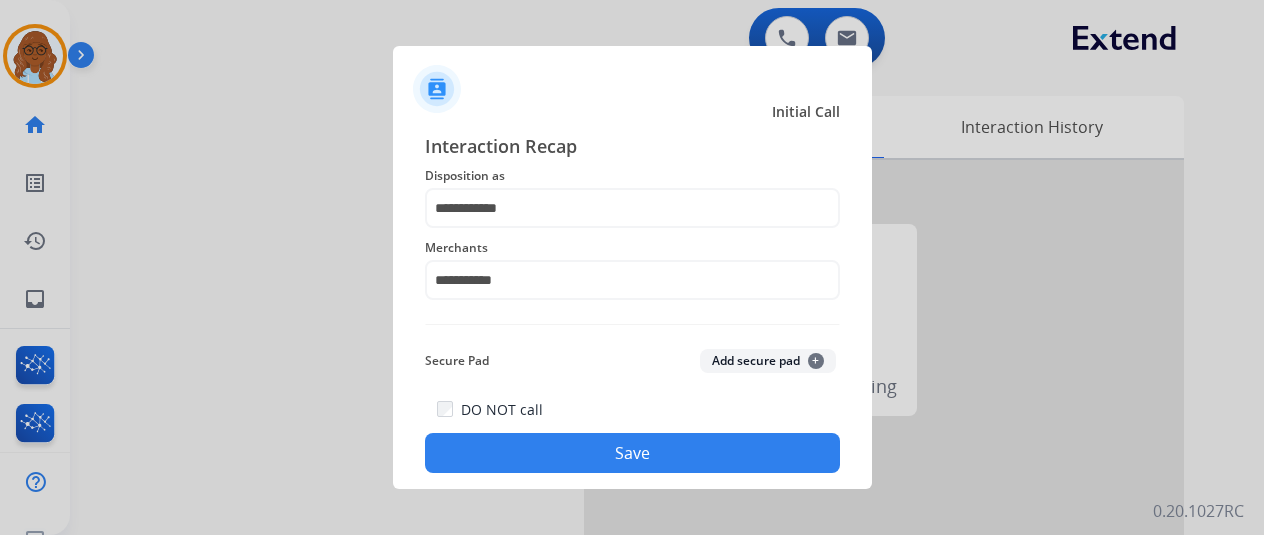 click on "Save" 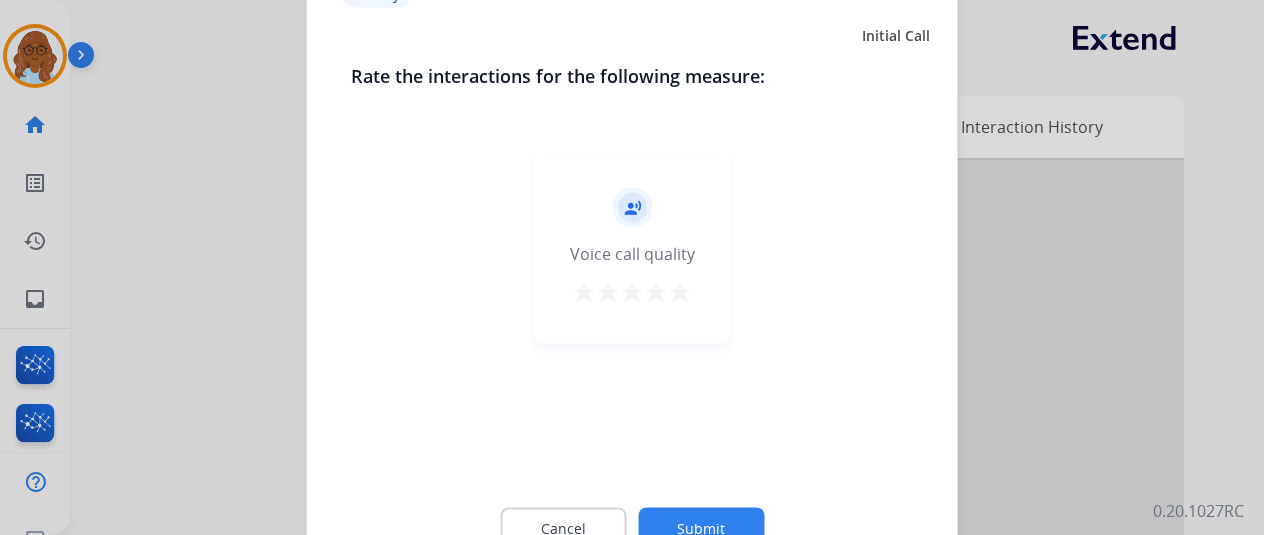 drag, startPoint x: 670, startPoint y: 287, endPoint x: 700, endPoint y: 338, distance: 59.16925 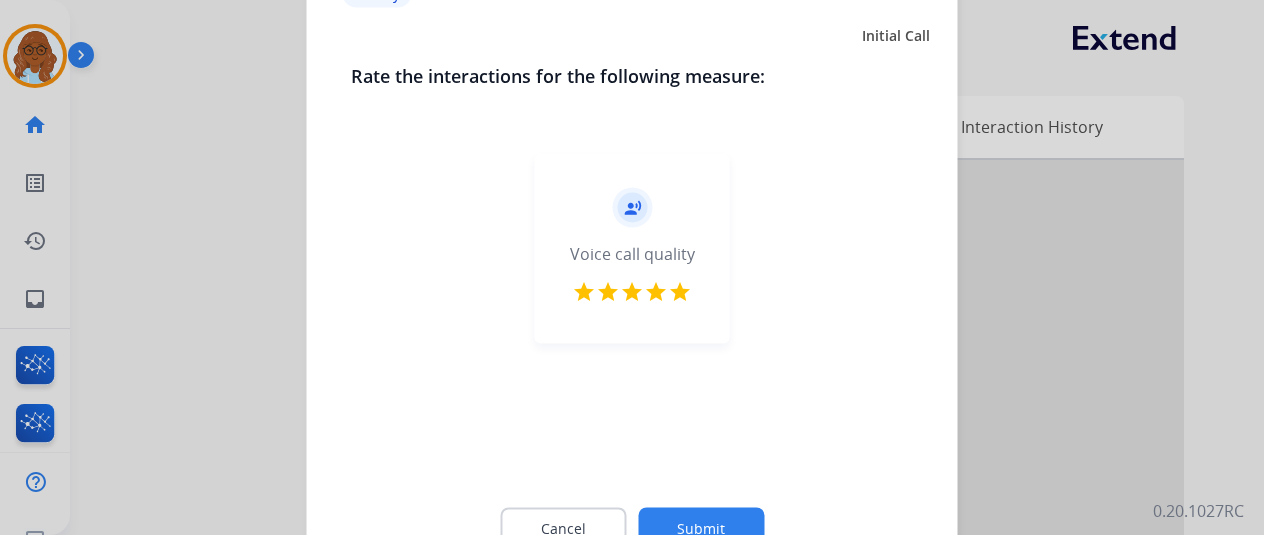 click on "Cancel Submit" 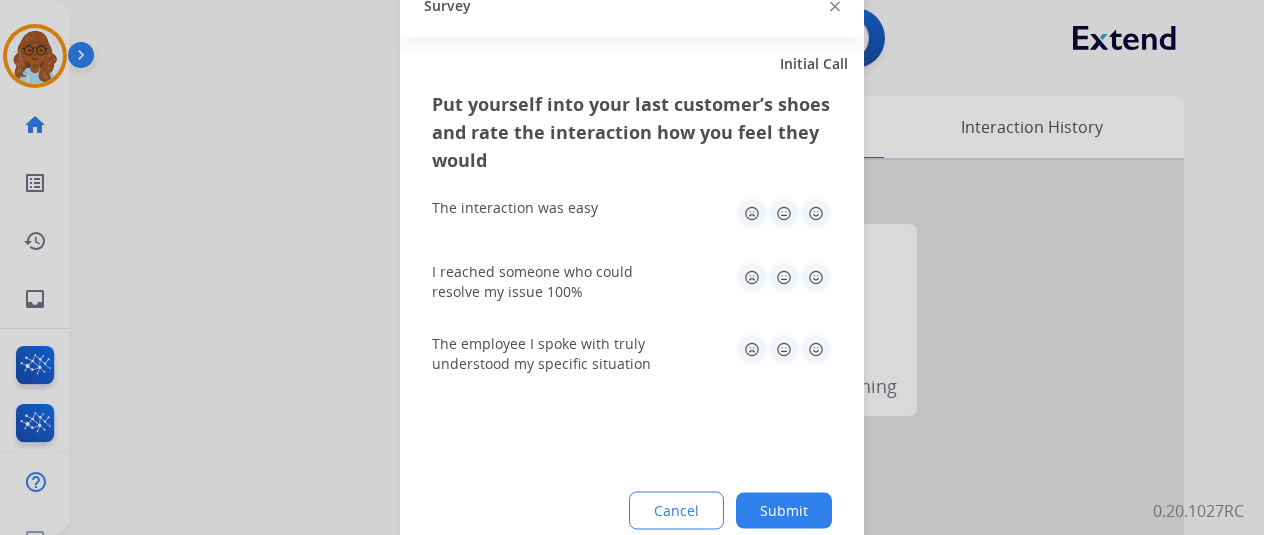 click 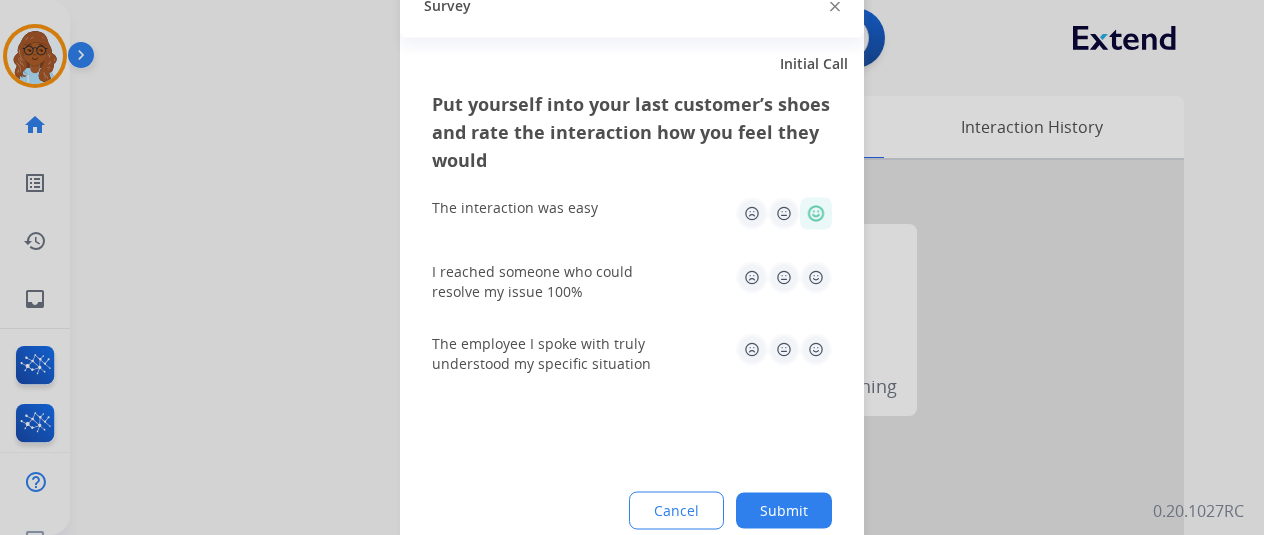 drag, startPoint x: 821, startPoint y: 288, endPoint x: 822, endPoint y: 330, distance: 42.0119 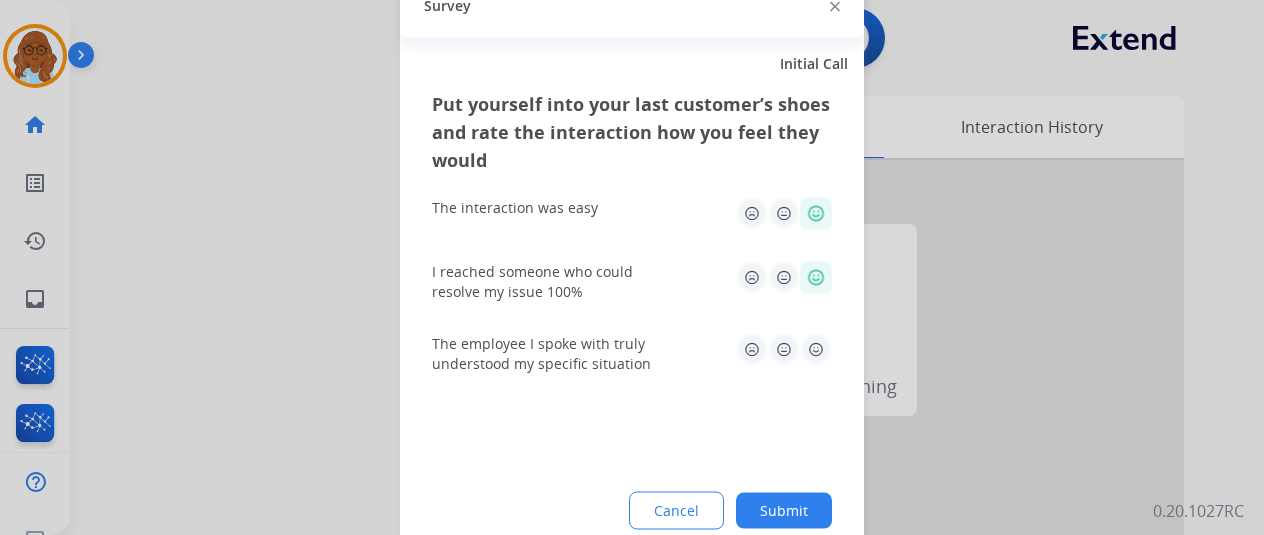 click 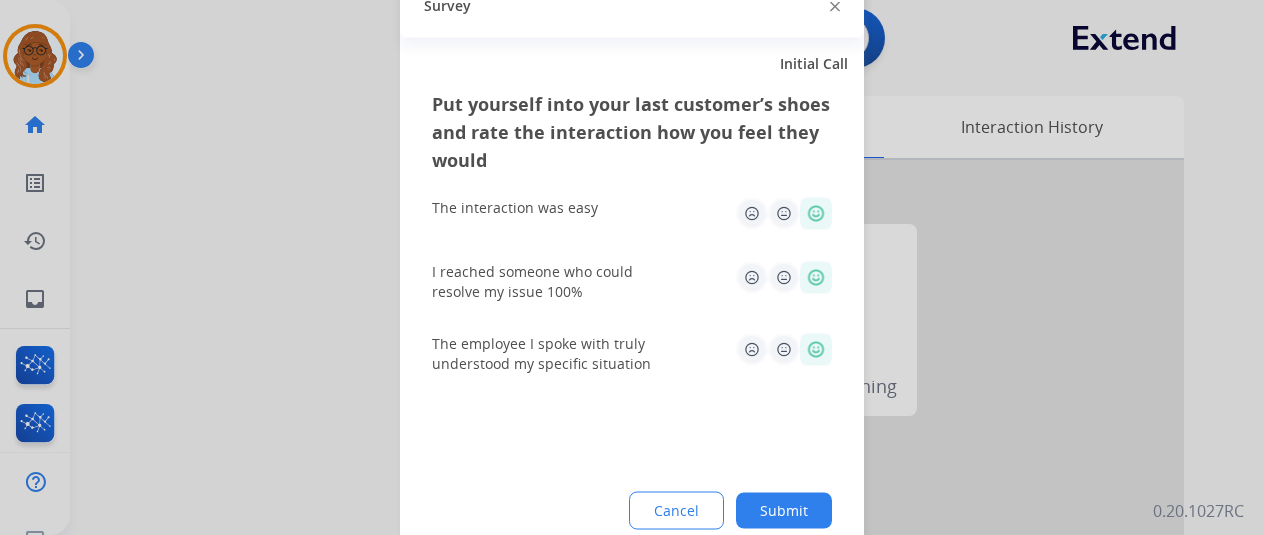 click on "Submit" 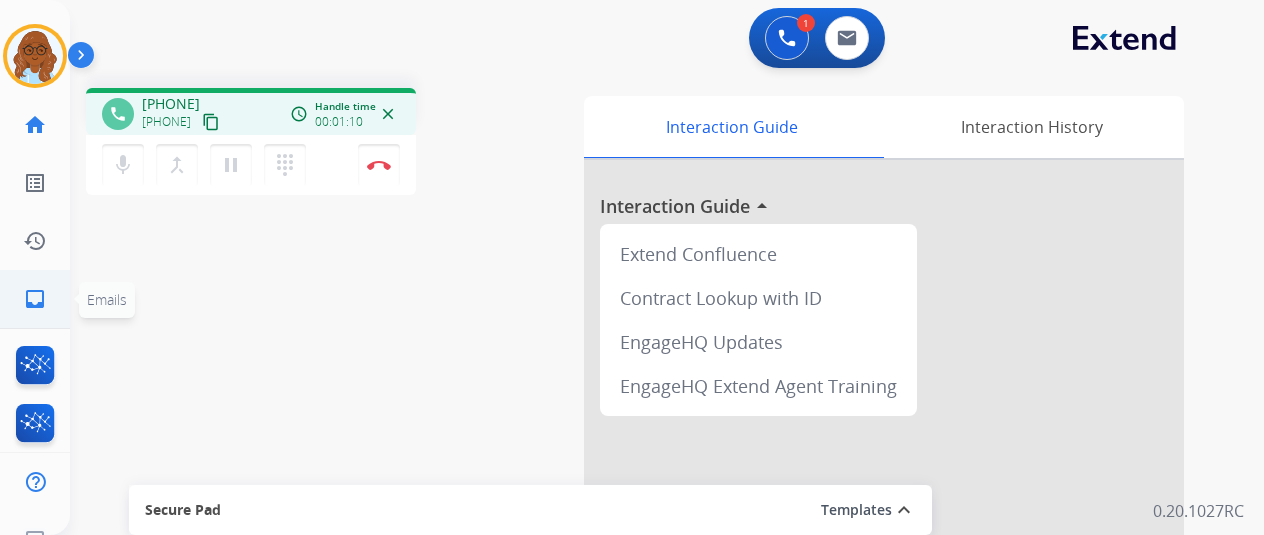click on "inbox" 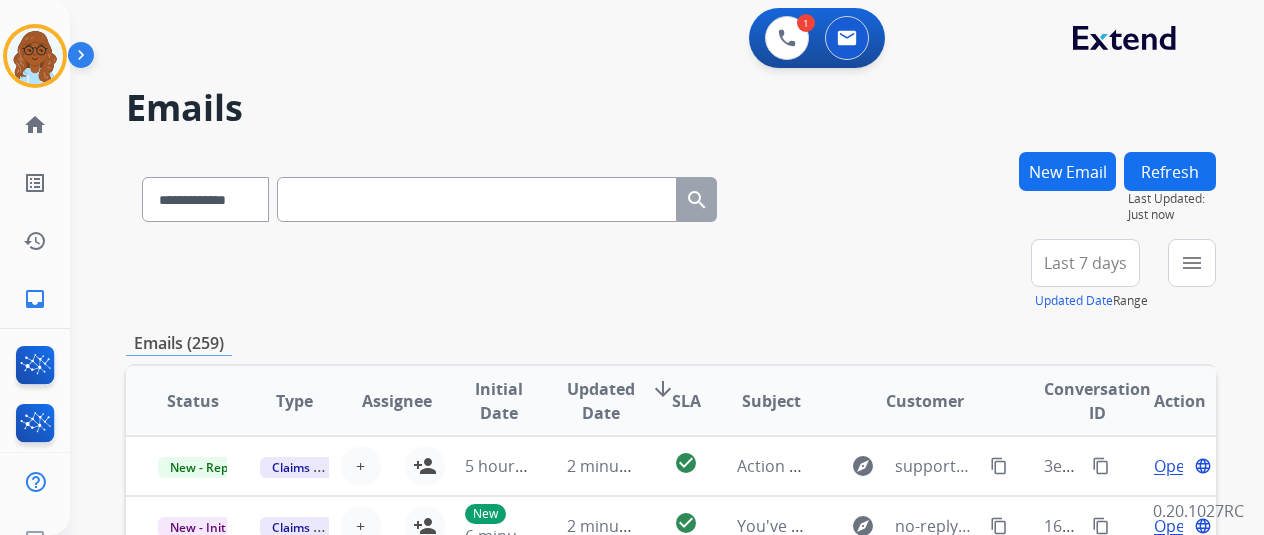 click on "New Email" at bounding box center [1067, 171] 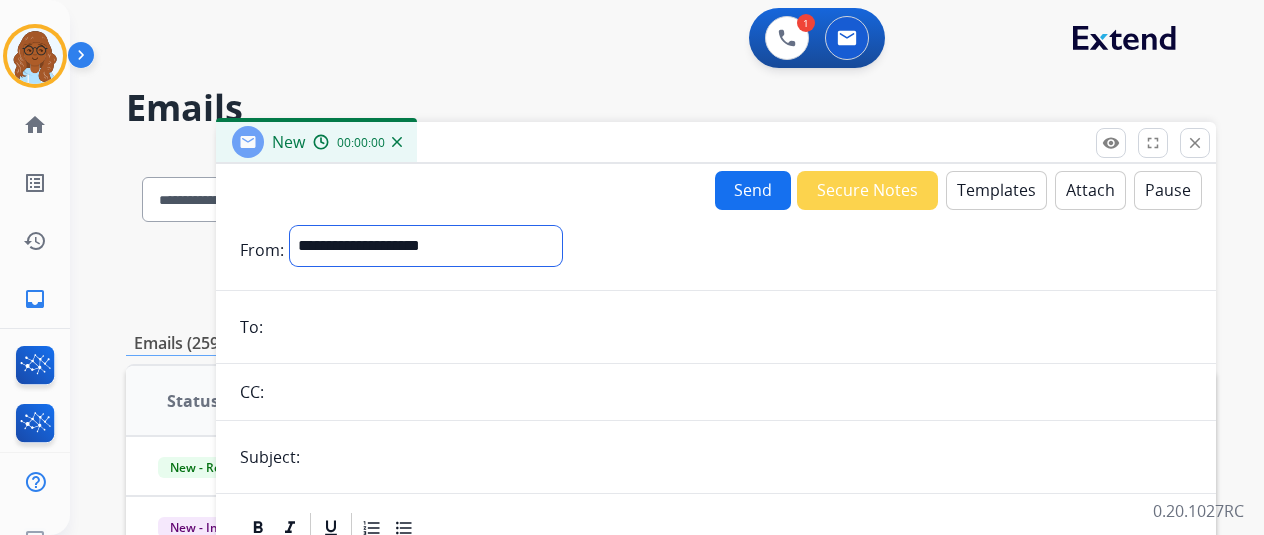 click on "**********" at bounding box center [426, 246] 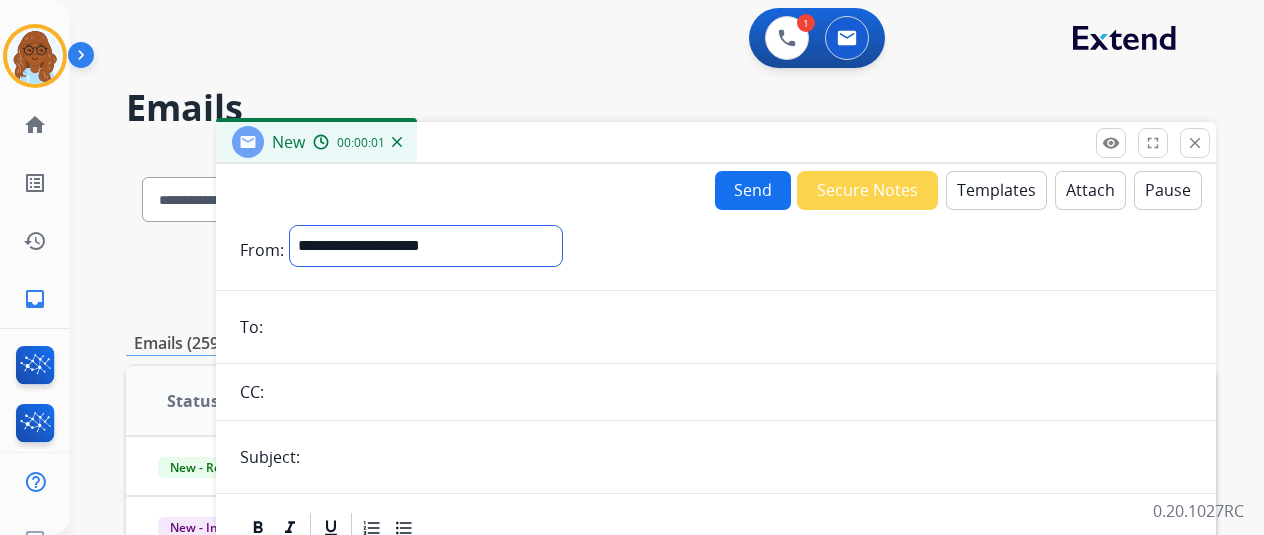 select on "**********" 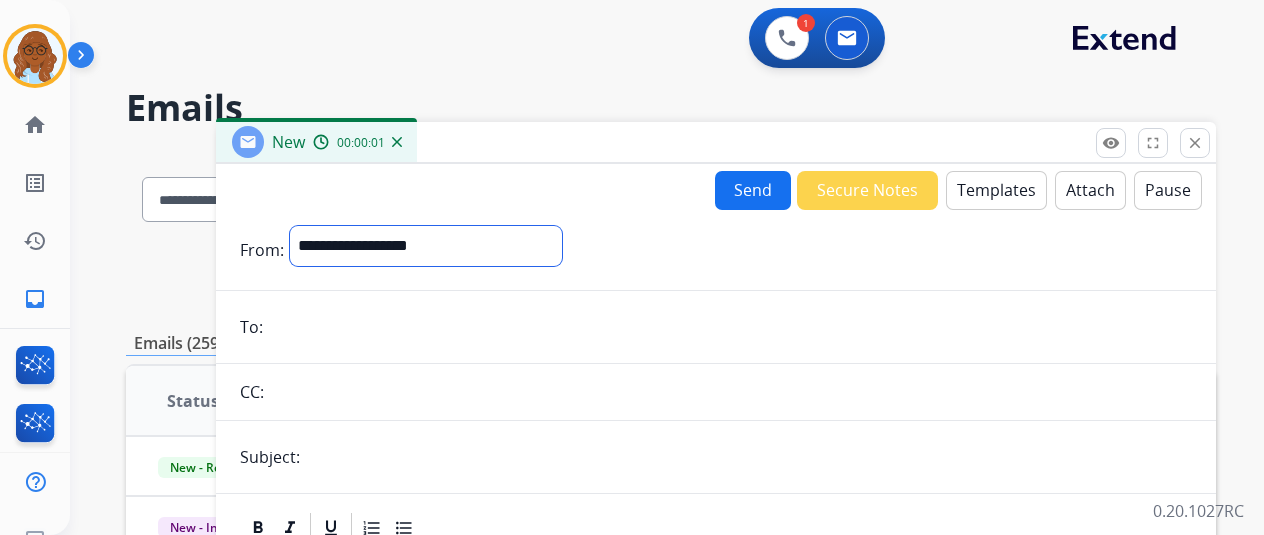 click on "**********" at bounding box center [426, 246] 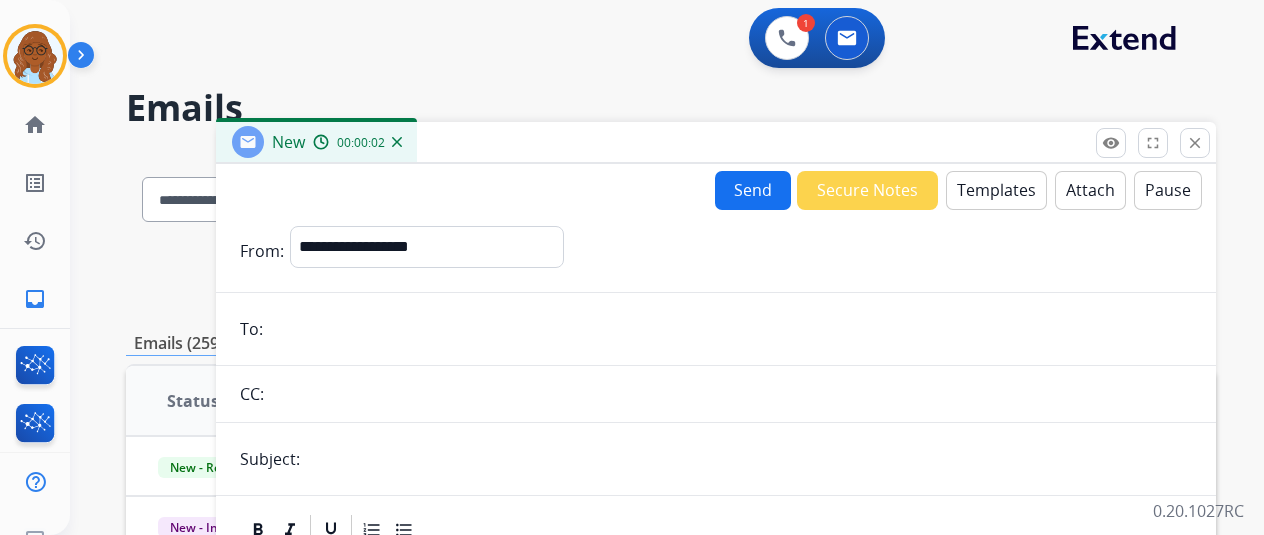 paste on "**********" 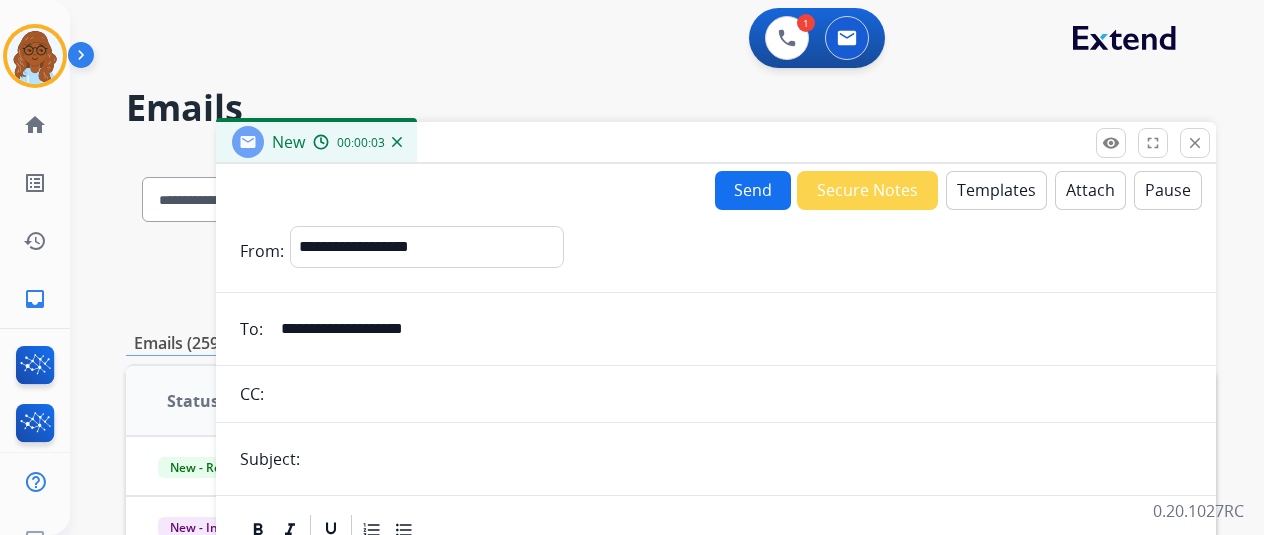 type on "**********" 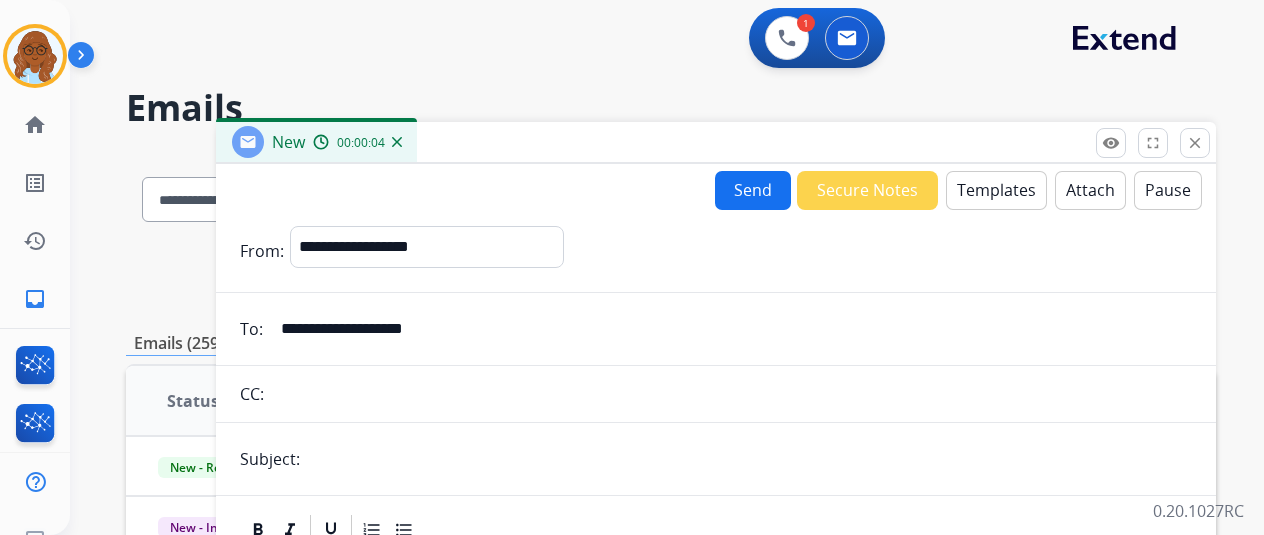 type on "**********" 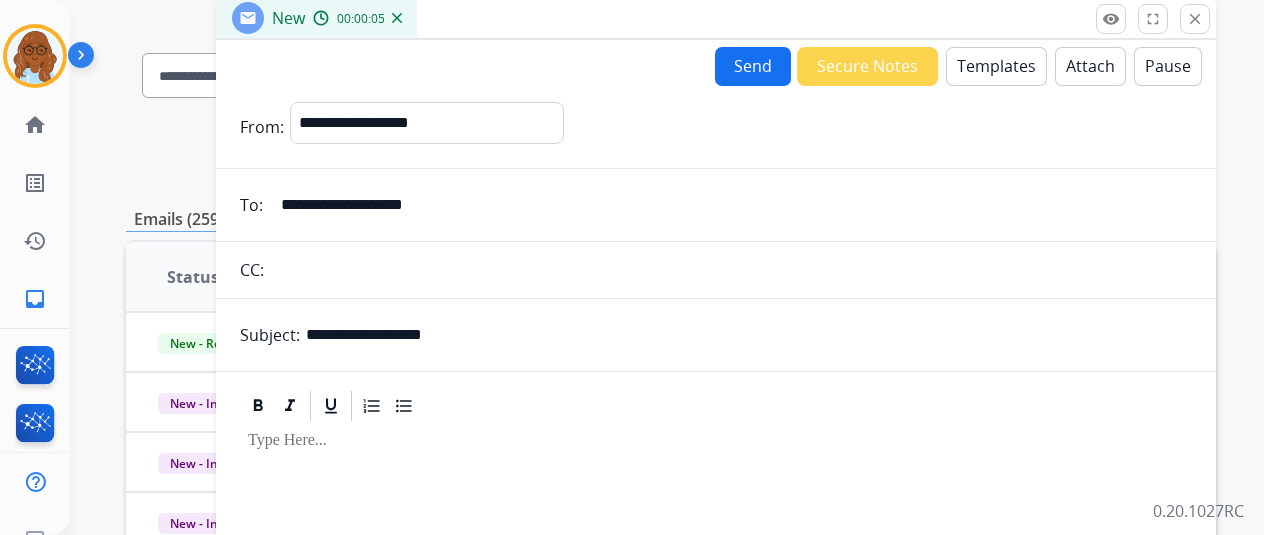 scroll, scrollTop: 0, scrollLeft: 0, axis: both 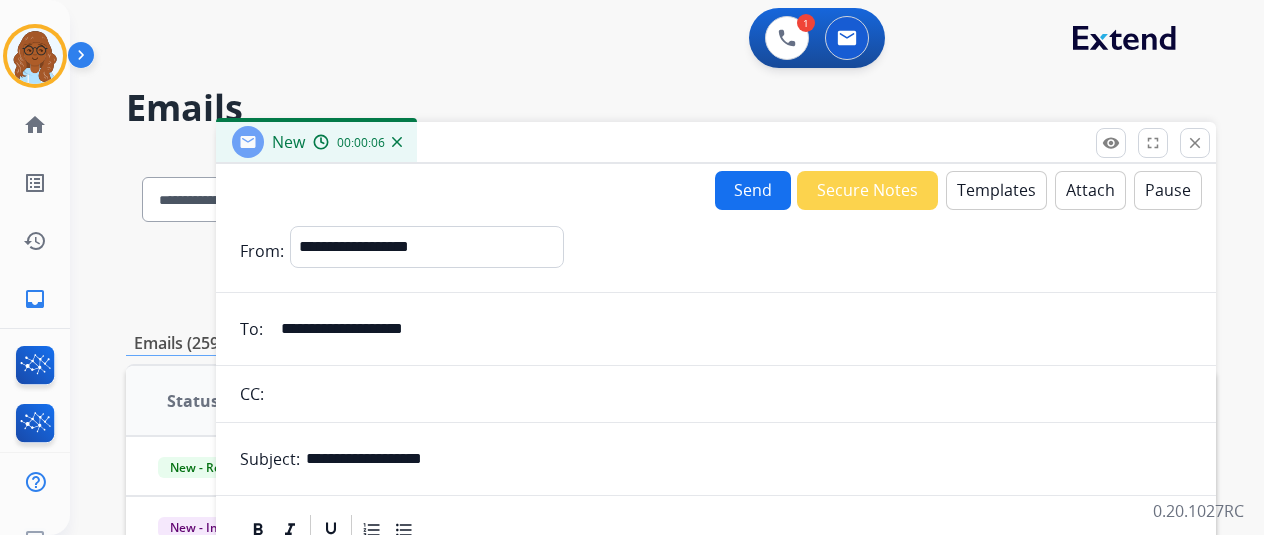 click on "Templates" at bounding box center [996, 190] 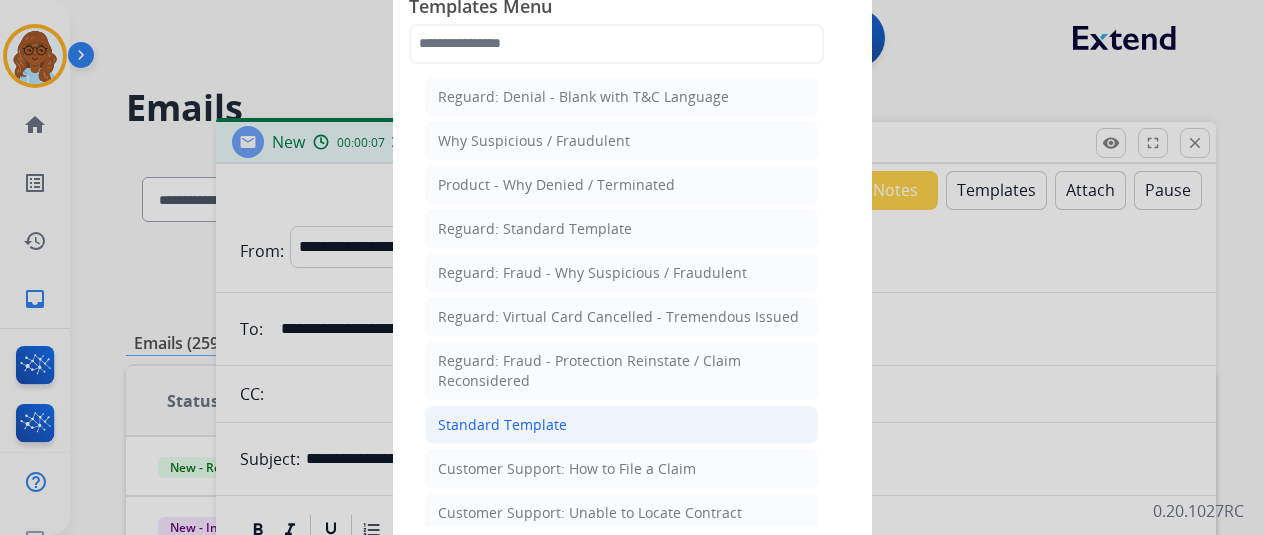 click on "Standard Template" 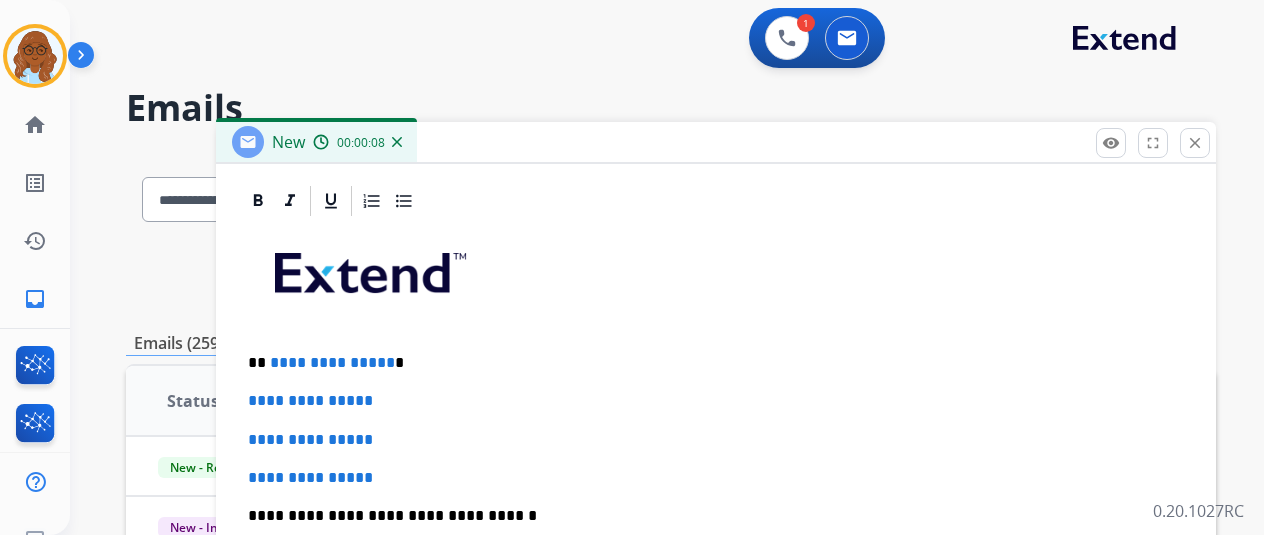 scroll, scrollTop: 458, scrollLeft: 0, axis: vertical 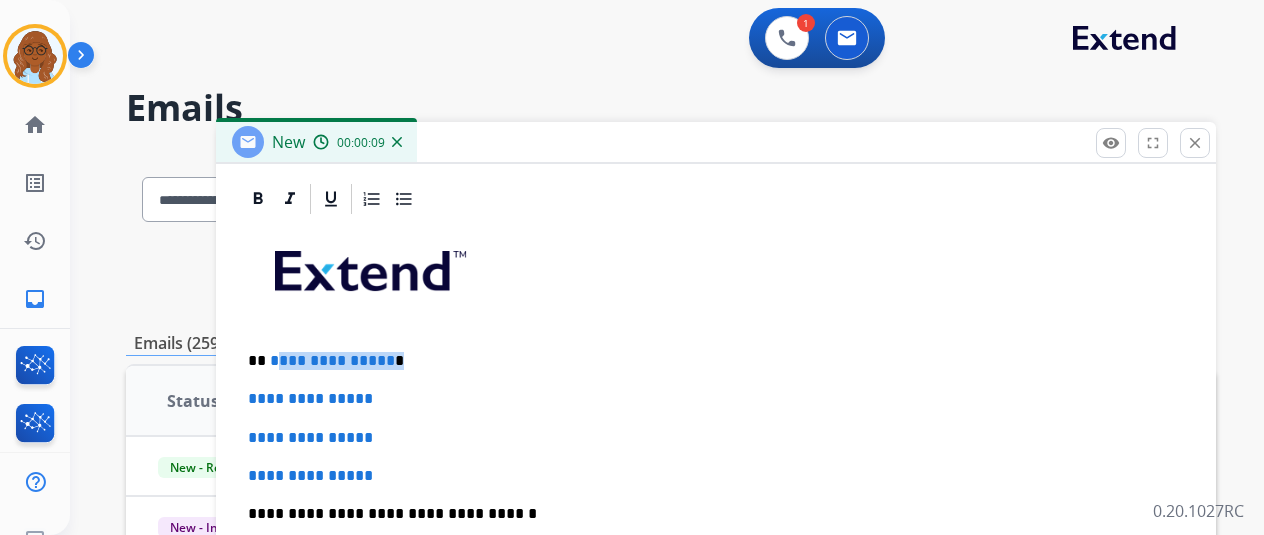 drag, startPoint x: 446, startPoint y: 348, endPoint x: 292, endPoint y: 353, distance: 154.08115 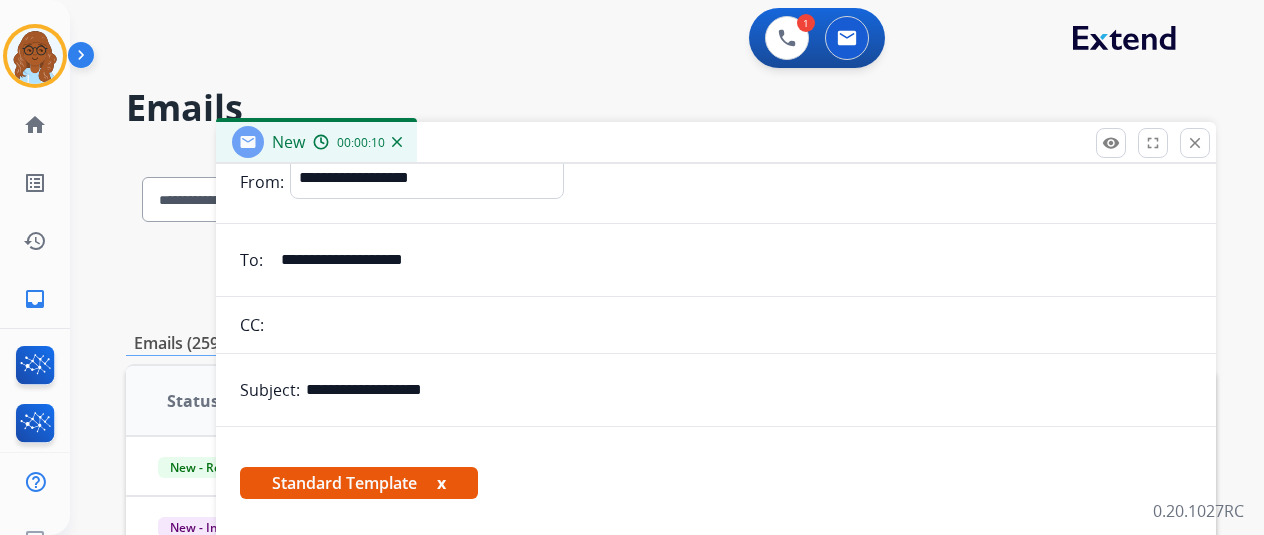 scroll, scrollTop: 0, scrollLeft: 0, axis: both 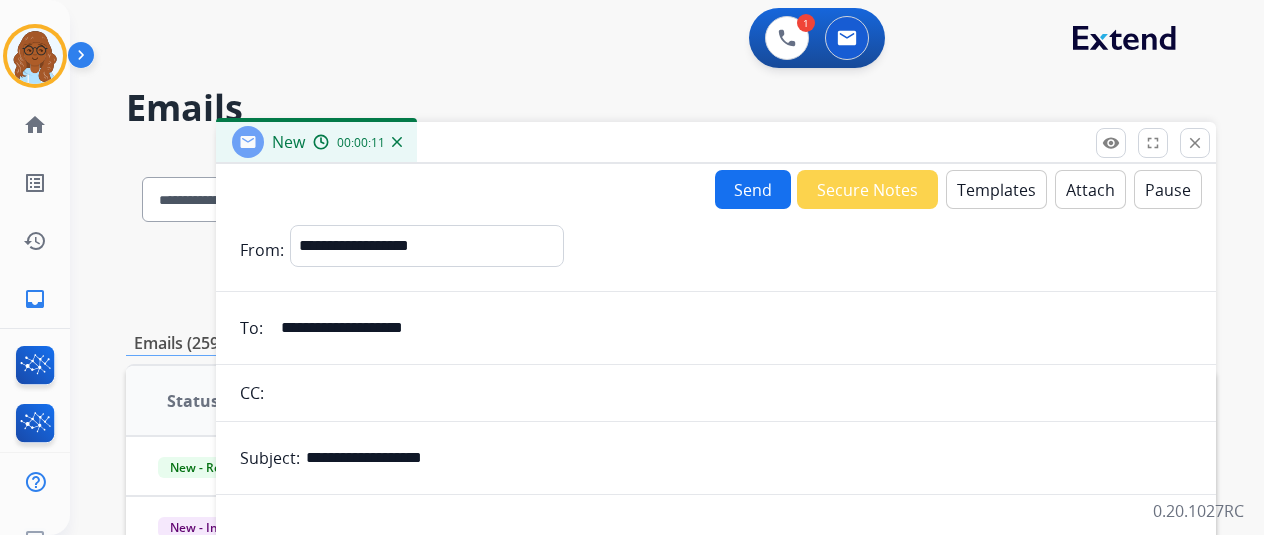 click on "Templates" at bounding box center [996, 189] 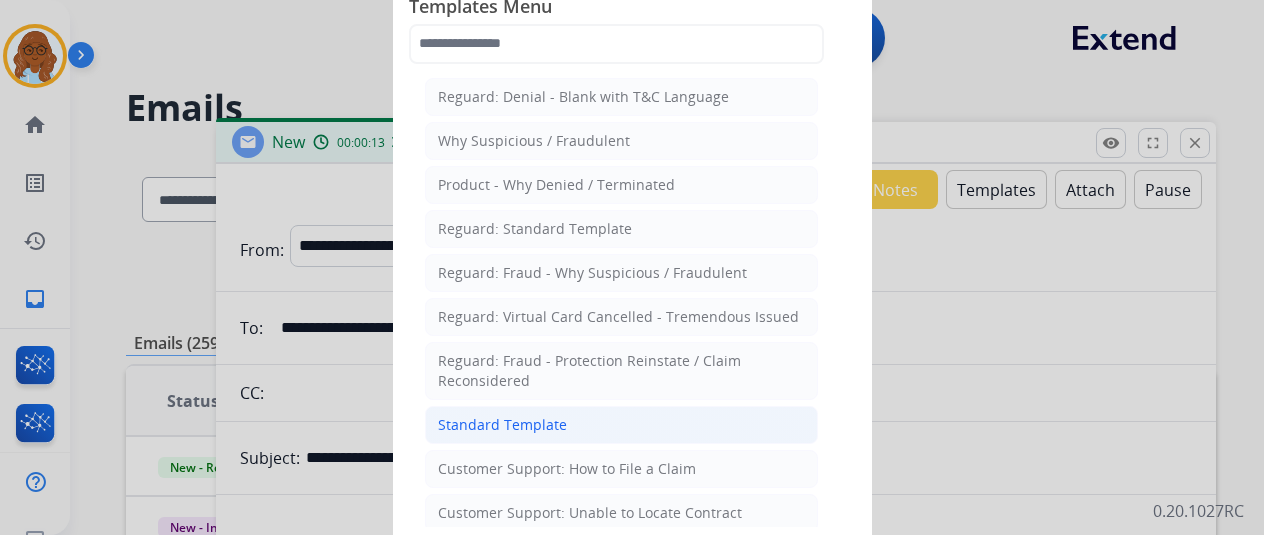 scroll, scrollTop: 100, scrollLeft: 0, axis: vertical 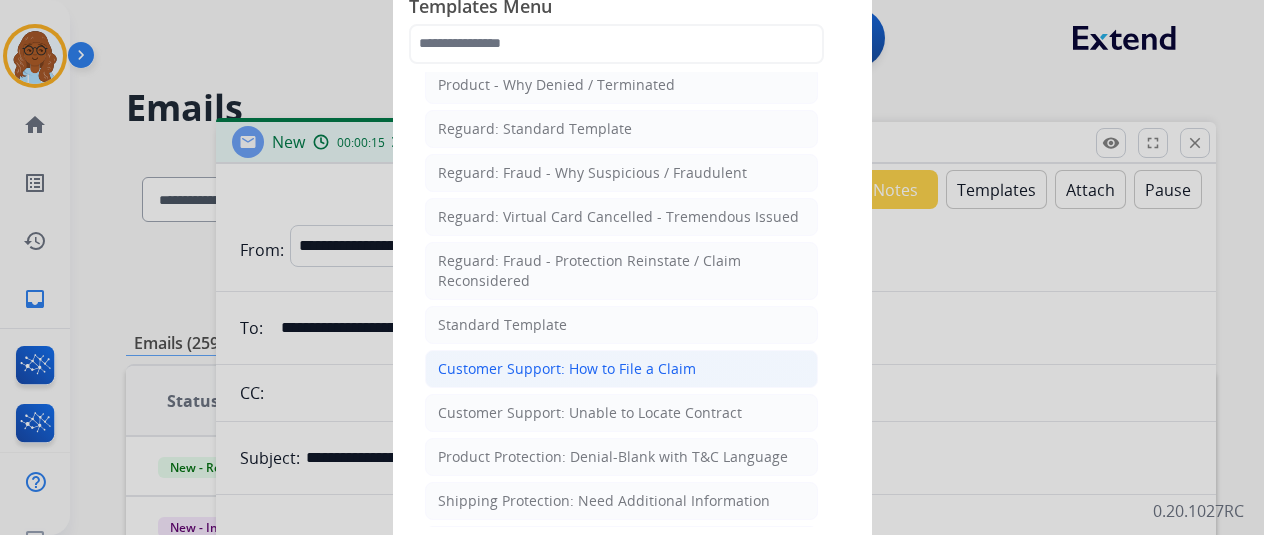 click on "Customer Support: How to File a Claim" 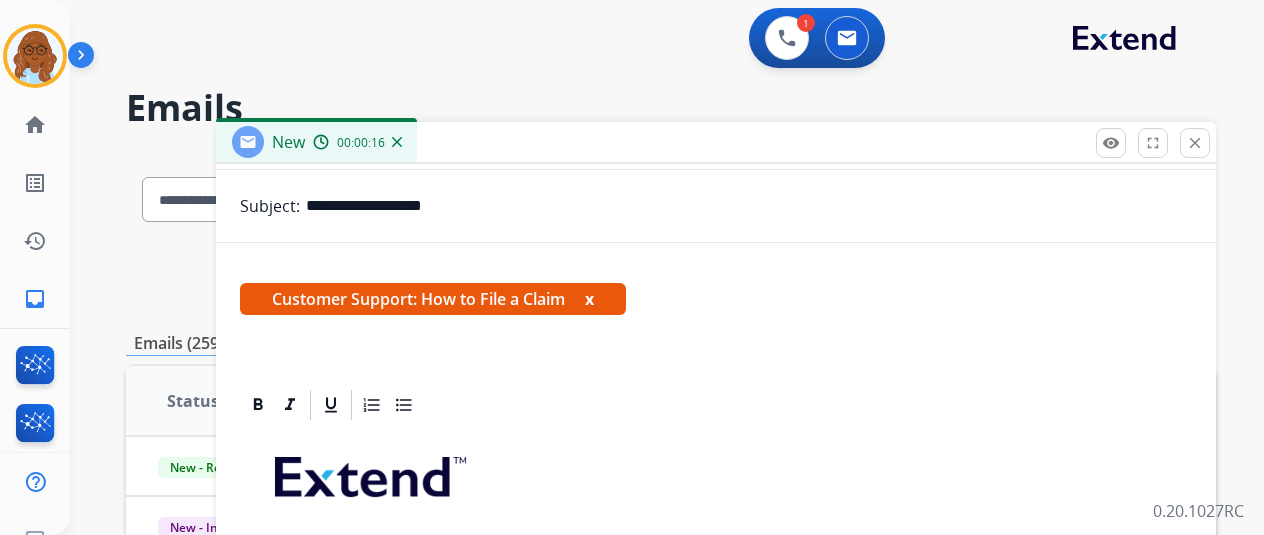 scroll, scrollTop: 182, scrollLeft: 0, axis: vertical 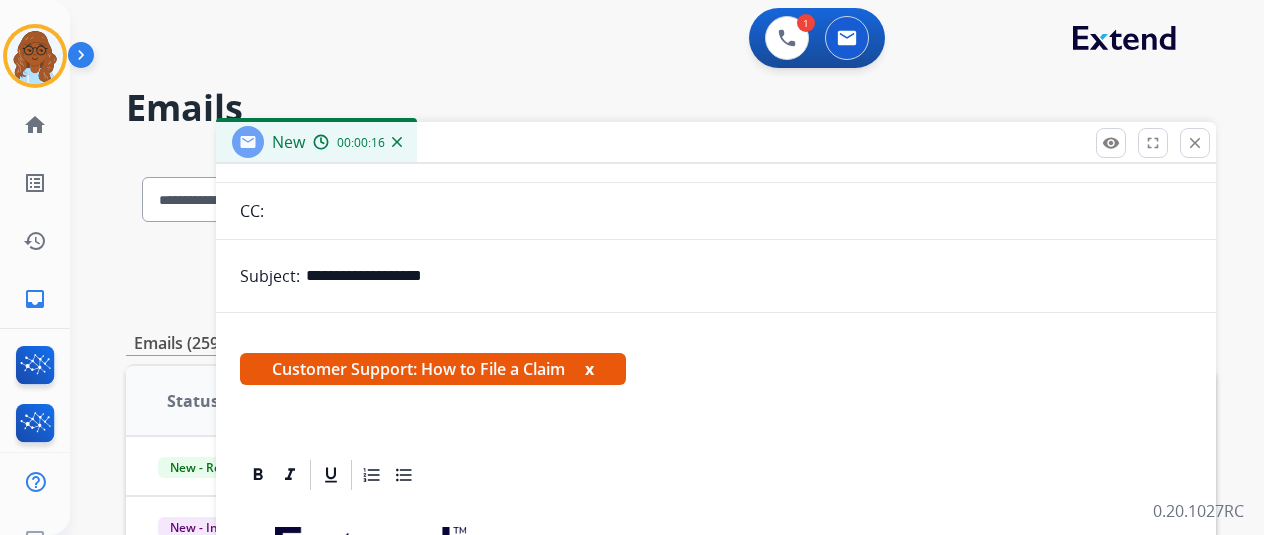 click on "x" at bounding box center (589, 369) 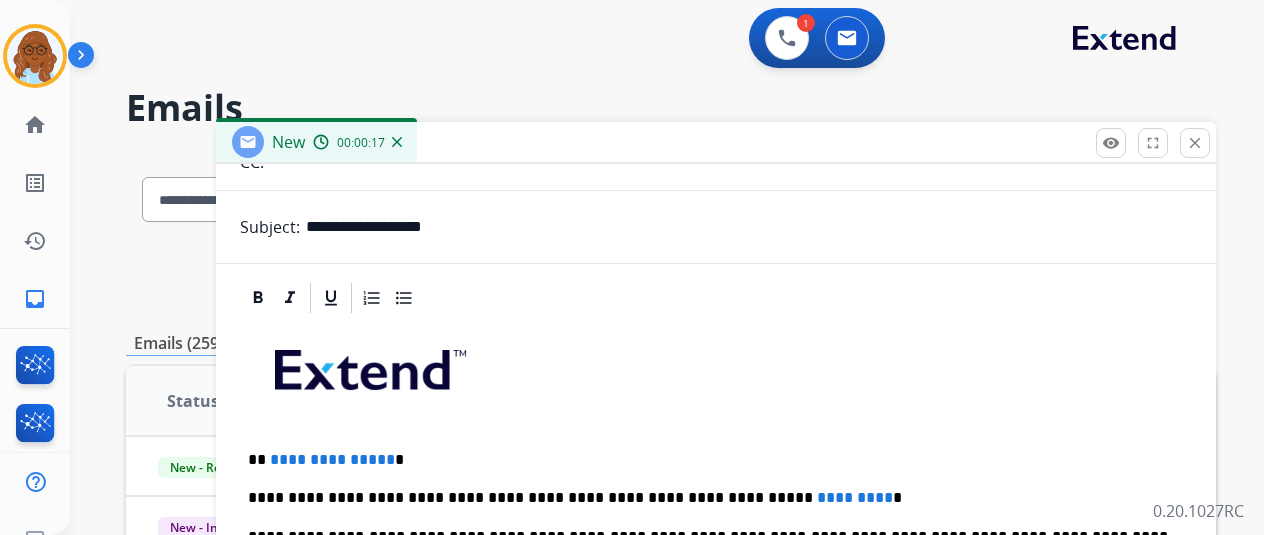 scroll, scrollTop: 254, scrollLeft: 0, axis: vertical 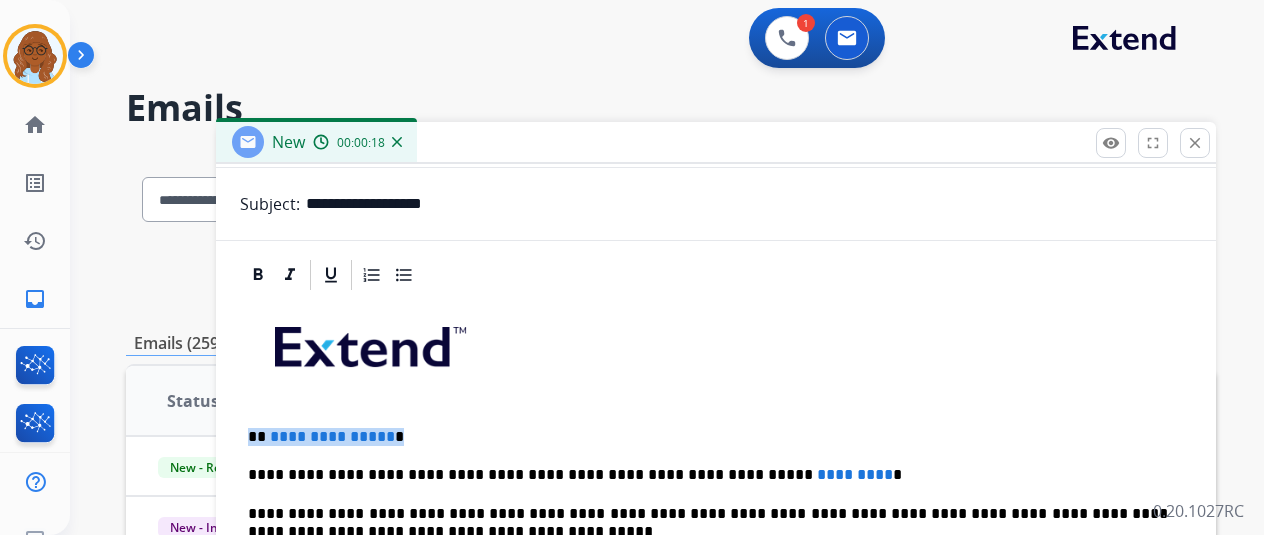 drag, startPoint x: 419, startPoint y: 433, endPoint x: 246, endPoint y: 440, distance: 173.14156 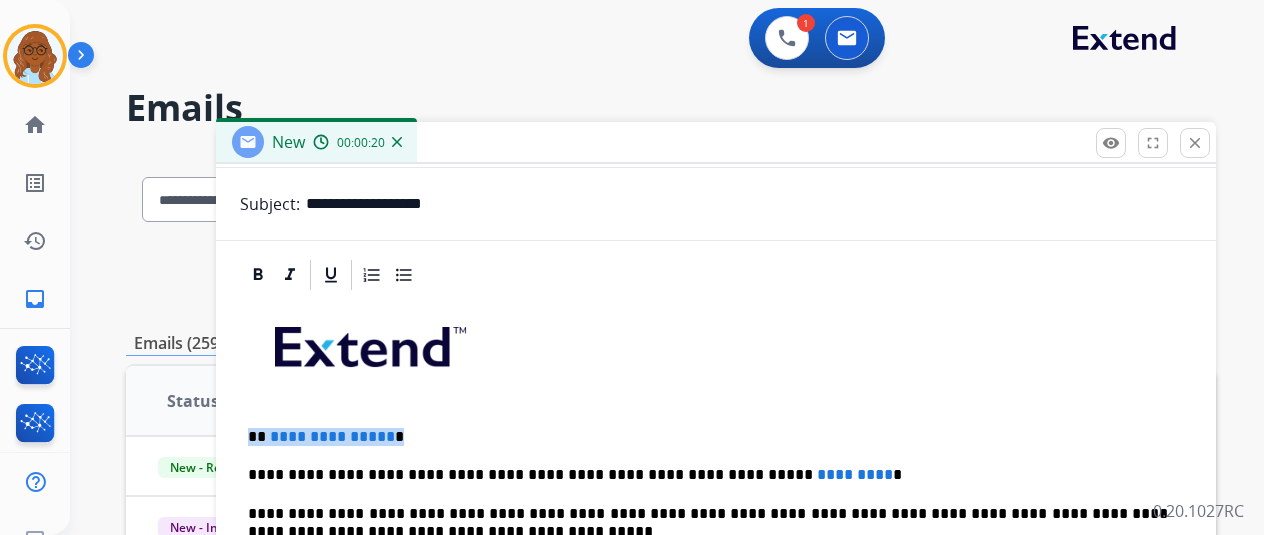 type 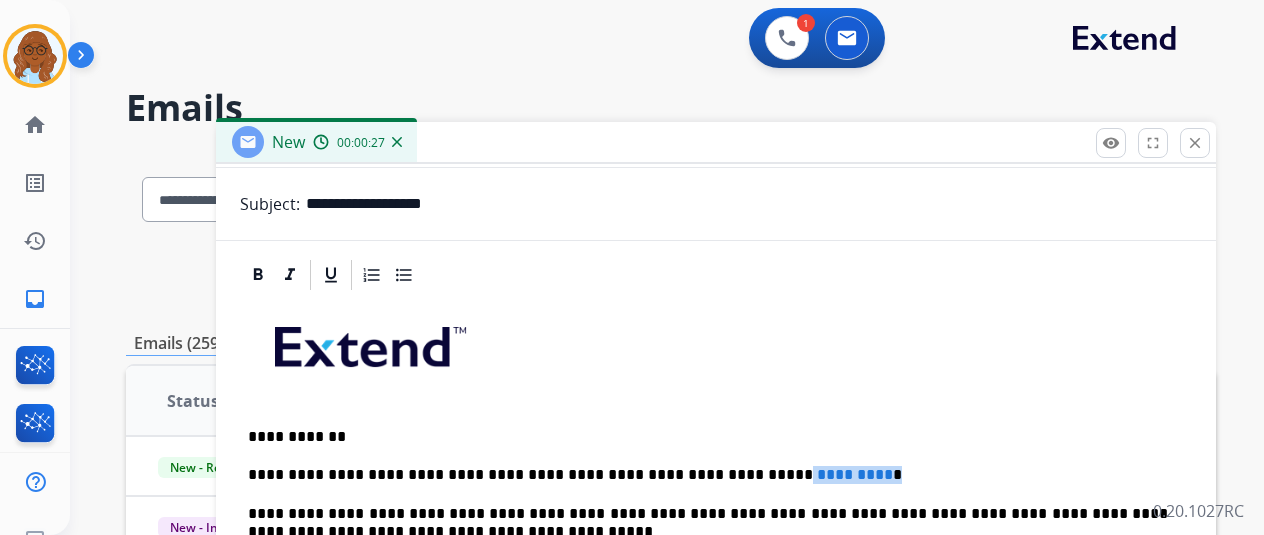 drag, startPoint x: 804, startPoint y: 470, endPoint x: 958, endPoint y: 433, distance: 158.38245 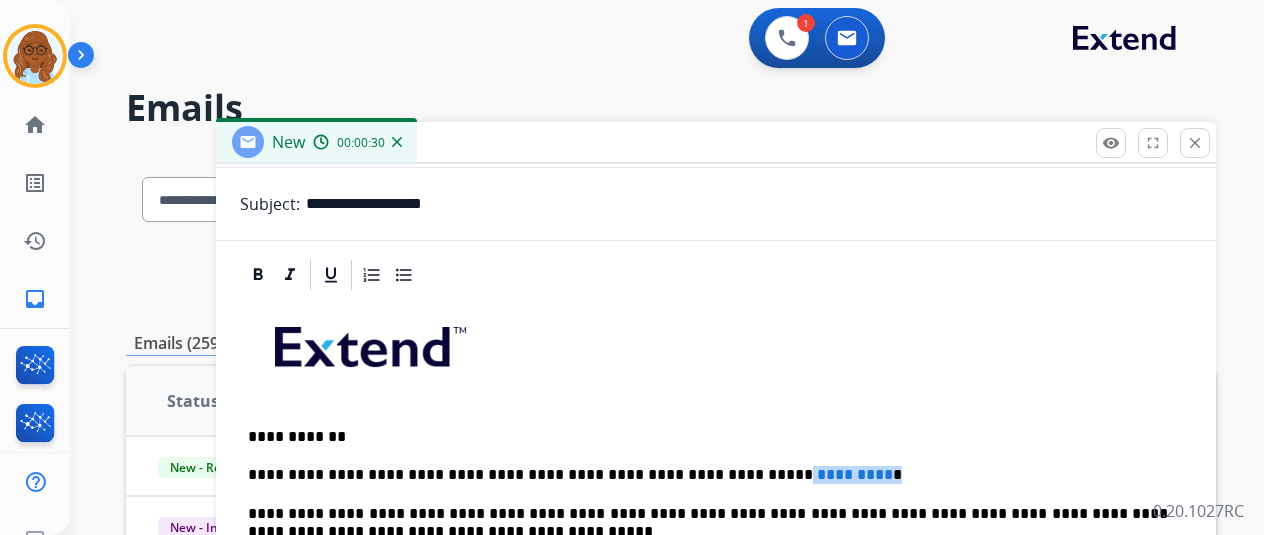 drag, startPoint x: 816, startPoint y: 462, endPoint x: 844, endPoint y: 465, distance: 28.160255 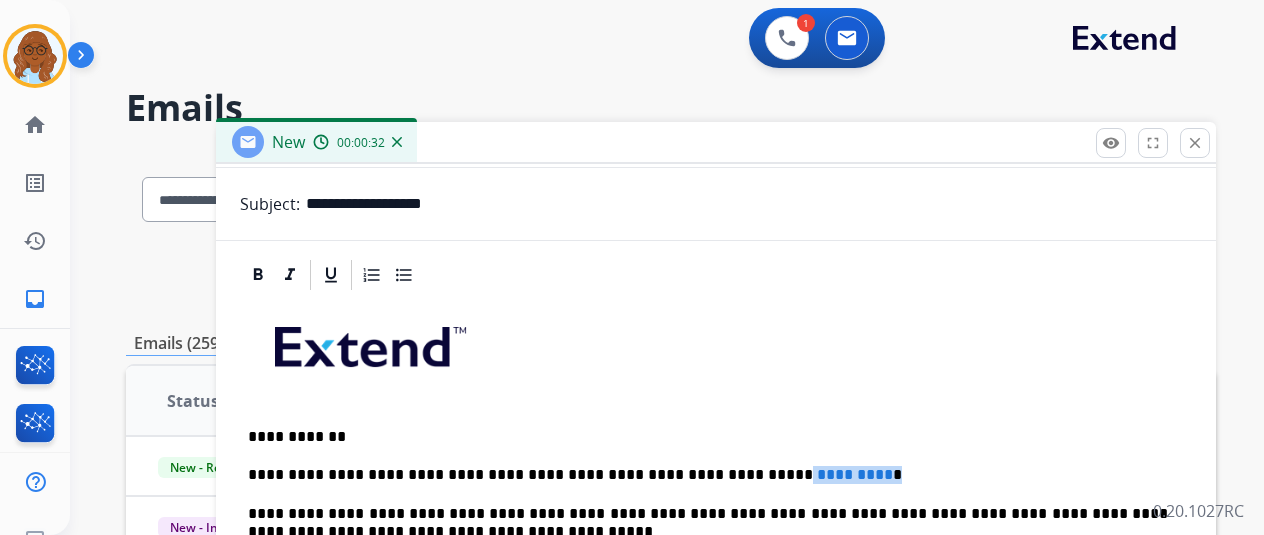 drag, startPoint x: 852, startPoint y: 467, endPoint x: 746, endPoint y: 474, distance: 106.23088 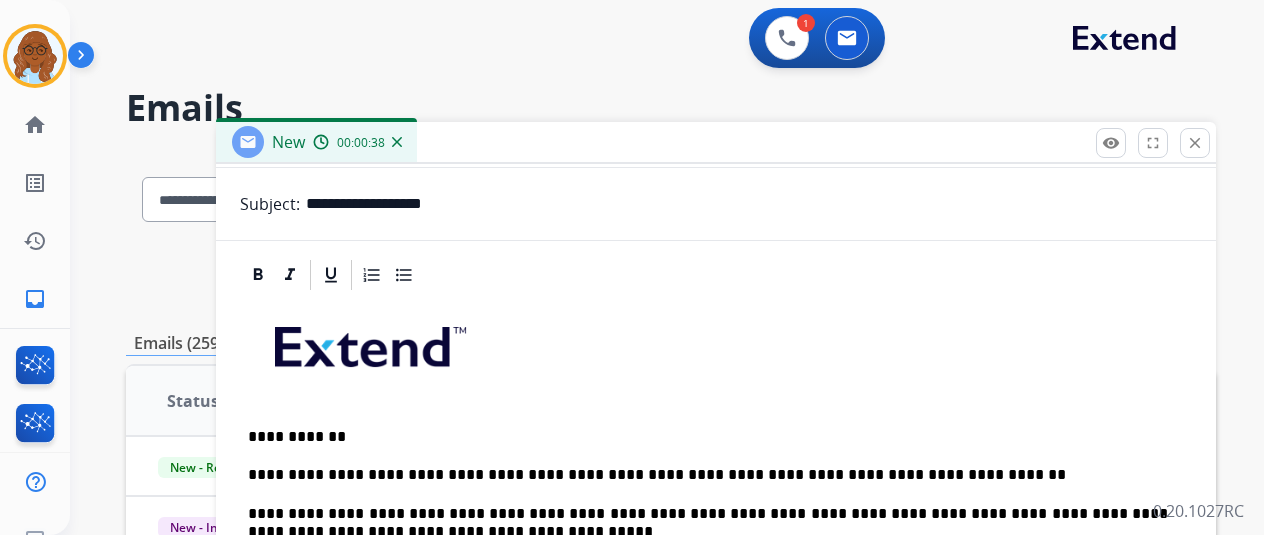 click on "**********" at bounding box center [708, 475] 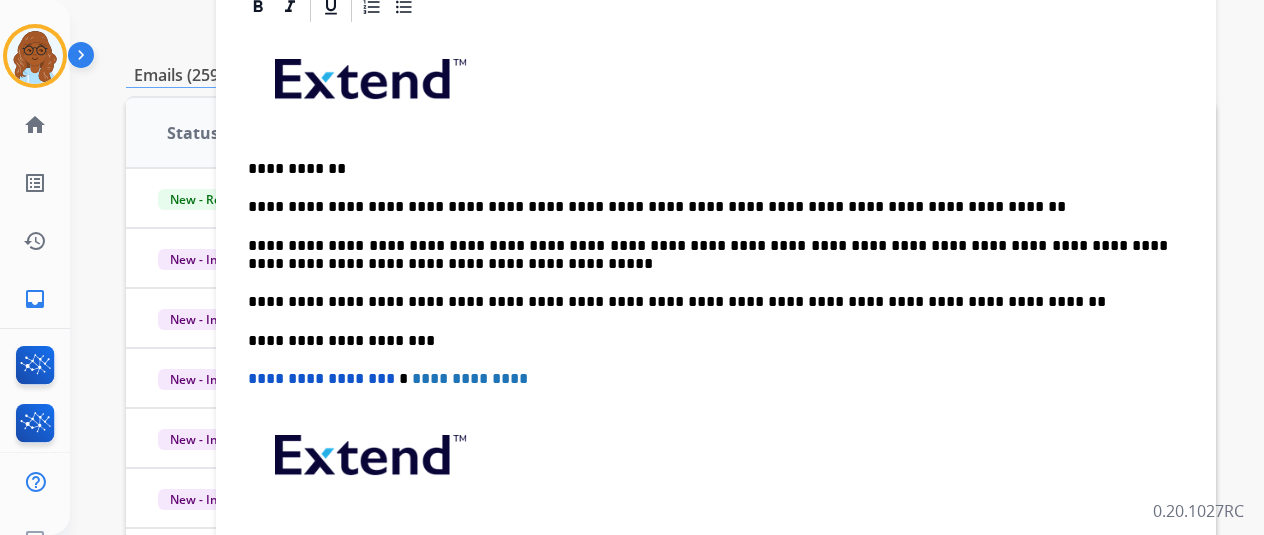 scroll, scrollTop: 300, scrollLeft: 0, axis: vertical 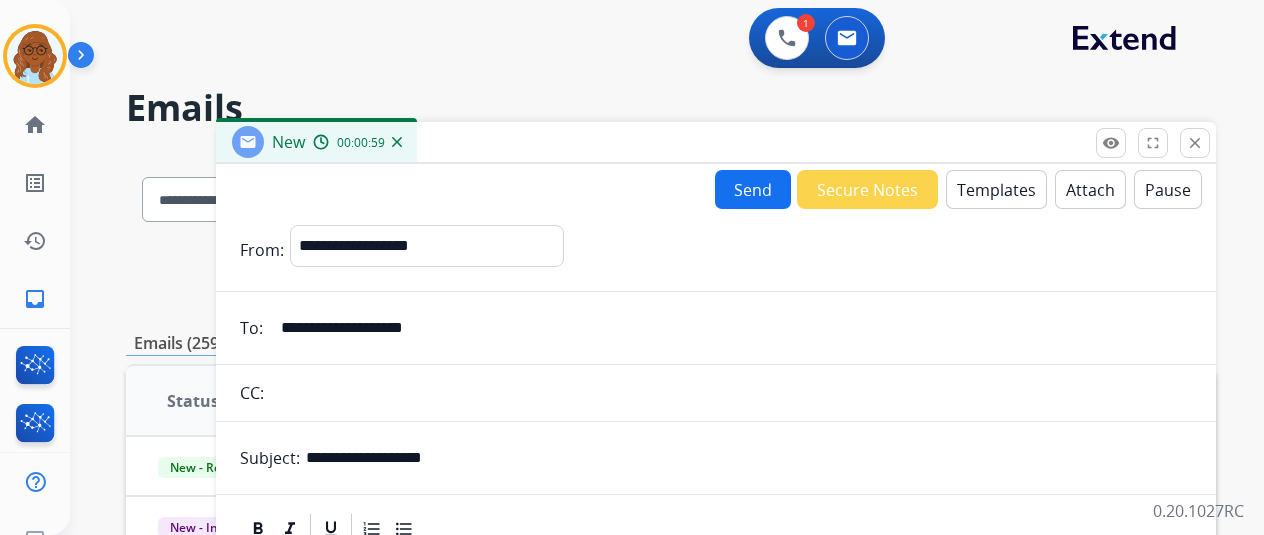 click on "Send" at bounding box center [753, 189] 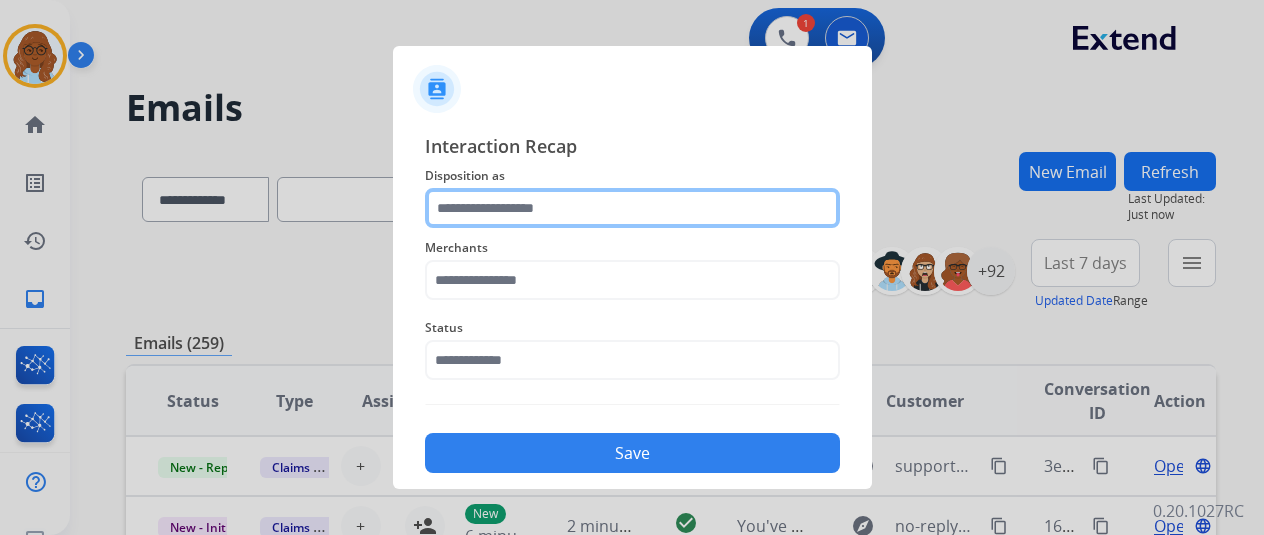 click 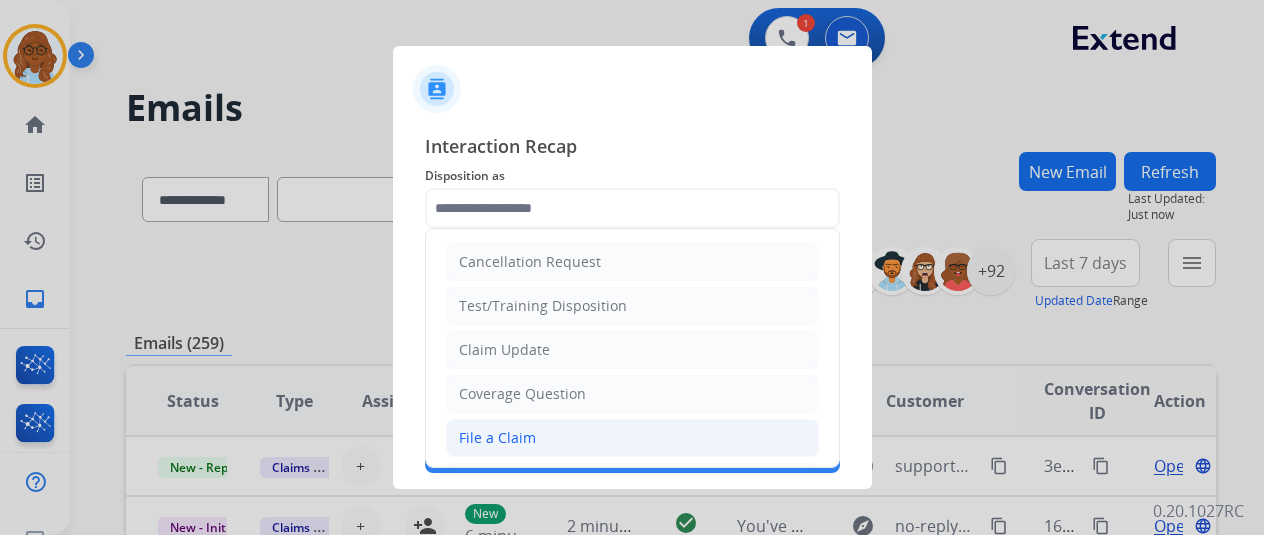 drag, startPoint x: 511, startPoint y: 432, endPoint x: 510, endPoint y: 365, distance: 67.00746 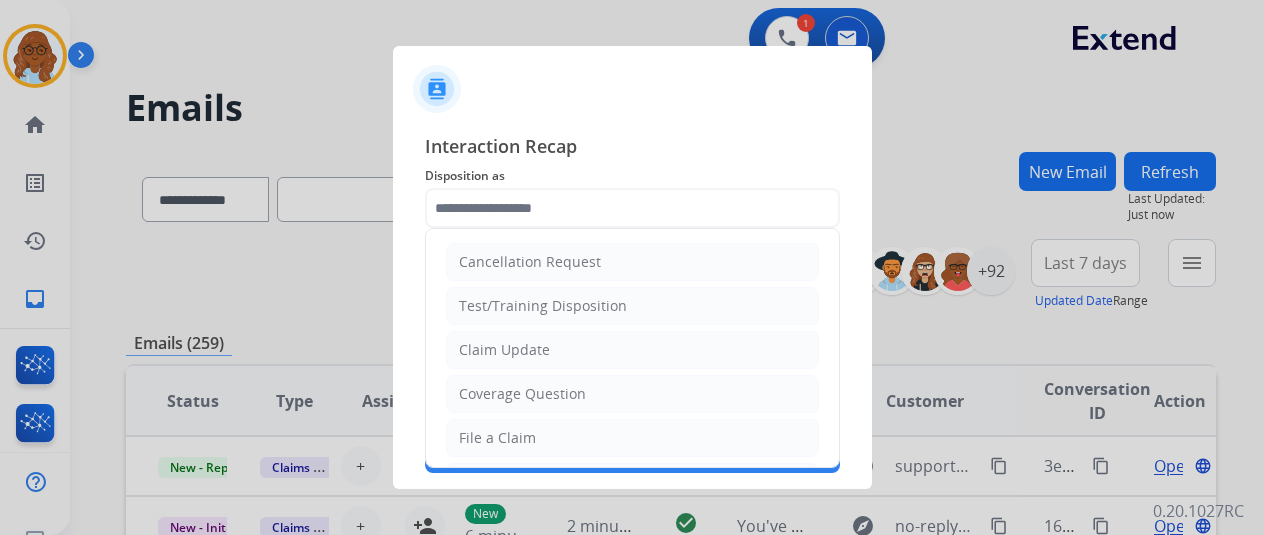 click on "File a Claim" 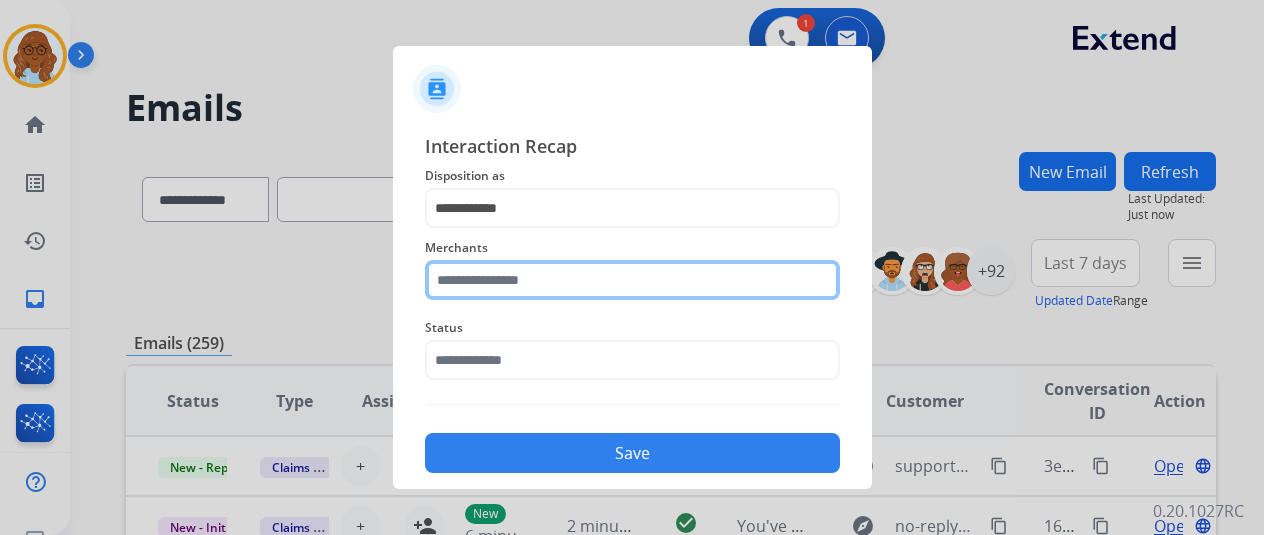 click 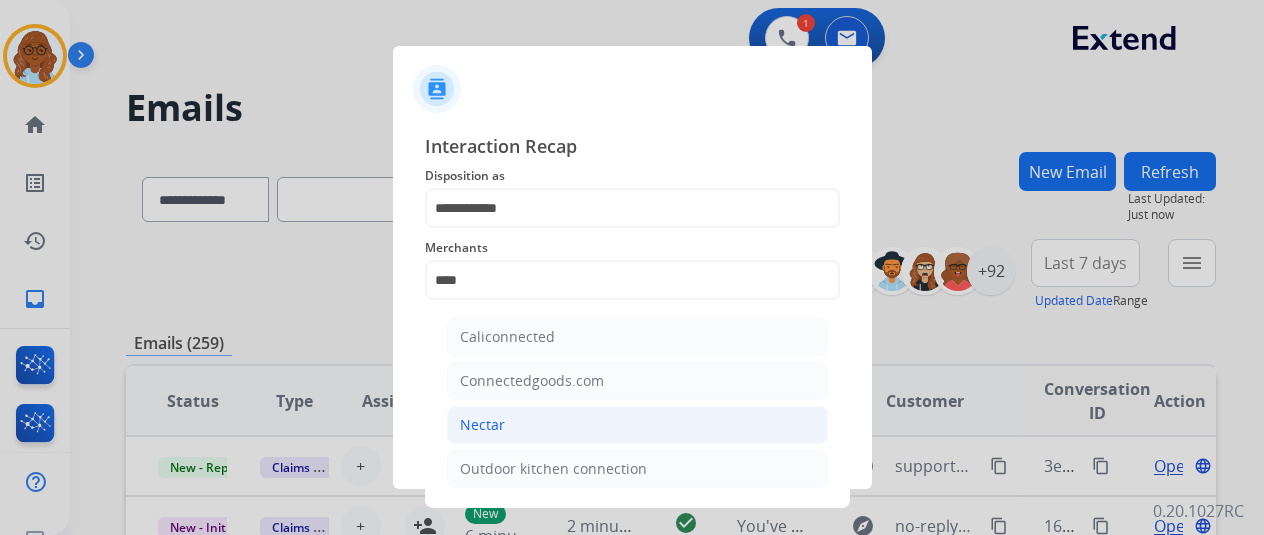 click on "Nectar" 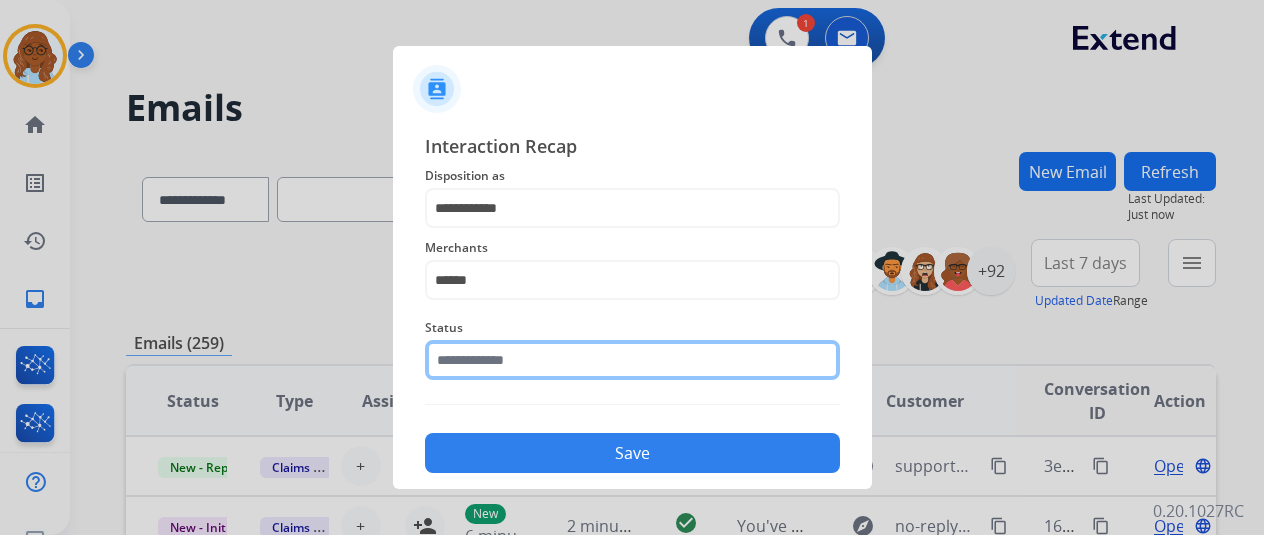 click 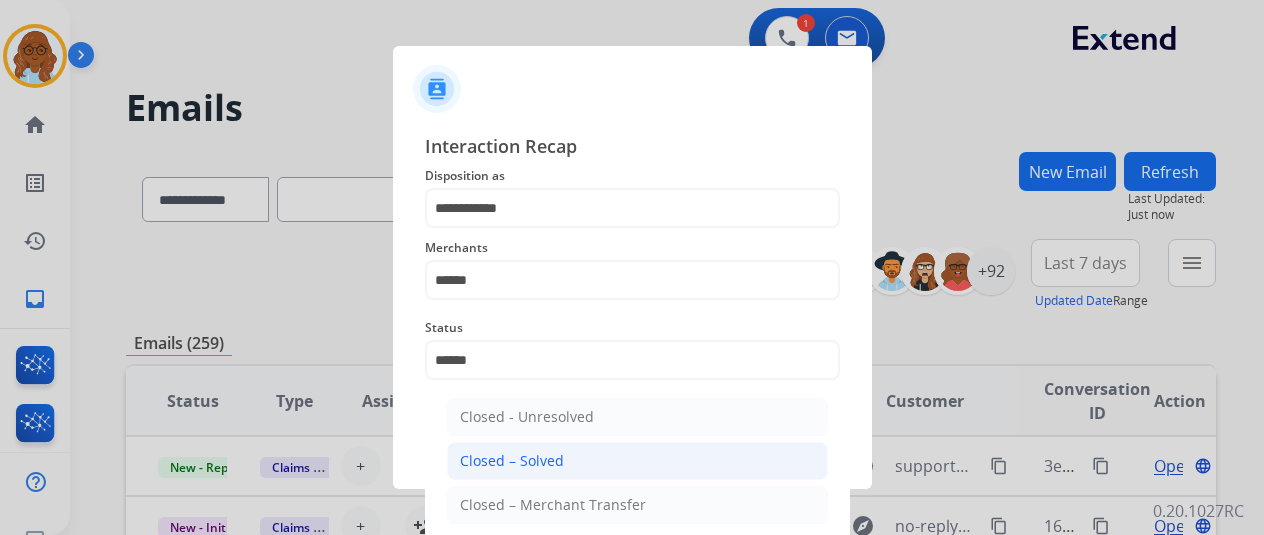 click on "Closed – Solved" 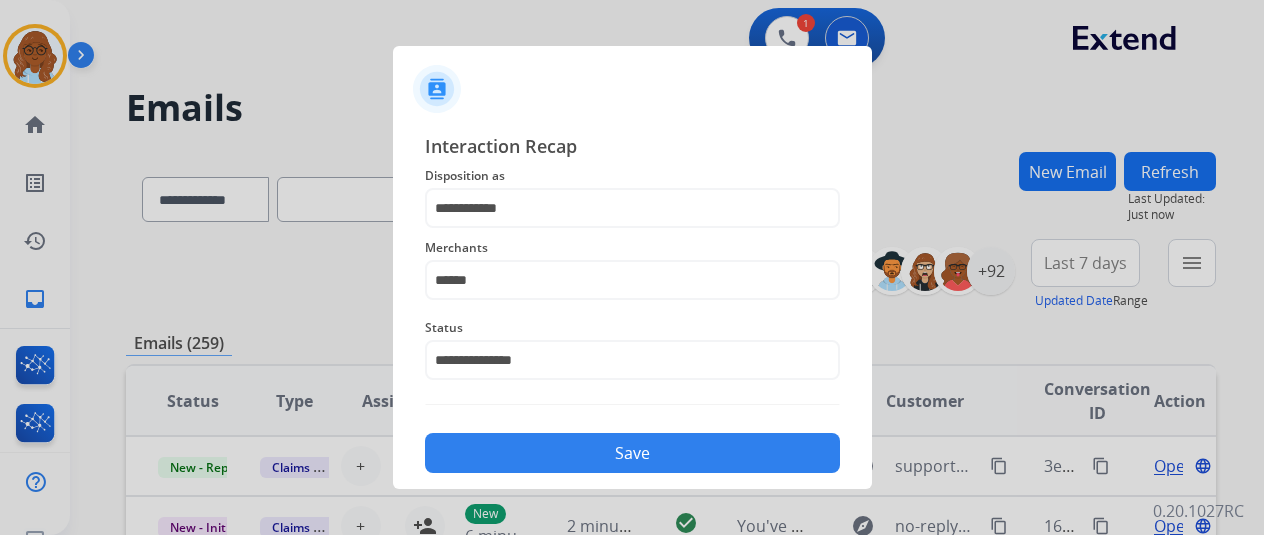 click on "Save" 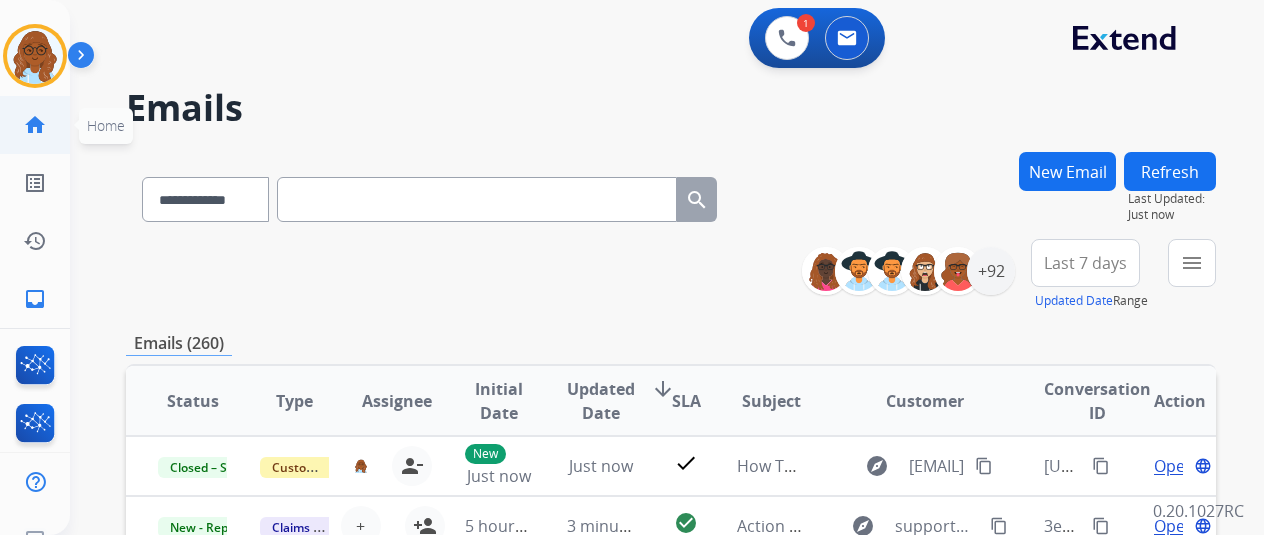 click on "home" 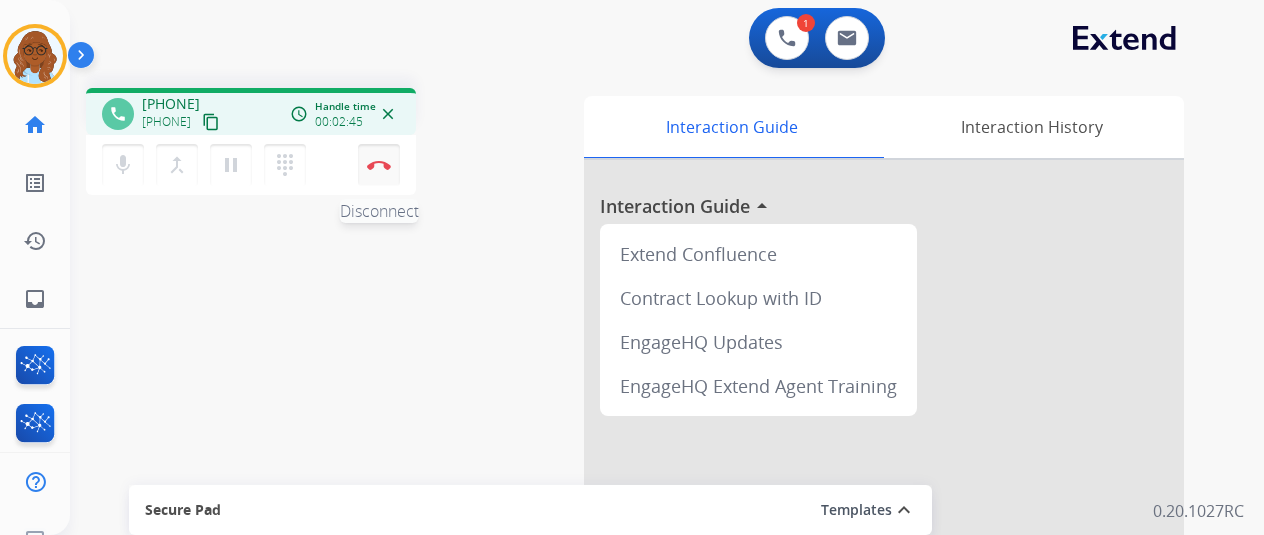 click at bounding box center [379, 165] 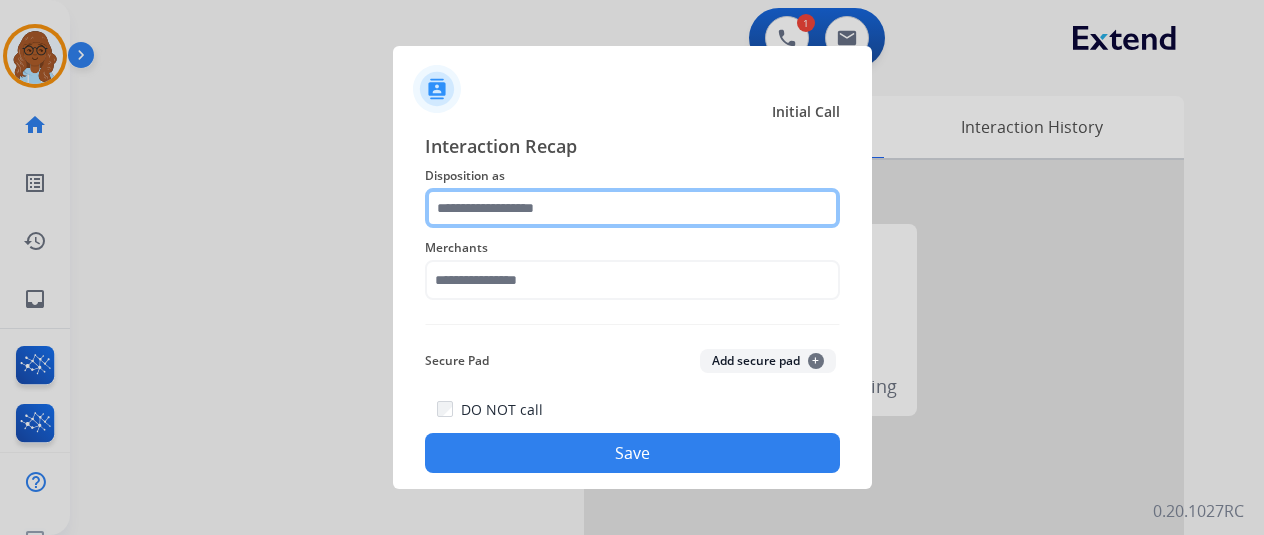 click 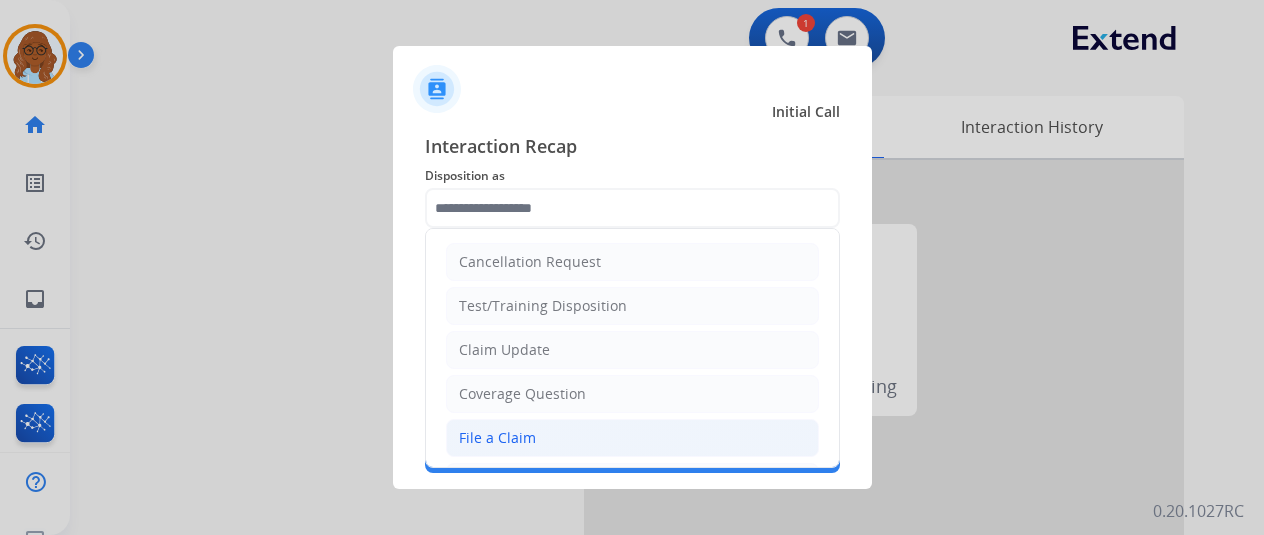 click on "File a Claim" 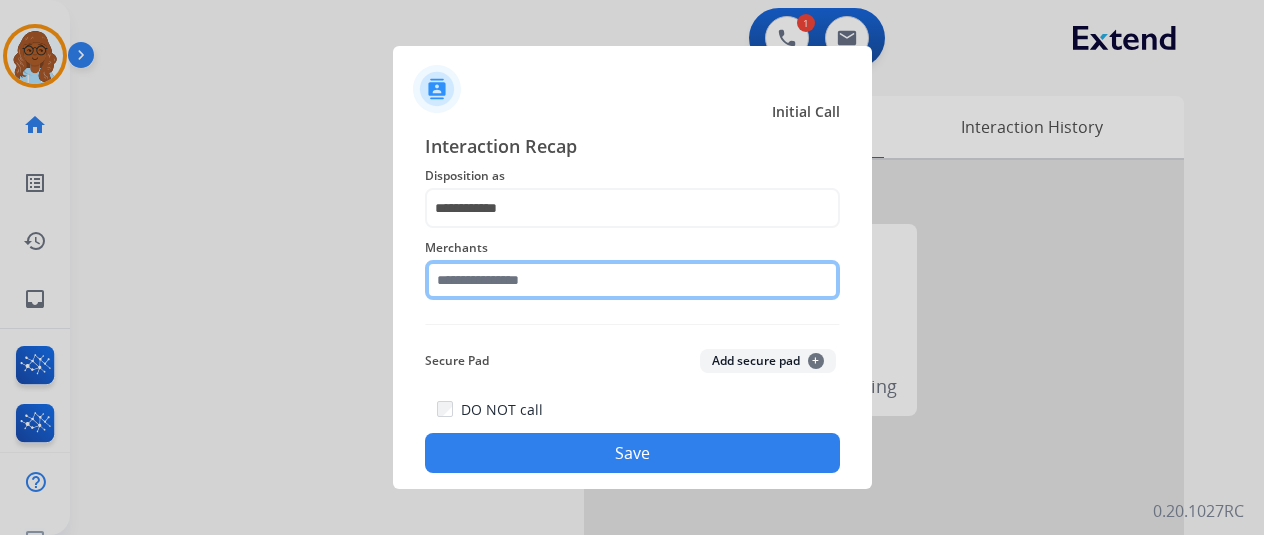 click 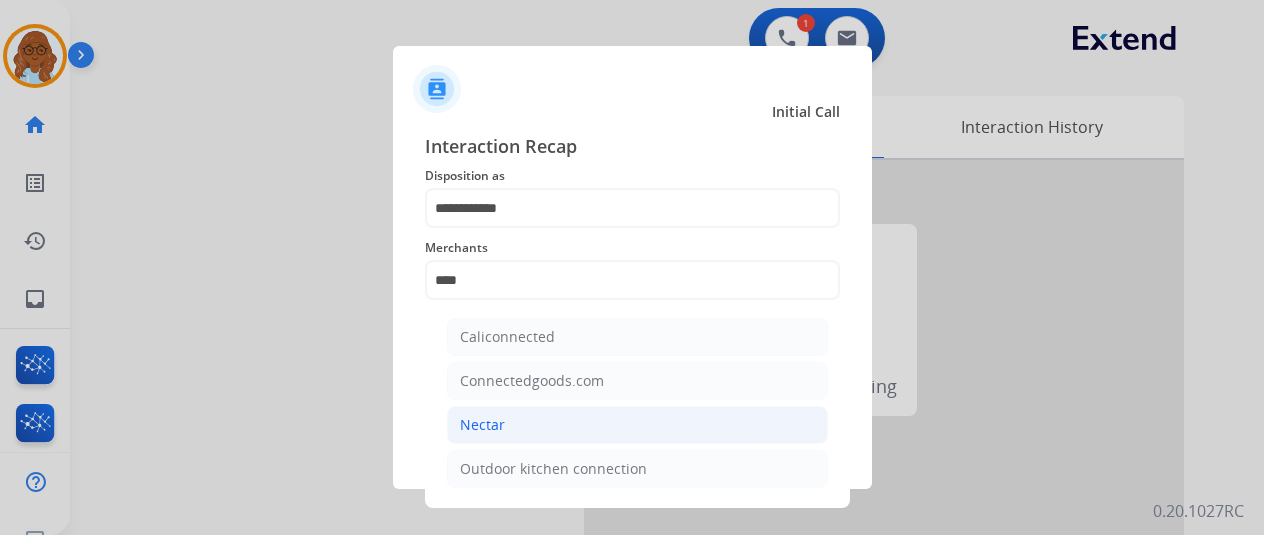 click on "Nectar" 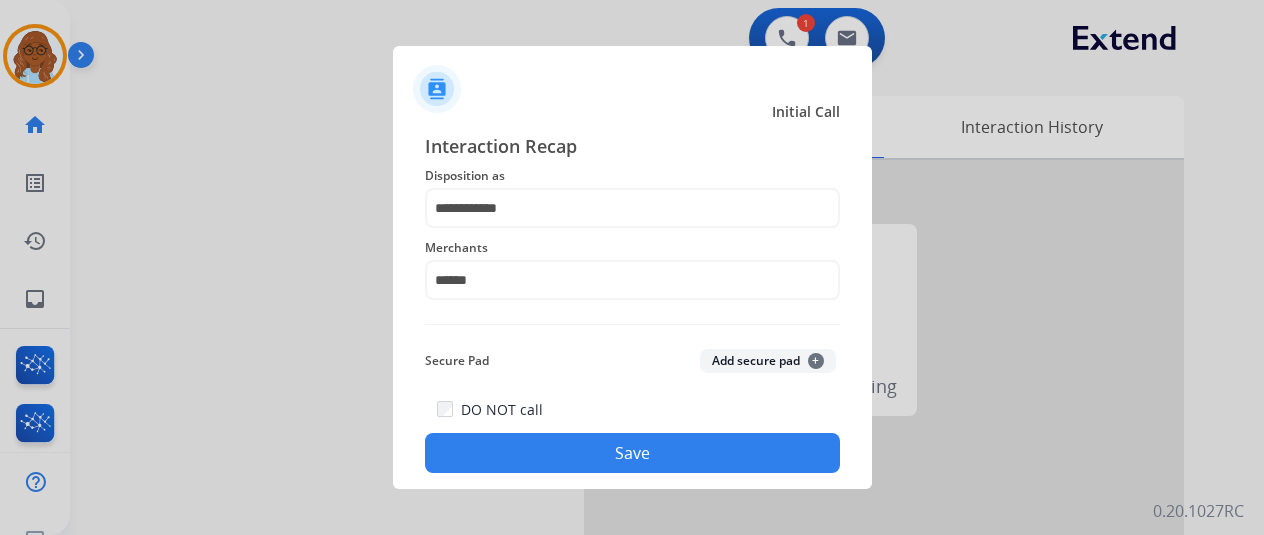 click on "Save" 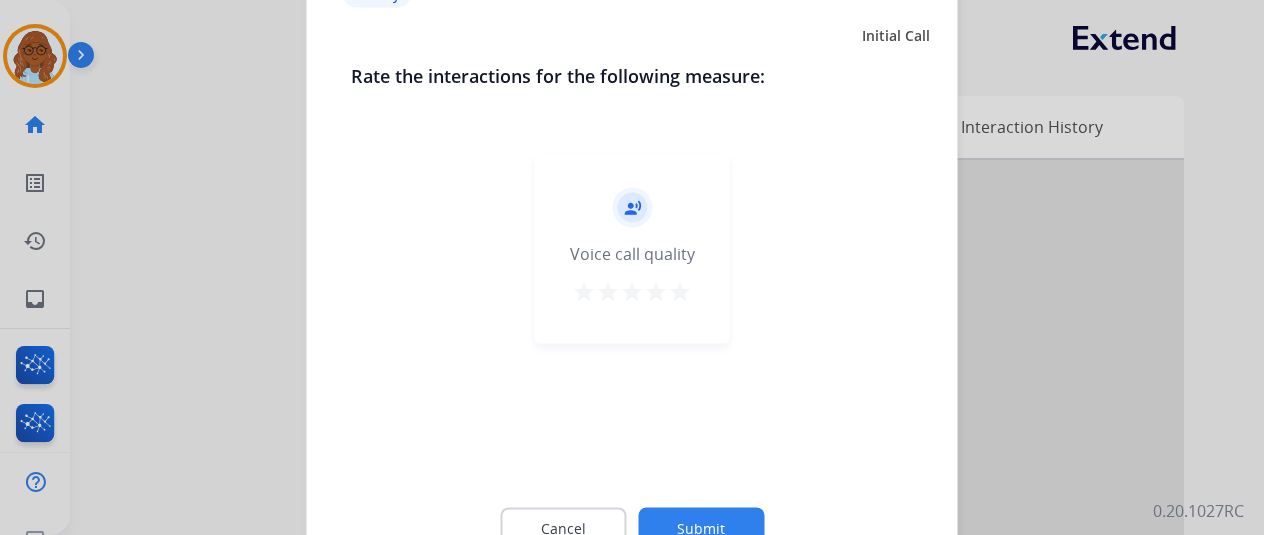 click on "star" at bounding box center (680, 294) 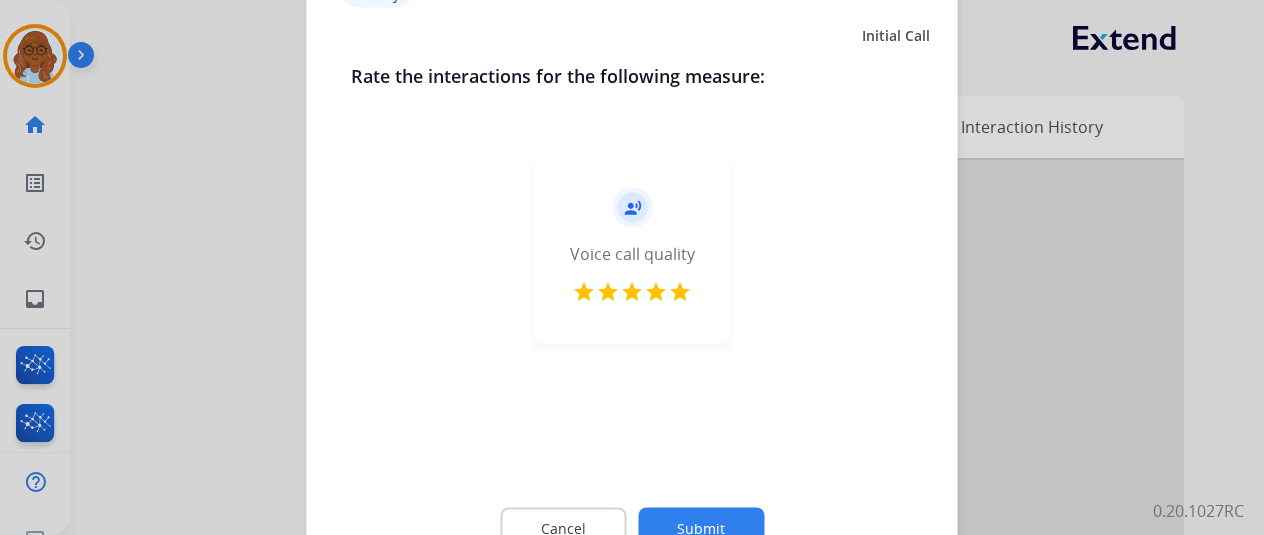 click on "Cancel Submit" 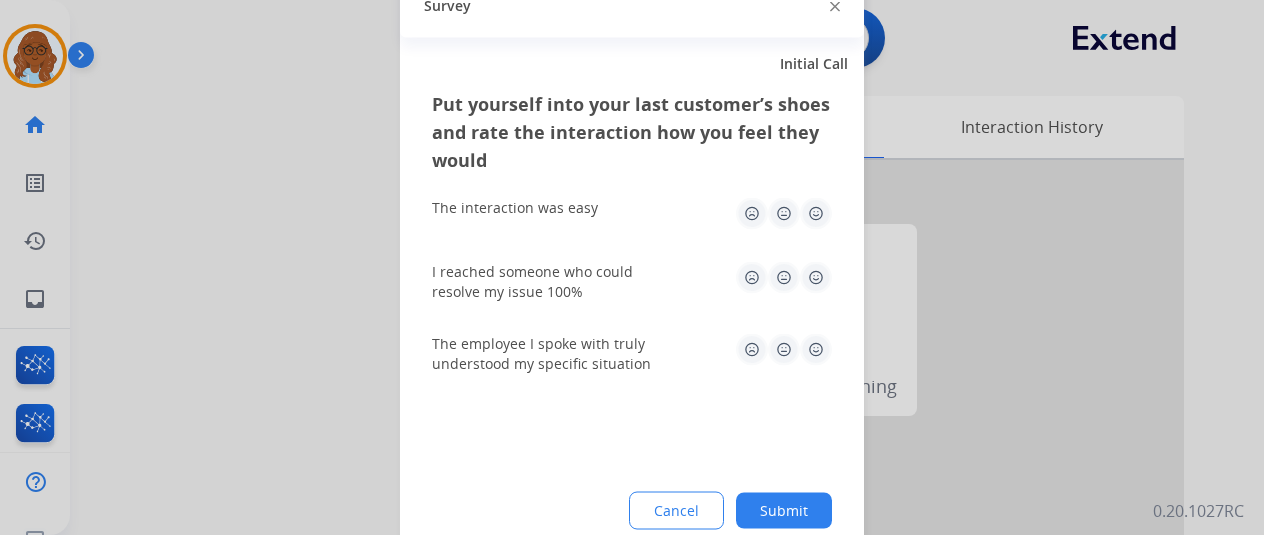 click 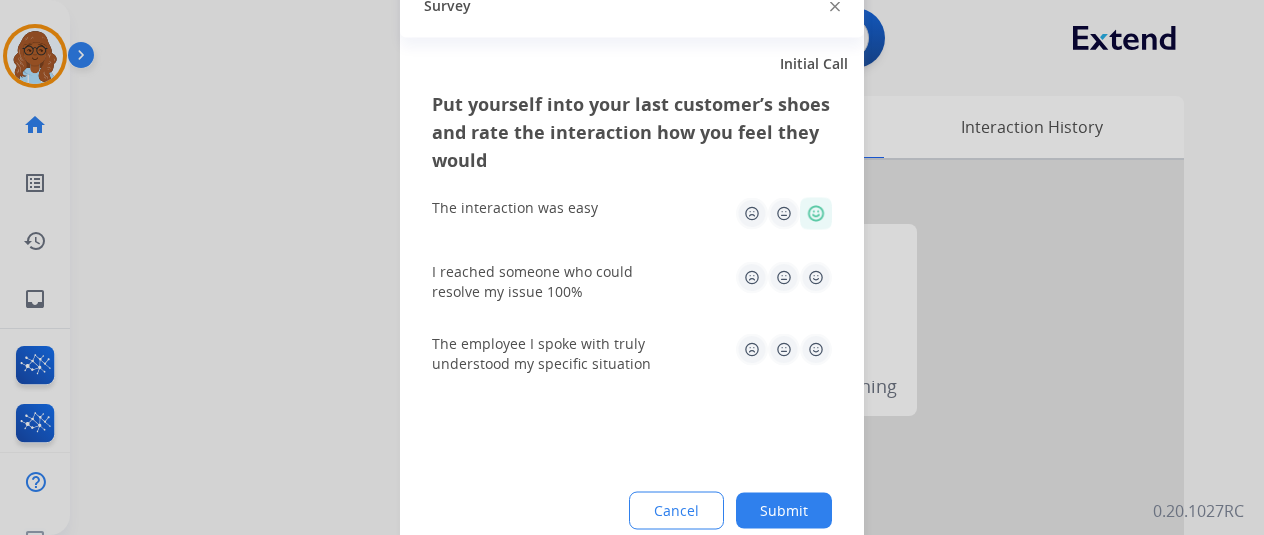 click 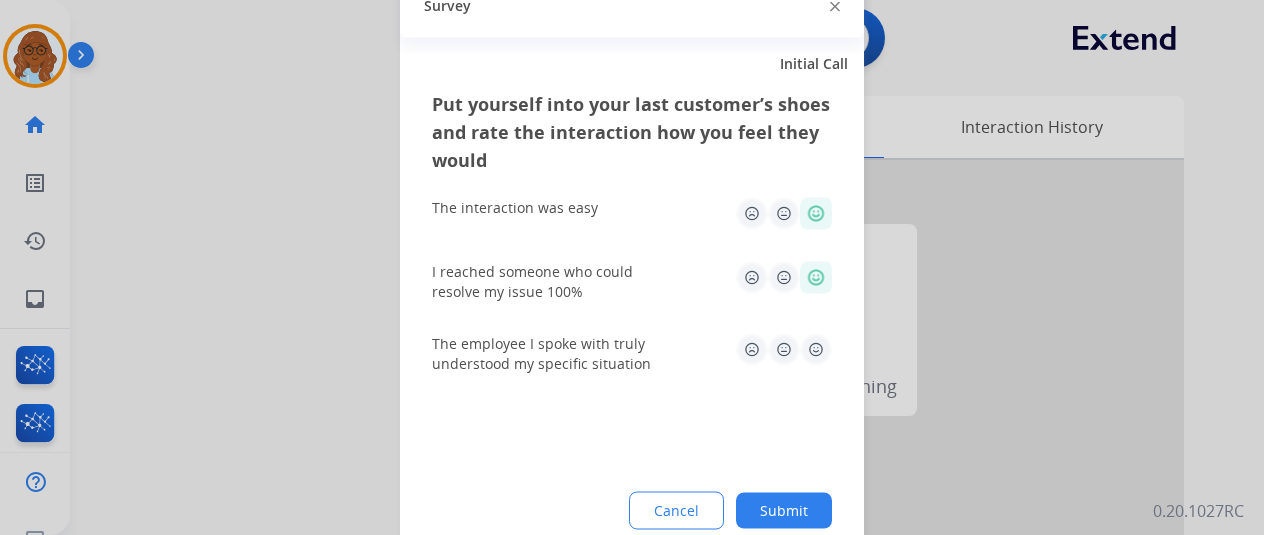 click 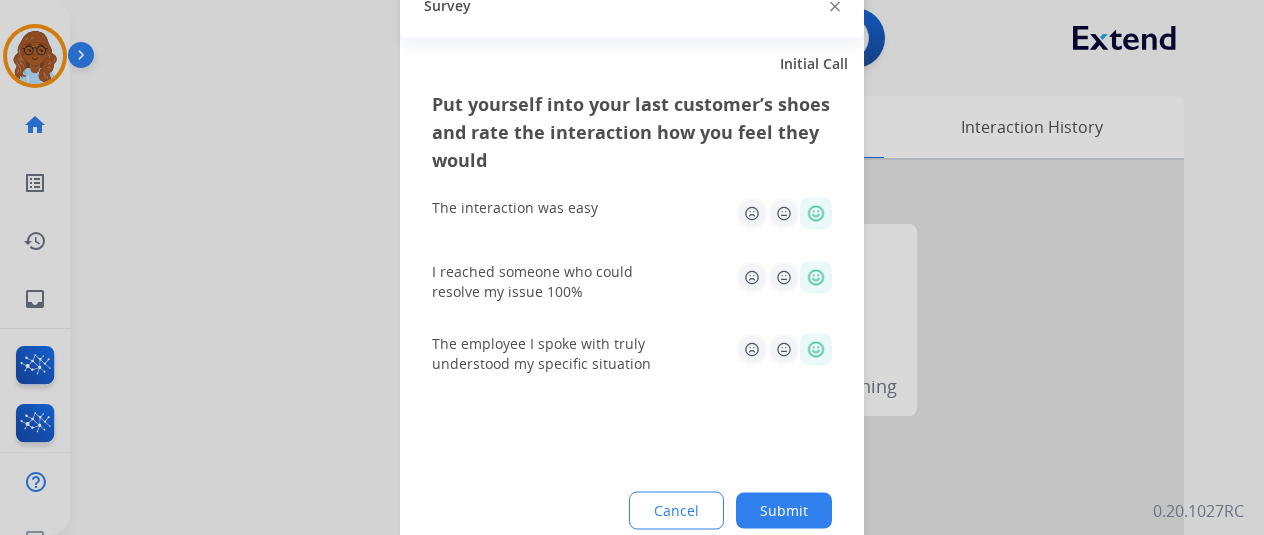 click on "Submit" 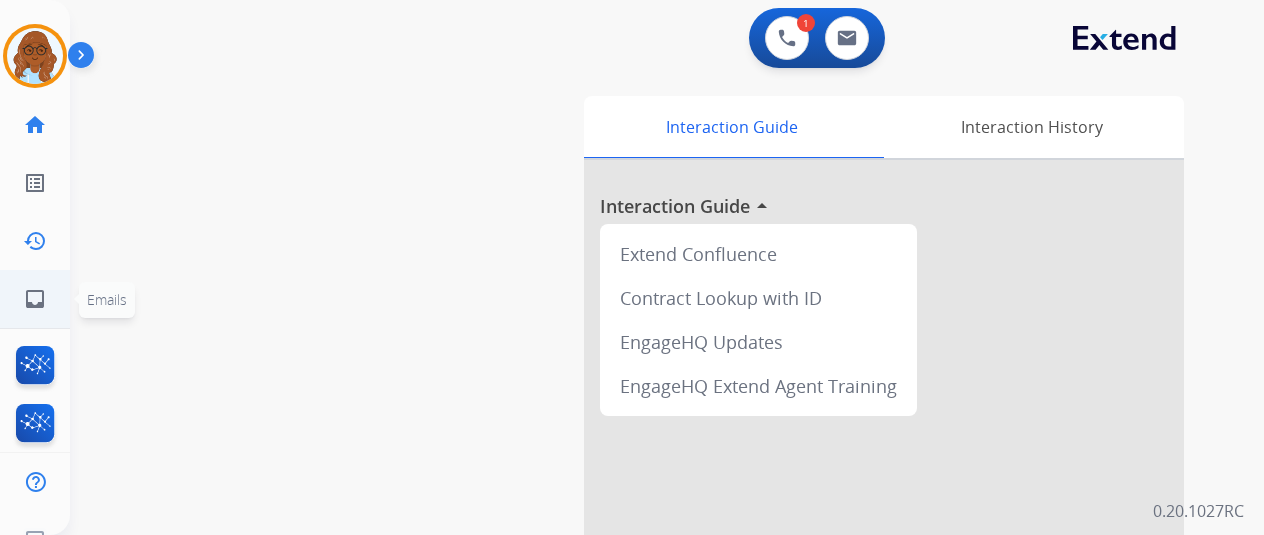 click on "inbox" 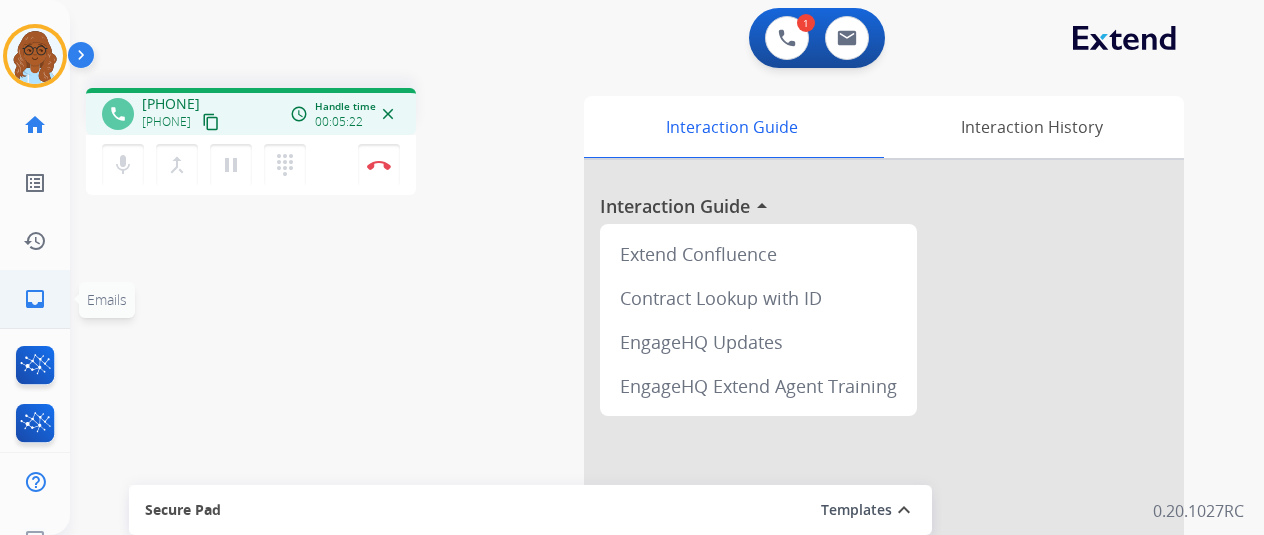 click on "inbox  Emails" 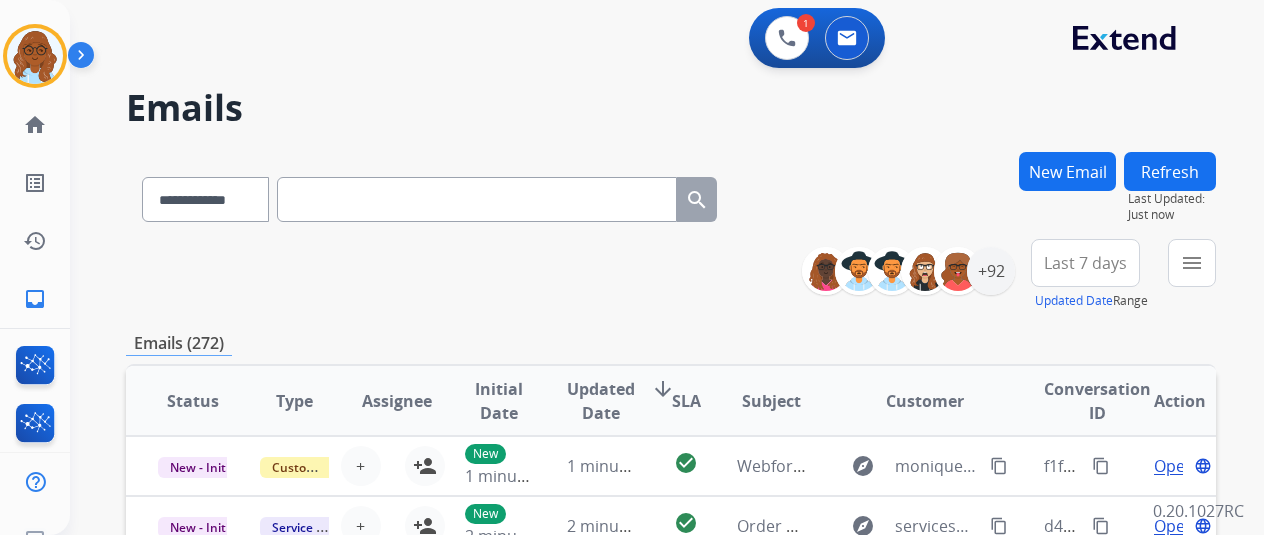 click on "New Email" at bounding box center (1067, 171) 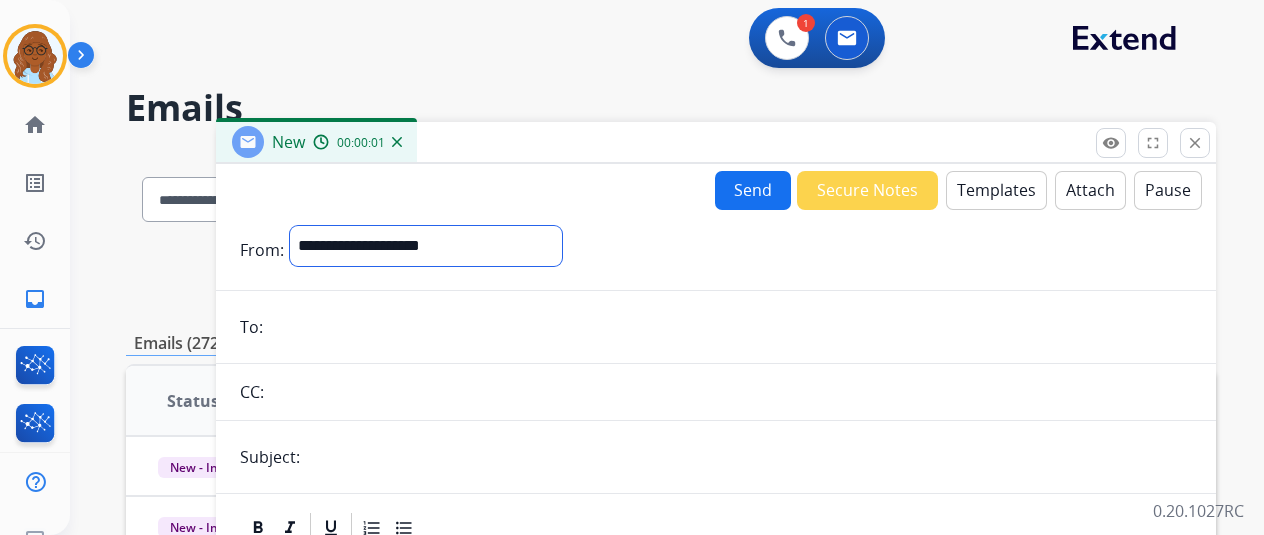click on "**********" at bounding box center [426, 246] 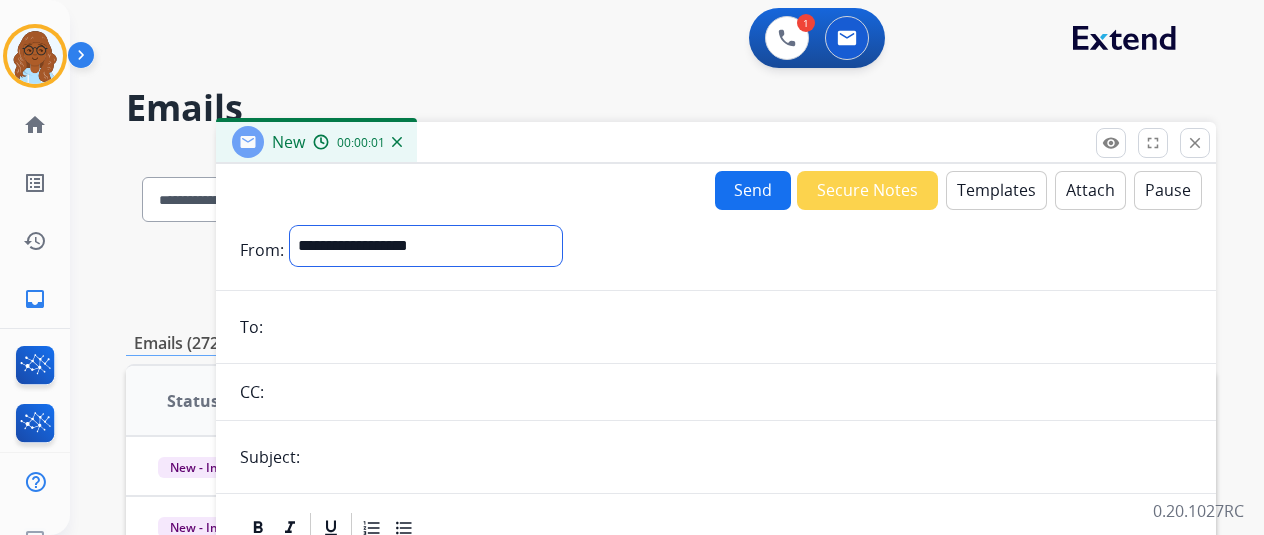 click on "**********" at bounding box center [426, 246] 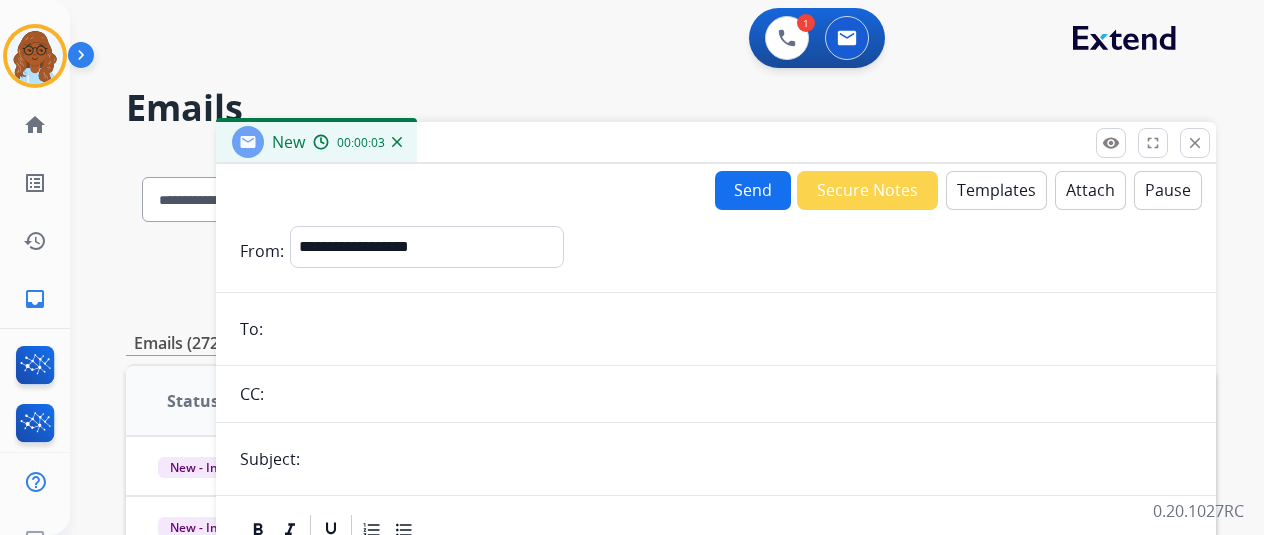 drag, startPoint x: 470, startPoint y: 336, endPoint x: 506, endPoint y: 337, distance: 36.013885 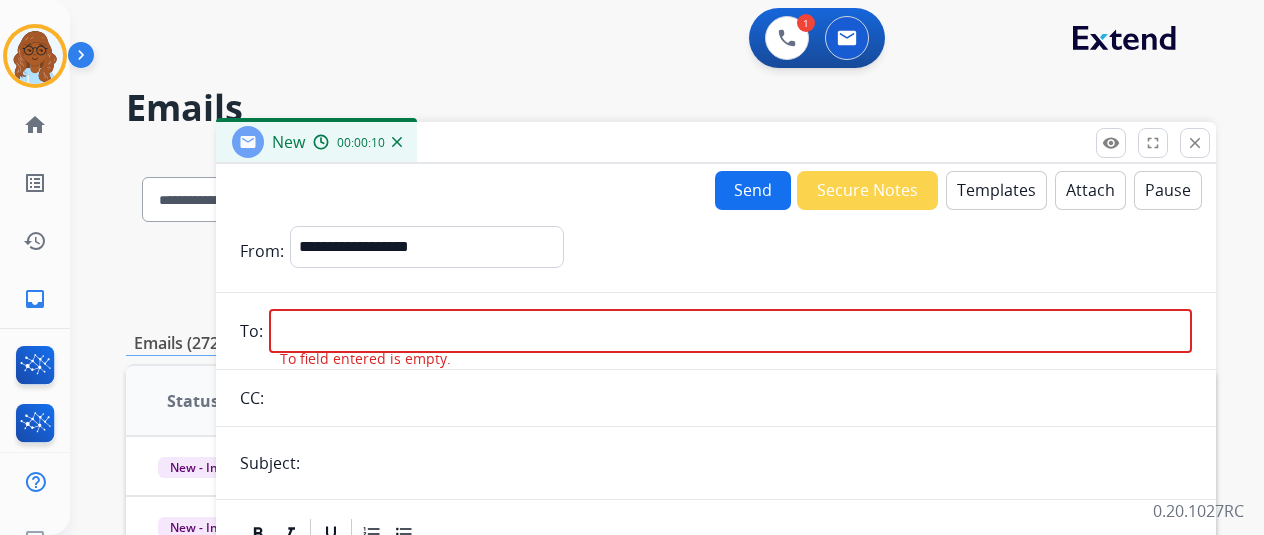 click at bounding box center (730, 331) 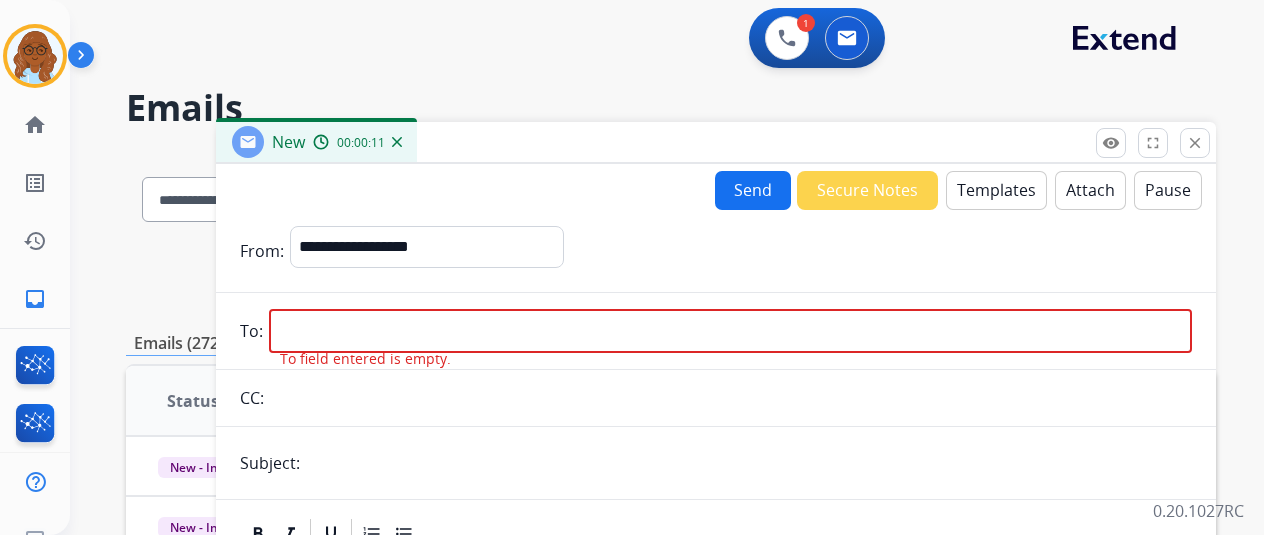 paste on "**********" 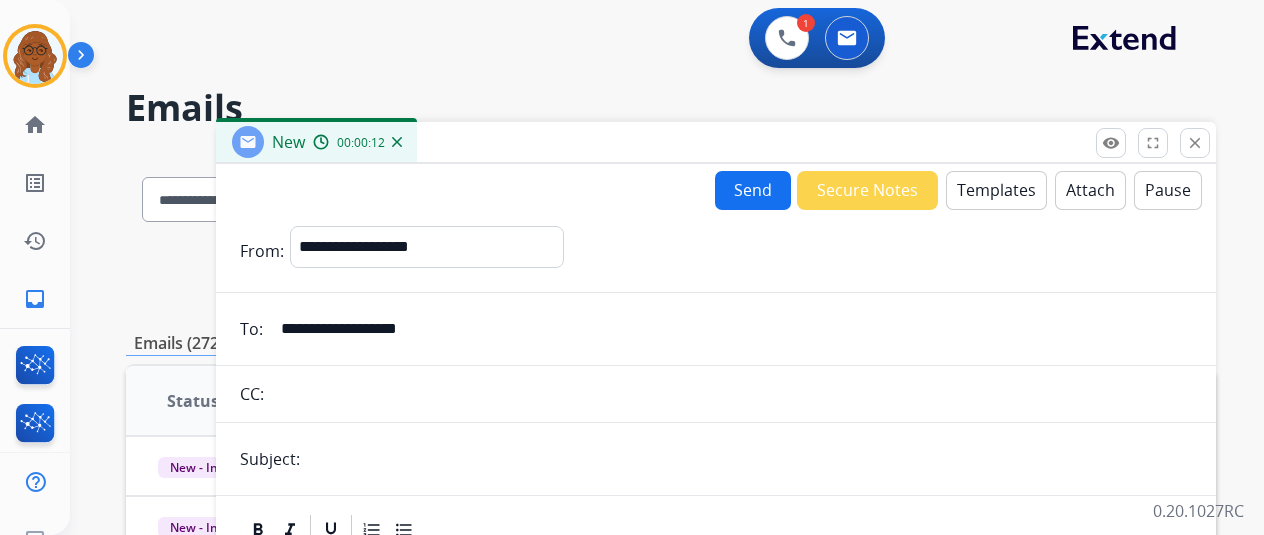 type on "**********" 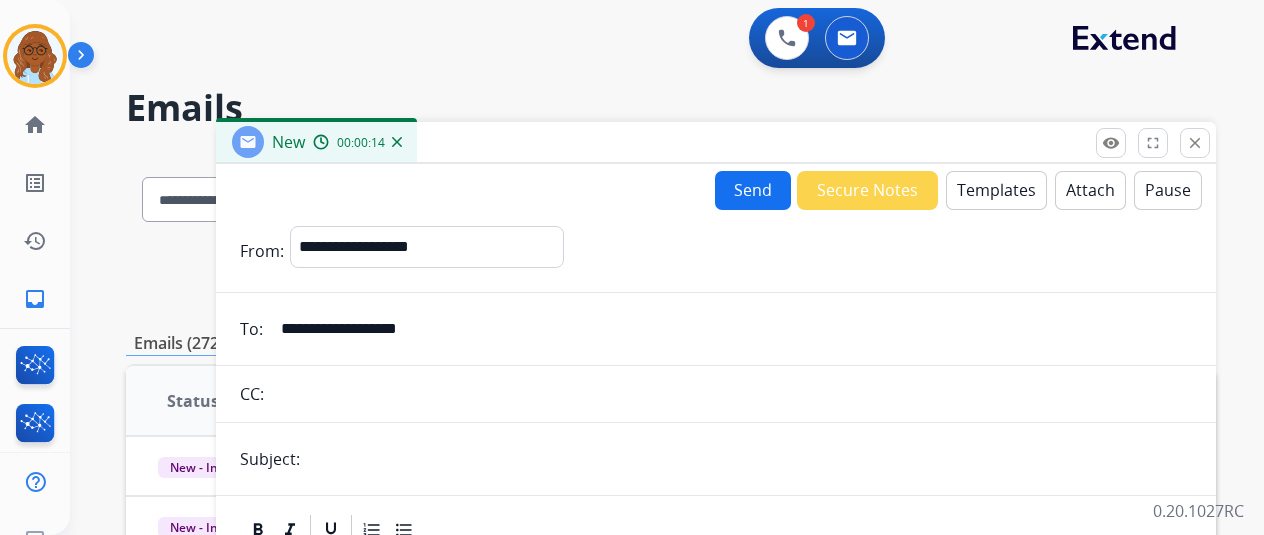 click at bounding box center (749, 459) 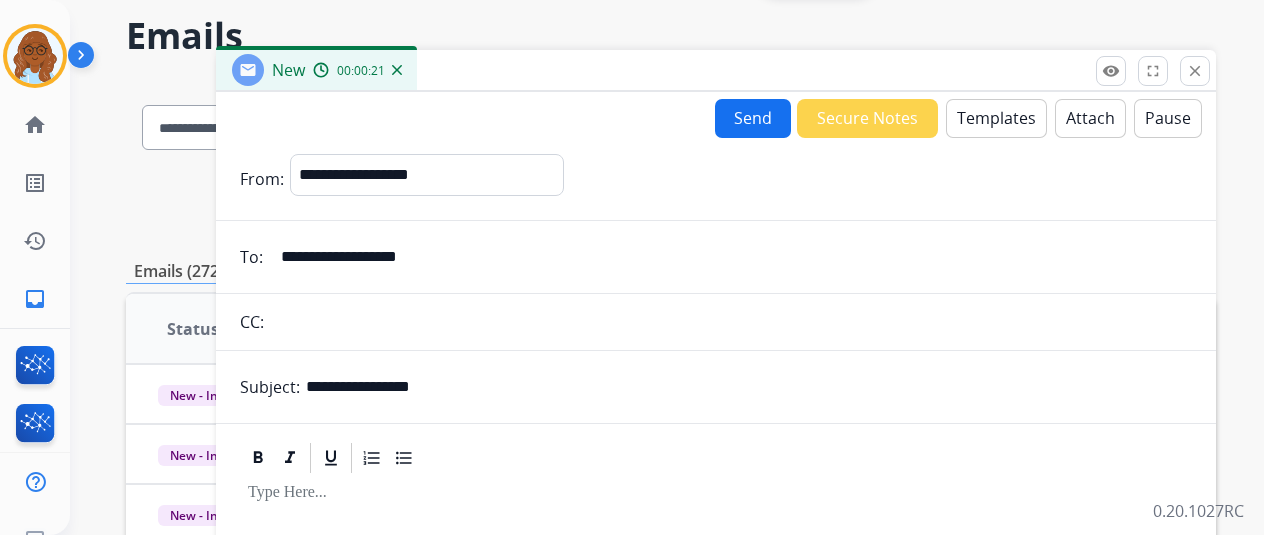 scroll, scrollTop: 0, scrollLeft: 0, axis: both 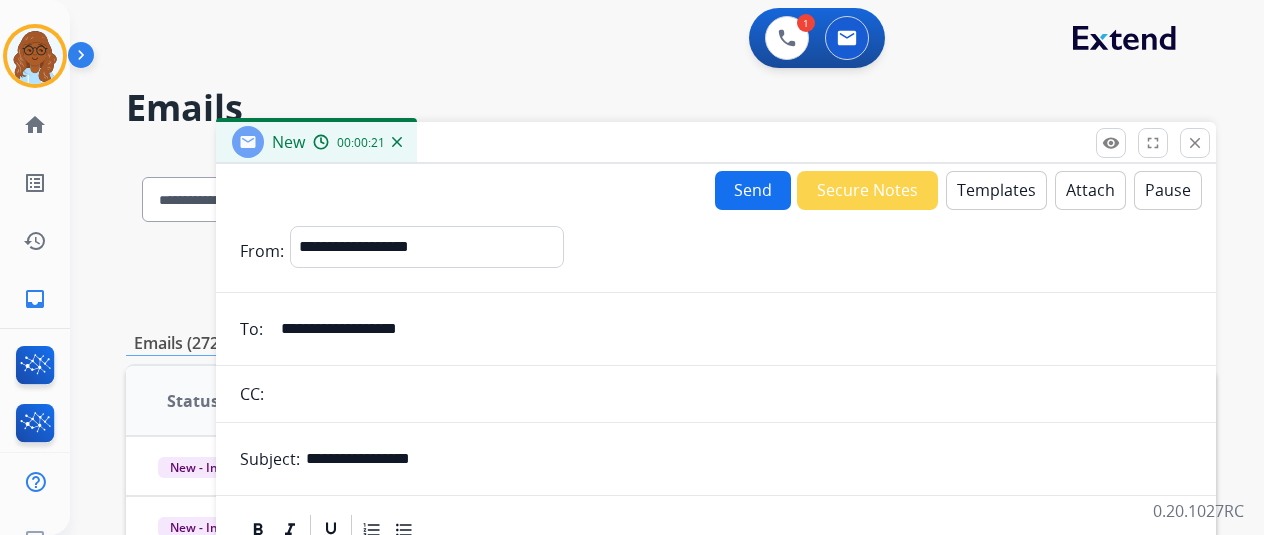 type on "**********" 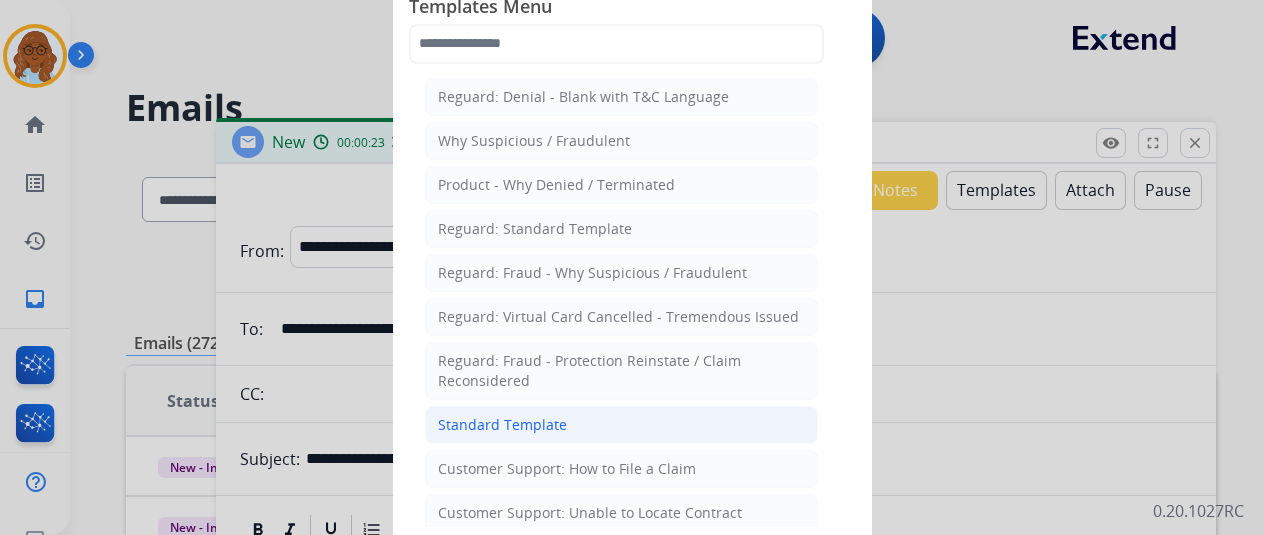 click on "Standard Template" 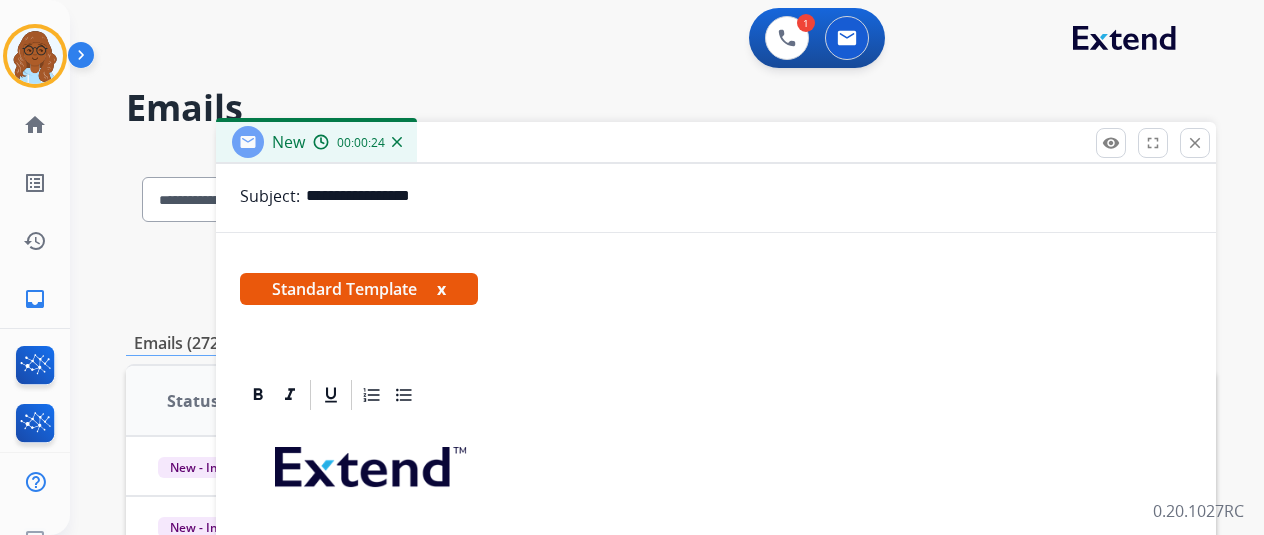 scroll, scrollTop: 400, scrollLeft: 0, axis: vertical 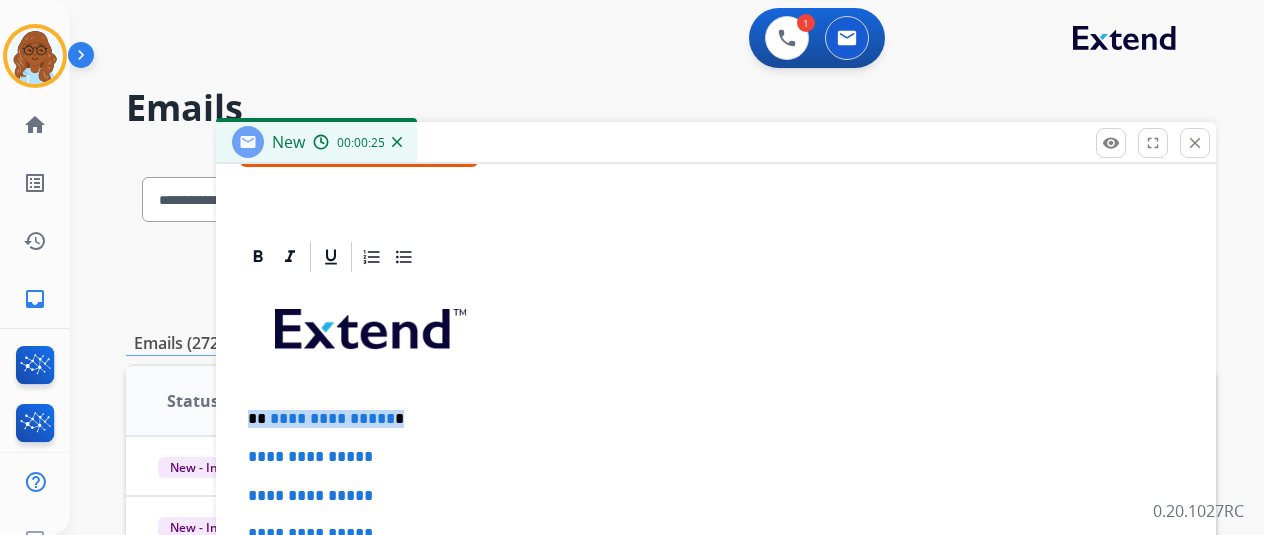 click on "**********" at bounding box center [708, 419] 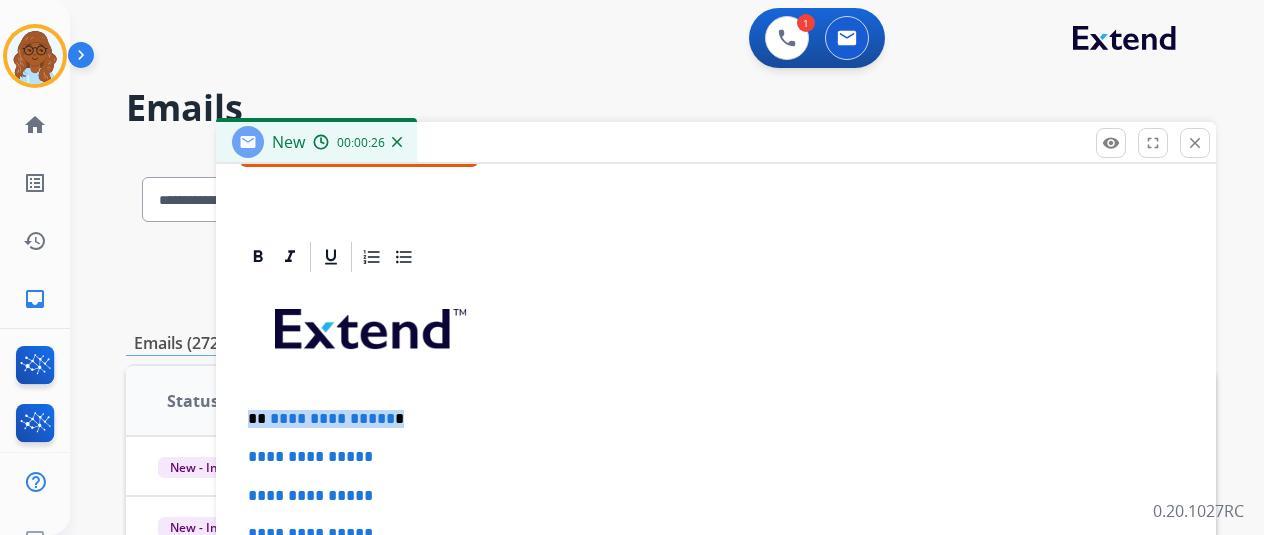 type 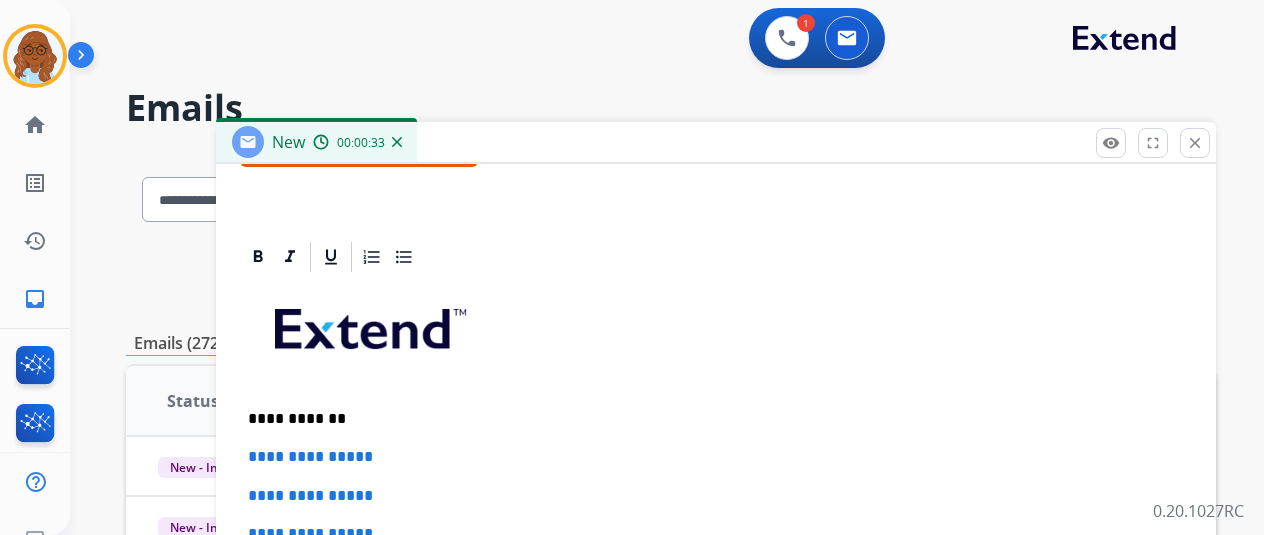 scroll, scrollTop: 0, scrollLeft: 0, axis: both 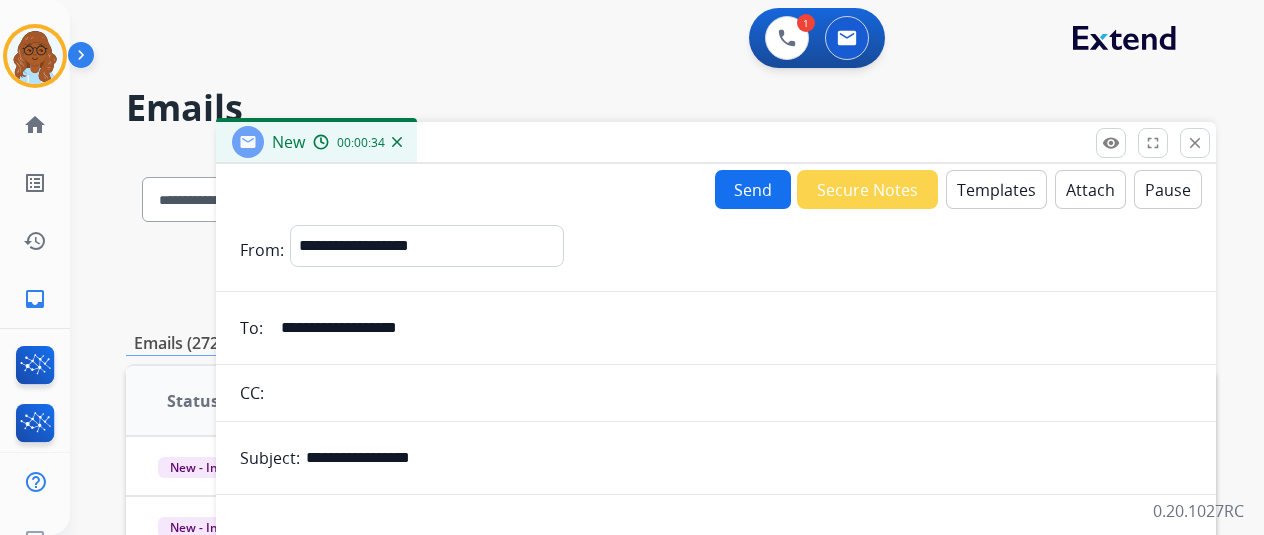 click on "Templates" at bounding box center [996, 189] 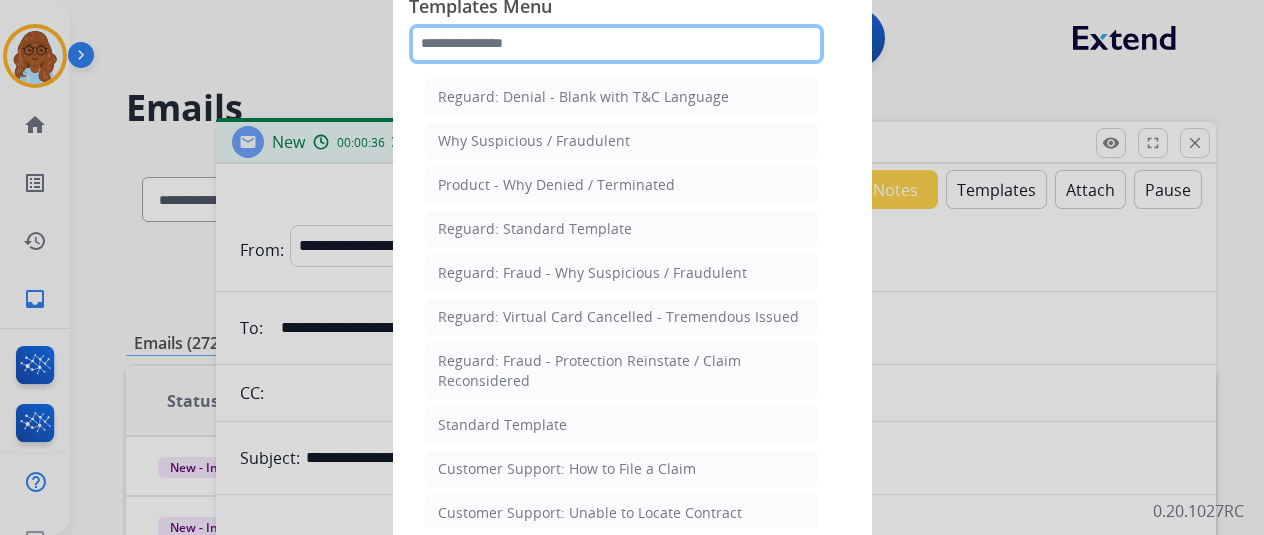click 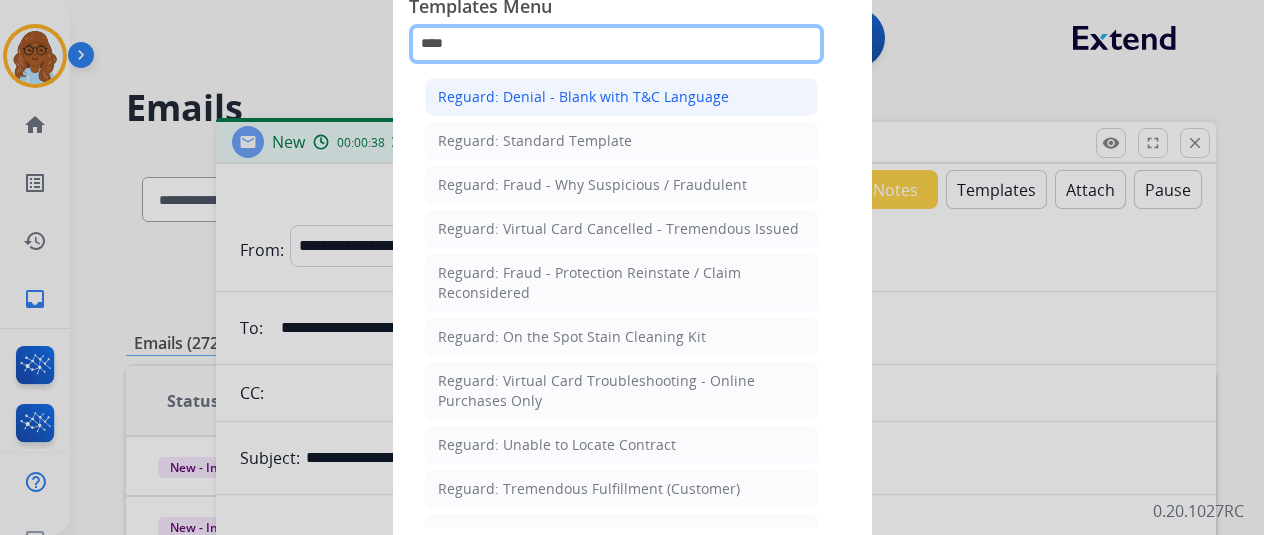 type on "****" 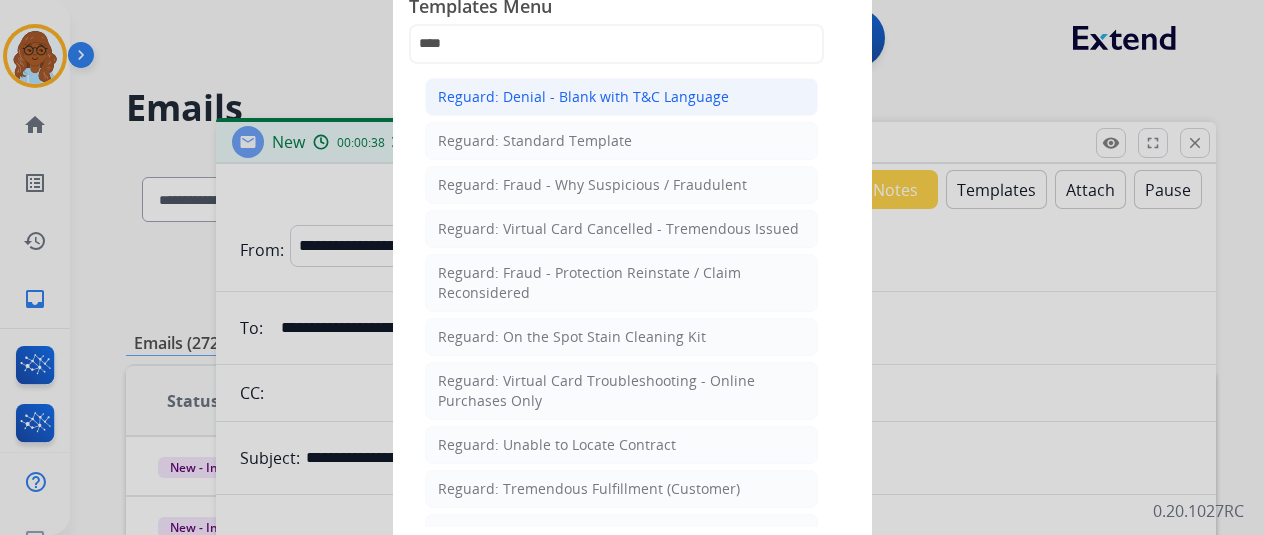 click on "Reguard: Denial - Blank with T&C Language" 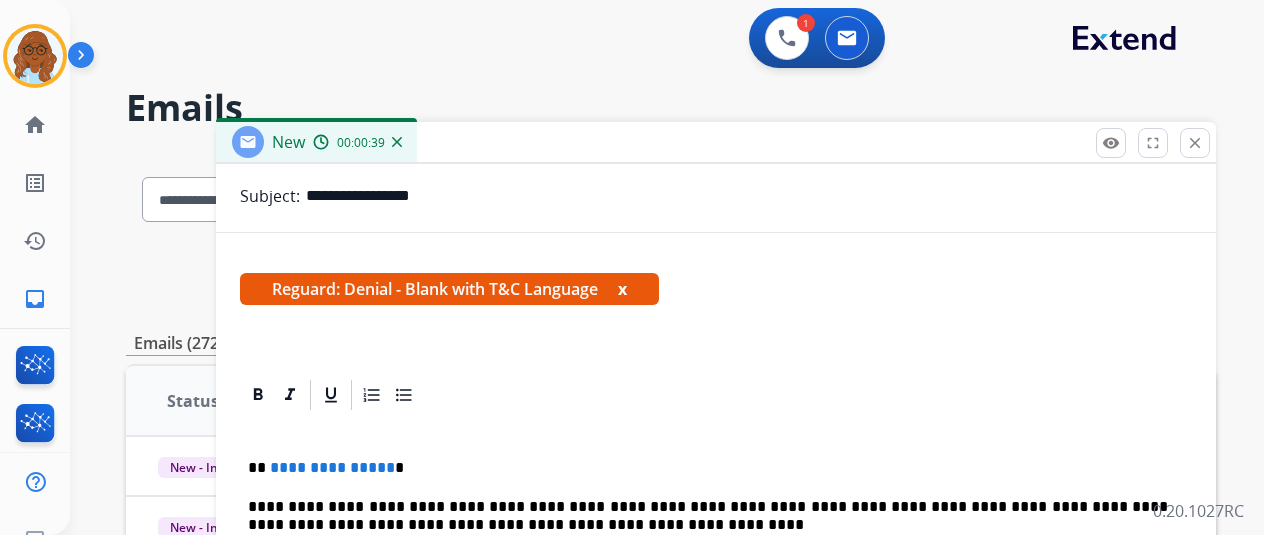 click on "x" at bounding box center [622, 289] 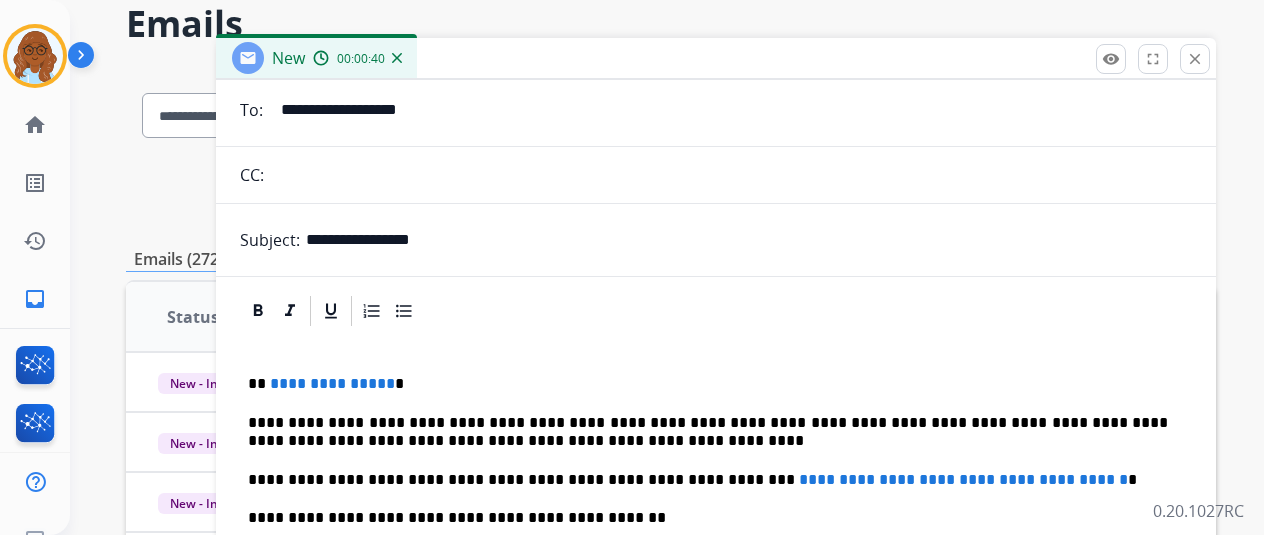 scroll, scrollTop: 200, scrollLeft: 0, axis: vertical 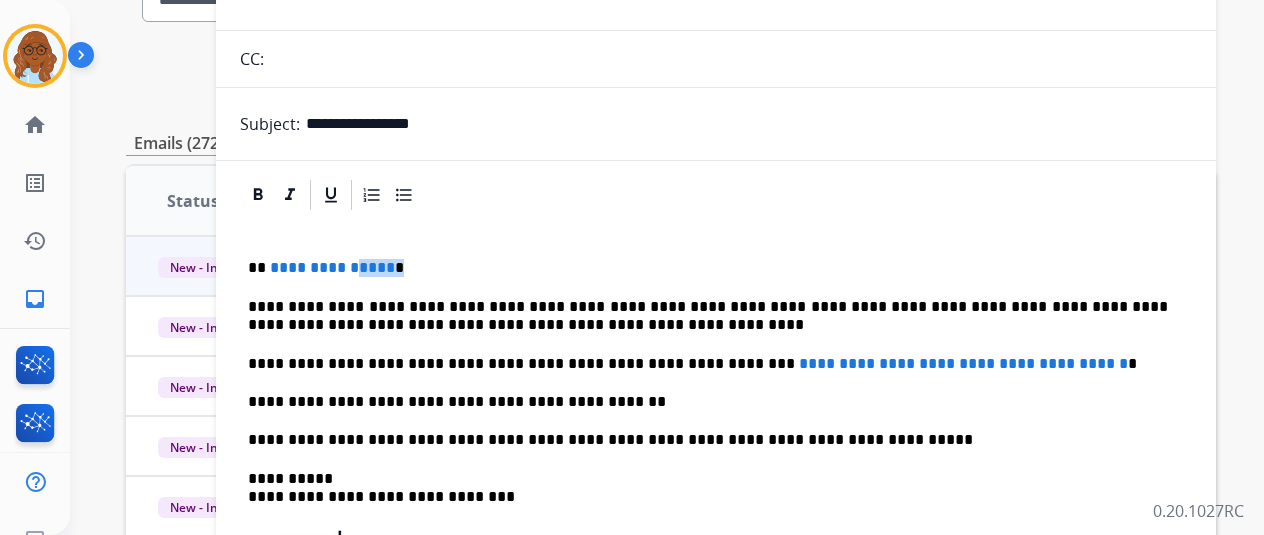 drag, startPoint x: 426, startPoint y: 252, endPoint x: 184, endPoint y: 251, distance: 242.00206 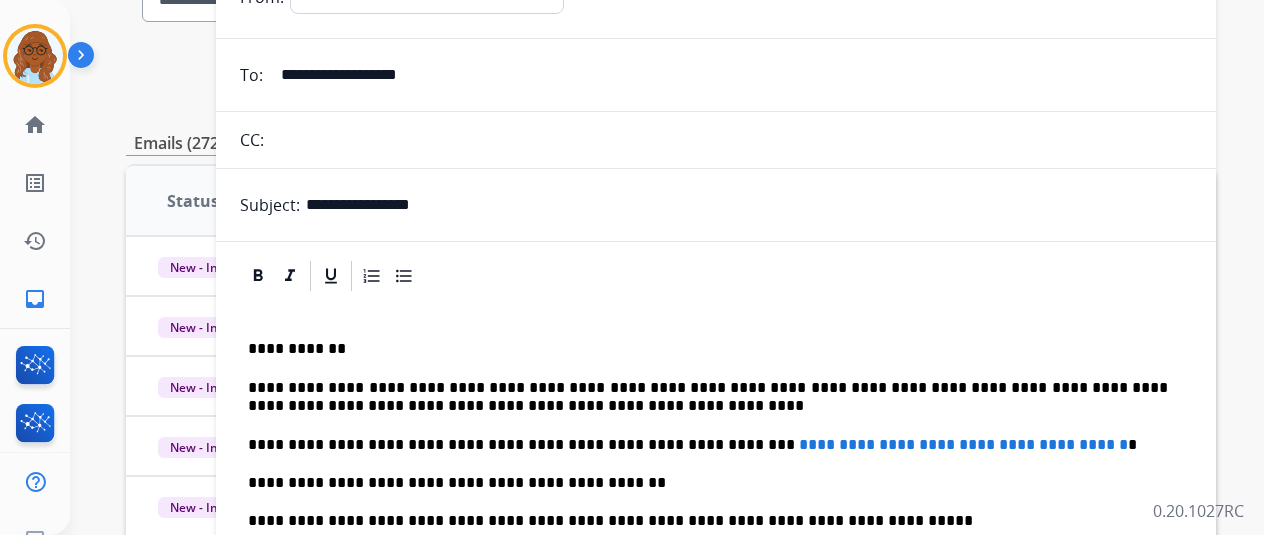 scroll, scrollTop: 0, scrollLeft: 0, axis: both 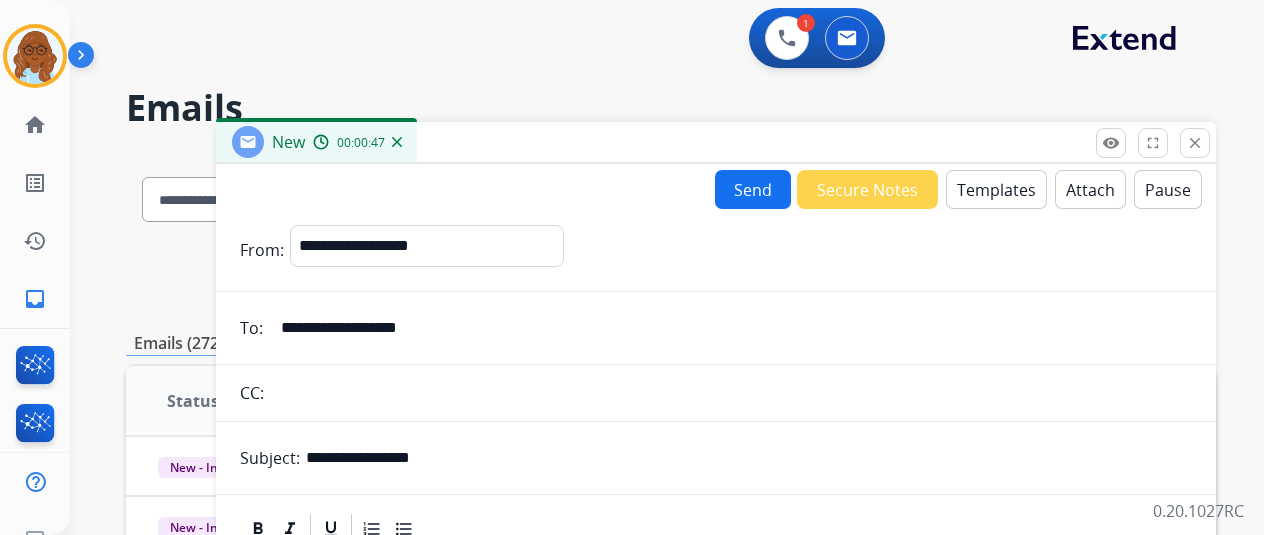 click on "Templates" at bounding box center (996, 189) 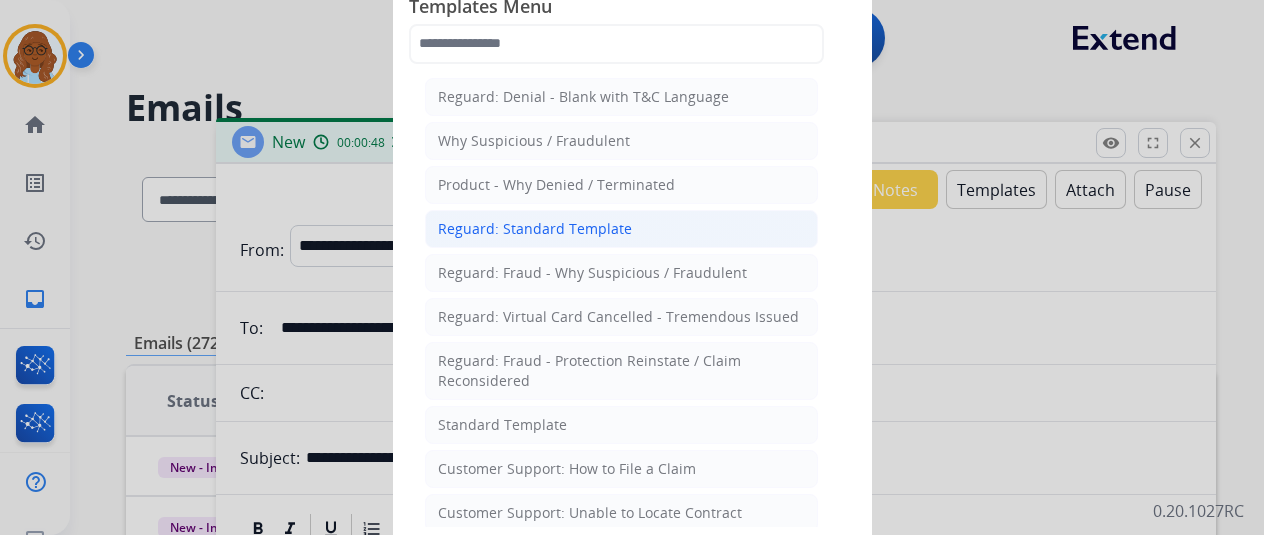 click on "Reguard: Standard Template" 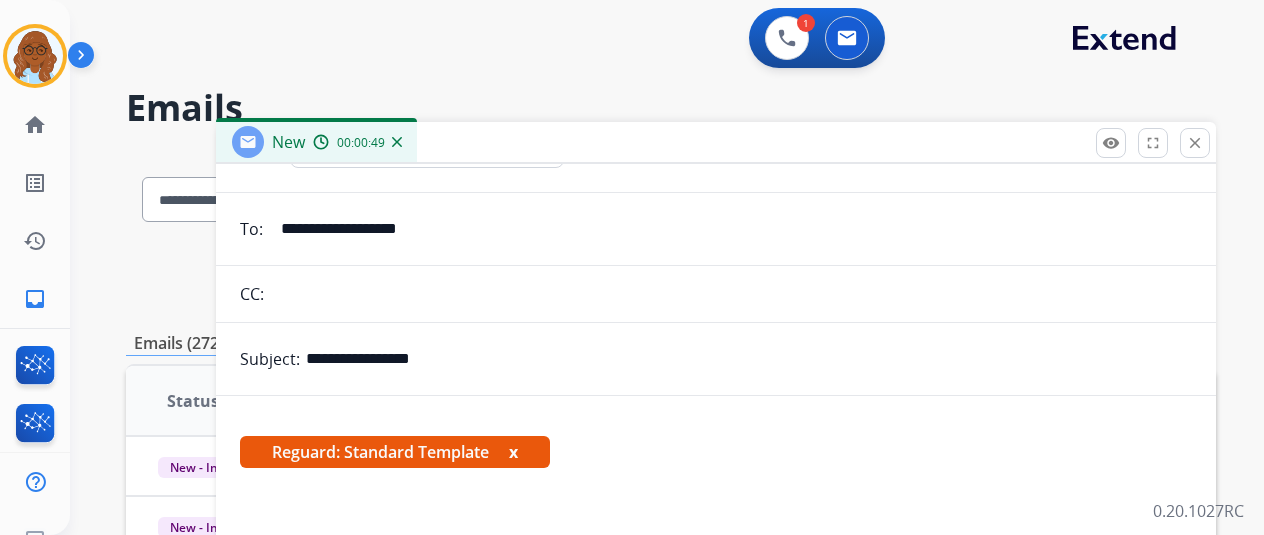 scroll, scrollTop: 167, scrollLeft: 0, axis: vertical 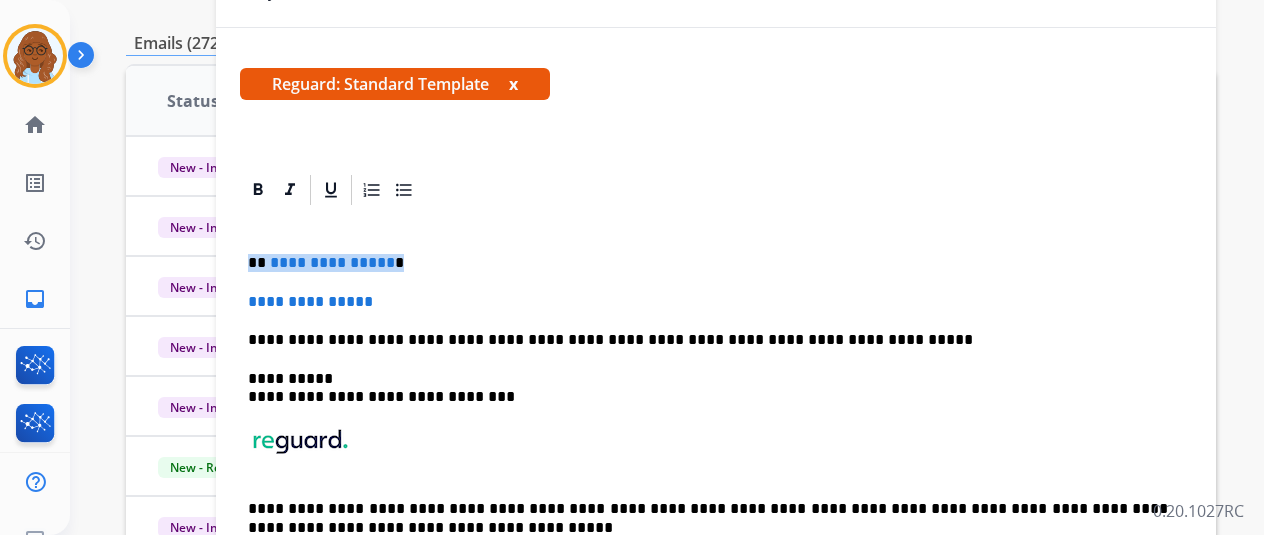 drag, startPoint x: 428, startPoint y: 259, endPoint x: 240, endPoint y: 257, distance: 188.01064 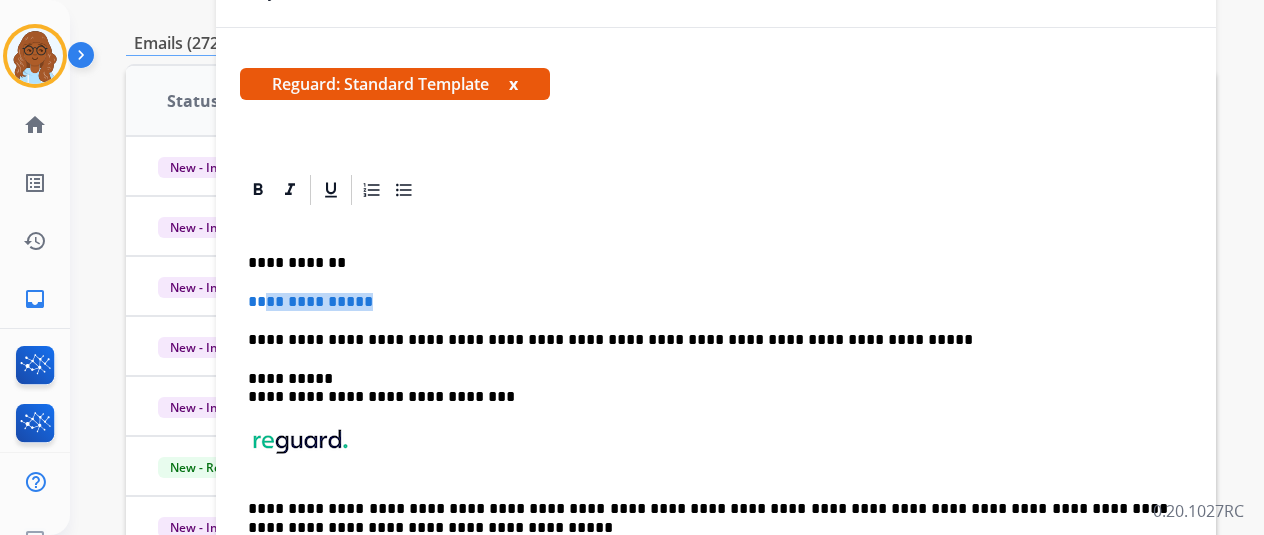 drag, startPoint x: 320, startPoint y: 289, endPoint x: 271, endPoint y: 296, distance: 49.497475 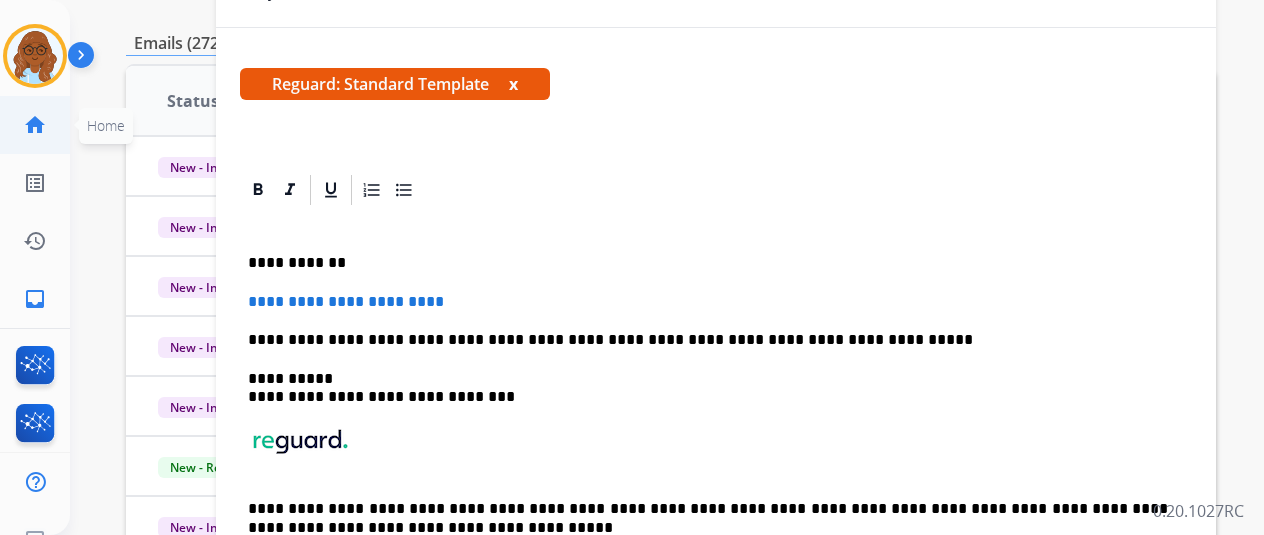click on "home  Home" 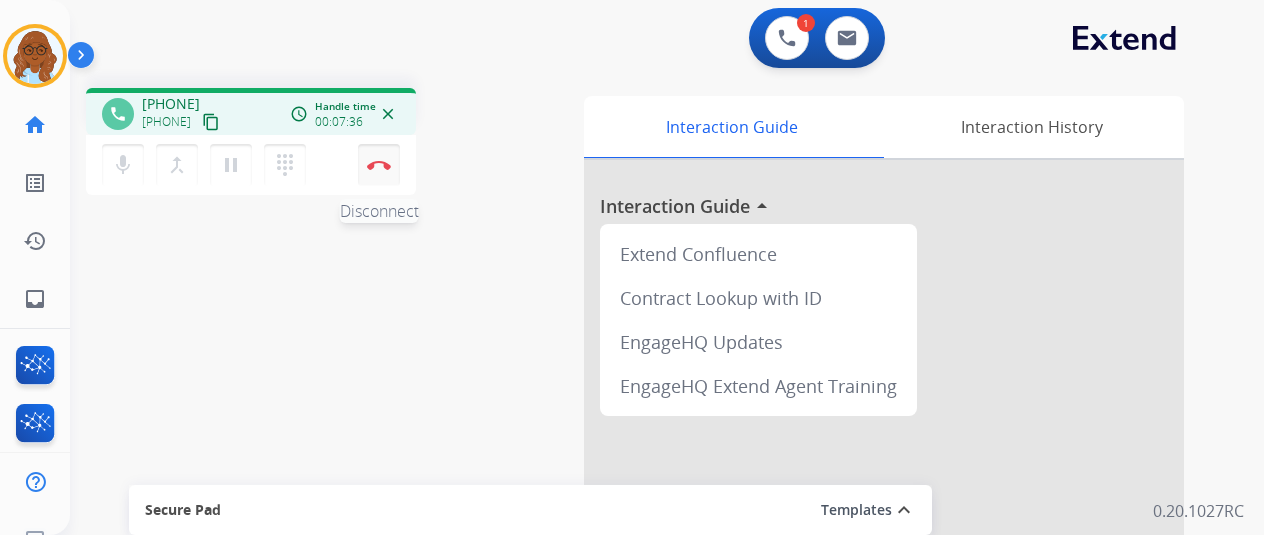 click on "Disconnect" at bounding box center (379, 165) 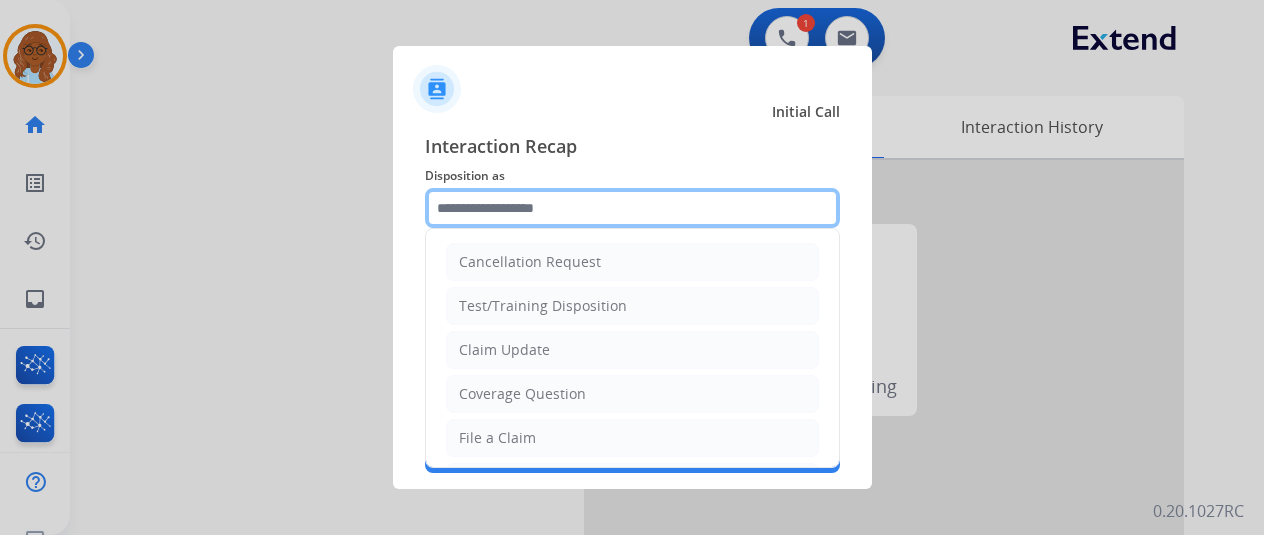 click 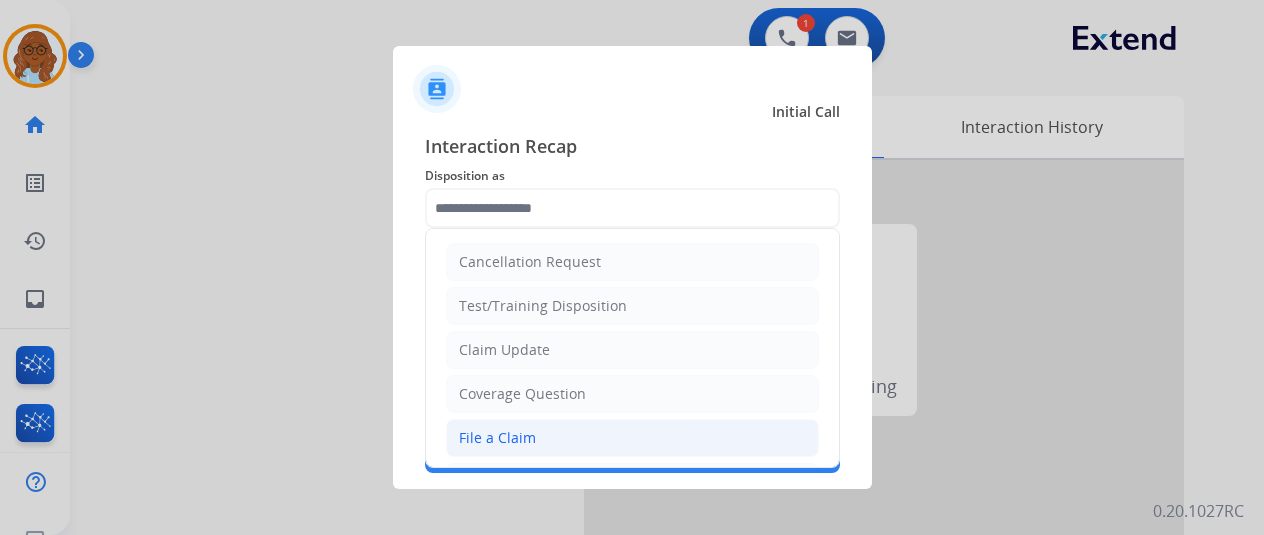 click on "File a Claim" 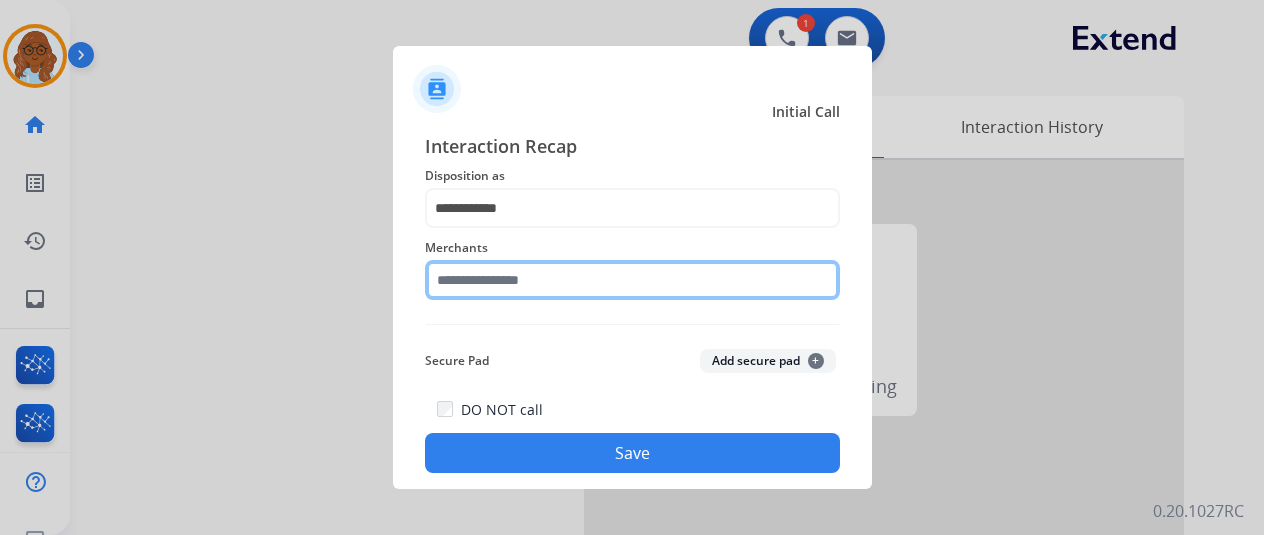 click 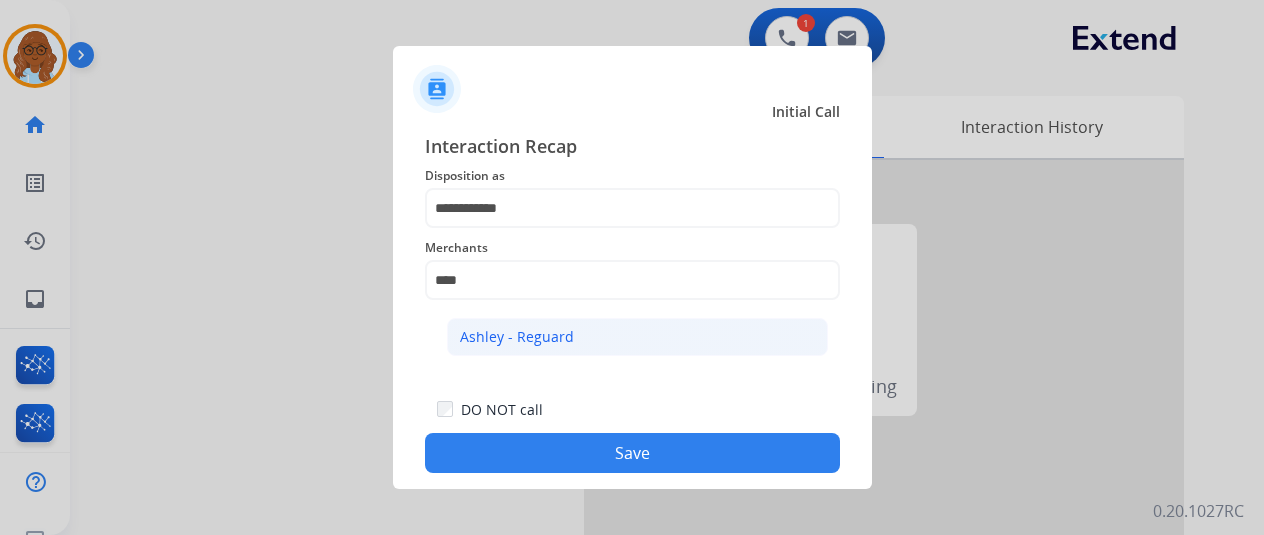 click on "Ashley - Reguard" 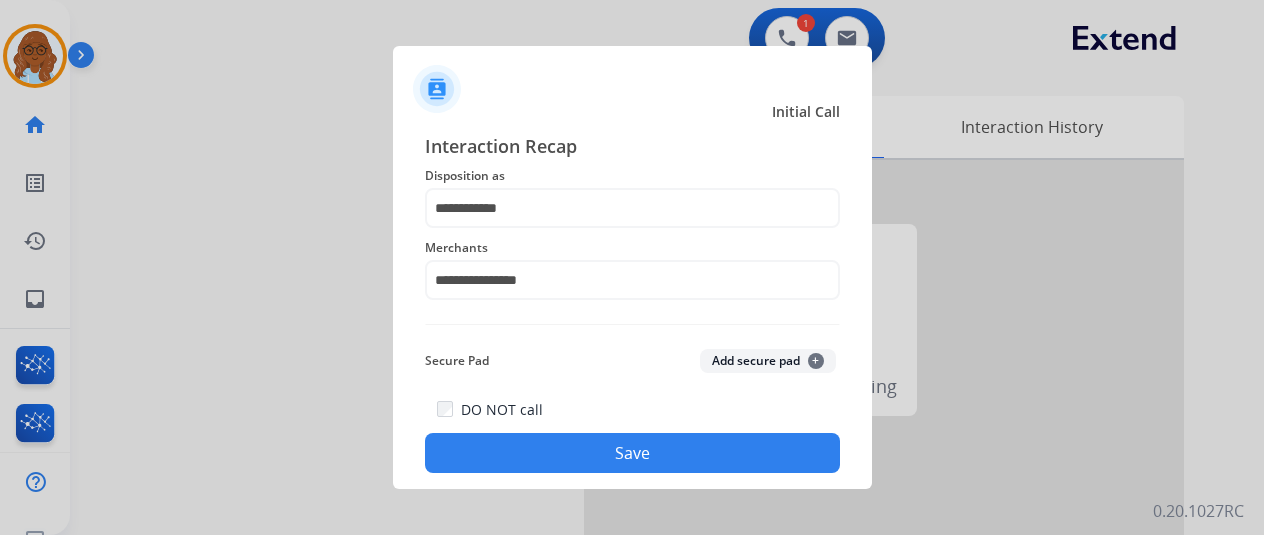 click on "Save" 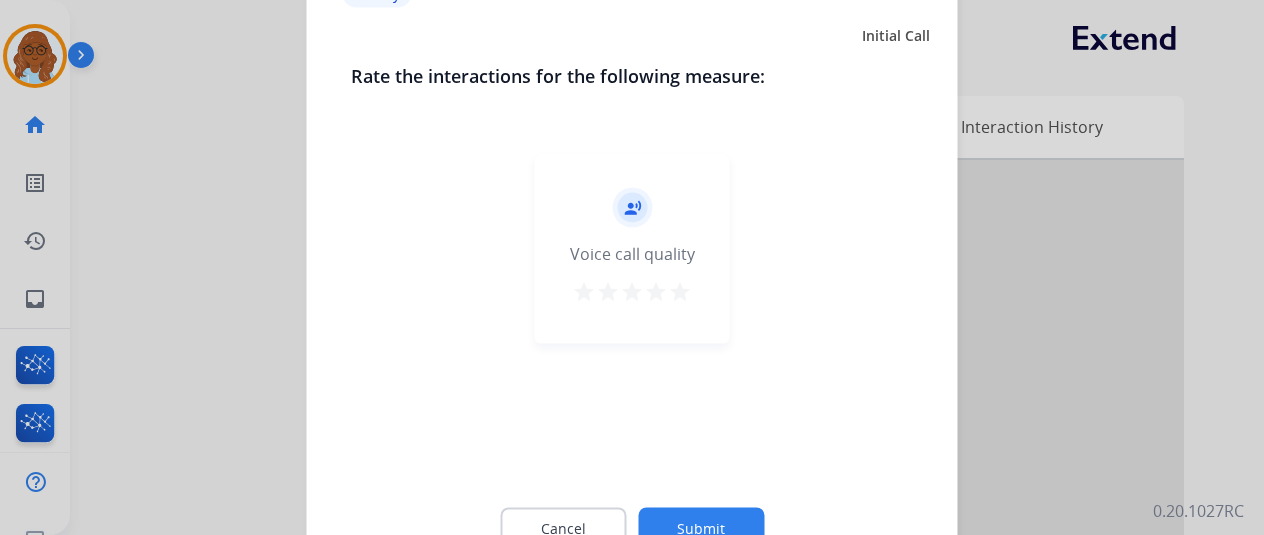 click on "star" at bounding box center (680, 291) 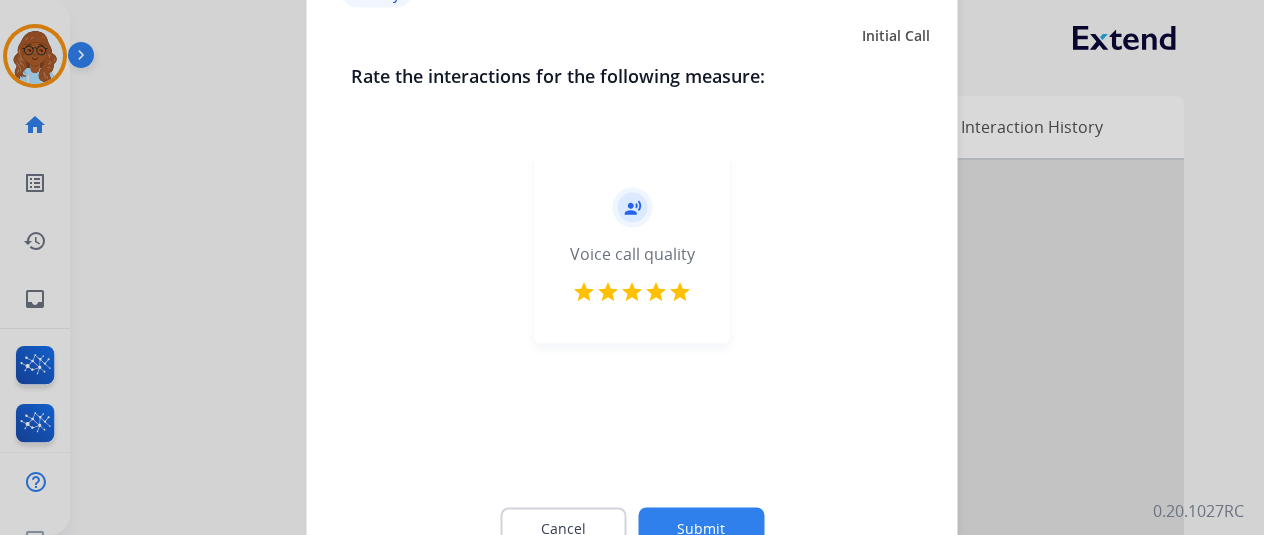 click on "Submit" 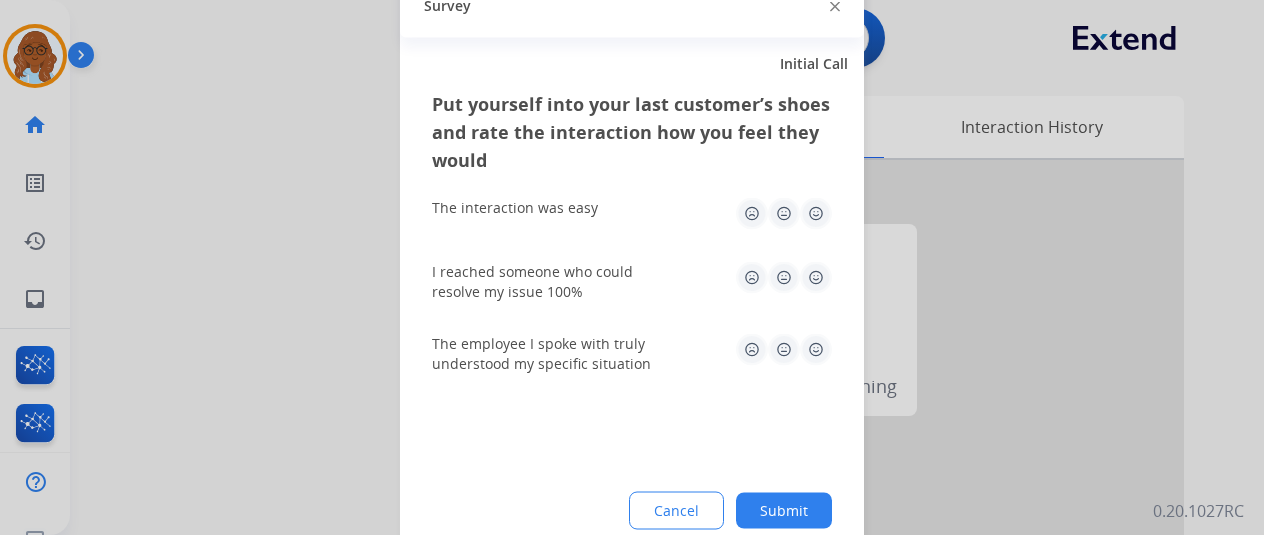 click 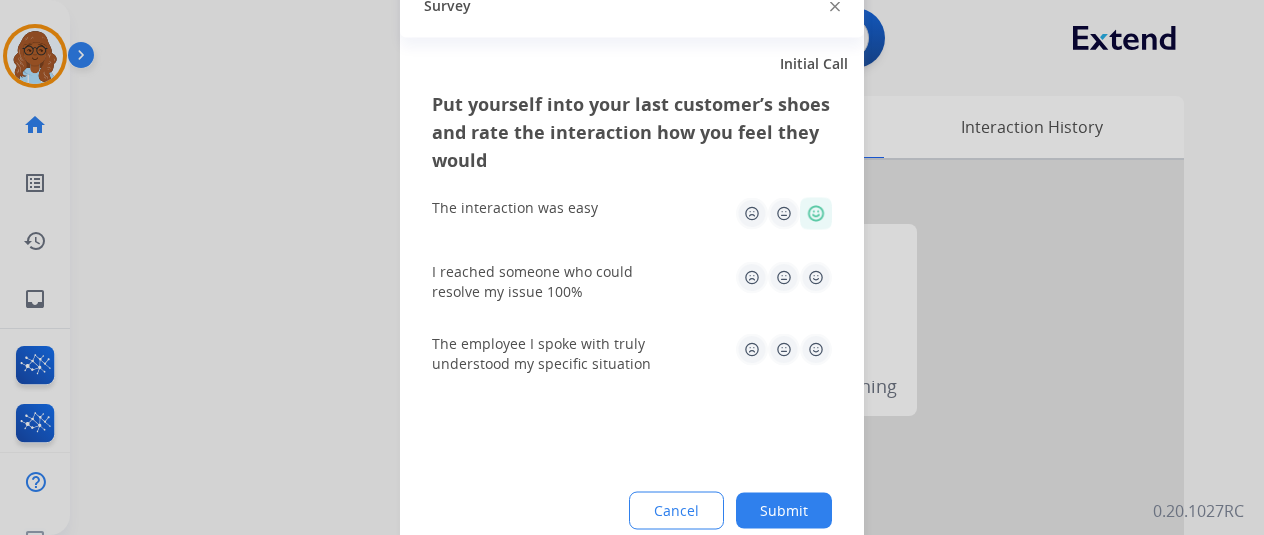 drag, startPoint x: 818, startPoint y: 267, endPoint x: 818, endPoint y: 290, distance: 23 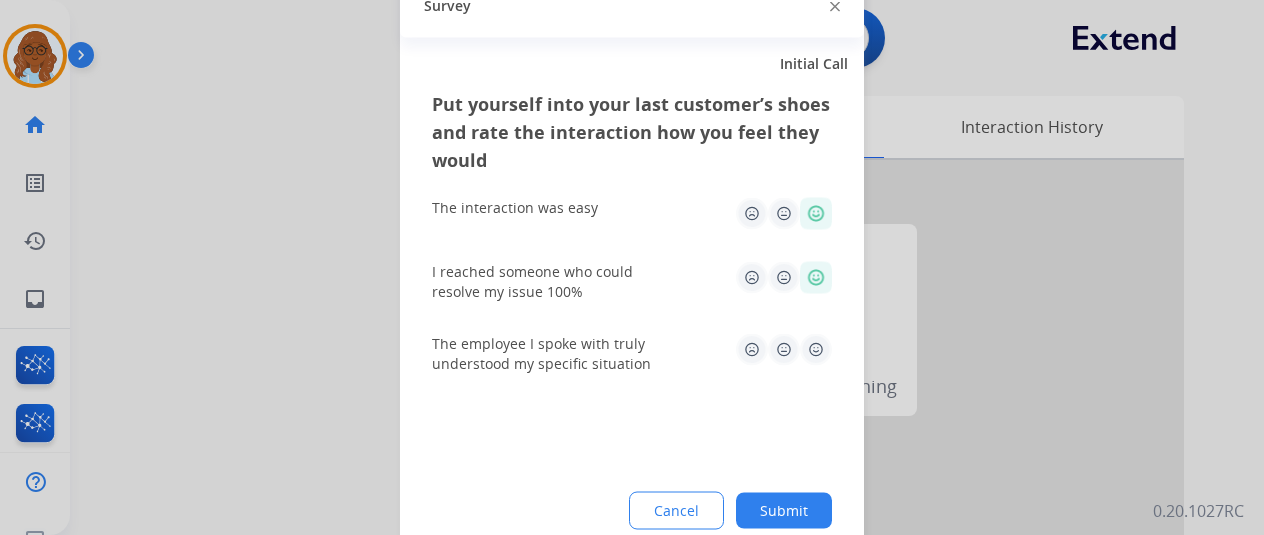 click on "Submit" 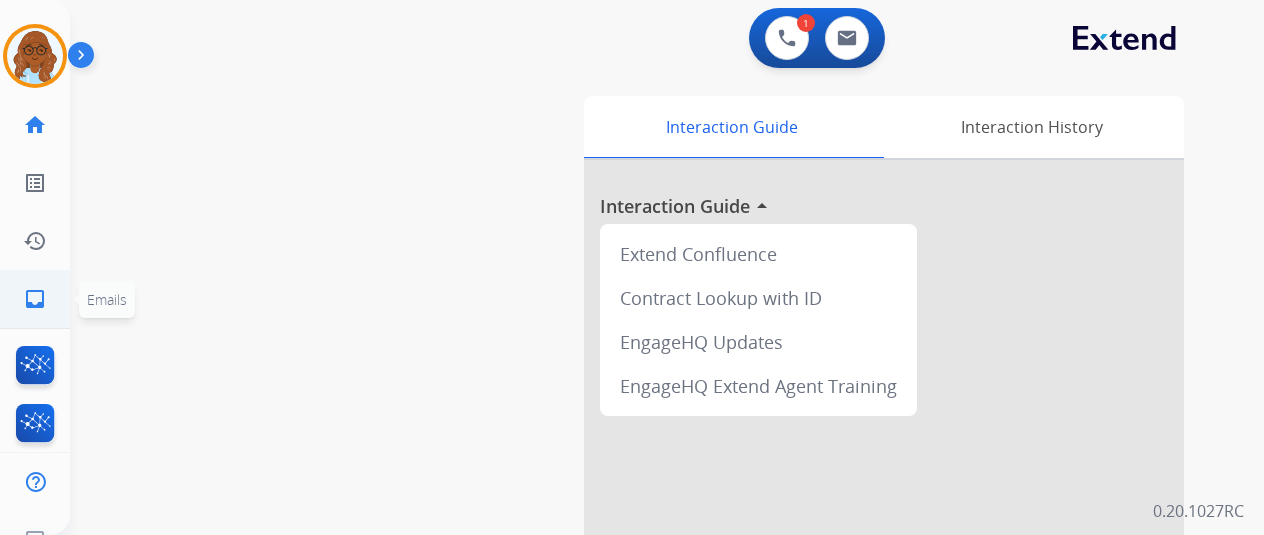 click on "inbox  Emails" 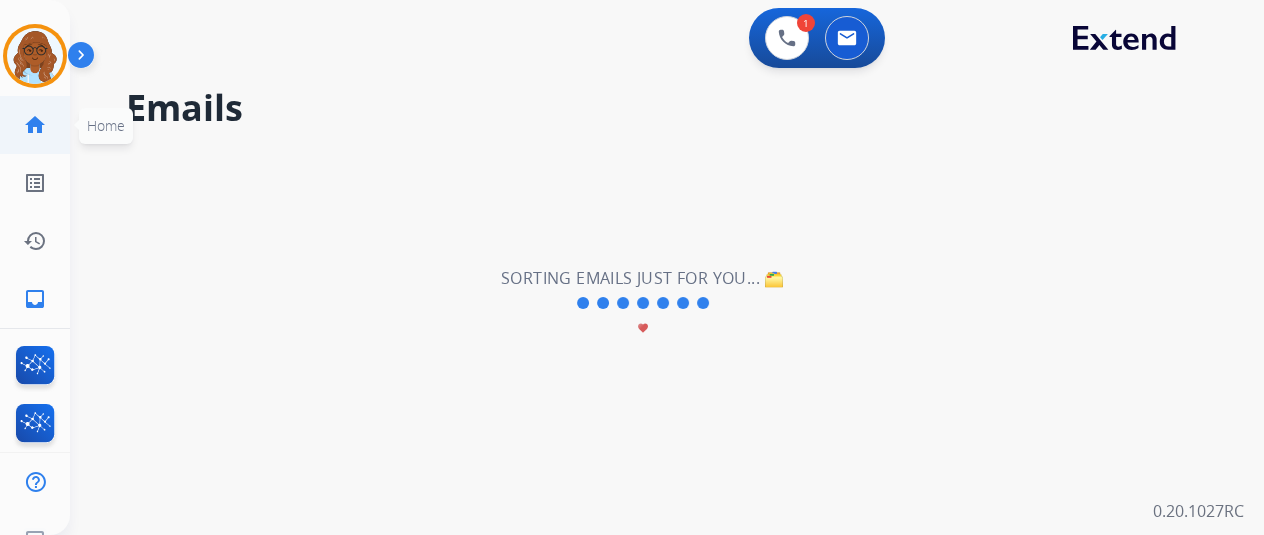 click on "home  Home" 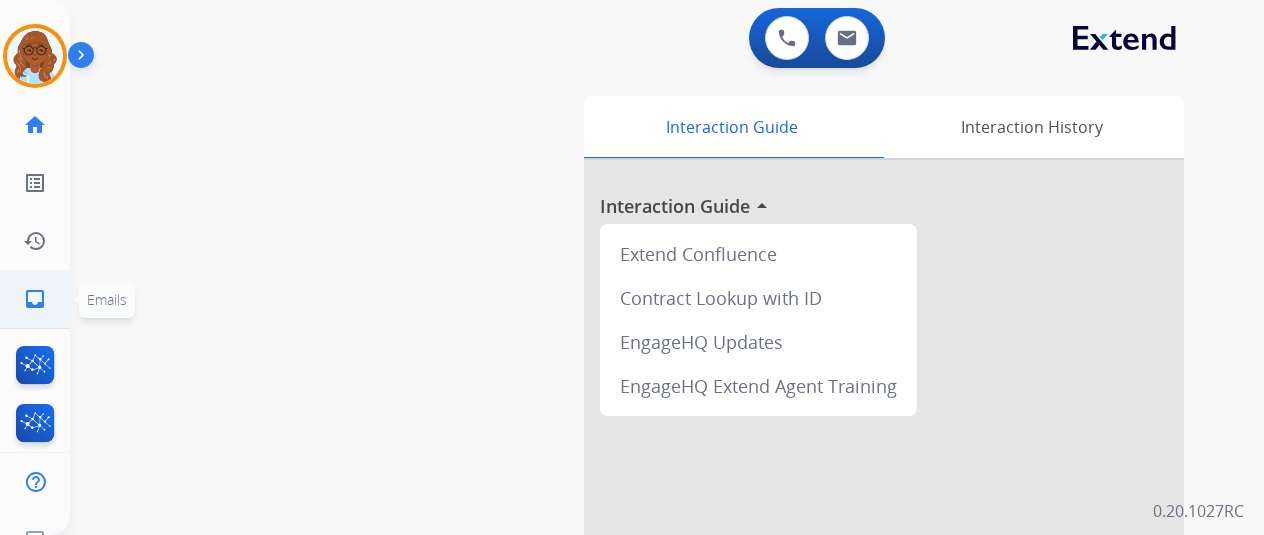 click on "inbox  Emails" 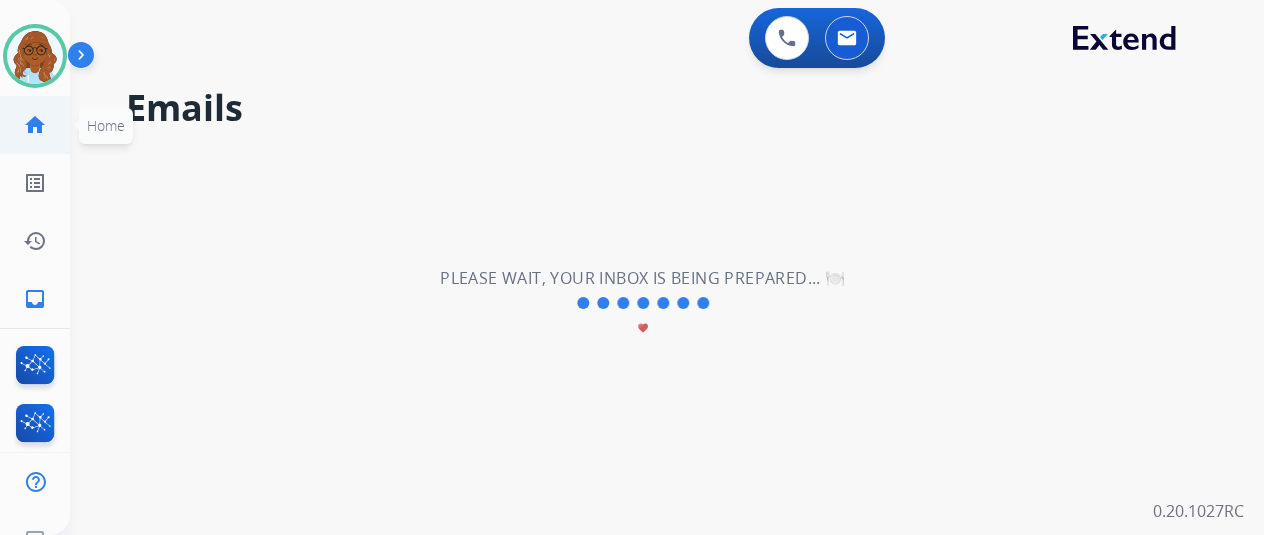 click on "home" 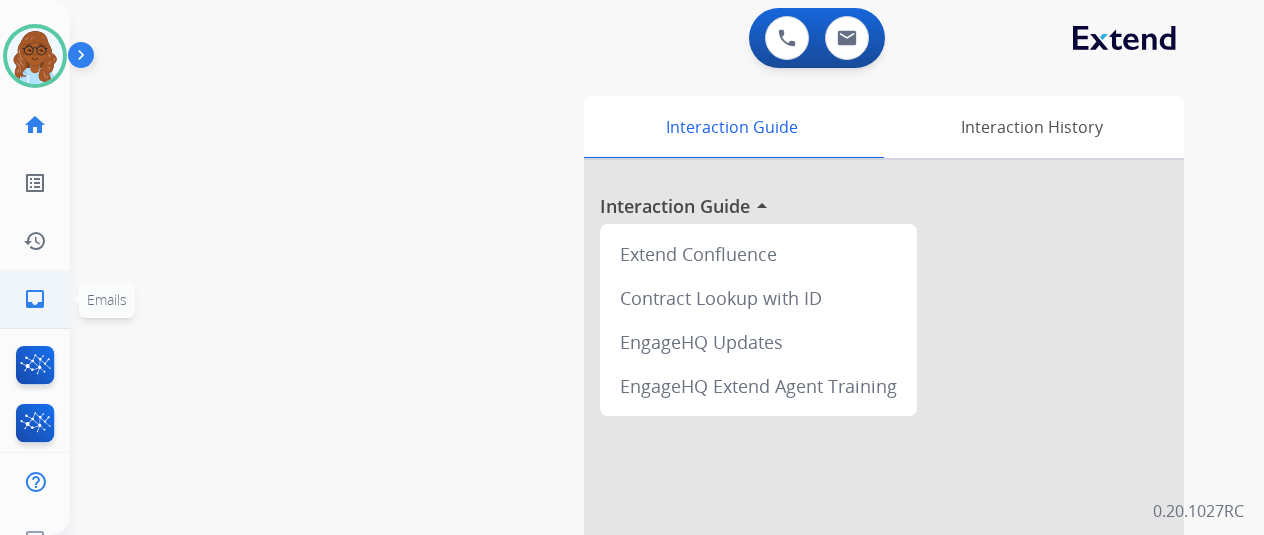 click on "inbox" 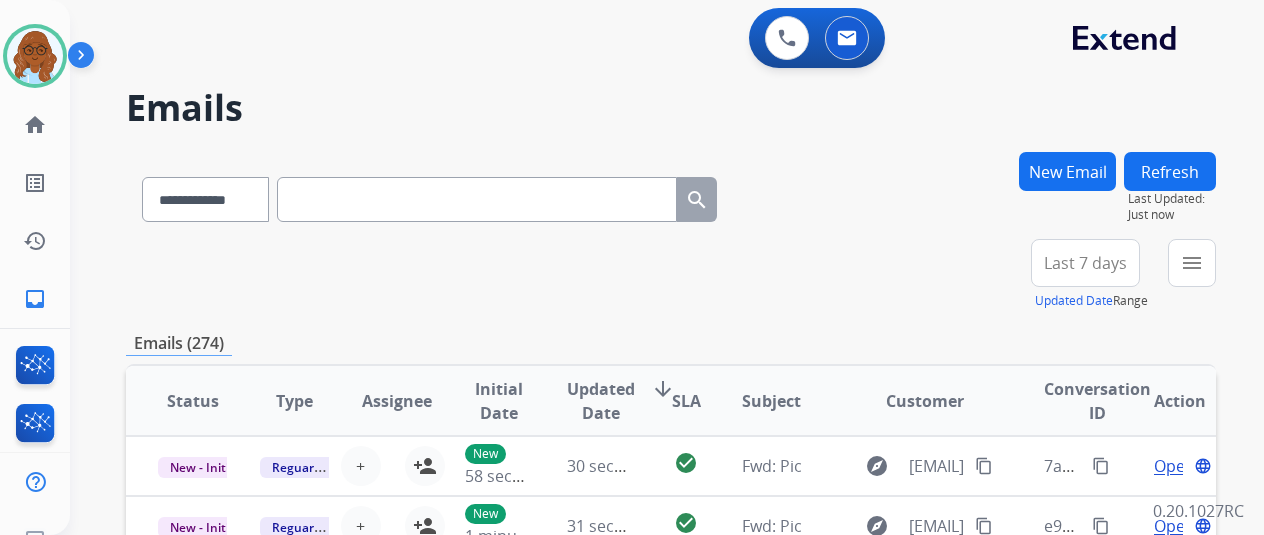 click on "New Email" at bounding box center (1067, 171) 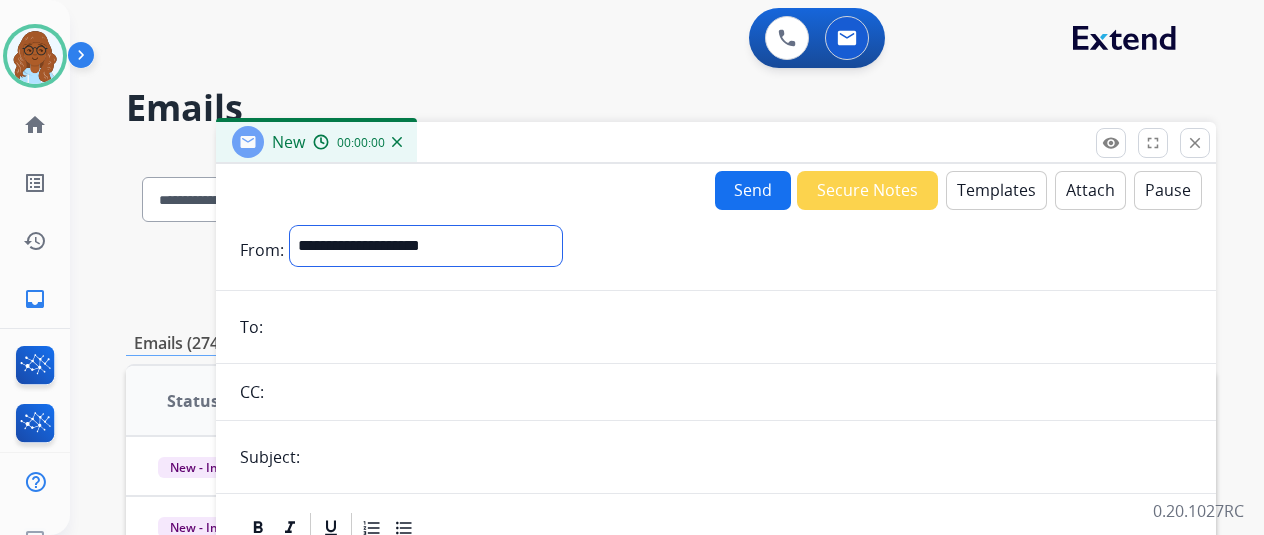 drag, startPoint x: 432, startPoint y: 238, endPoint x: 478, endPoint y: 263, distance: 52.35456 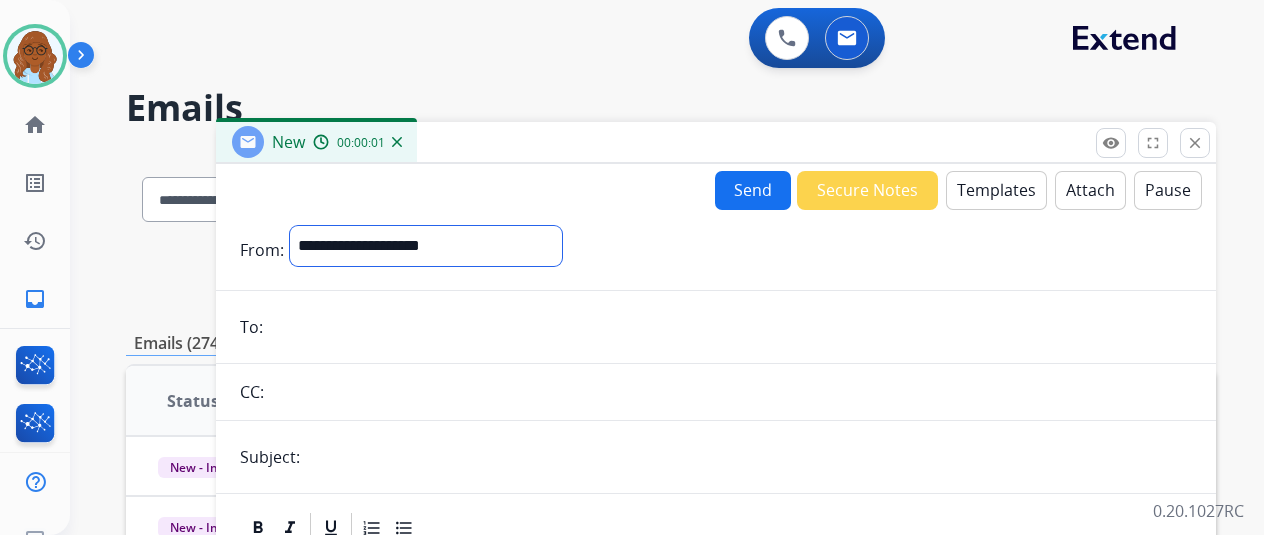 select on "**********" 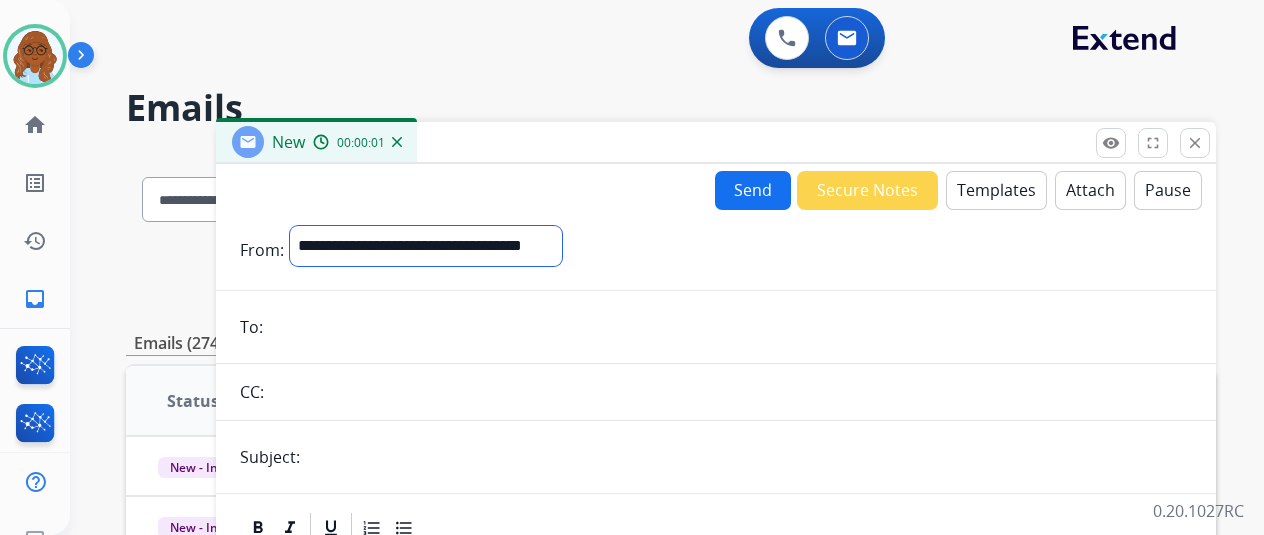 click on "**********" at bounding box center (426, 246) 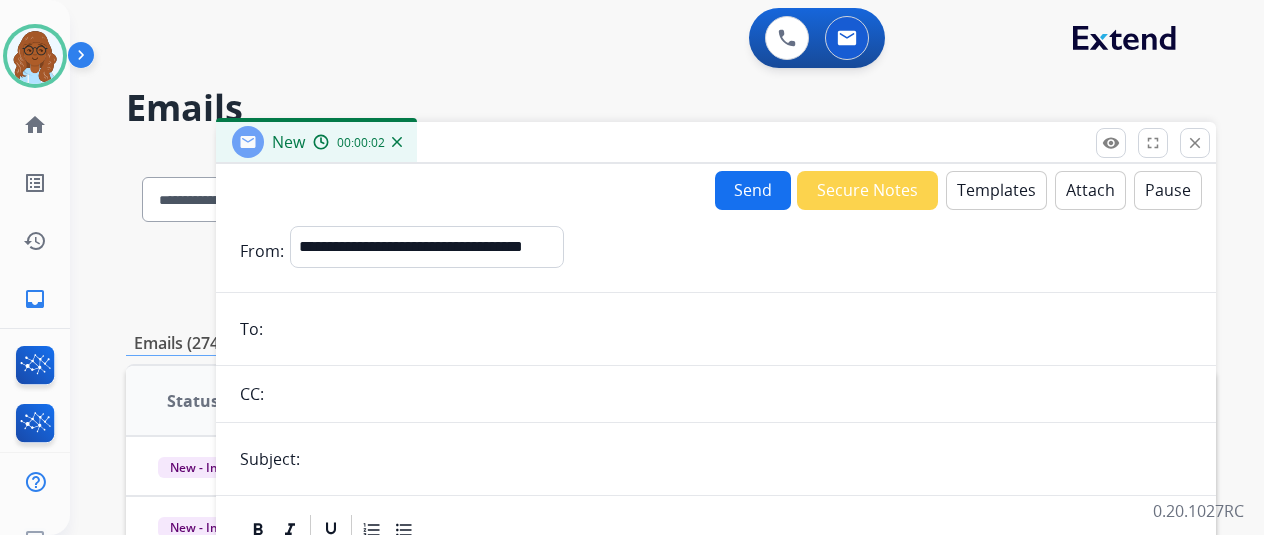 drag, startPoint x: 365, startPoint y: 315, endPoint x: 391, endPoint y: 323, distance: 27.202942 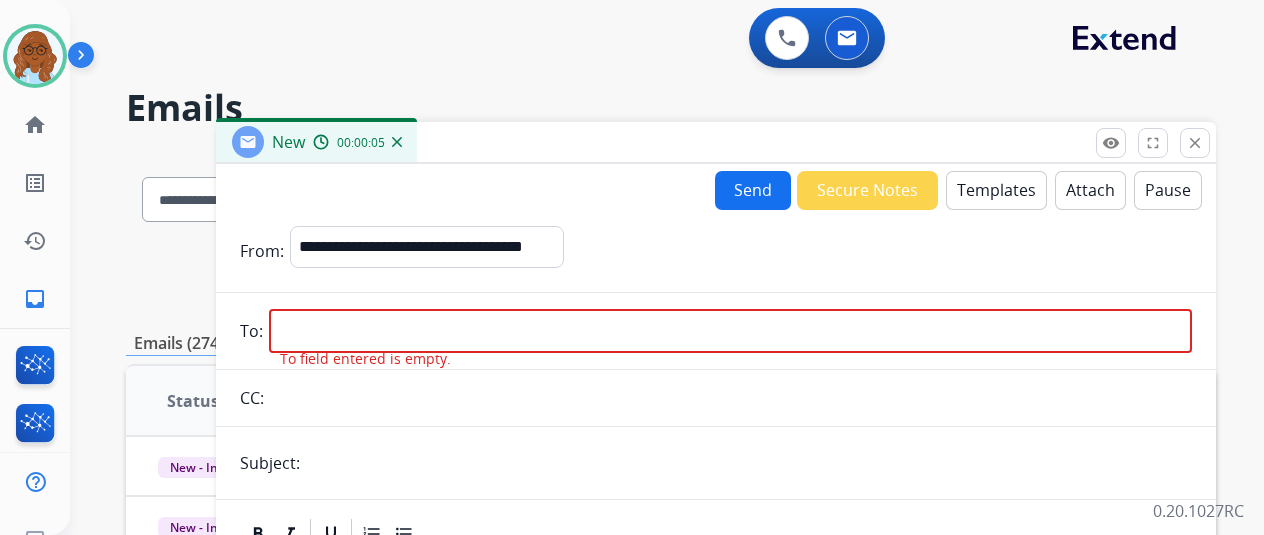 paste on "**********" 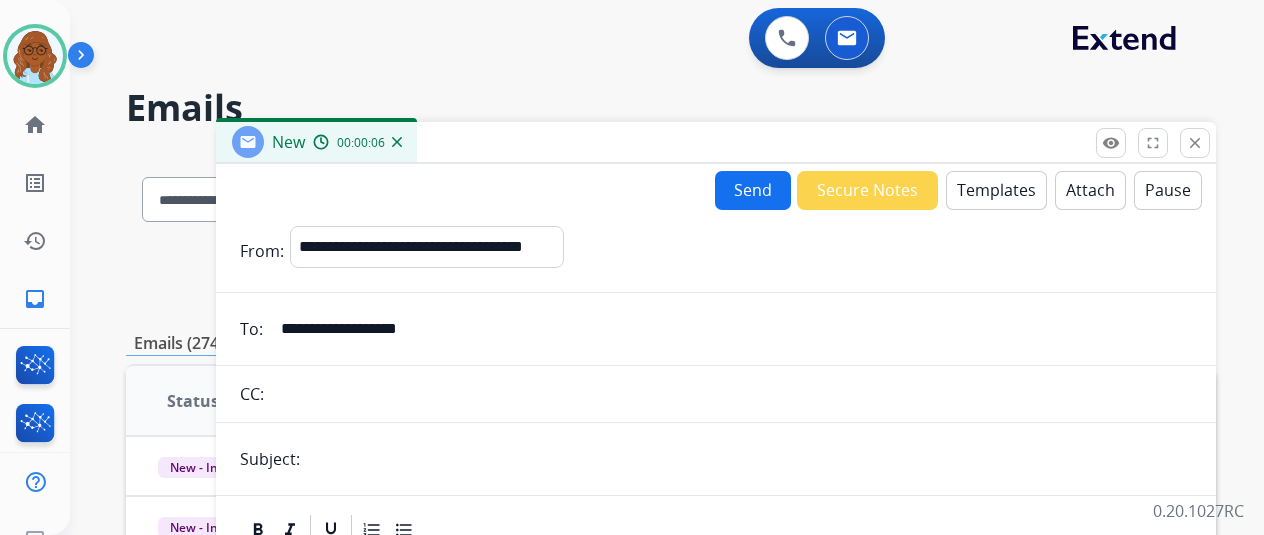 type on "**********" 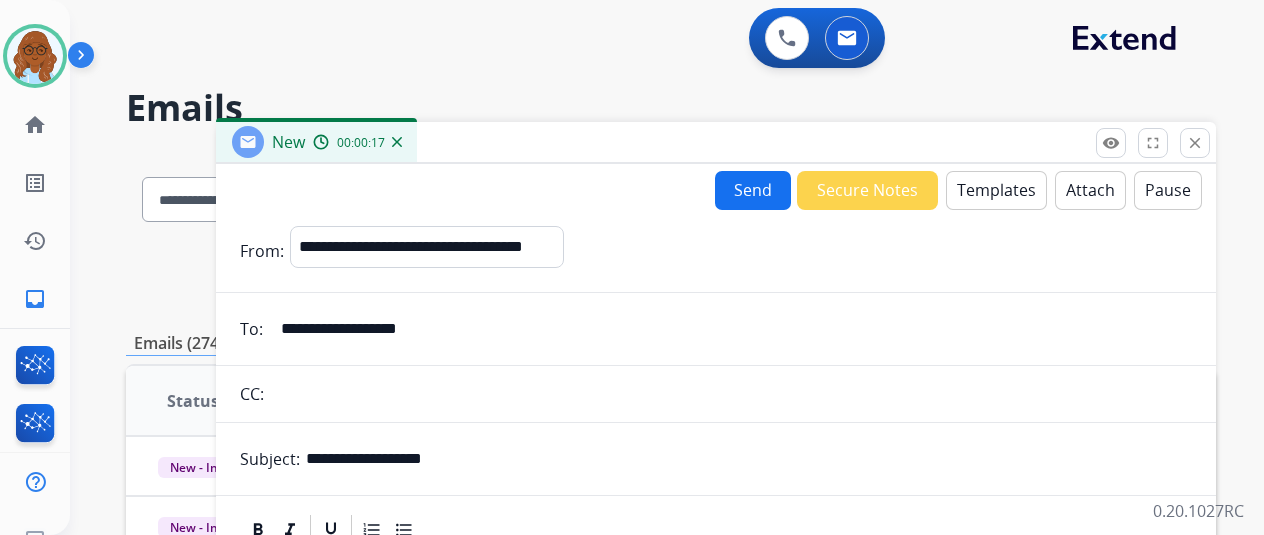 type on "**********" 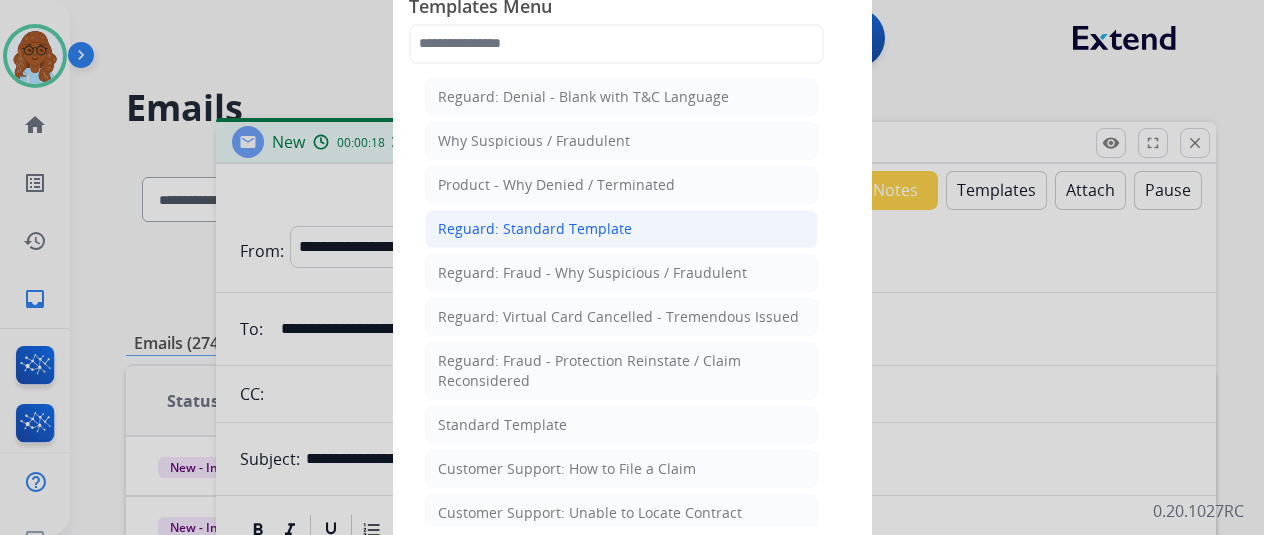 click on "Reguard: Standard Template" 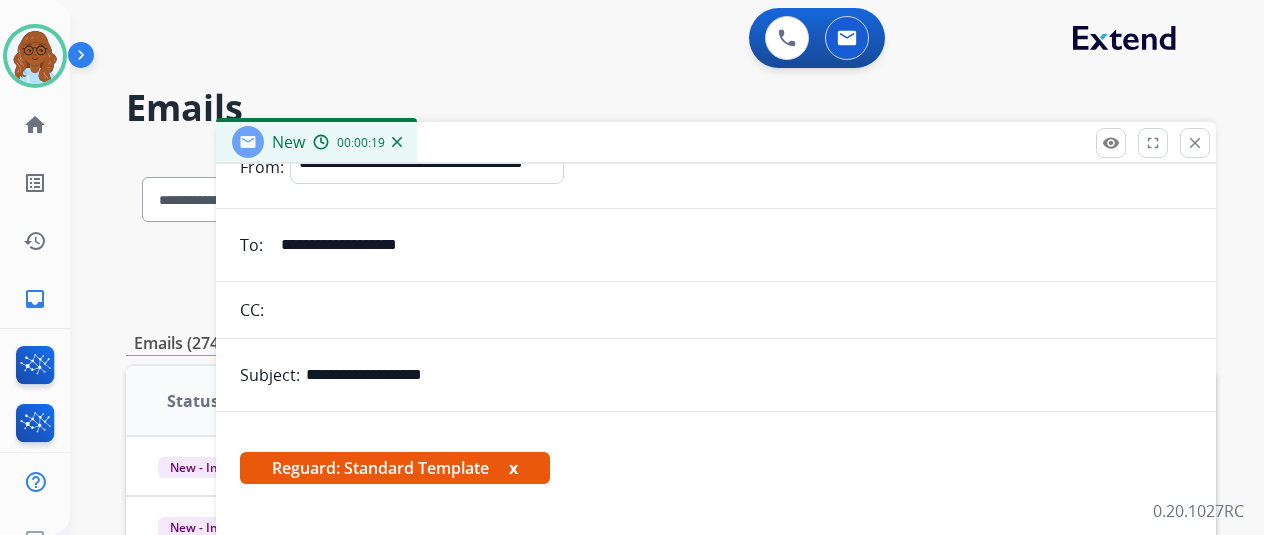 scroll, scrollTop: 167, scrollLeft: 0, axis: vertical 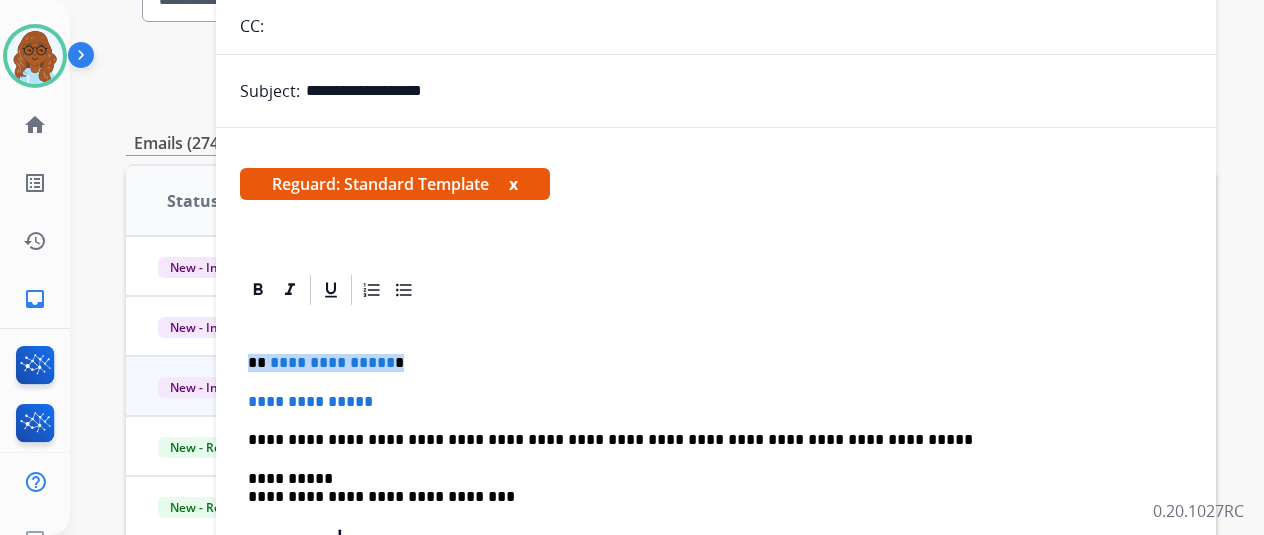 drag, startPoint x: 271, startPoint y: 349, endPoint x: 228, endPoint y: 360, distance: 44.38468 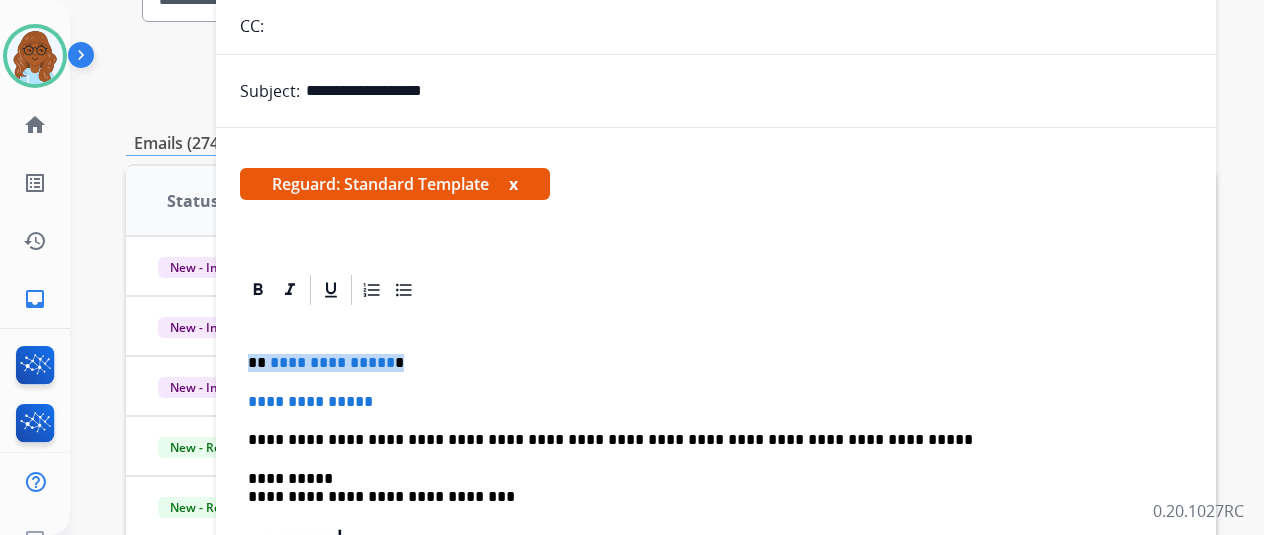 type 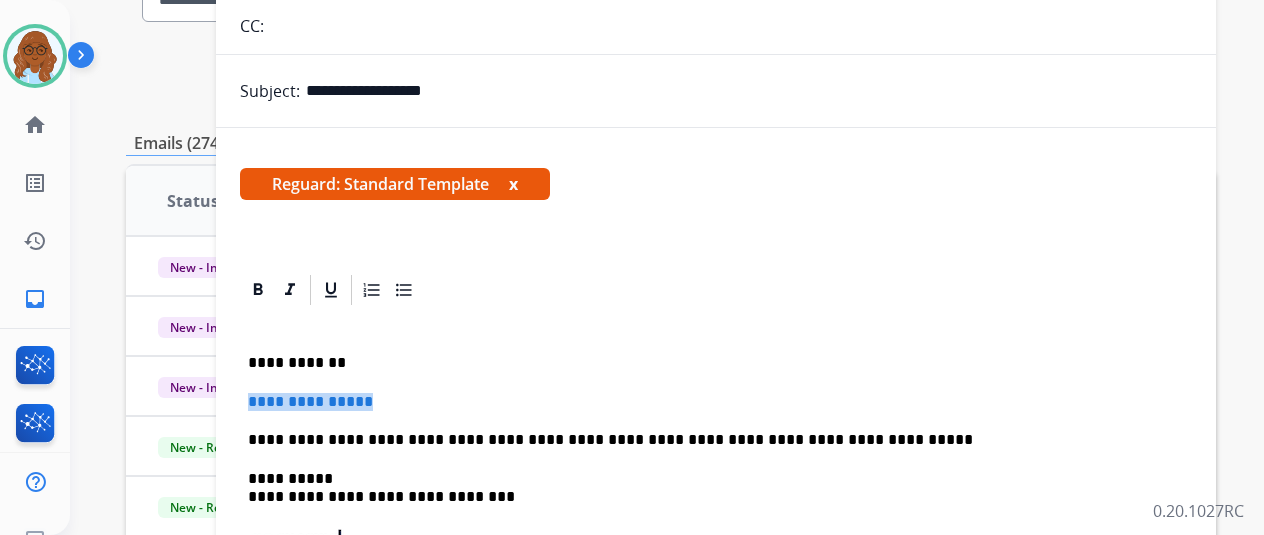 drag, startPoint x: 319, startPoint y: 398, endPoint x: 288, endPoint y: 409, distance: 32.89377 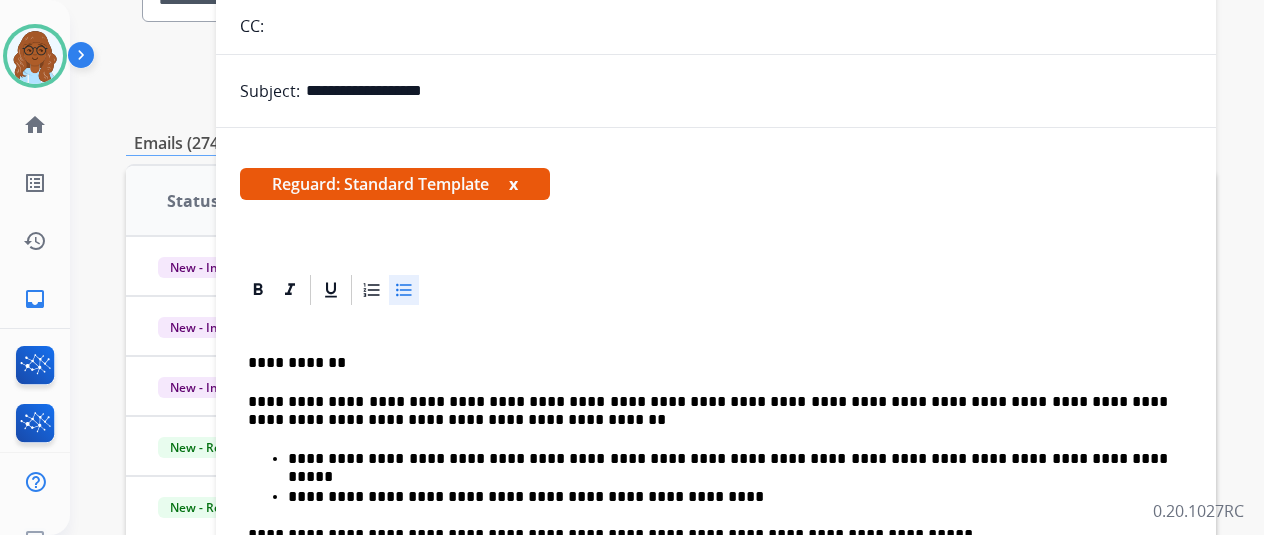 scroll, scrollTop: 12, scrollLeft: 0, axis: vertical 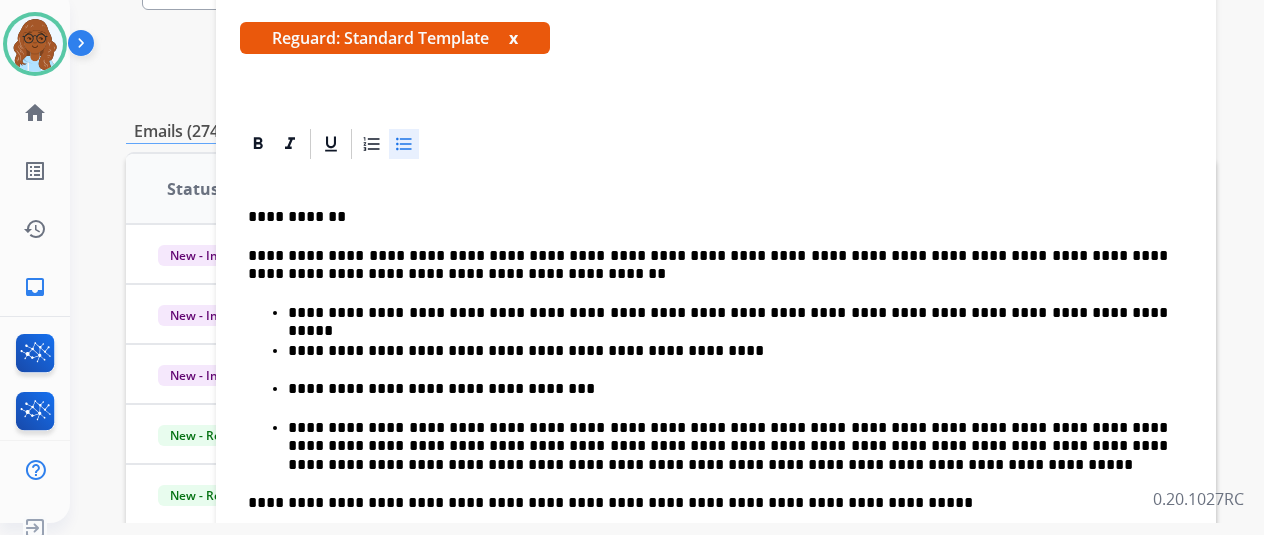 click on "**********" at bounding box center (728, 313) 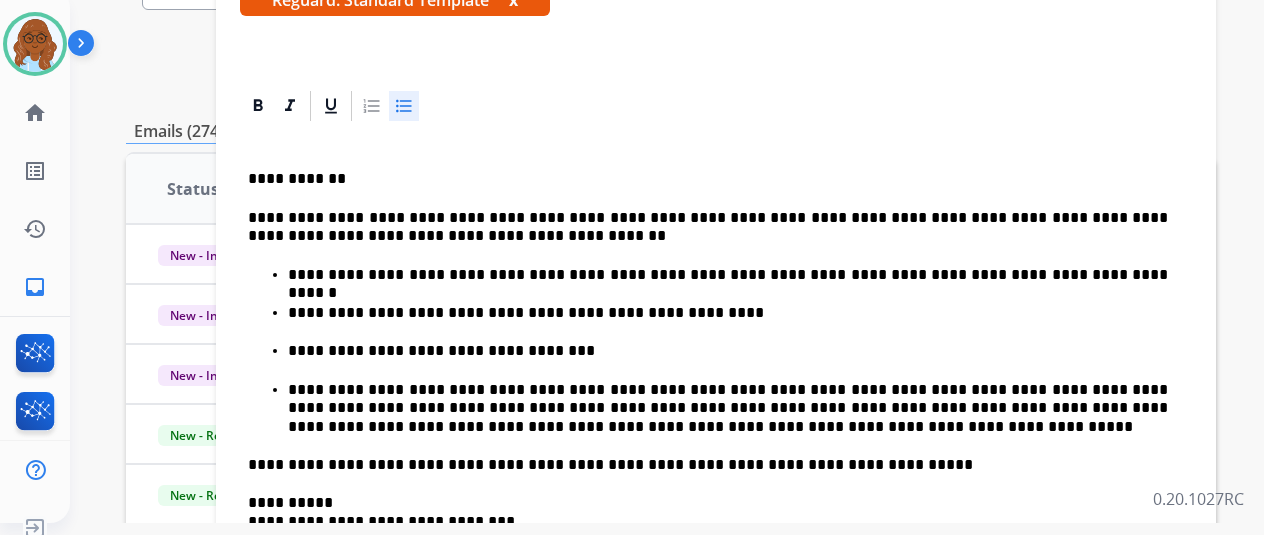 scroll, scrollTop: 376, scrollLeft: 0, axis: vertical 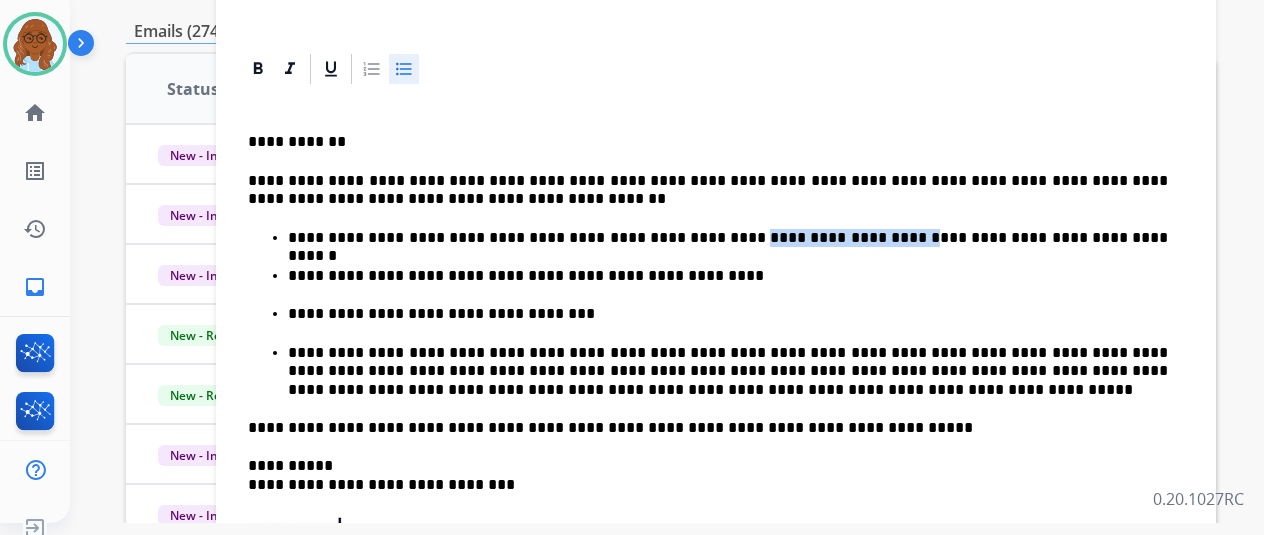 drag, startPoint x: 710, startPoint y: 237, endPoint x: 860, endPoint y: 231, distance: 150.11995 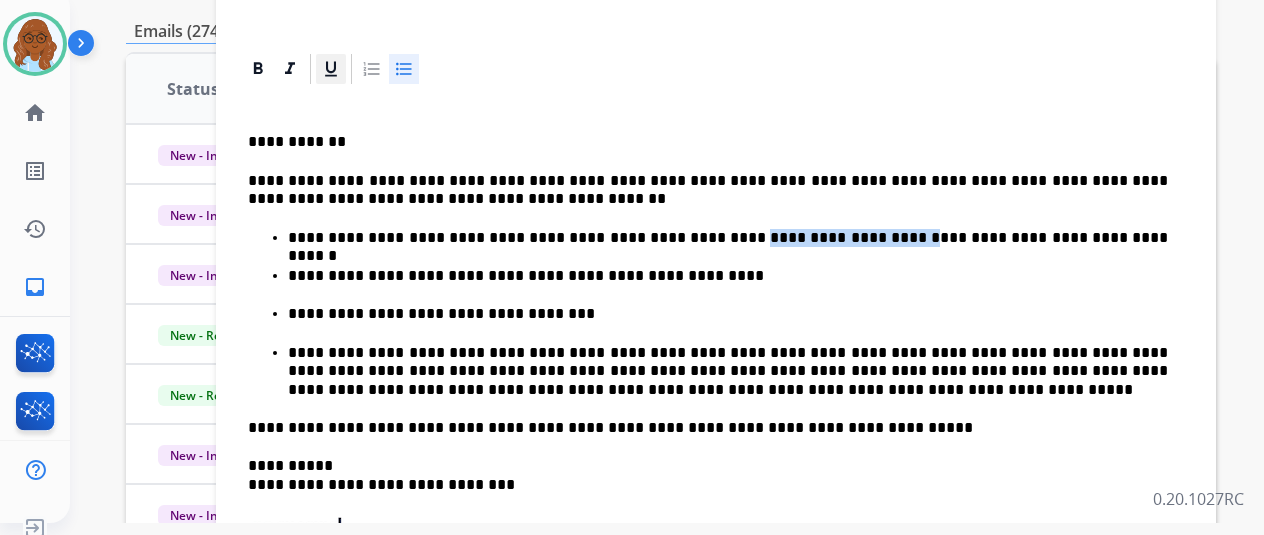 click 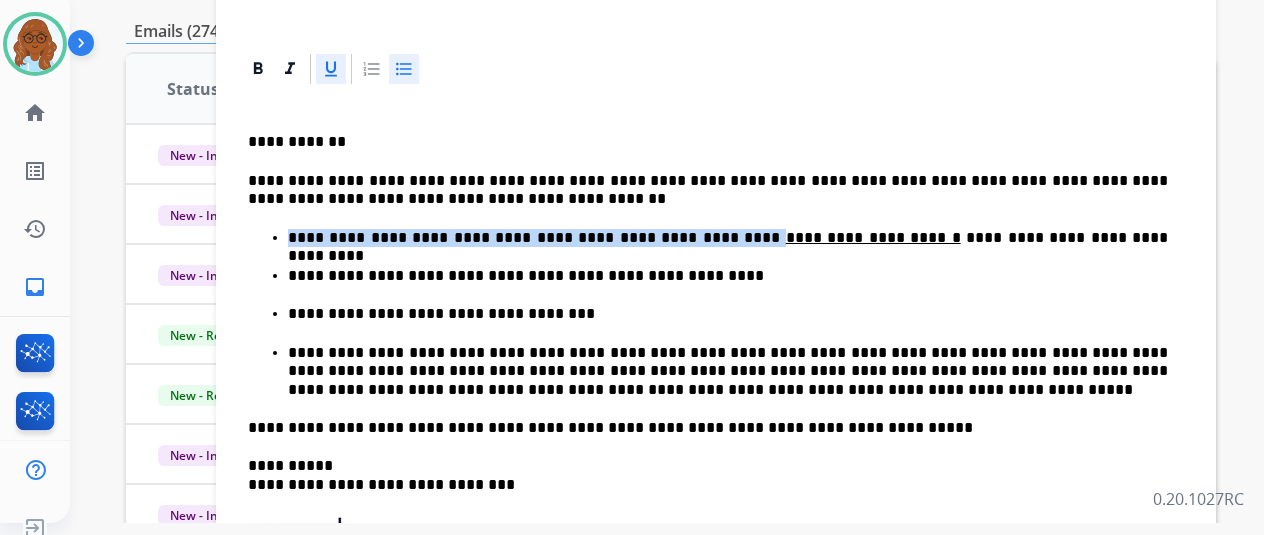 click on "**********" at bounding box center [728, 276] 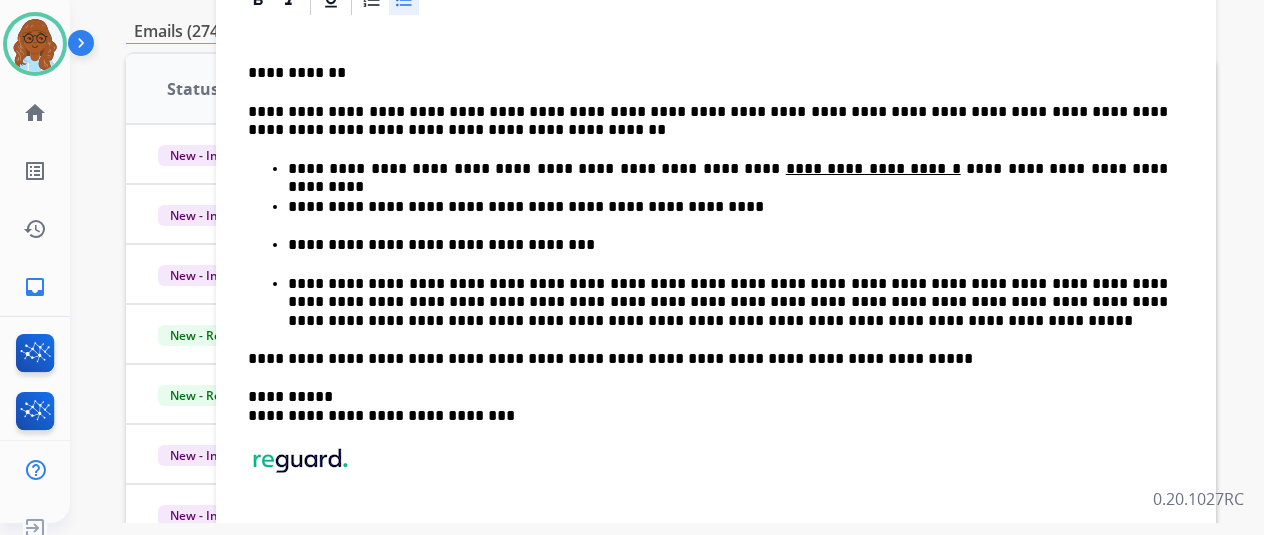 scroll, scrollTop: 376, scrollLeft: 0, axis: vertical 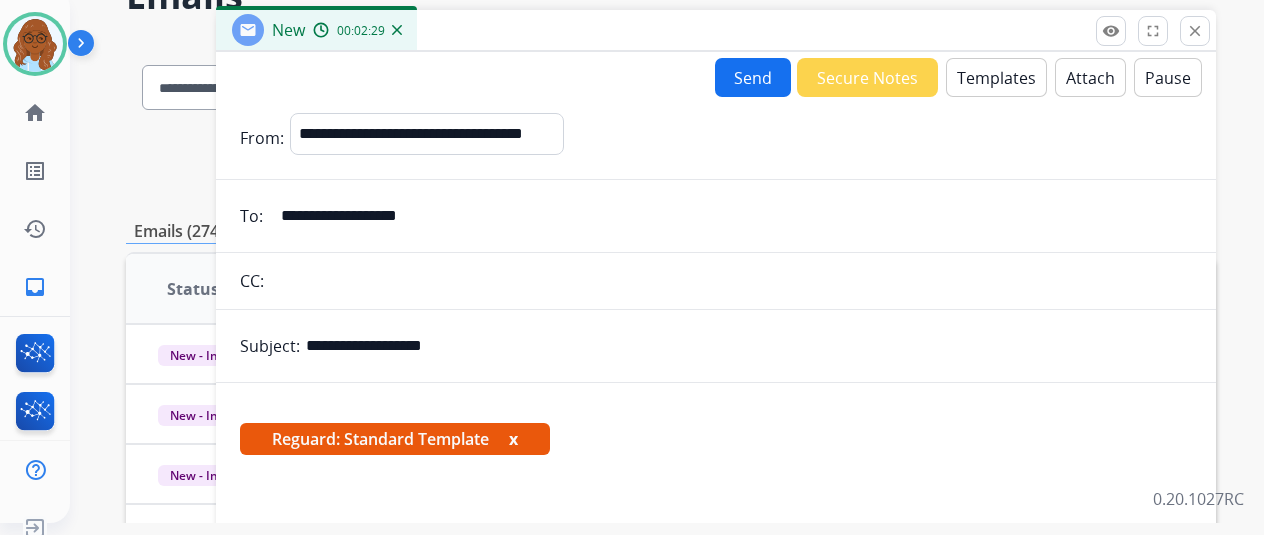 click on "Send" at bounding box center [753, 77] 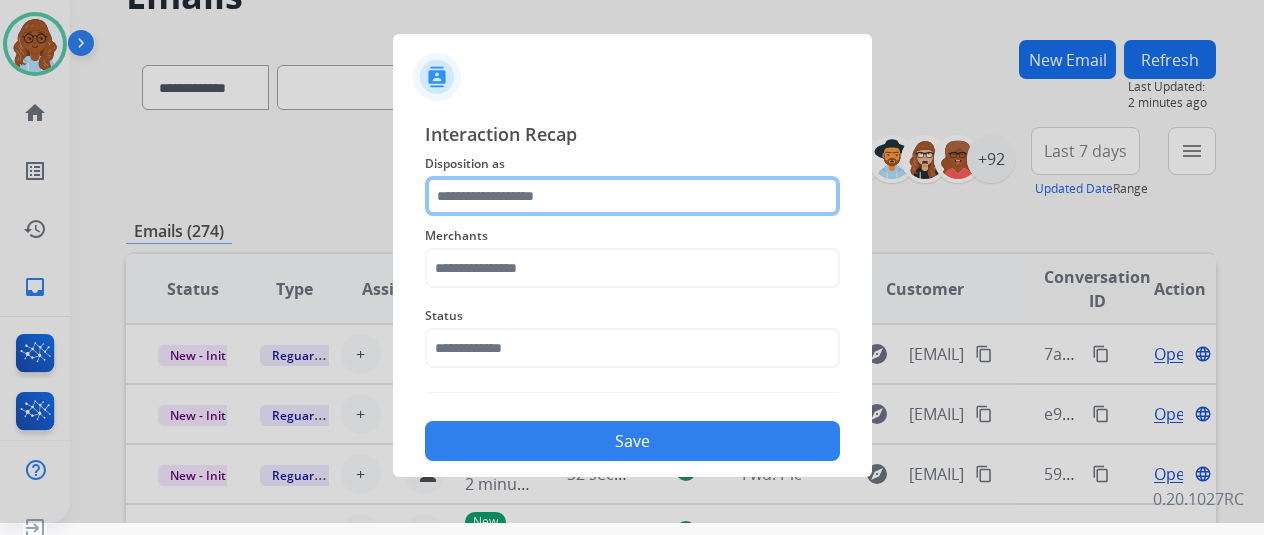 click 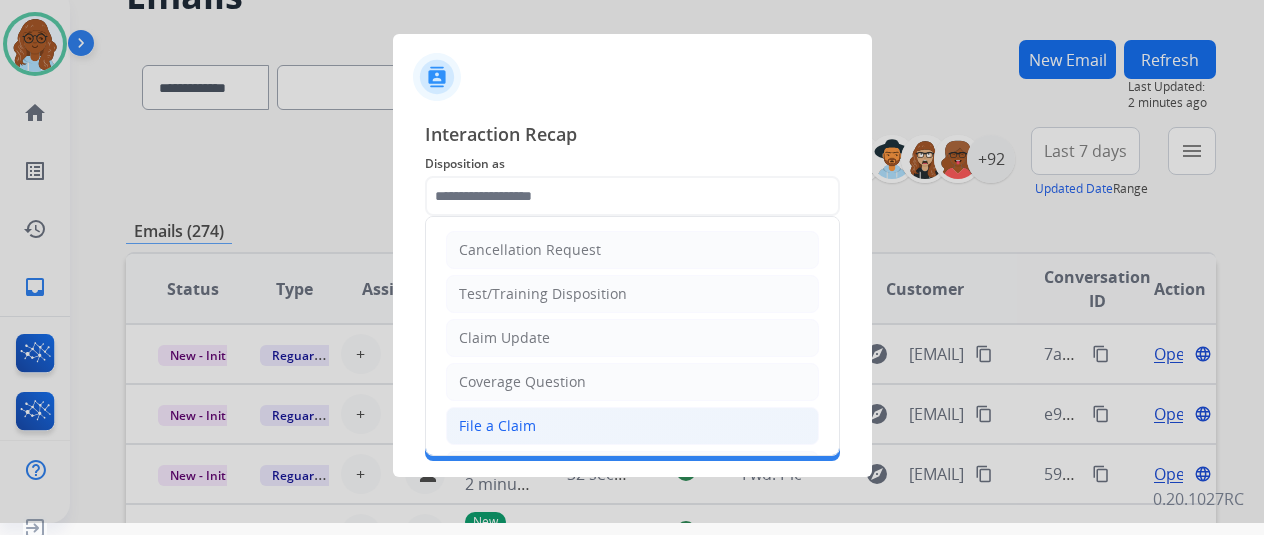 click on "File a Claim" 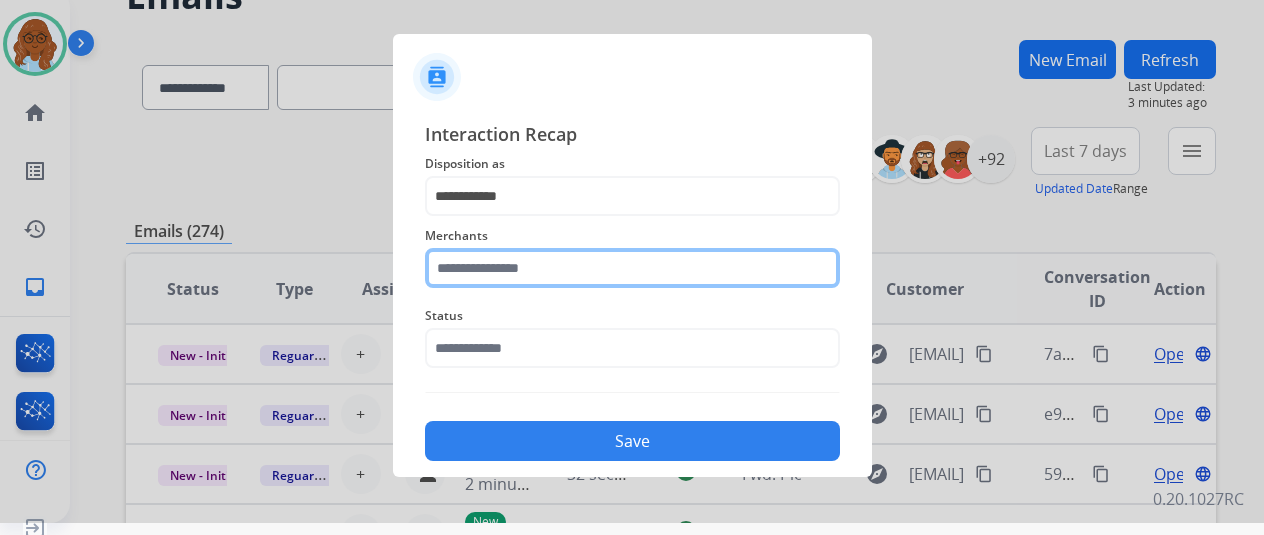 click 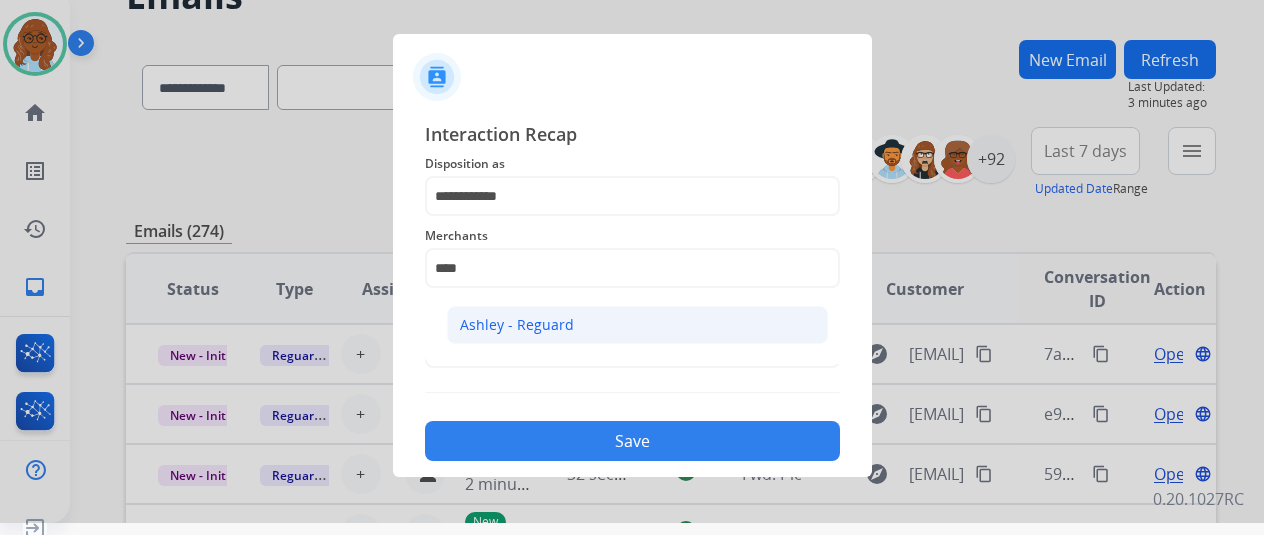 click on "Ashley - Reguard" 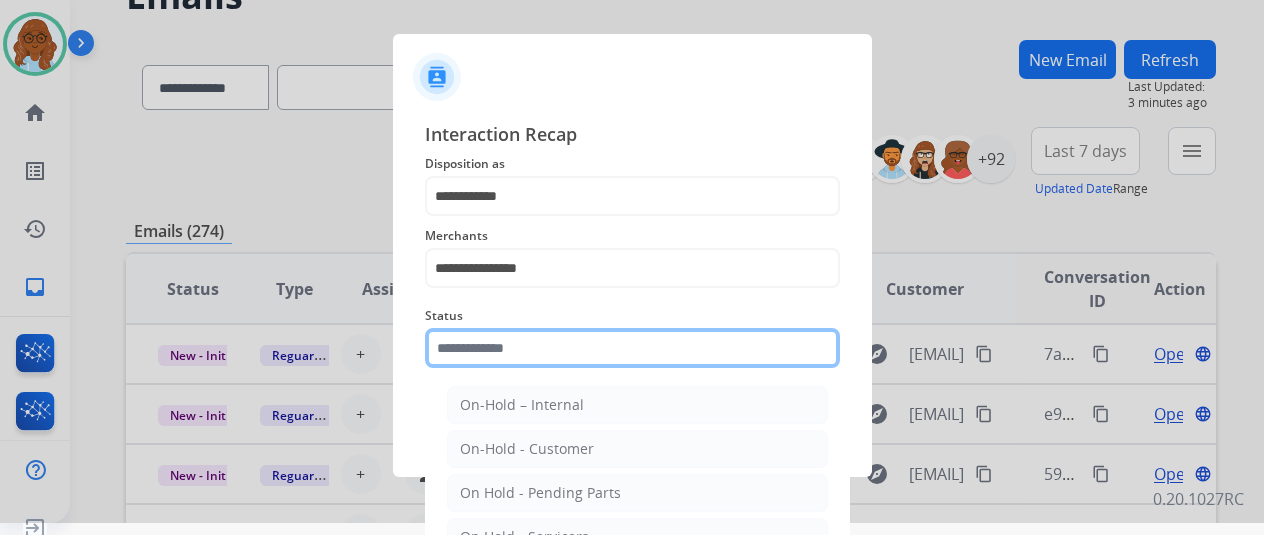 click 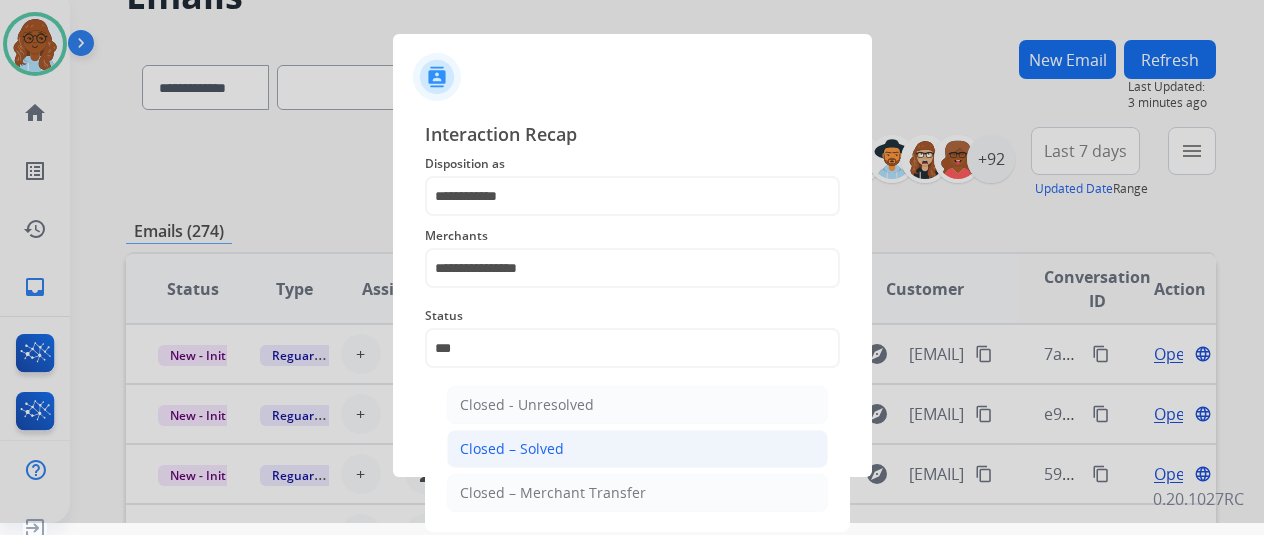 click on "Closed – Solved" 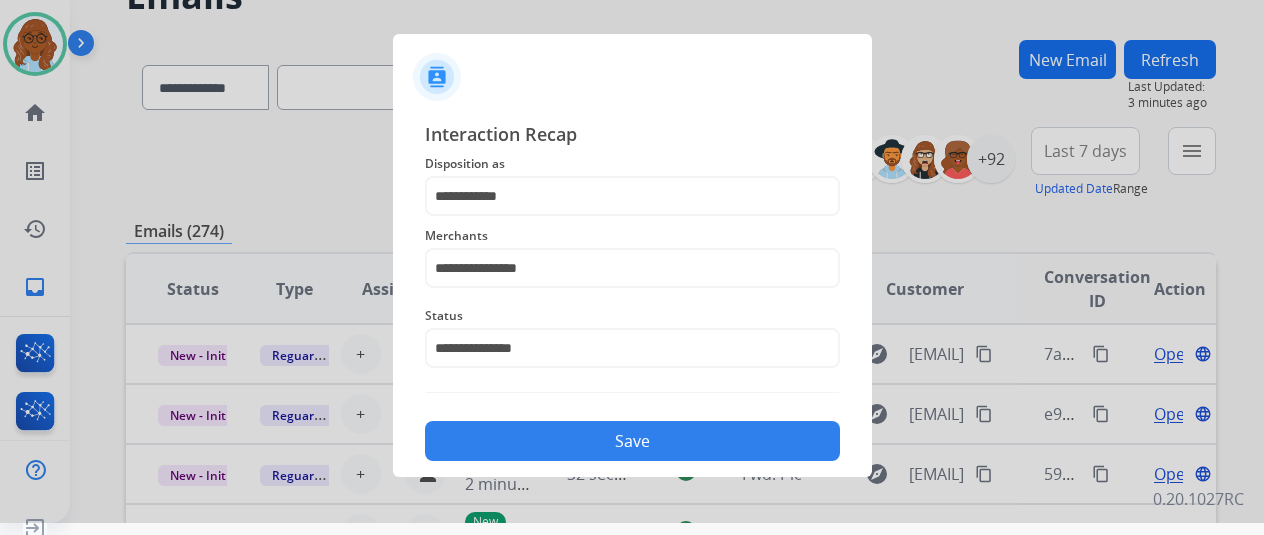 click on "Save" 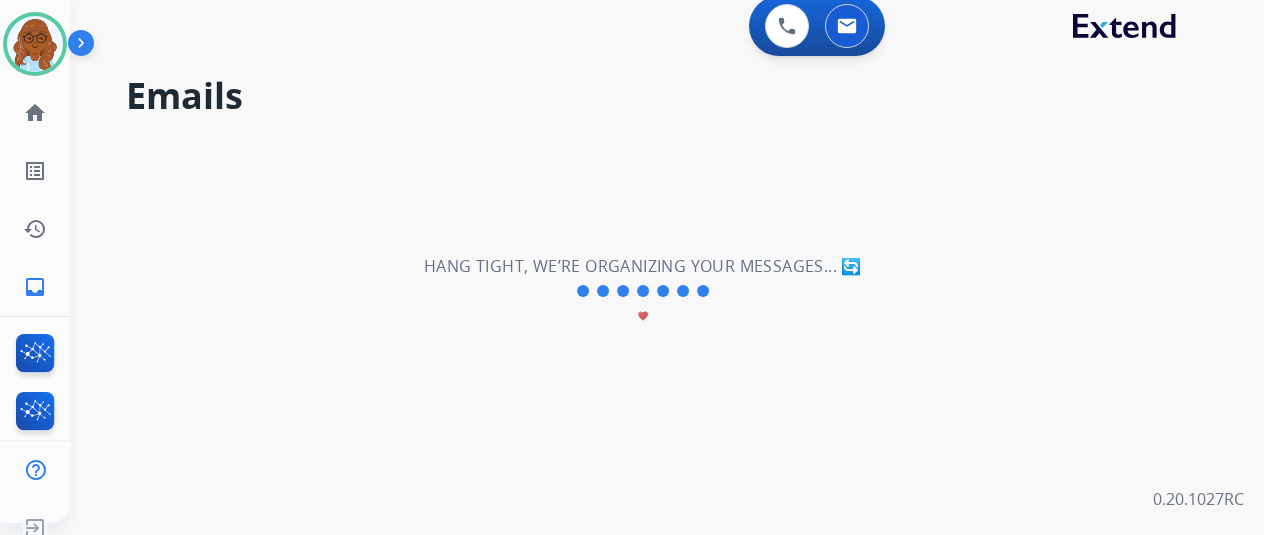 scroll, scrollTop: 0, scrollLeft: 0, axis: both 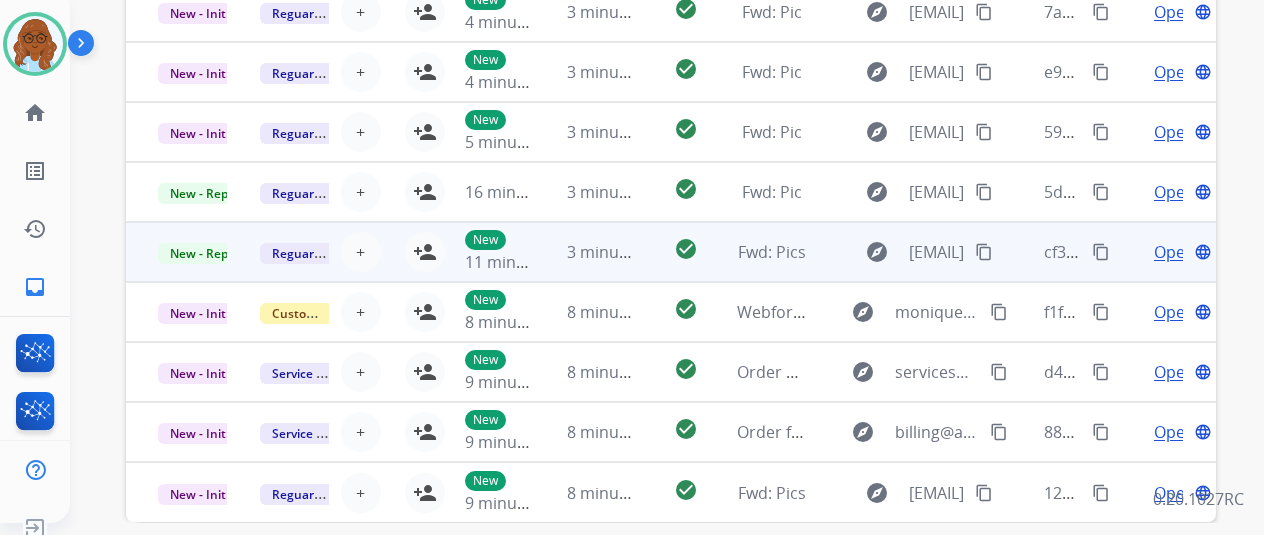click on "Open language" at bounding box center [1165, 252] 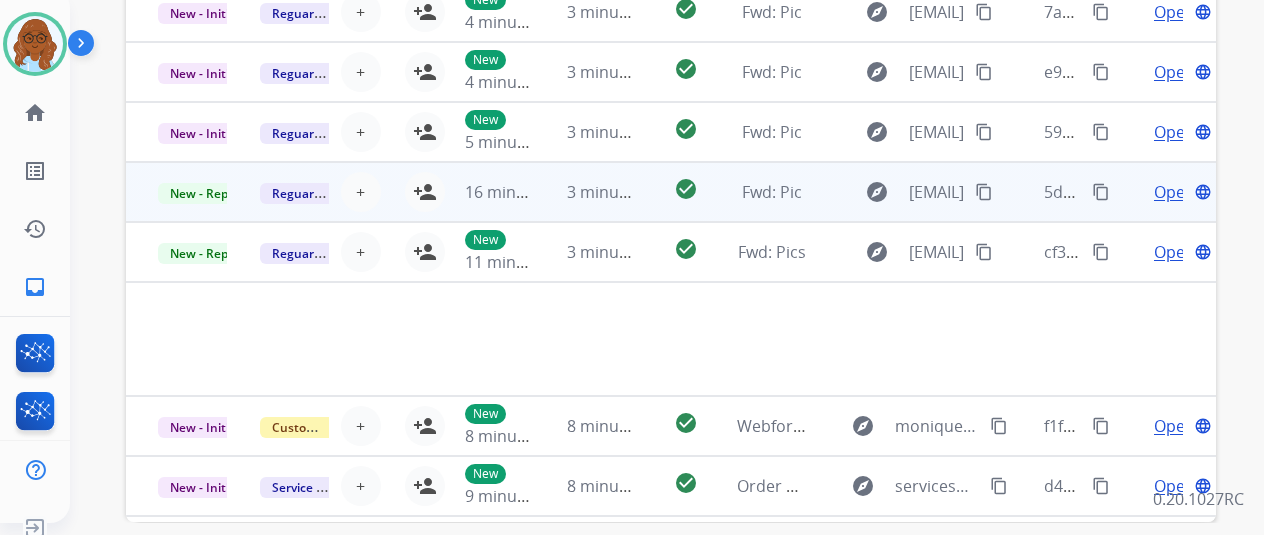 scroll, scrollTop: 116, scrollLeft: 0, axis: vertical 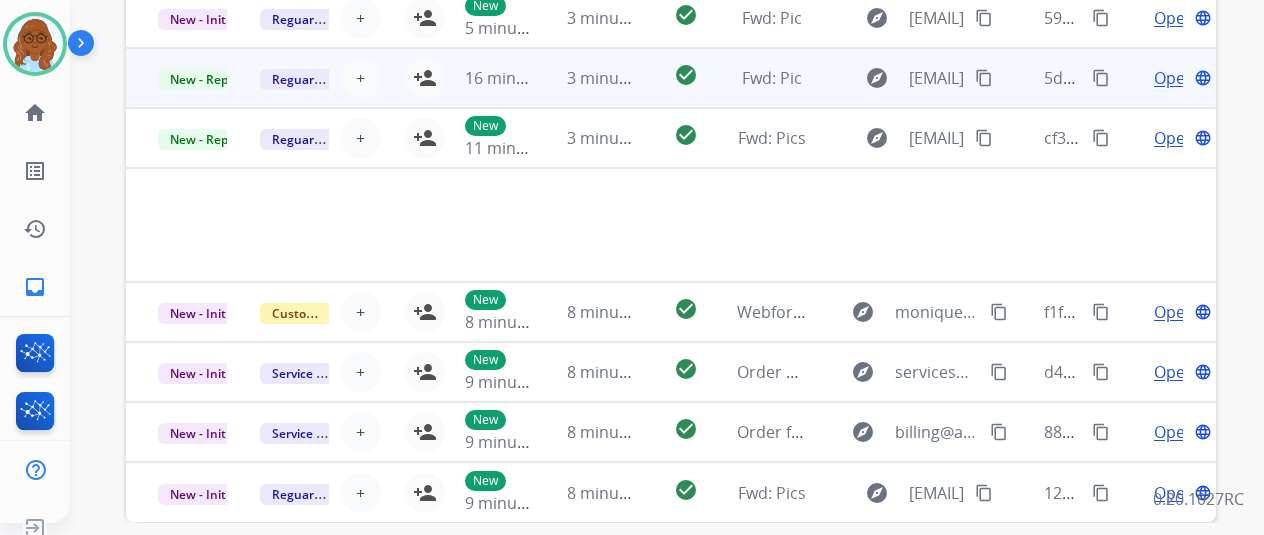 click on "Open language" at bounding box center [1165, 78] 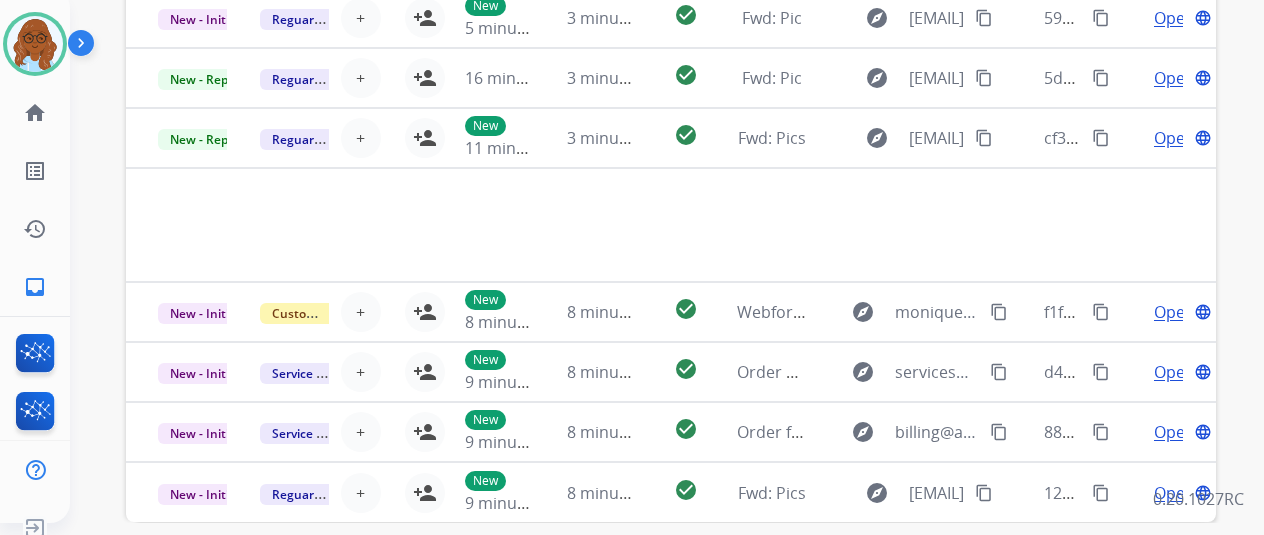 scroll, scrollTop: 100, scrollLeft: 0, axis: vertical 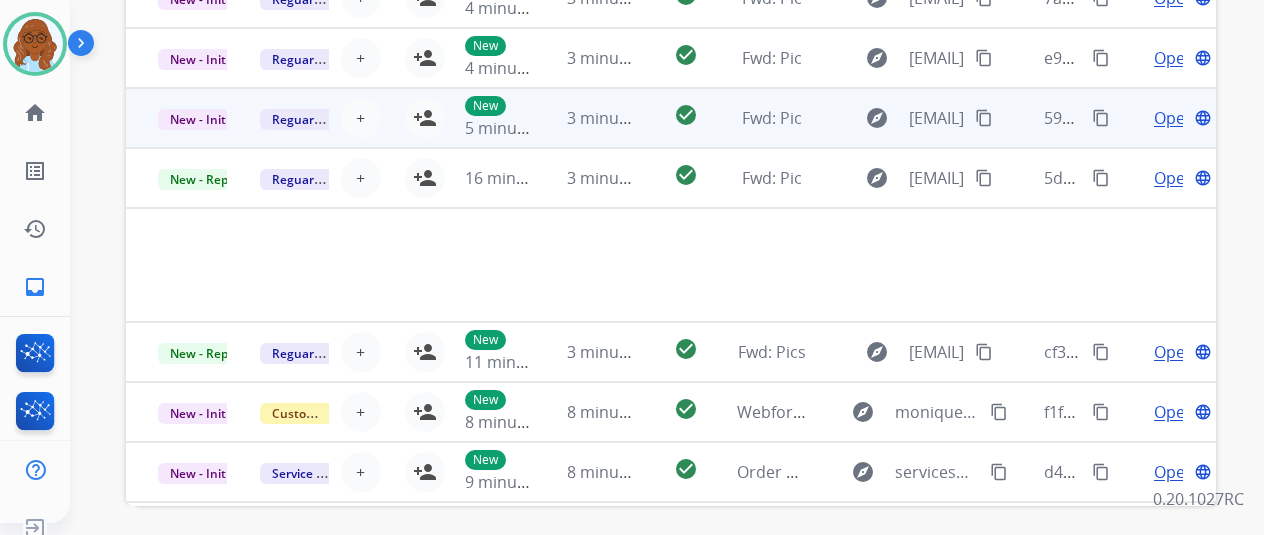 click on "Open language" at bounding box center (1165, 118) 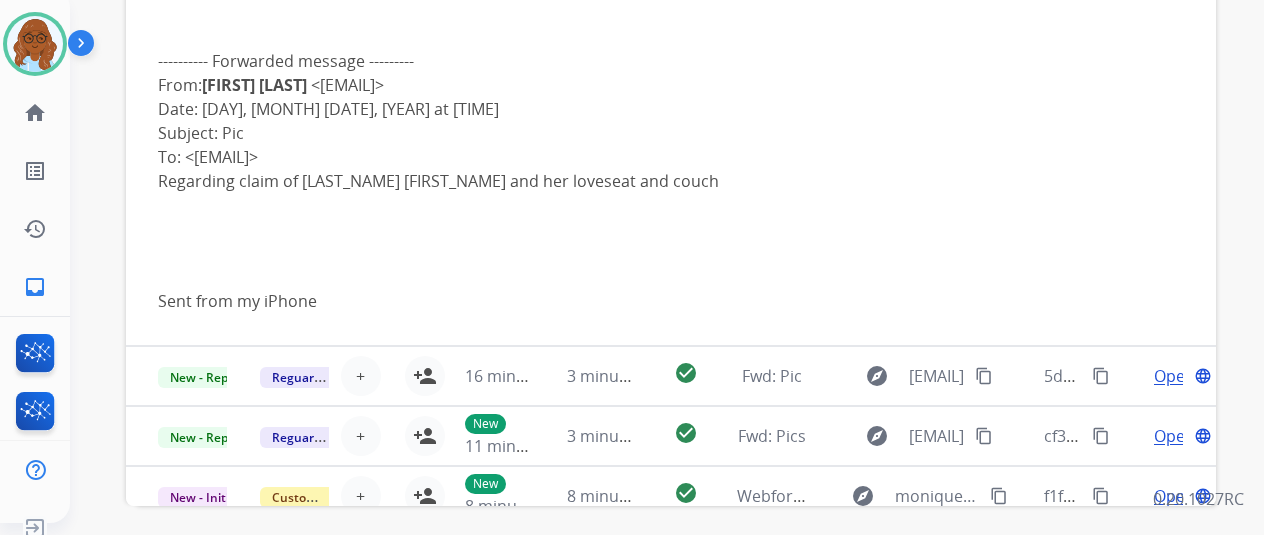 scroll, scrollTop: 0, scrollLeft: 0, axis: both 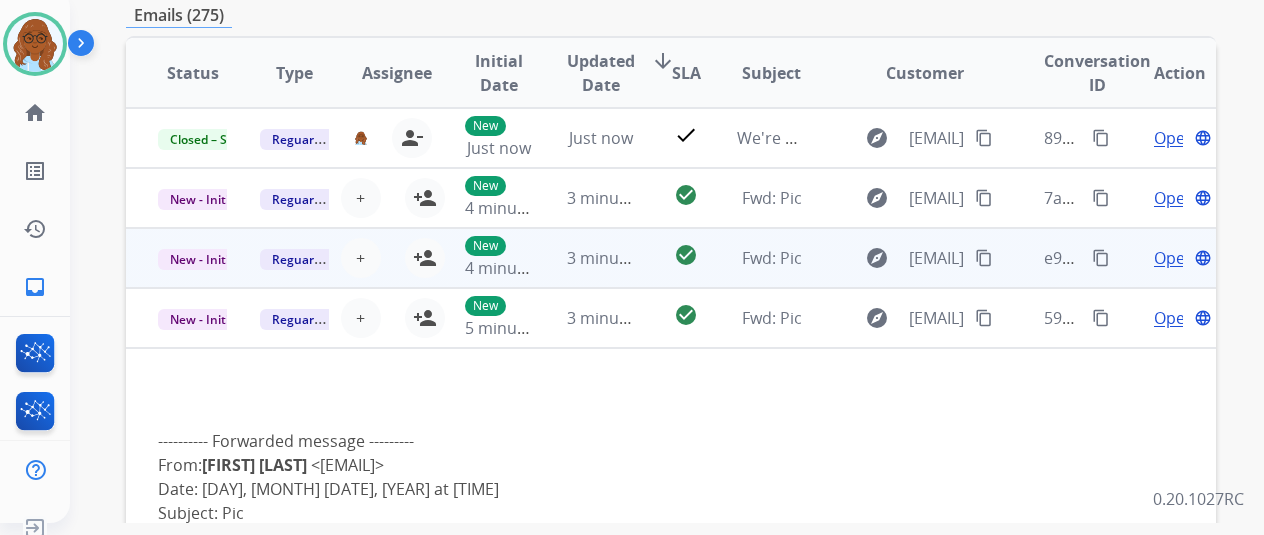 click on "Open language" at bounding box center (1165, 258) 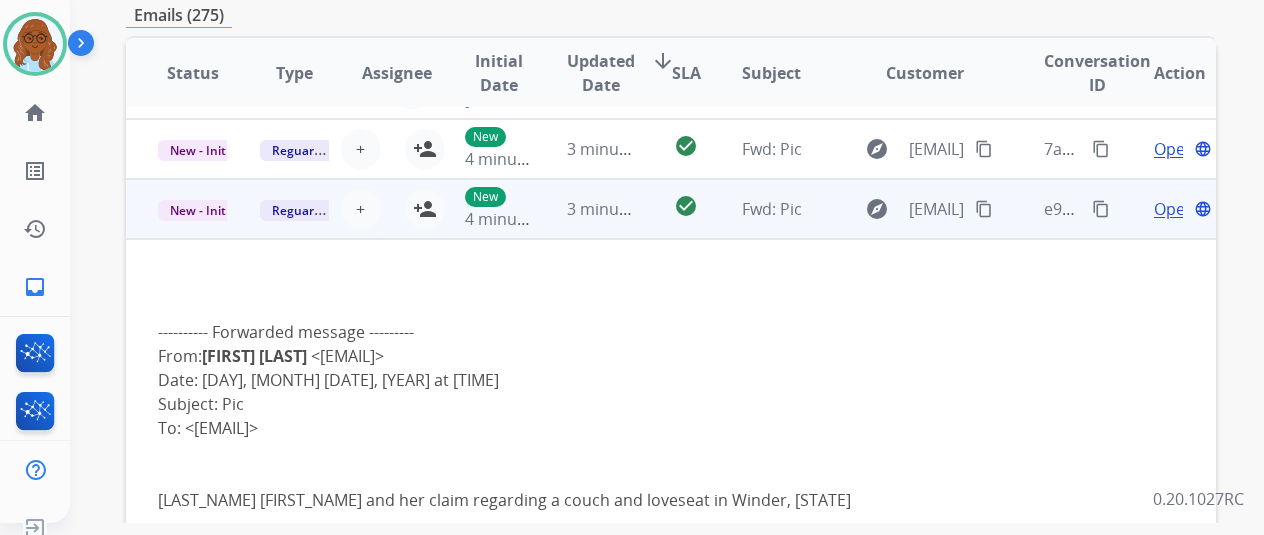 scroll, scrollTop: 0, scrollLeft: 0, axis: both 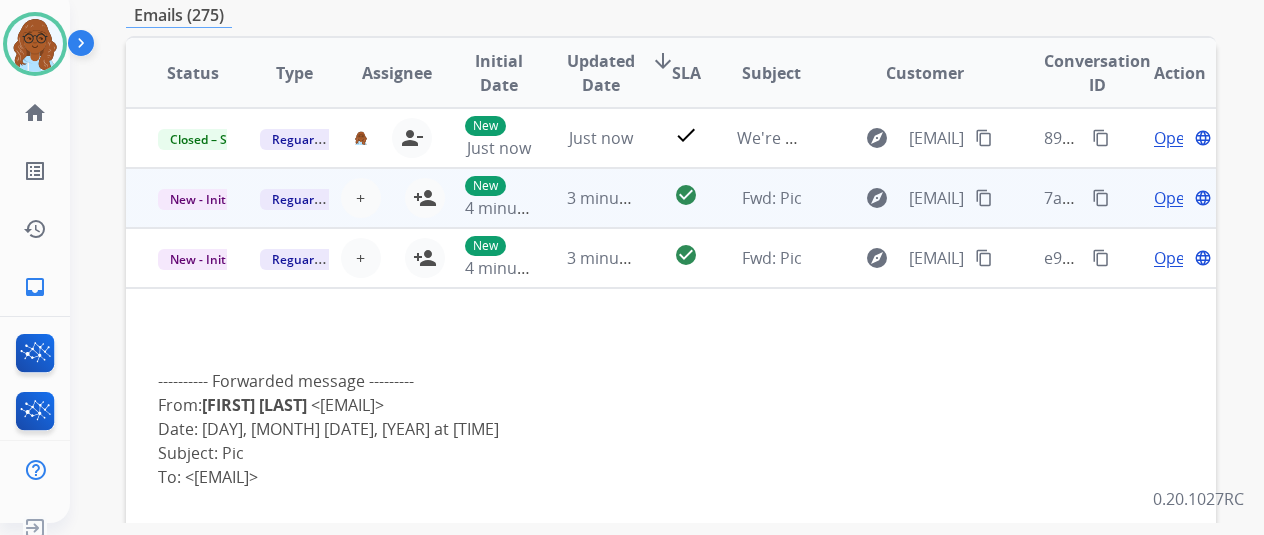 click on "Open language" at bounding box center (1165, 198) 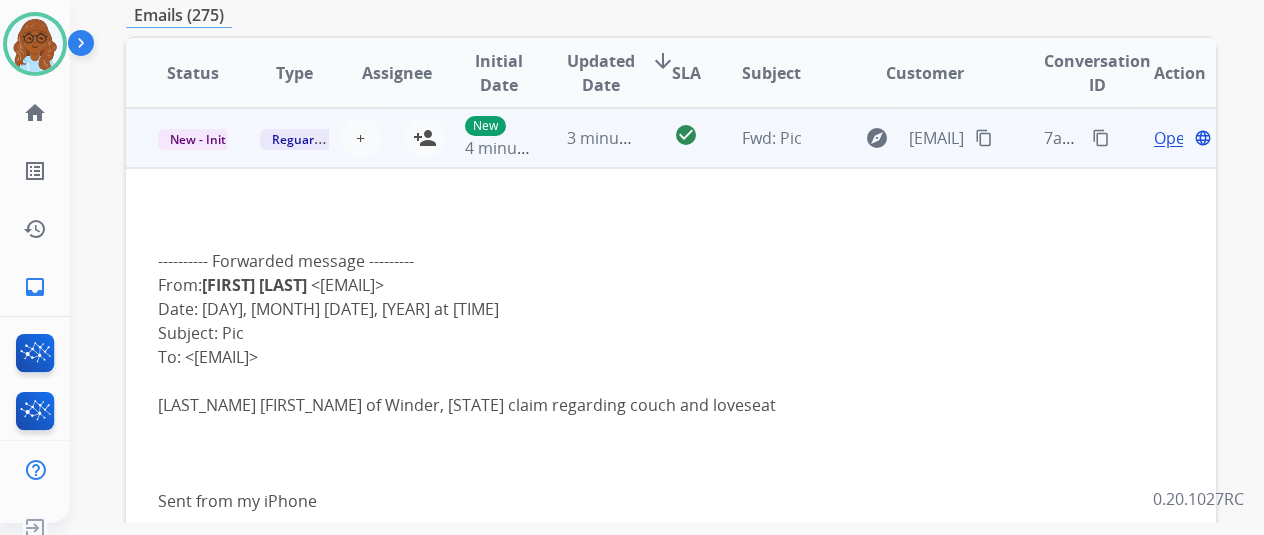 scroll, scrollTop: 0, scrollLeft: 0, axis: both 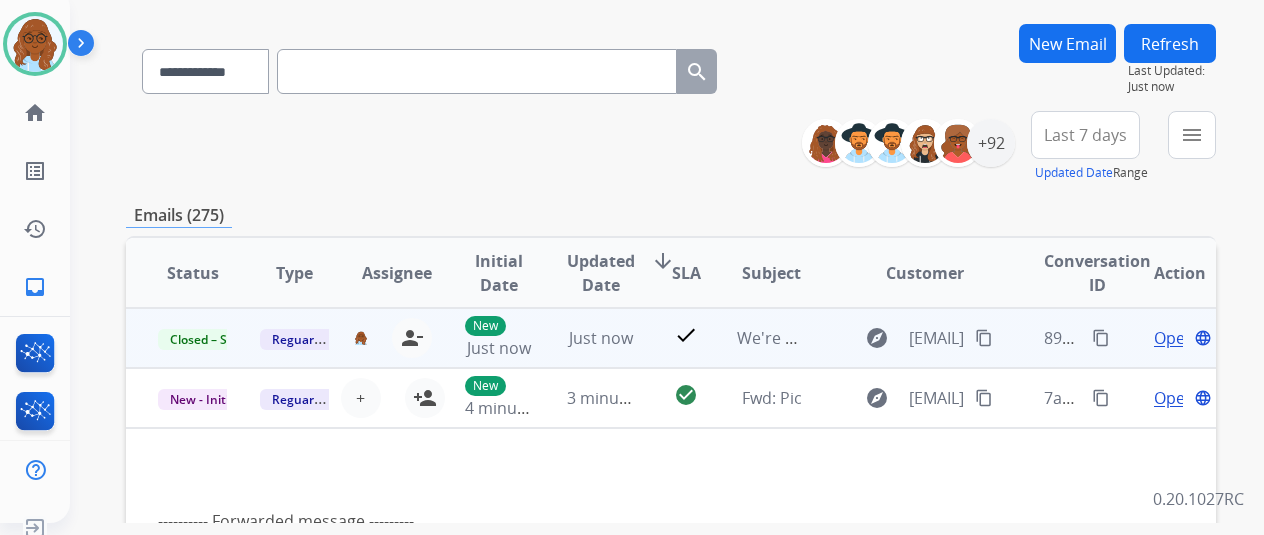 drag, startPoint x: 1100, startPoint y: 336, endPoint x: 1183, endPoint y: 348, distance: 83.86298 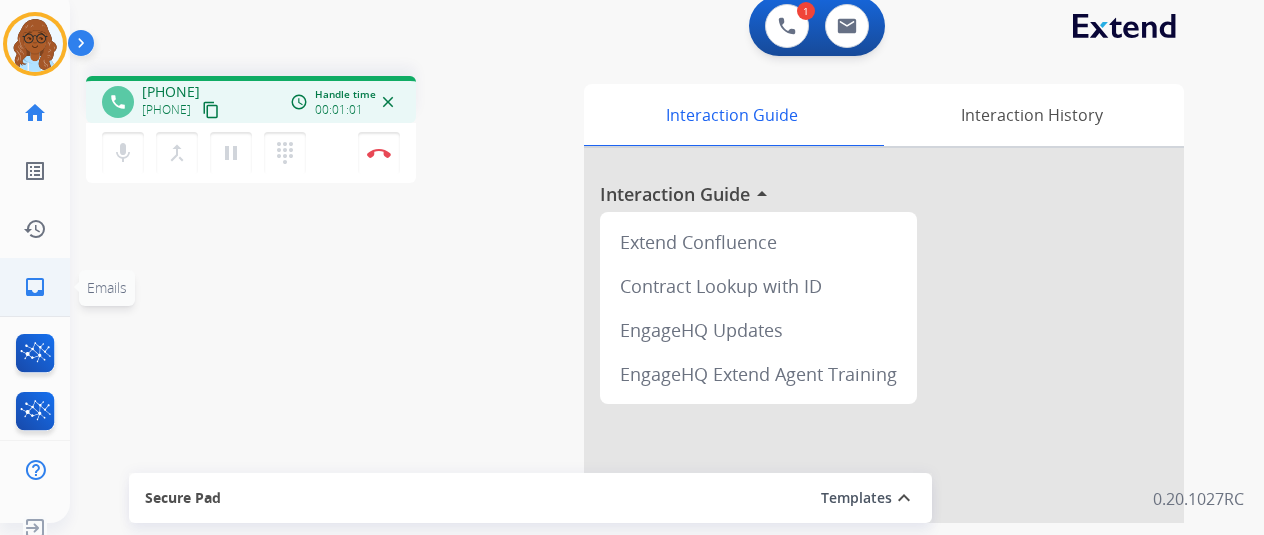 click on "inbox" 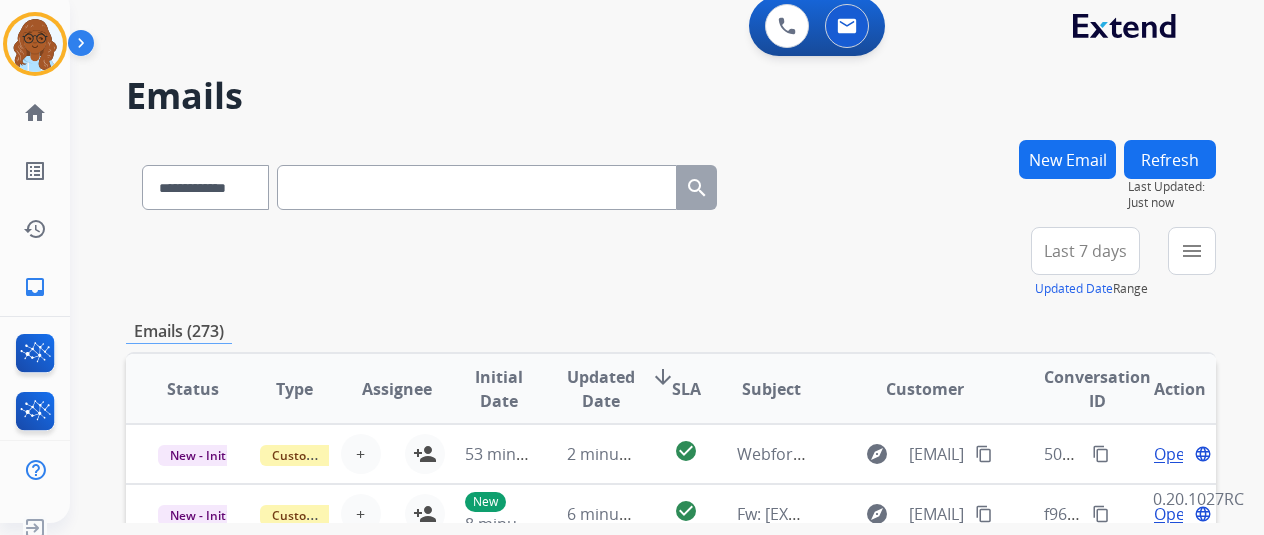 click on "New Email" at bounding box center [1067, 159] 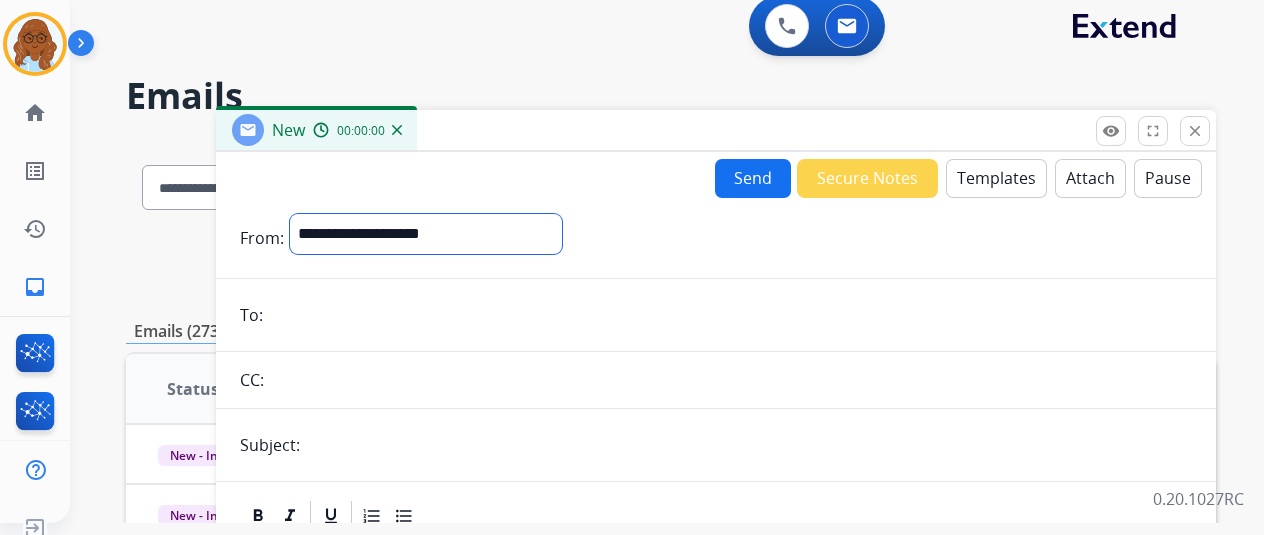 click on "**********" at bounding box center (426, 234) 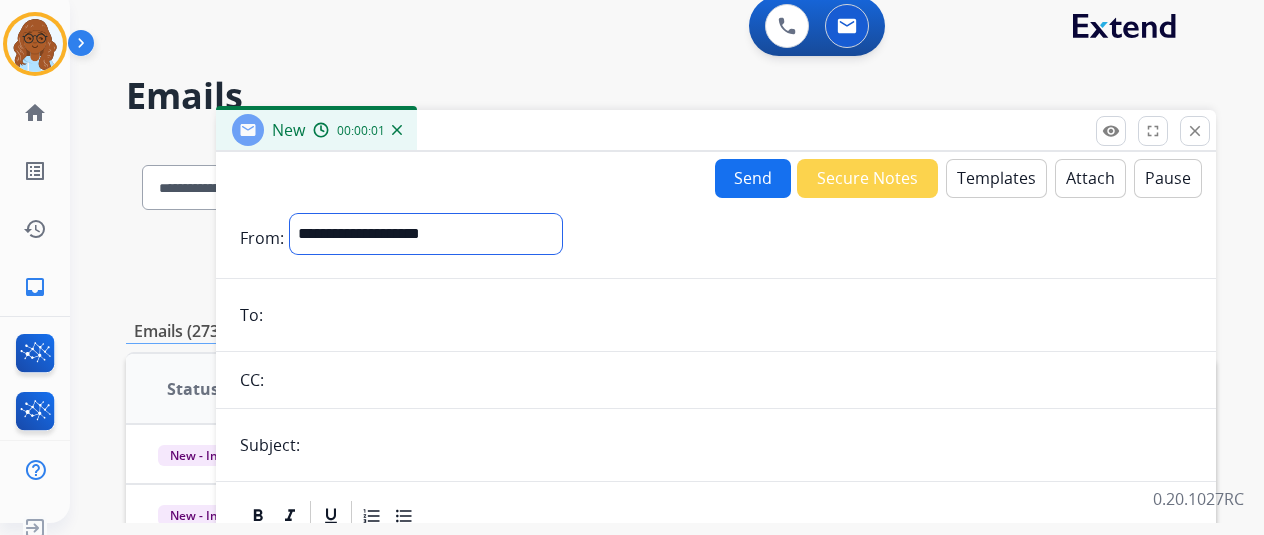 select on "**********" 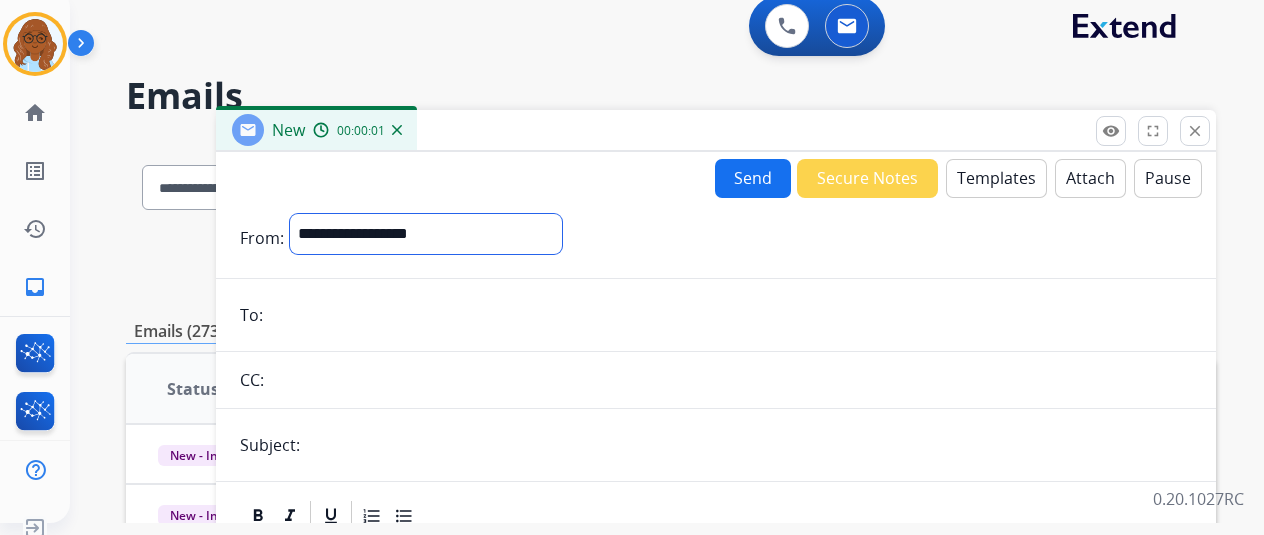 click on "**********" at bounding box center [426, 234] 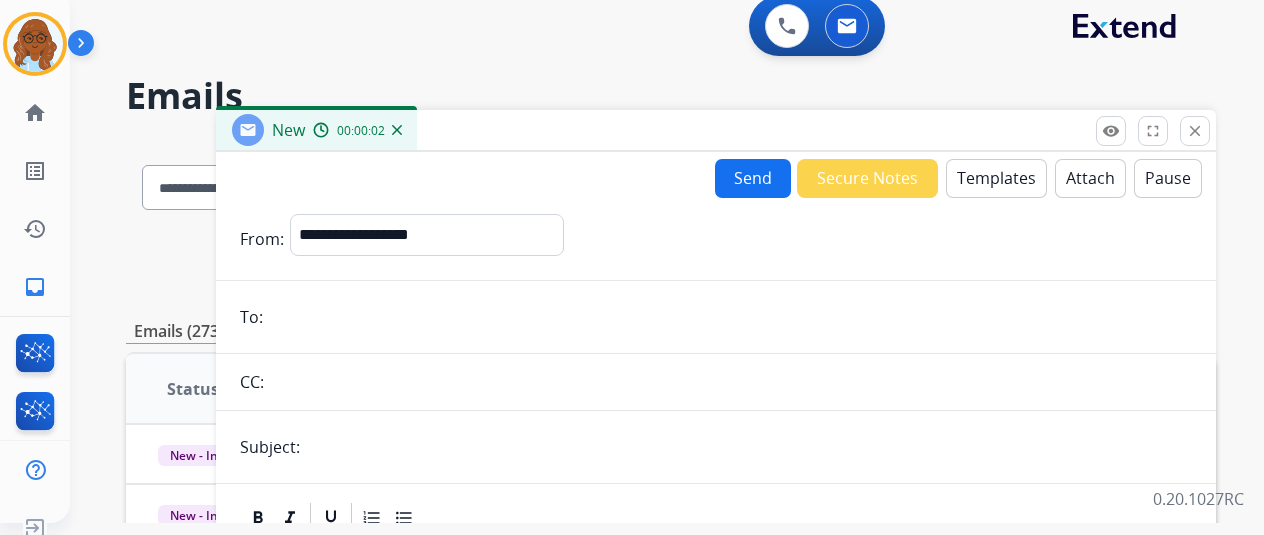 click on "Templates" at bounding box center [996, 178] 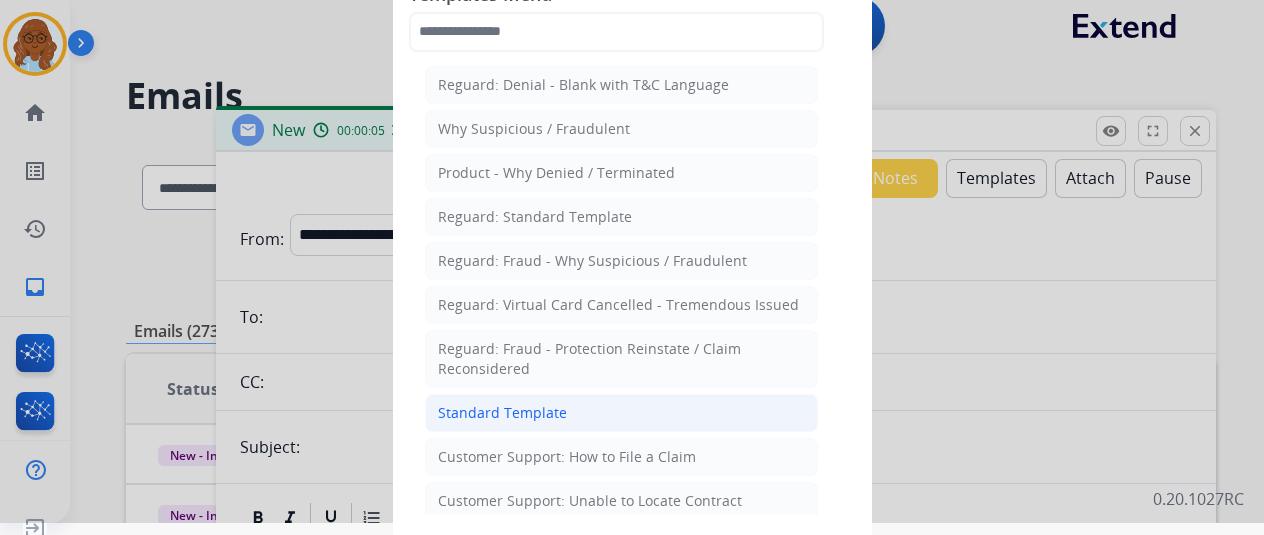click on "Standard Template" 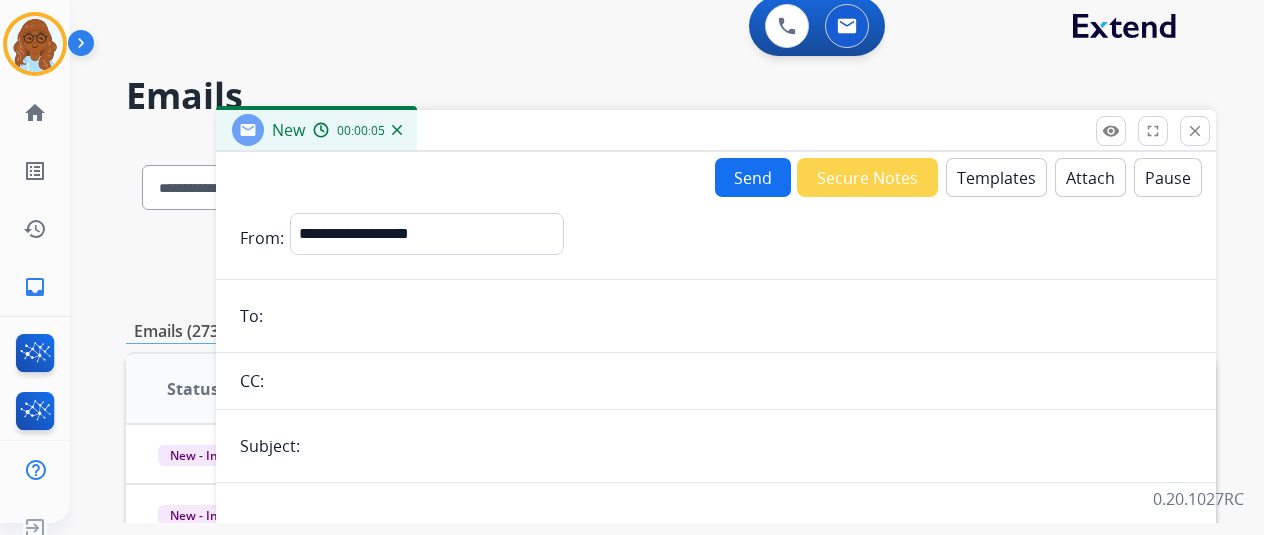 click at bounding box center [730, 316] 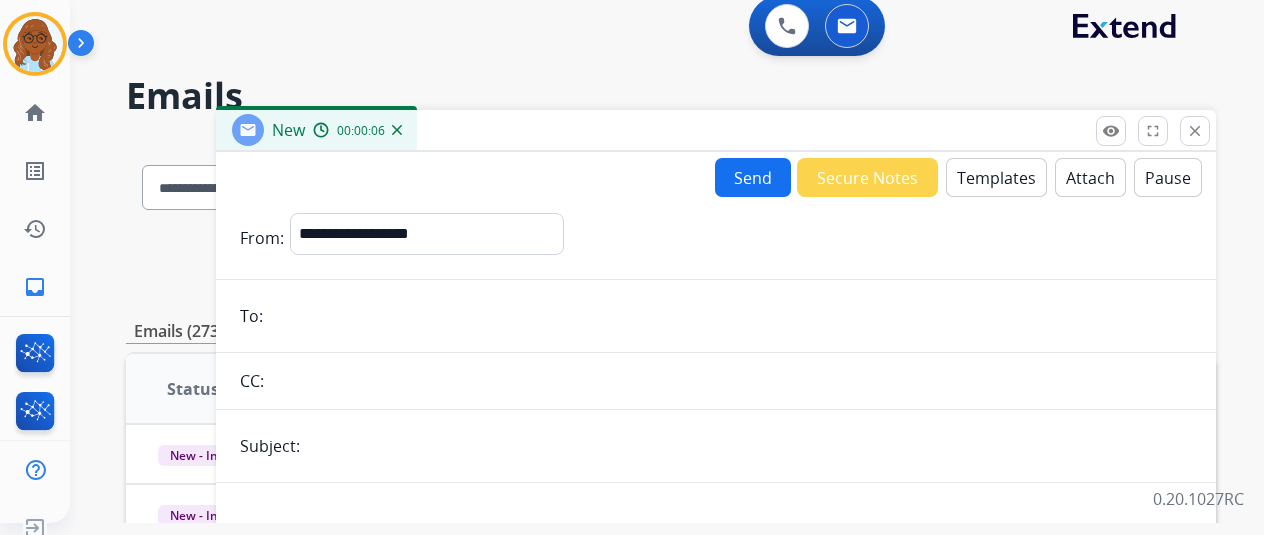 paste on "**********" 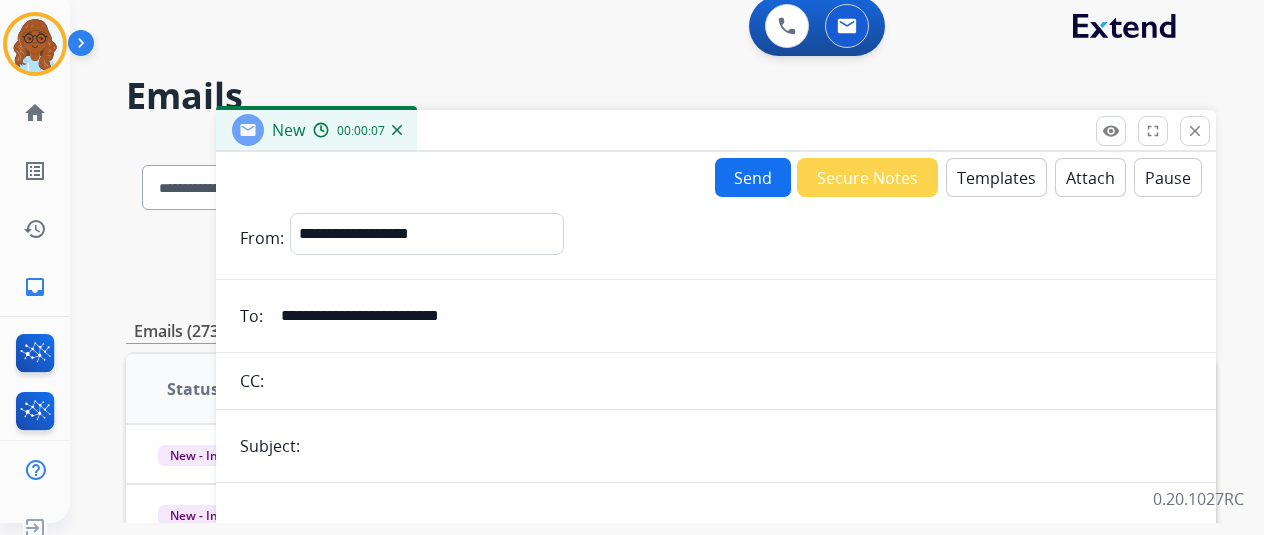 type on "**********" 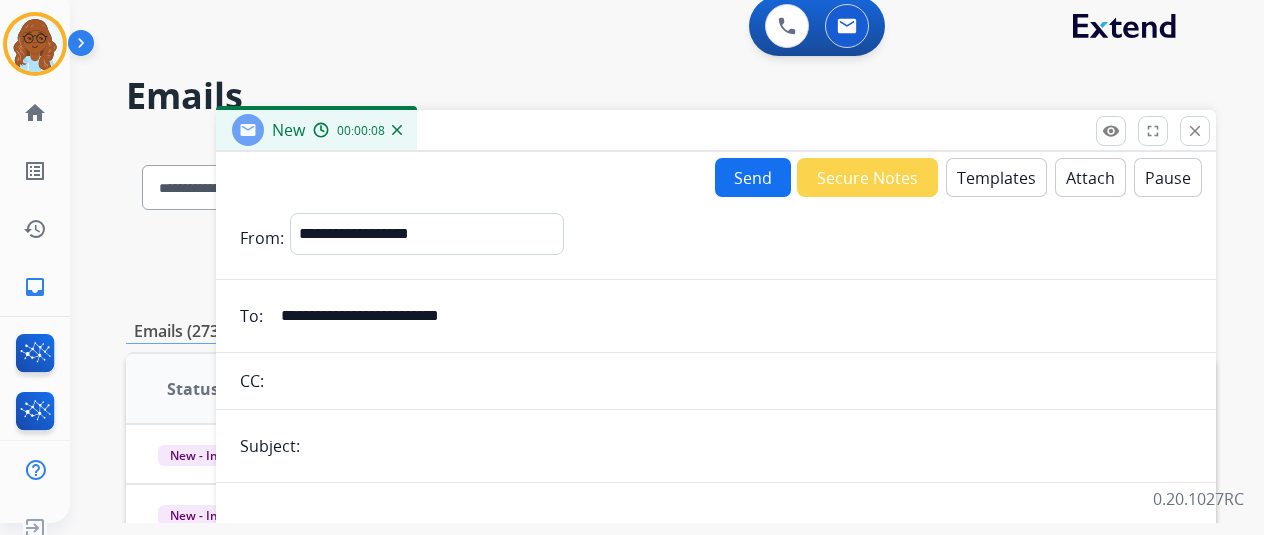 click on "Templates" at bounding box center [996, 177] 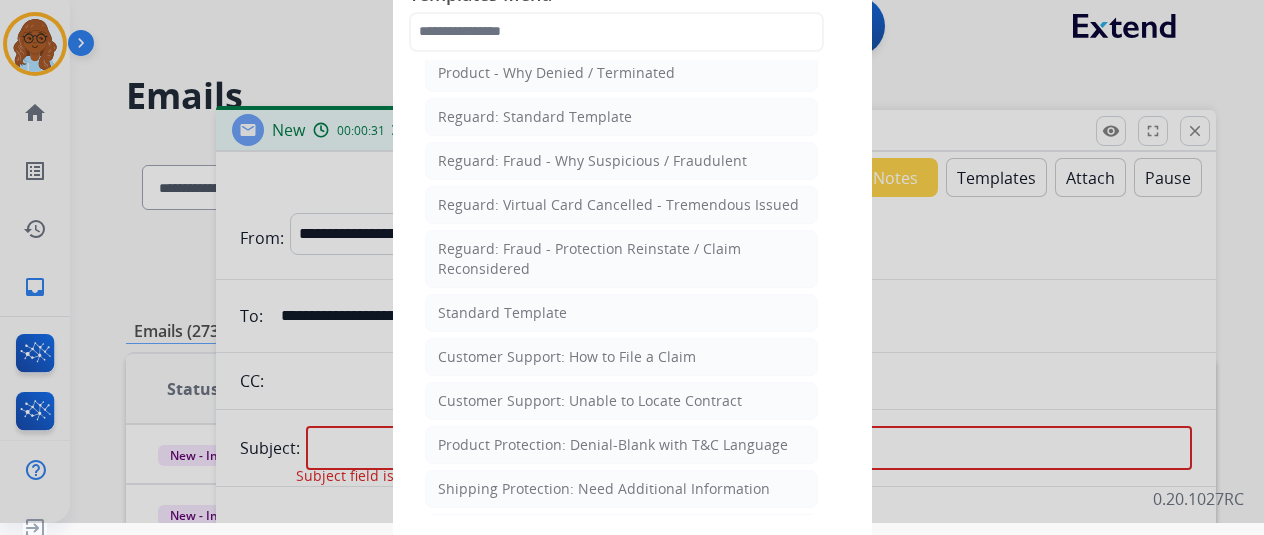scroll, scrollTop: 300, scrollLeft: 0, axis: vertical 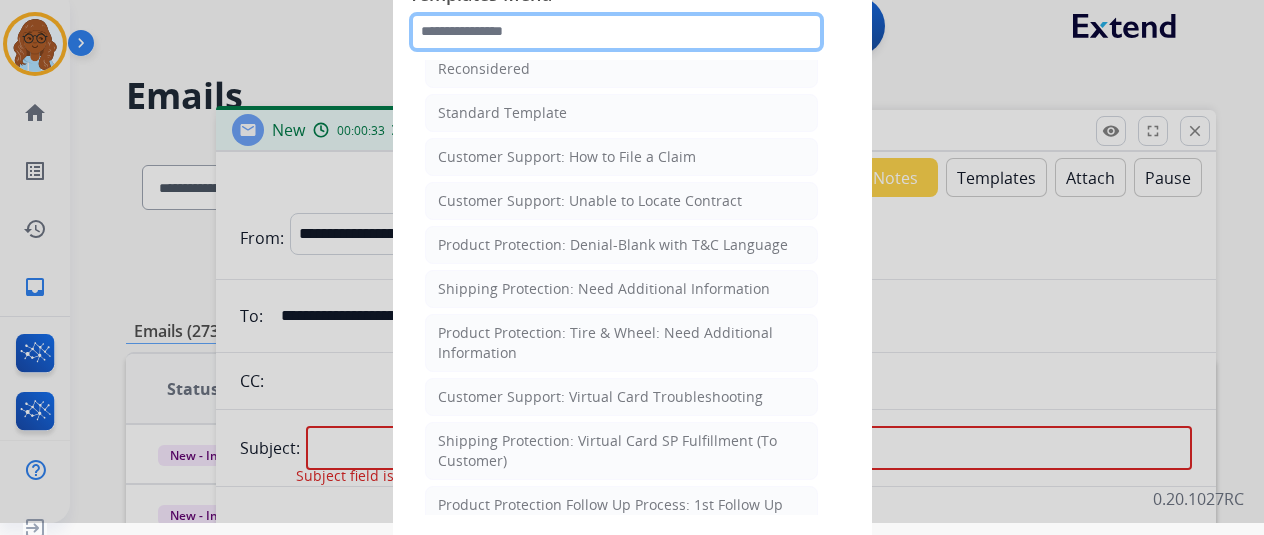 click 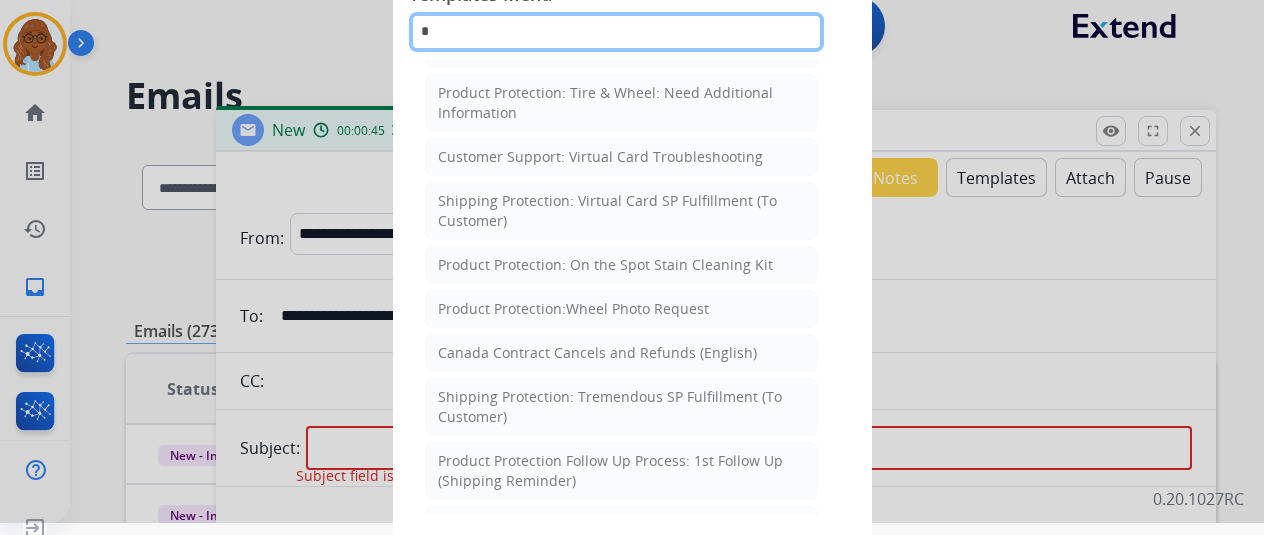 scroll, scrollTop: 0, scrollLeft: 0, axis: both 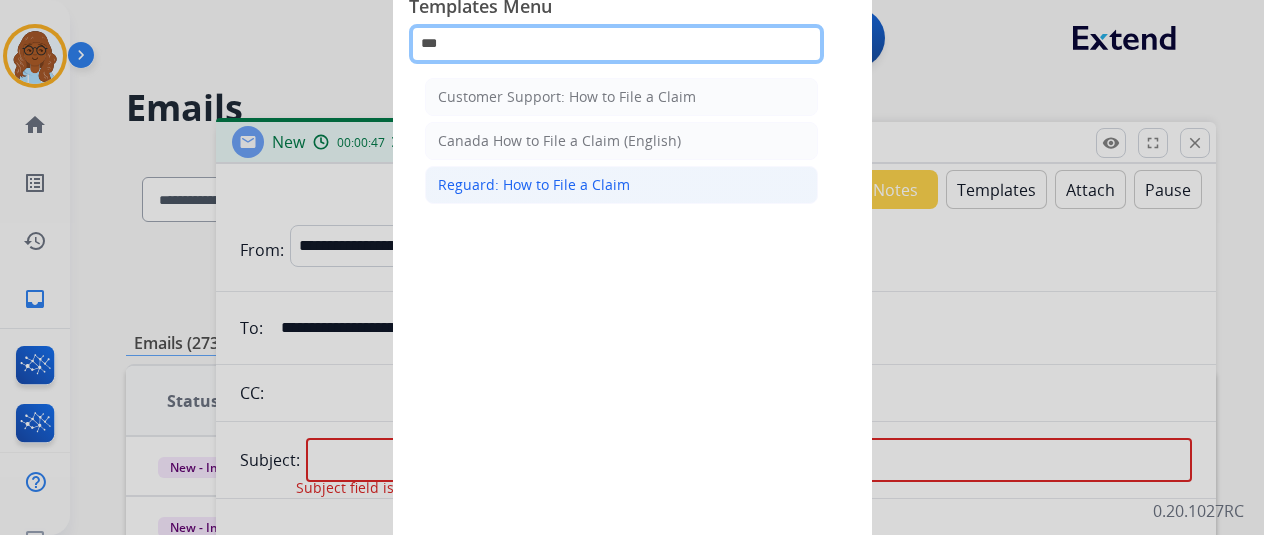 type on "***" 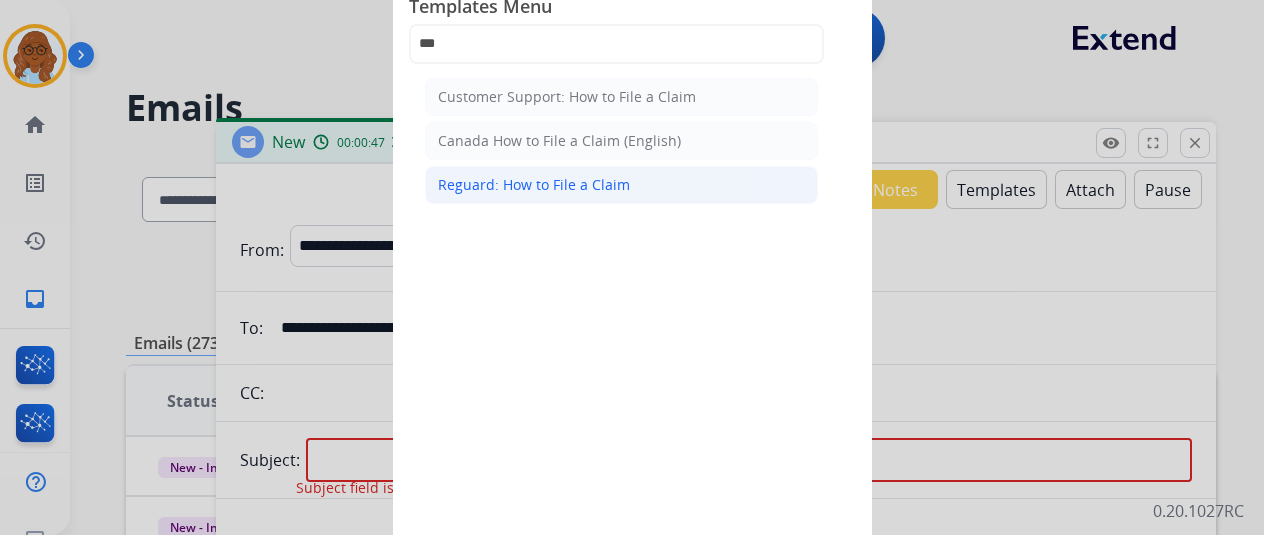 click on "Reguard: How to File a Claim" 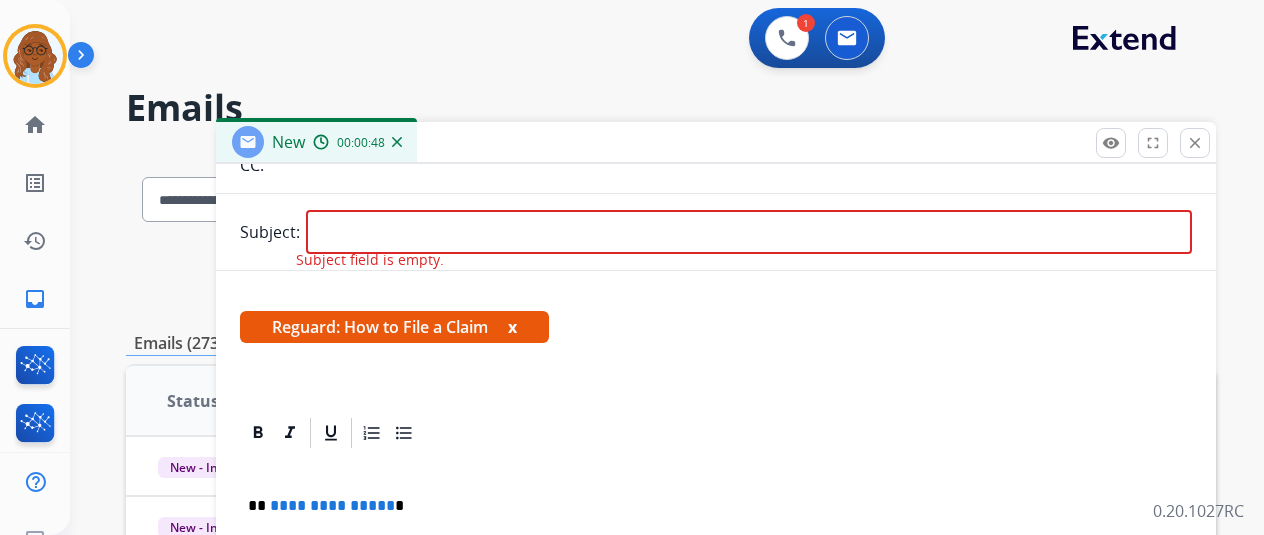 scroll, scrollTop: 228, scrollLeft: 0, axis: vertical 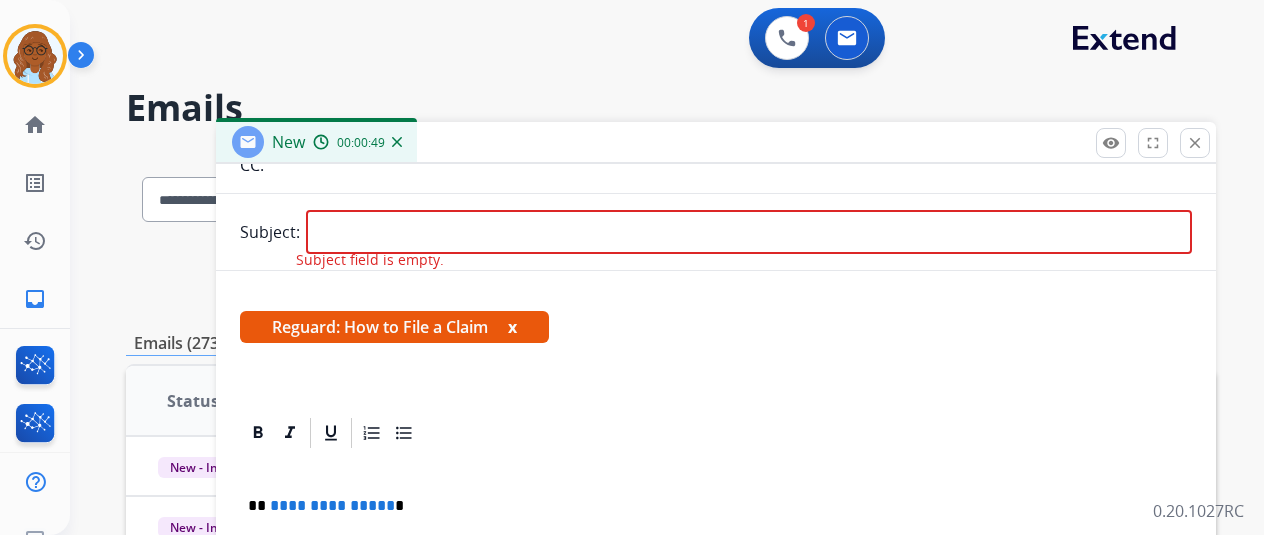 click on "Reguard: How to File a Claim  x" at bounding box center (394, 327) 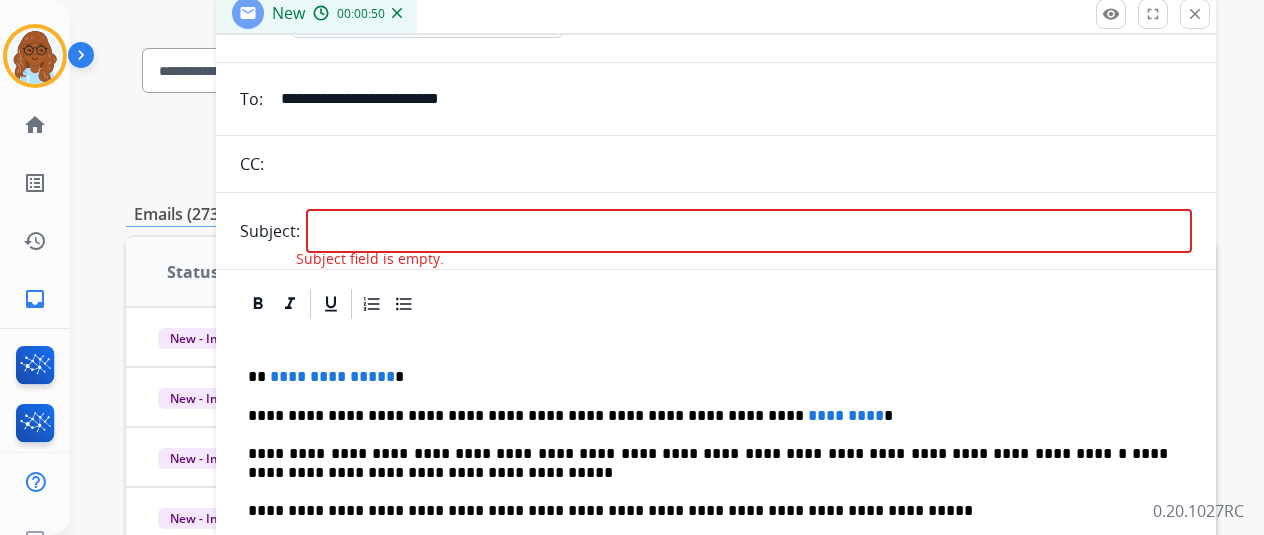 scroll, scrollTop: 200, scrollLeft: 0, axis: vertical 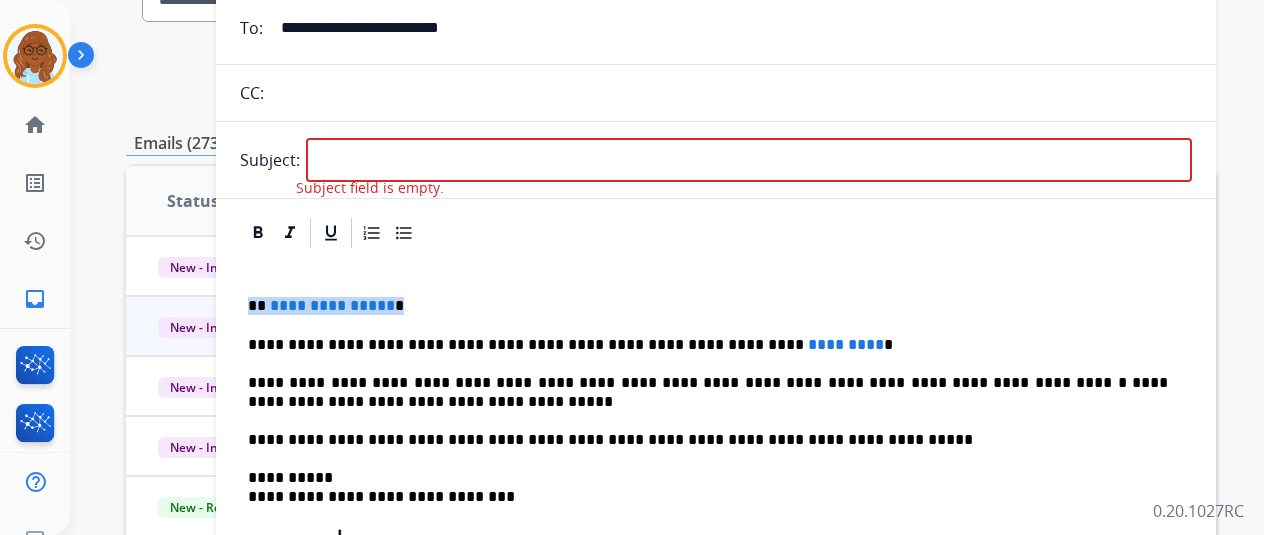 drag, startPoint x: 440, startPoint y: 297, endPoint x: 182, endPoint y: 297, distance: 258 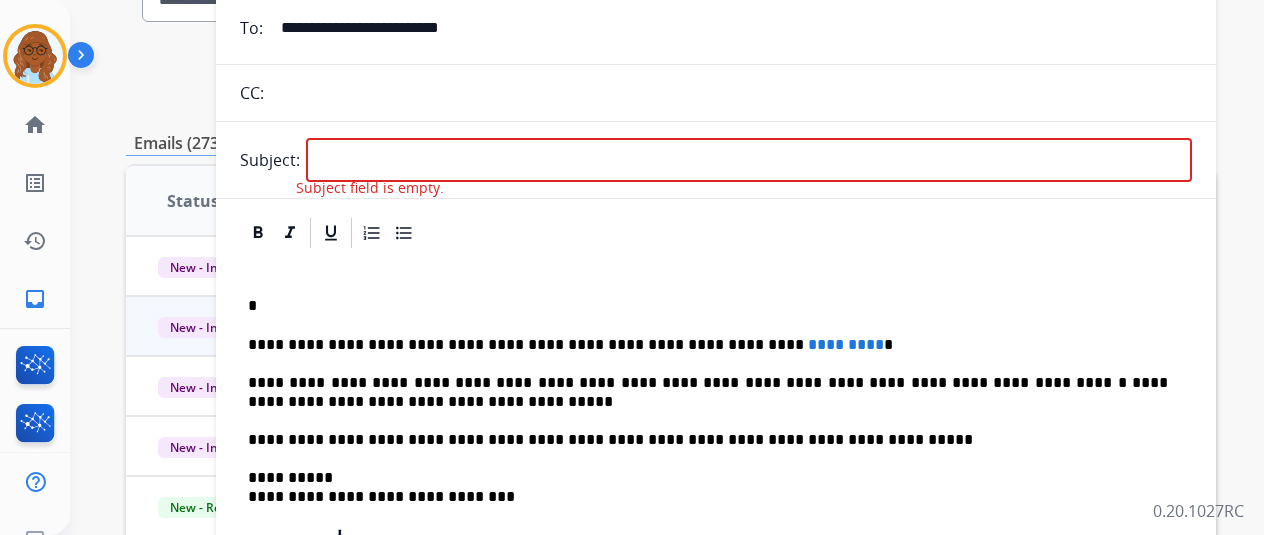 type 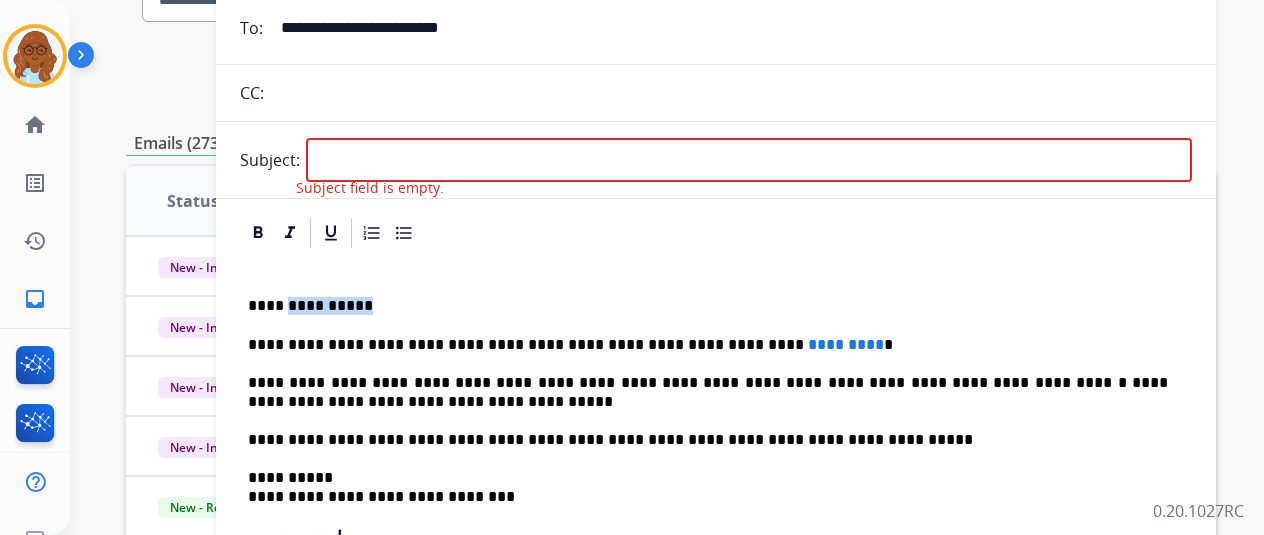 drag, startPoint x: 379, startPoint y: 303, endPoint x: 299, endPoint y: 297, distance: 80.224686 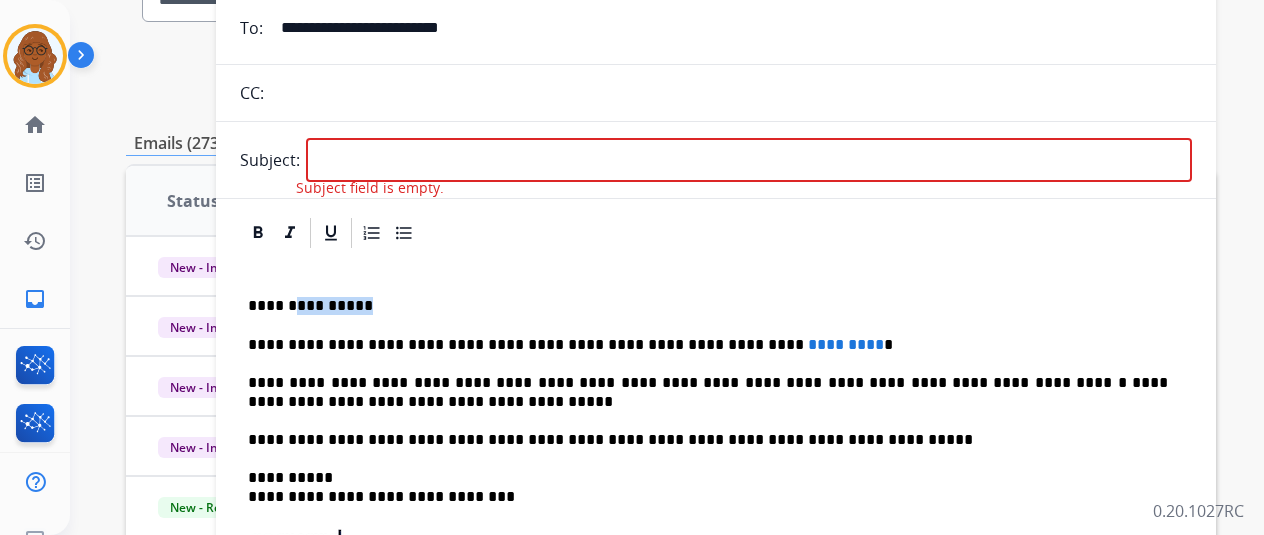 drag, startPoint x: 304, startPoint y: 301, endPoint x: 375, endPoint y: 305, distance: 71.11259 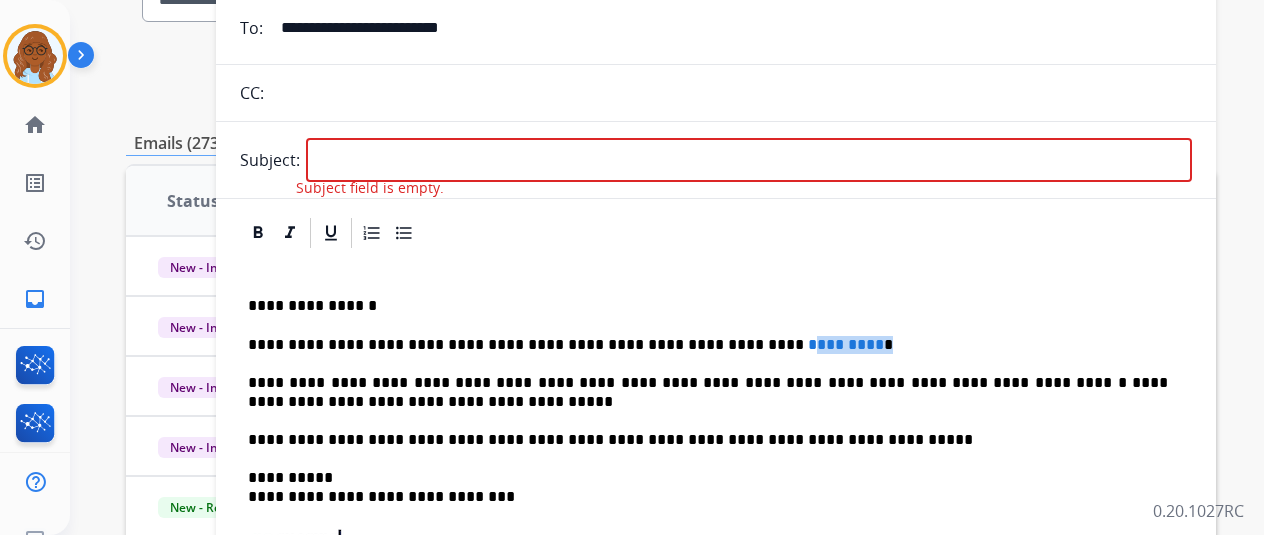 drag, startPoint x: 850, startPoint y: 343, endPoint x: 868, endPoint y: 343, distance: 18 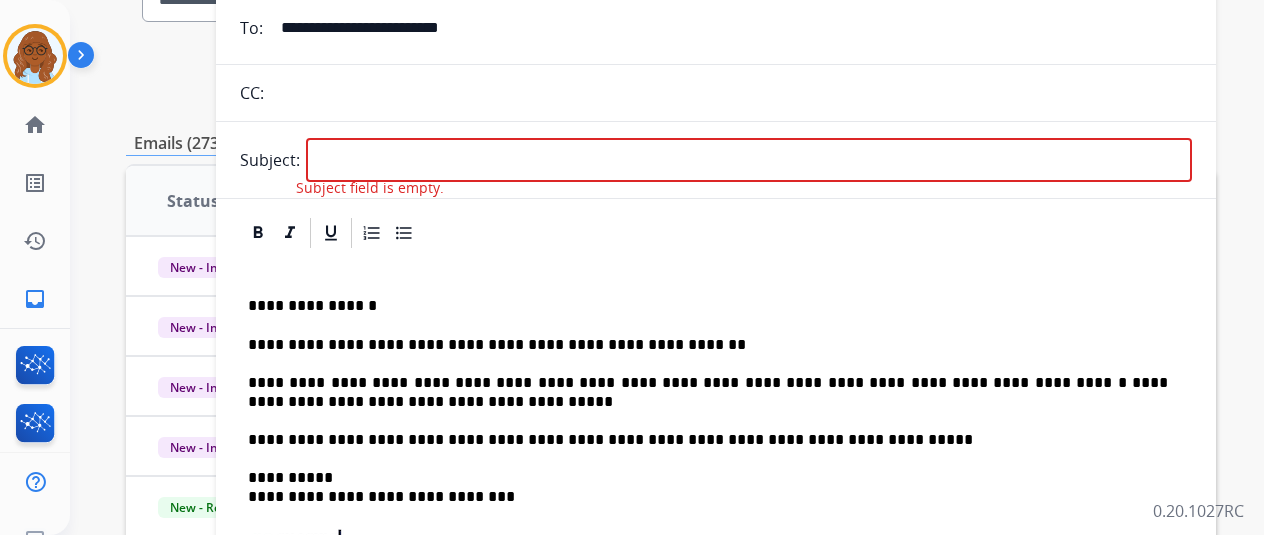click on "**********" at bounding box center (708, 345) 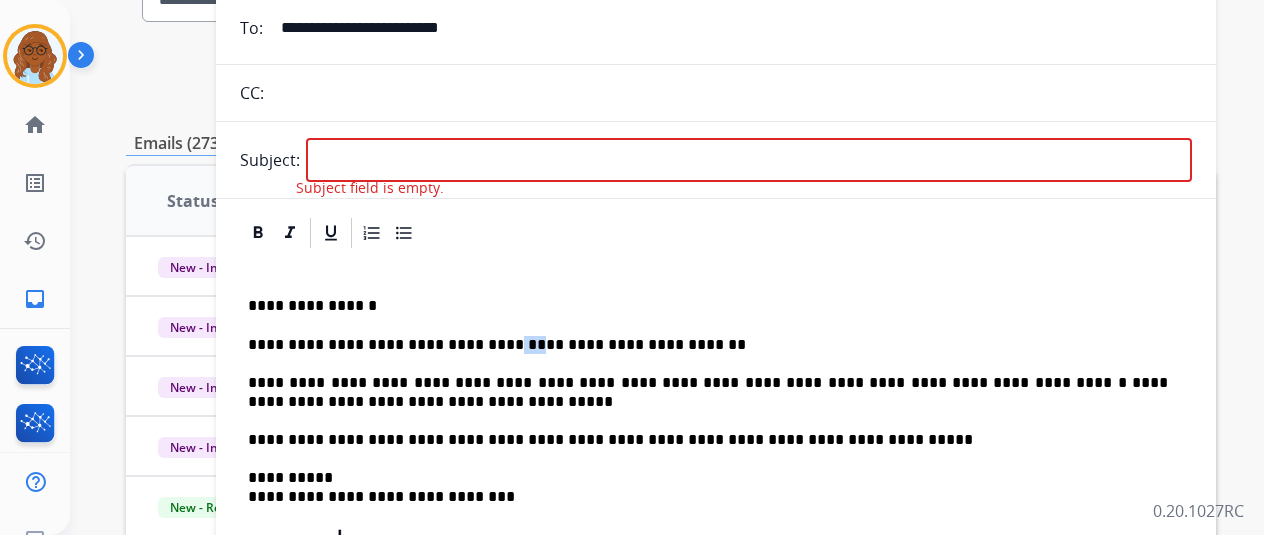 click on "**********" at bounding box center [708, 345] 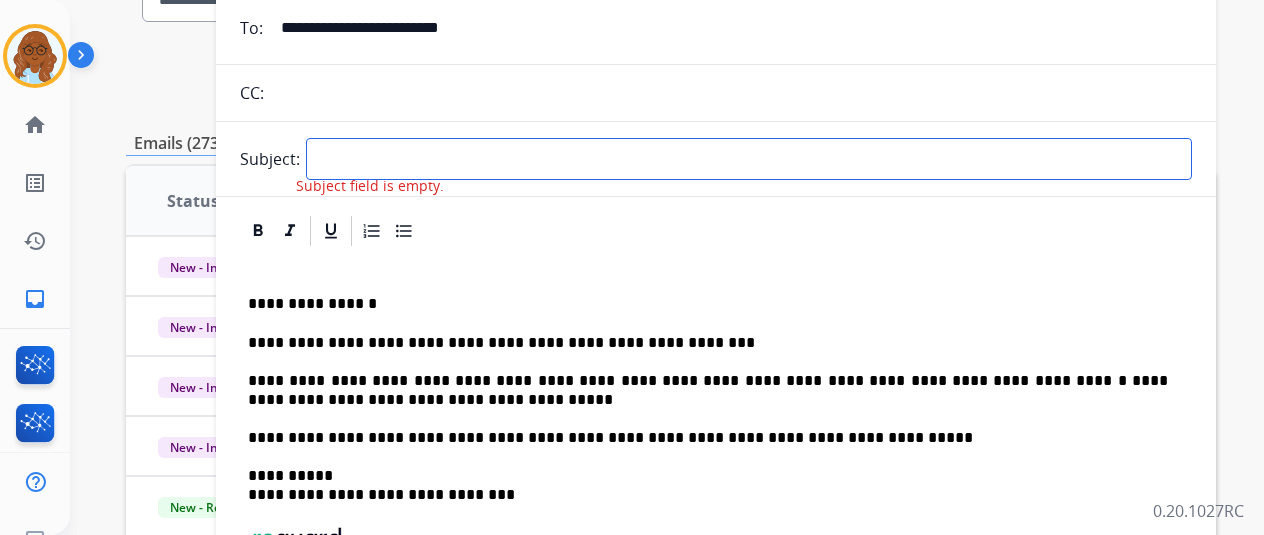 click at bounding box center [749, 159] 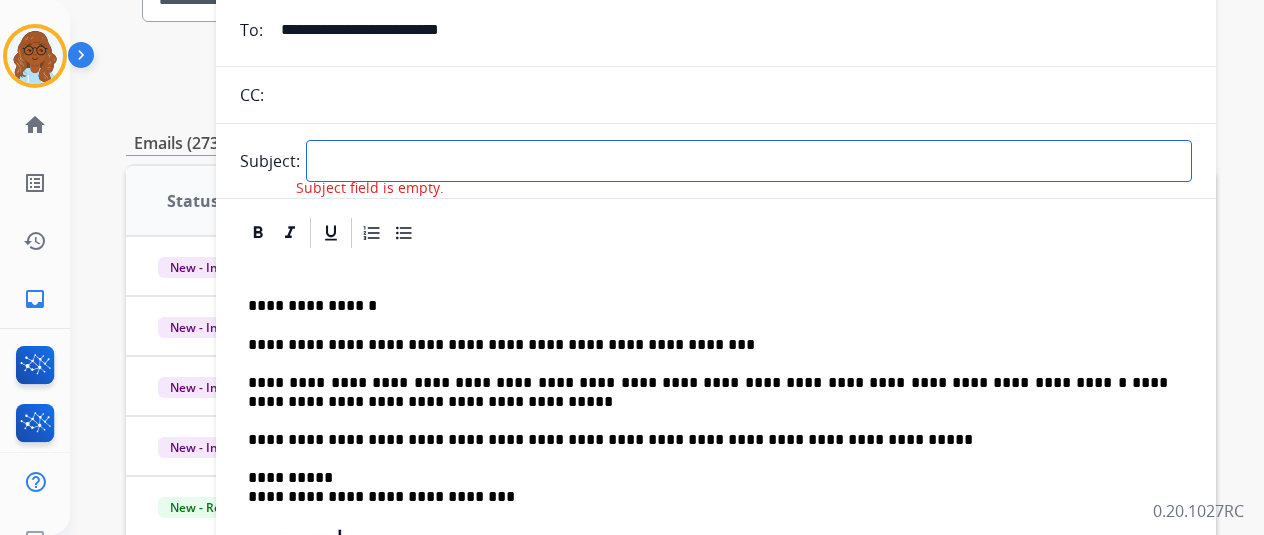 type on "**********" 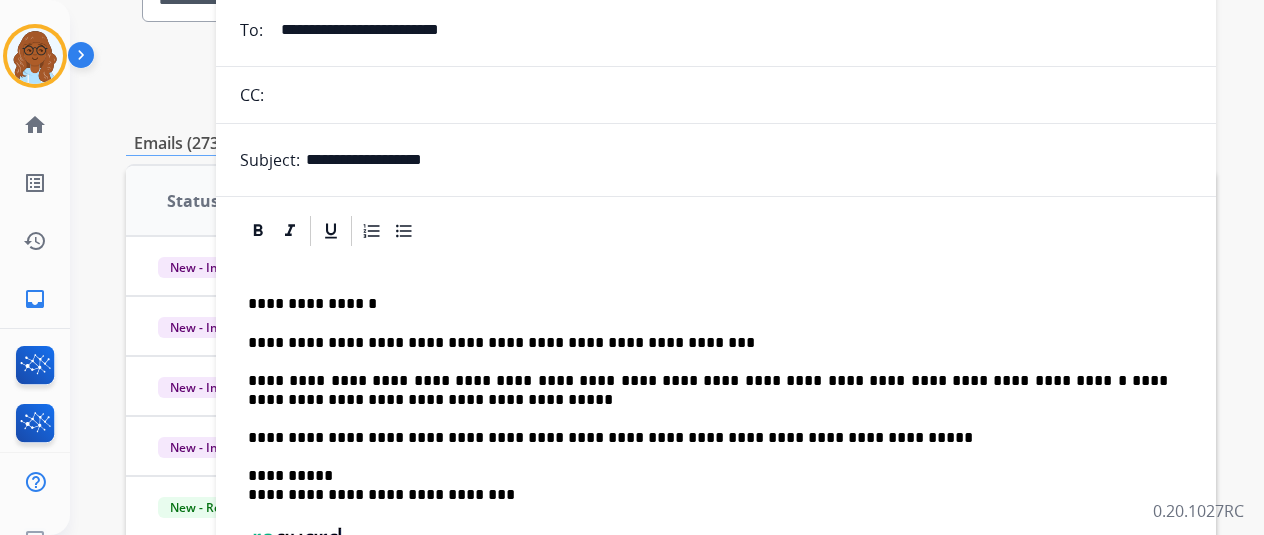 scroll, scrollTop: 96, scrollLeft: 0, axis: vertical 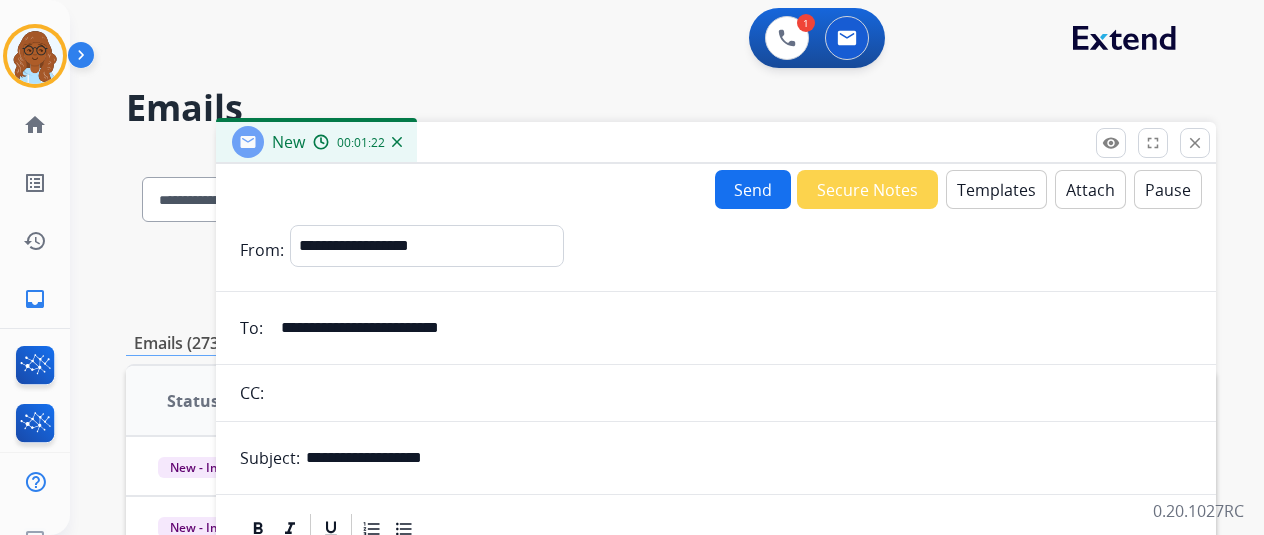 click on "**********" at bounding box center (427, 250) 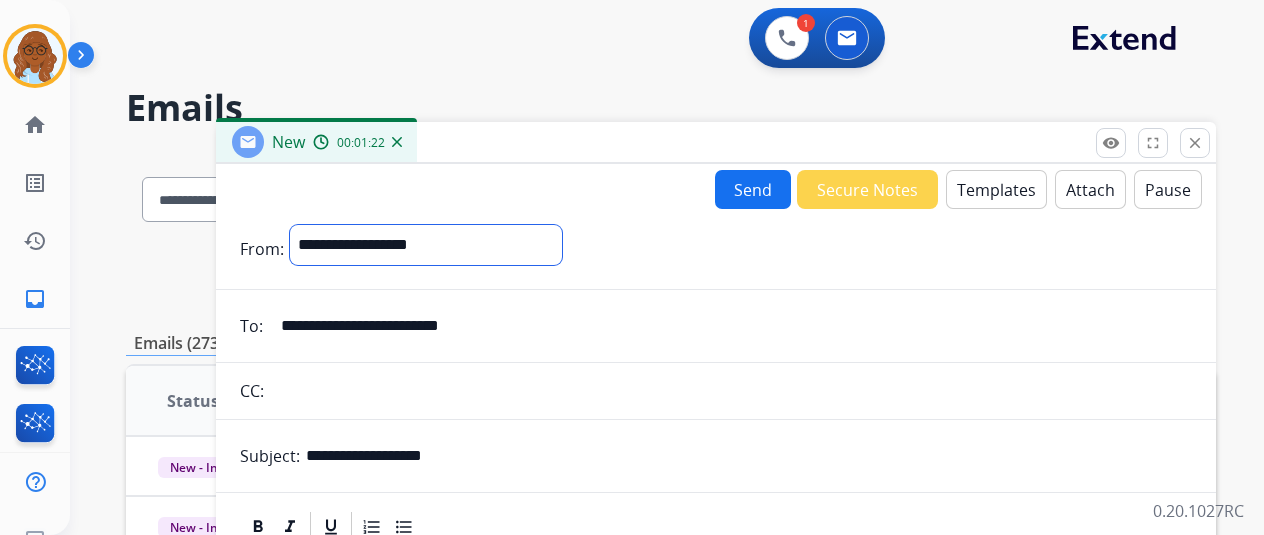 click on "**********" at bounding box center (426, 245) 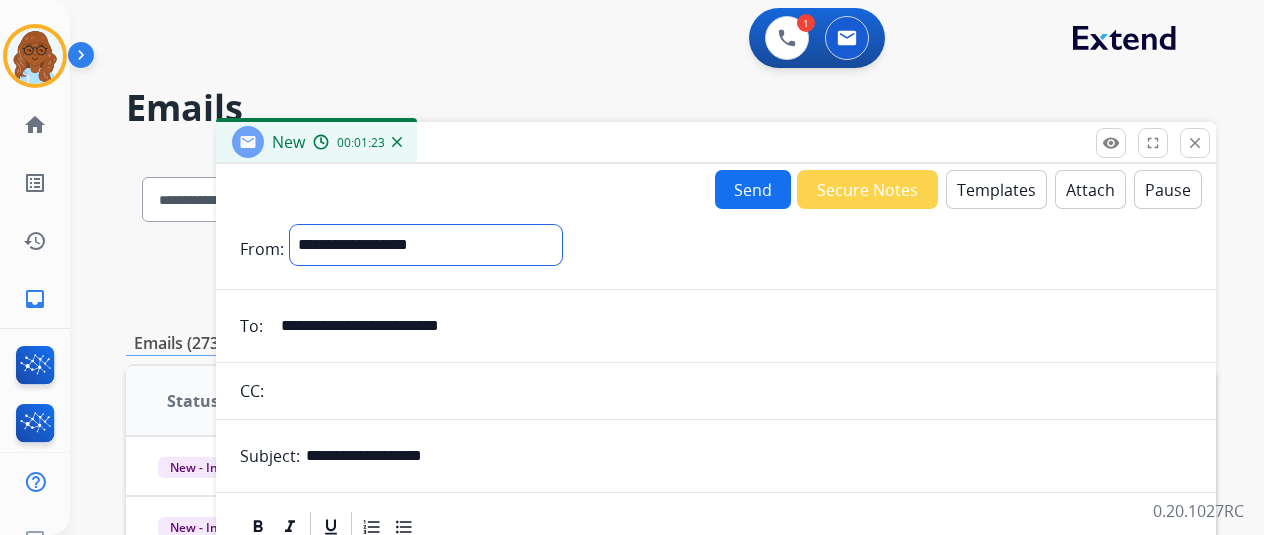select on "**********" 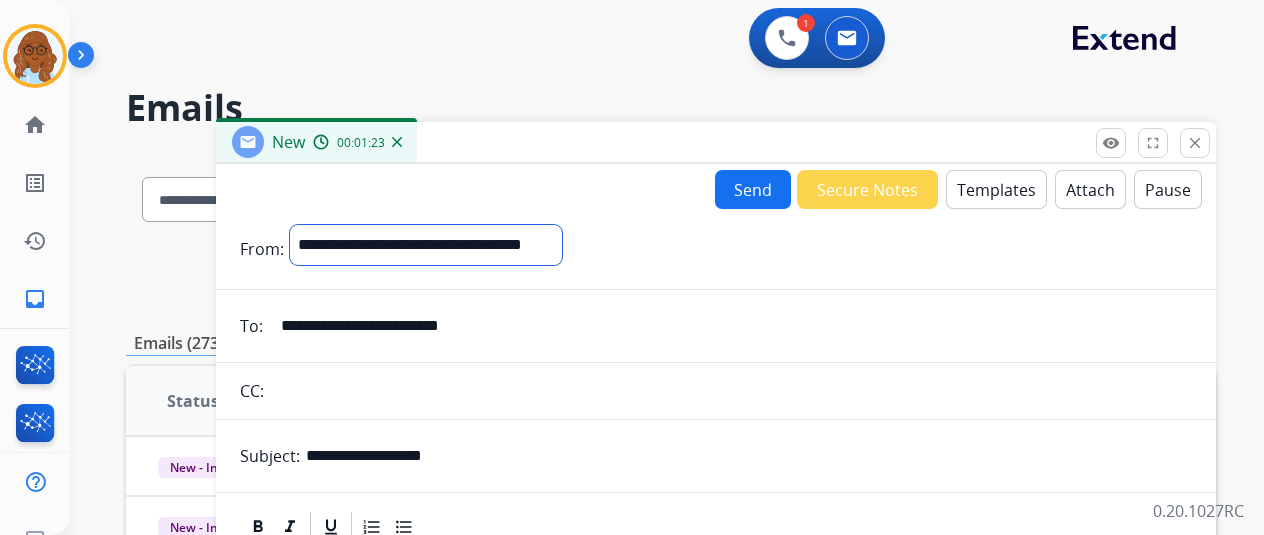 click on "**********" at bounding box center [426, 245] 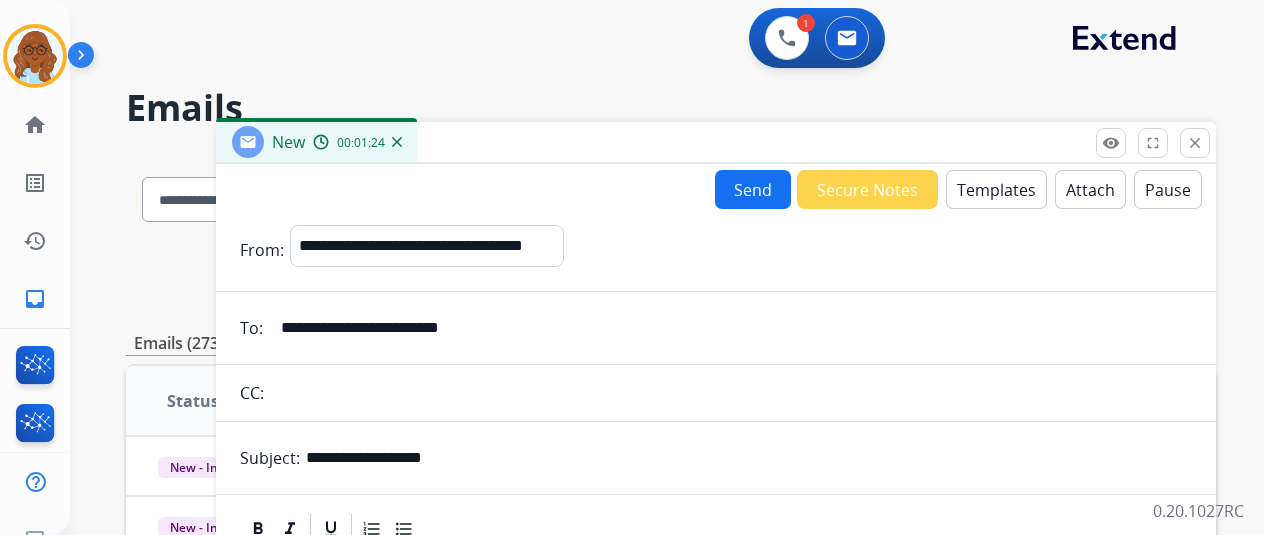 click on "Send" at bounding box center (753, 189) 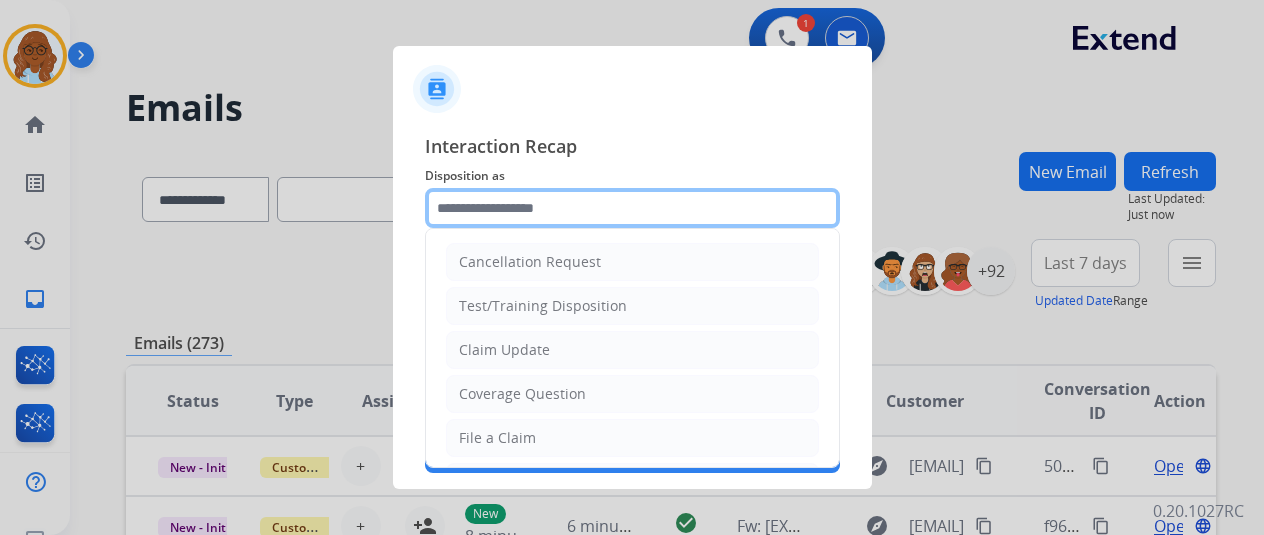 click 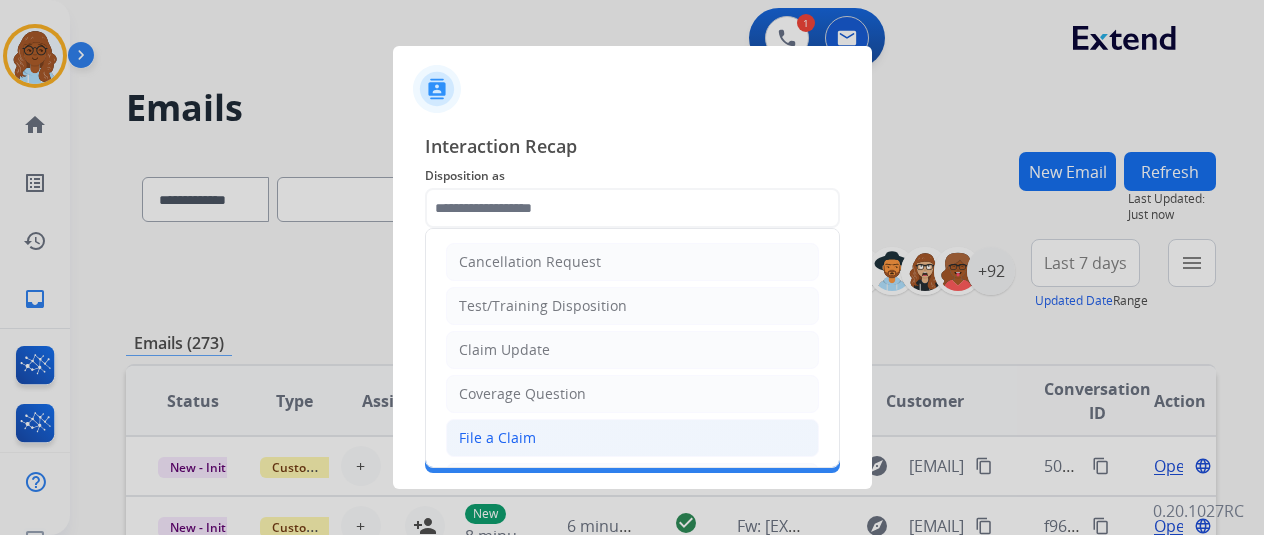 click on "File a Claim" 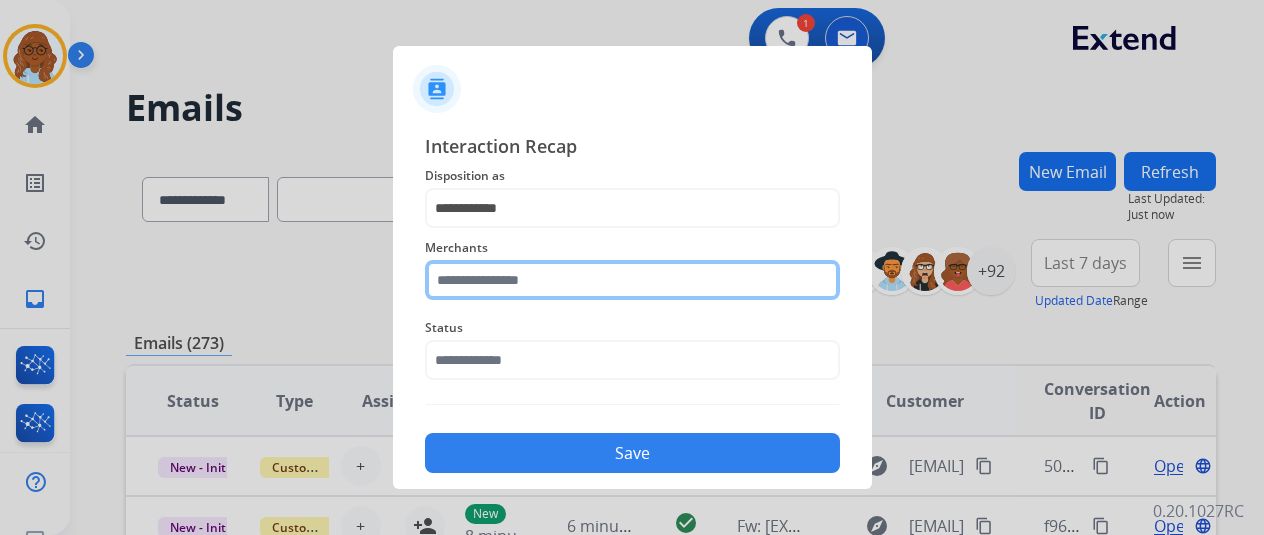 click 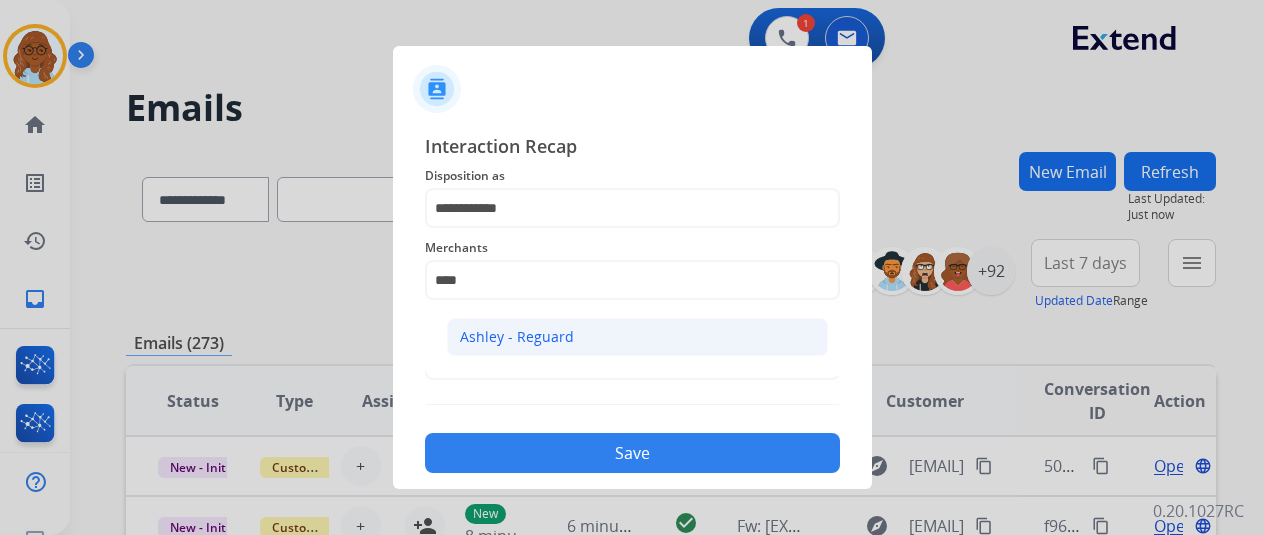 click on "Ashley - Reguard" 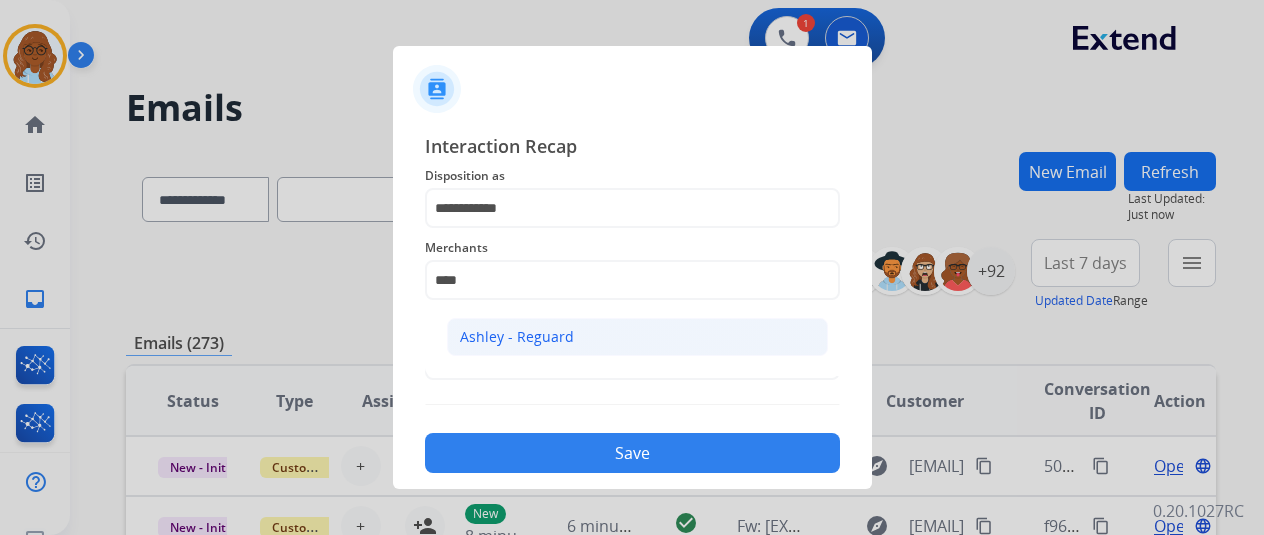 type on "**********" 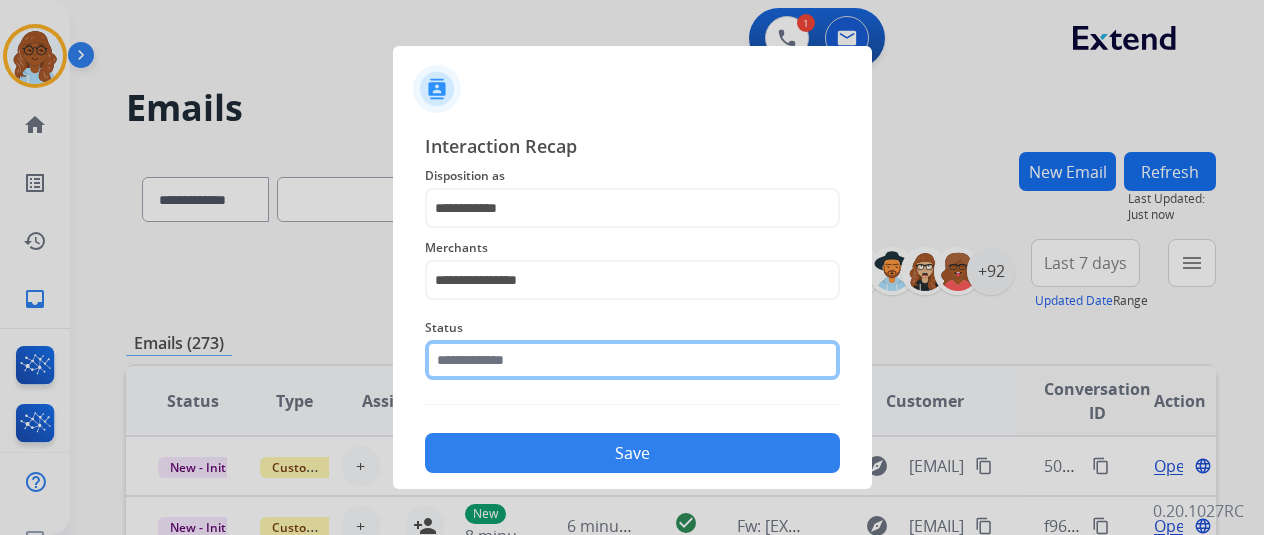 click 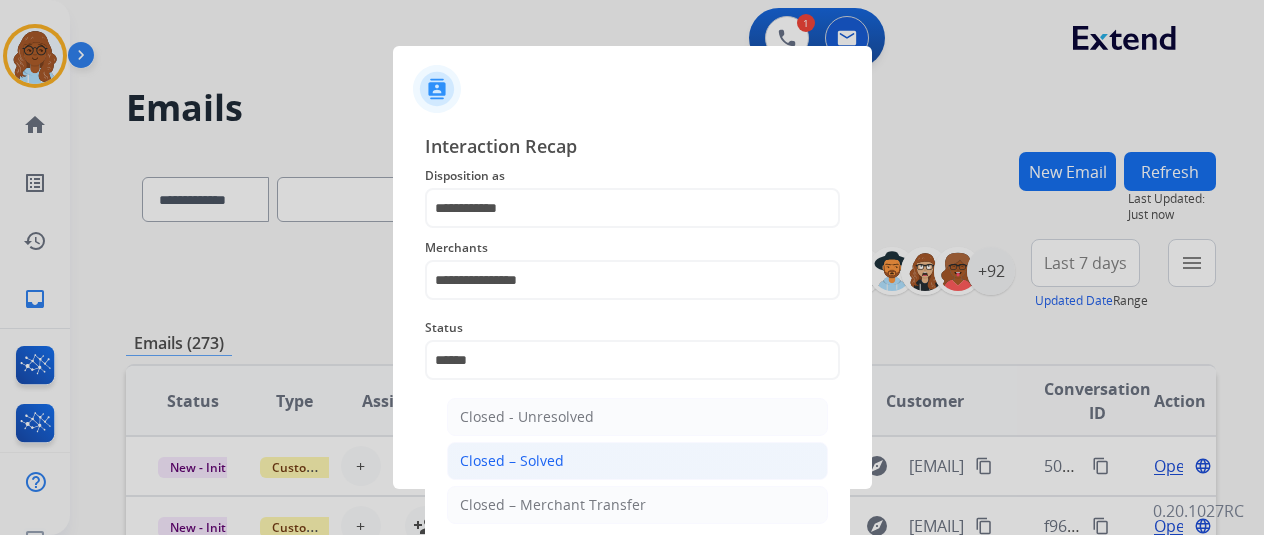 click on "Closed – Solved" 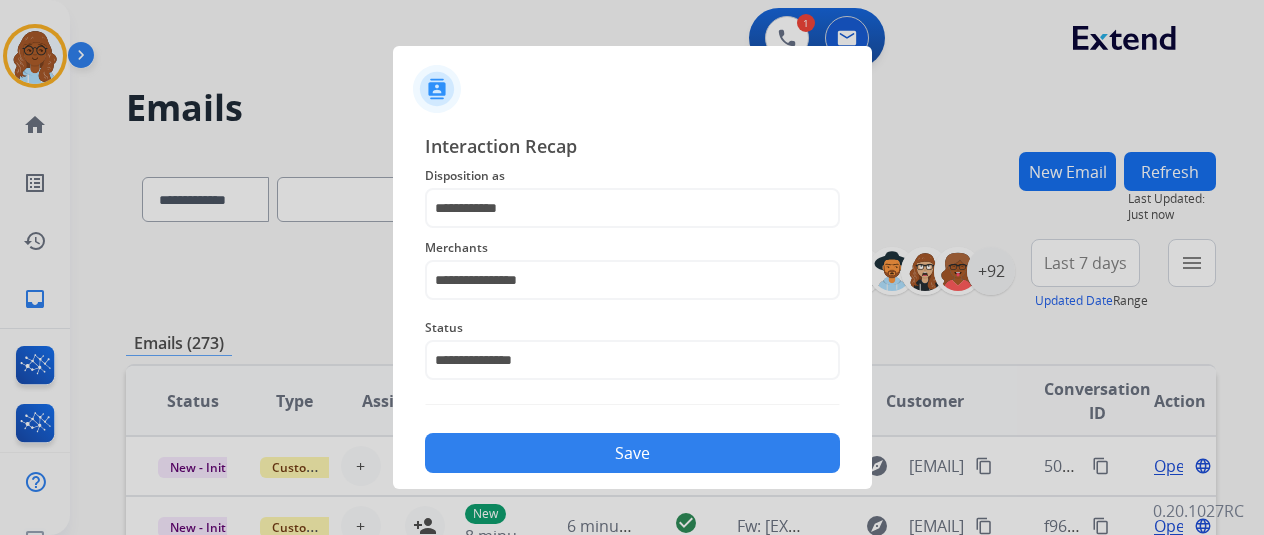 click on "Save" 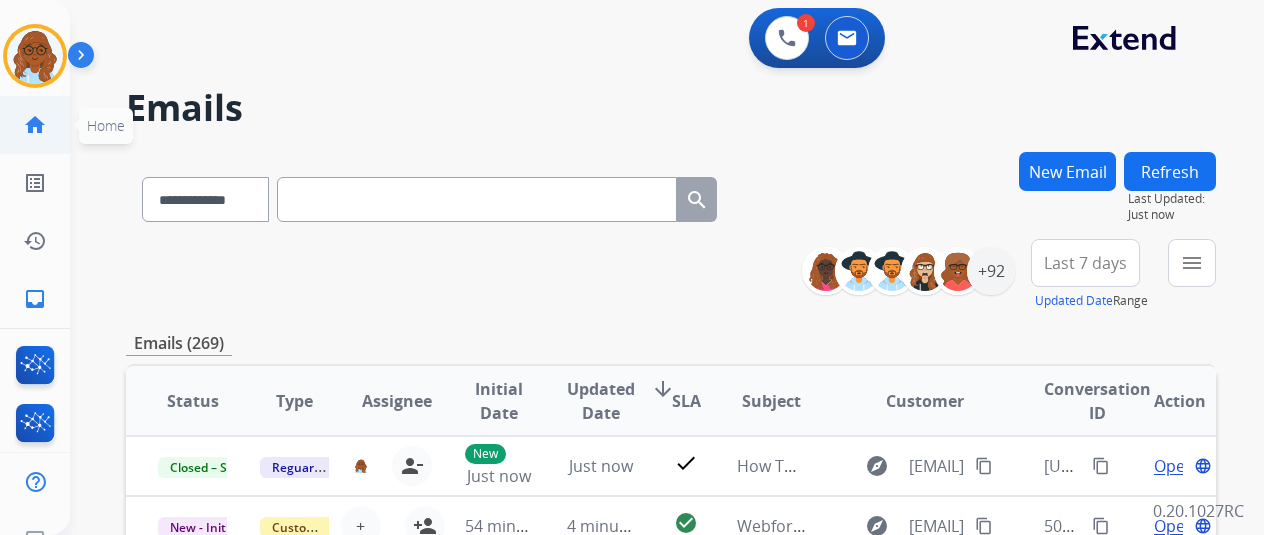 click on "home  Home" 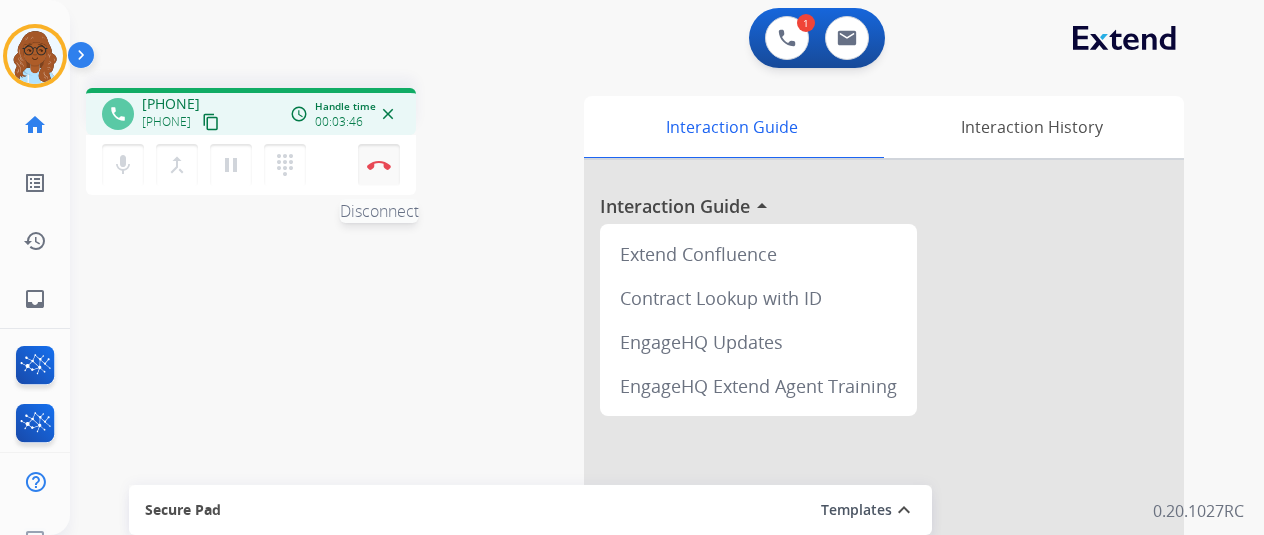 click at bounding box center (379, 165) 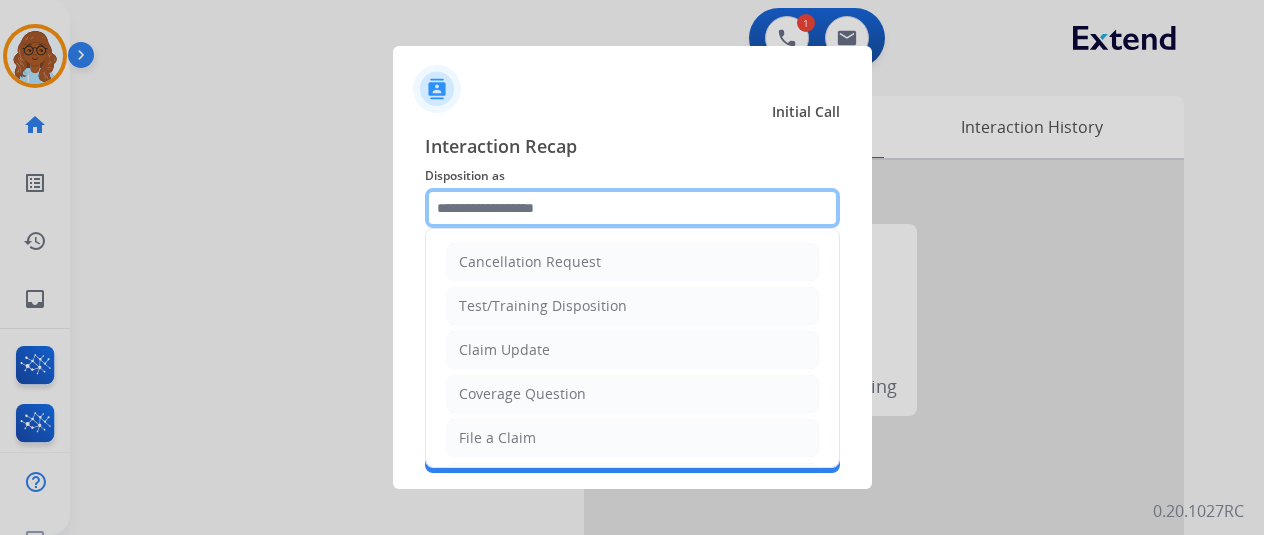 click 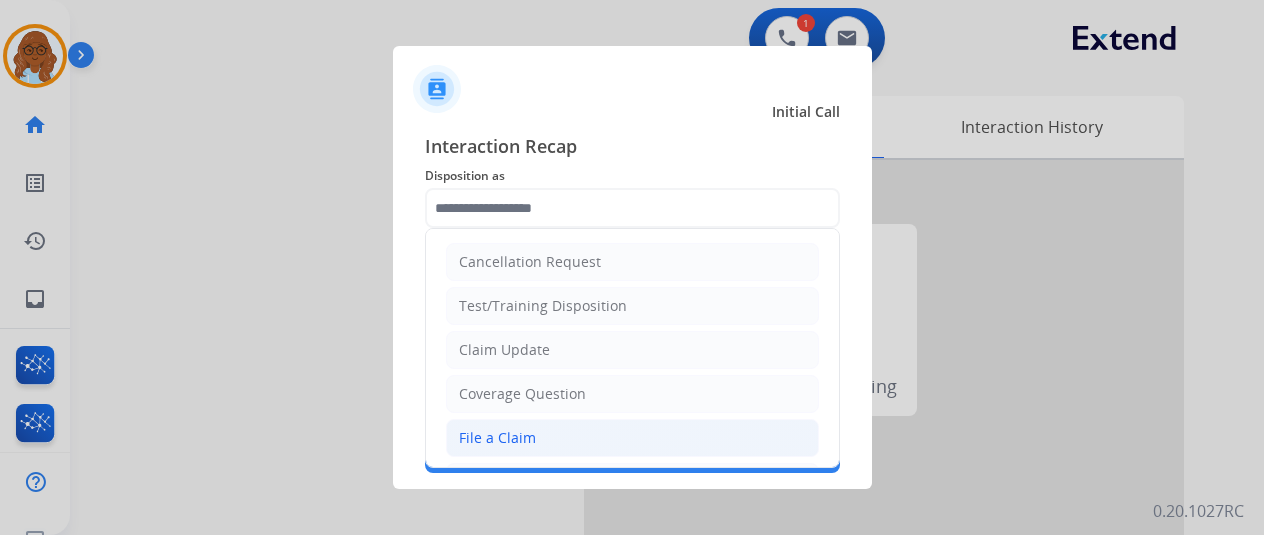 click on "File a Claim" 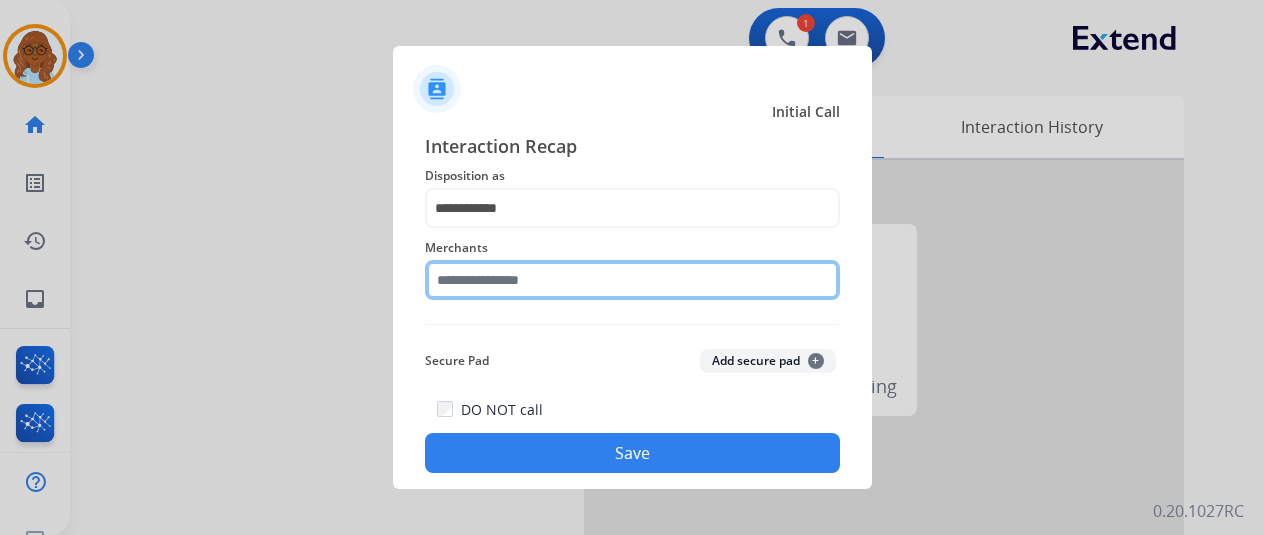 click 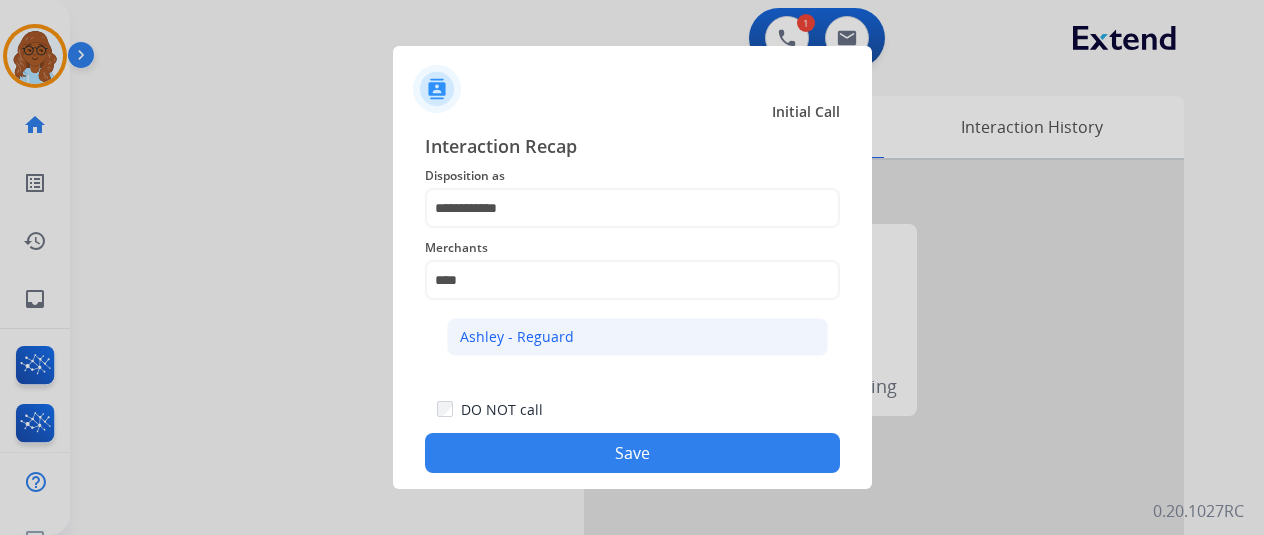 click on "Ashley - Reguard" 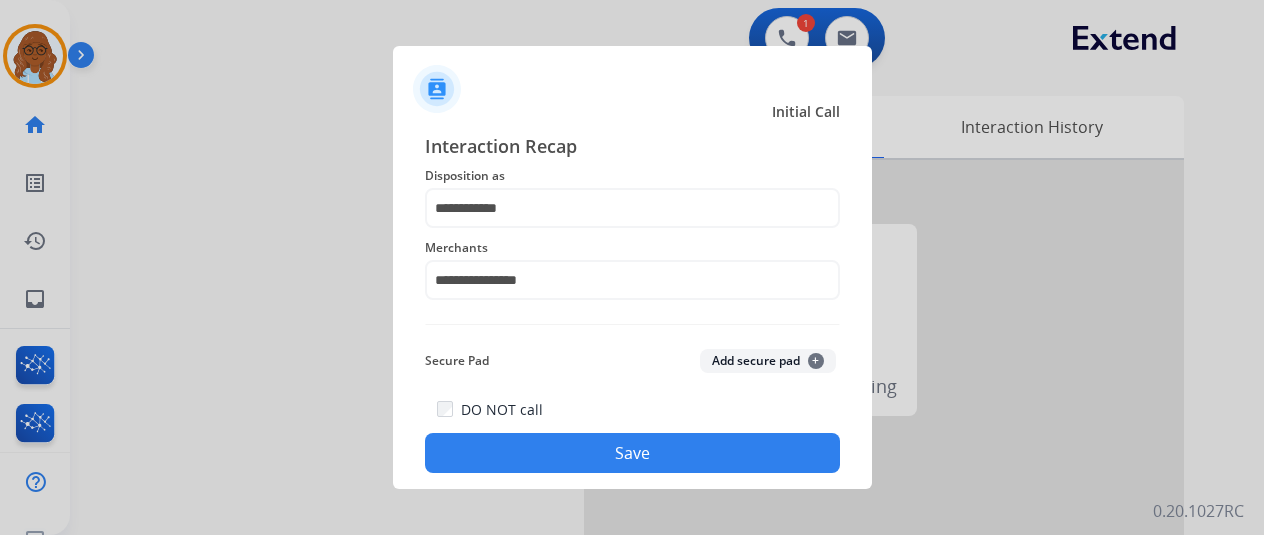 click on "Save" 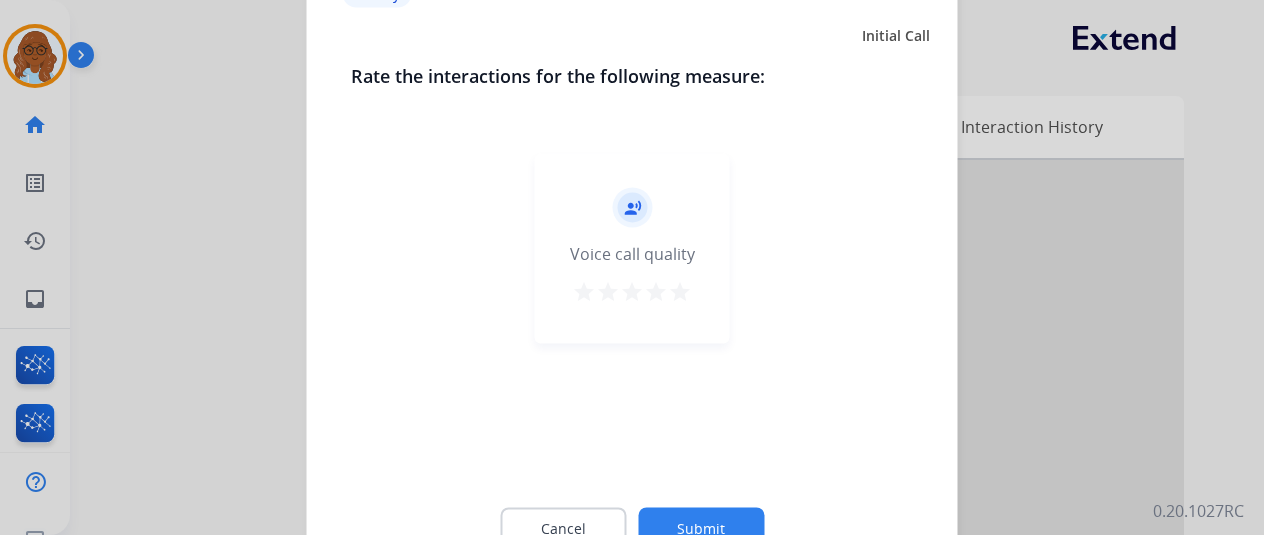 click on "record_voice_over   Voice call quality   star   star   star   star   star" 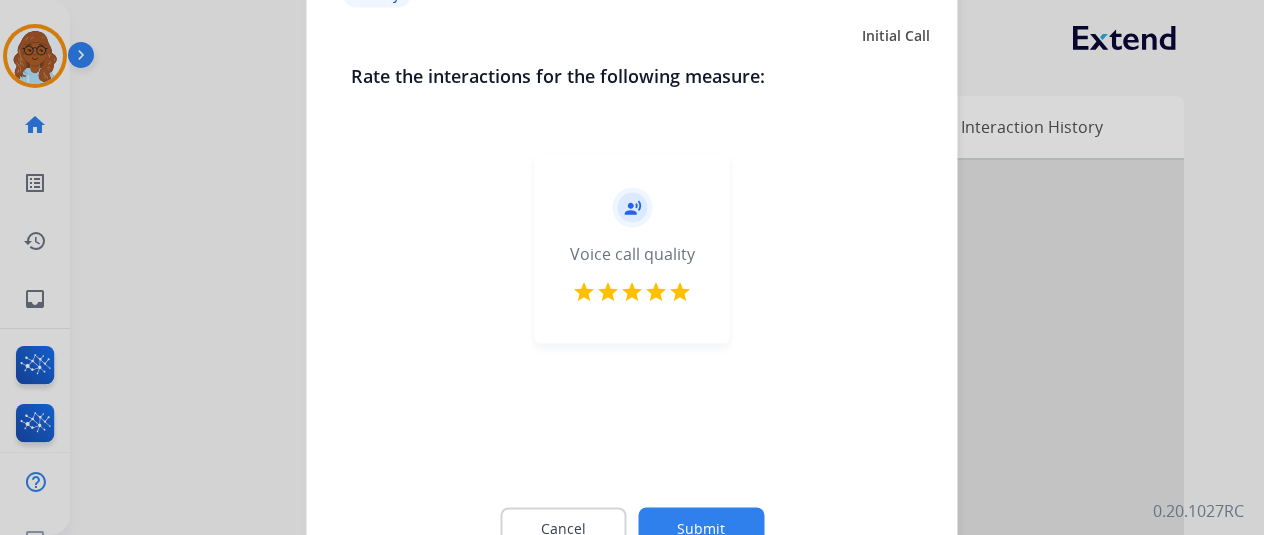 click on "Cancel Submit" 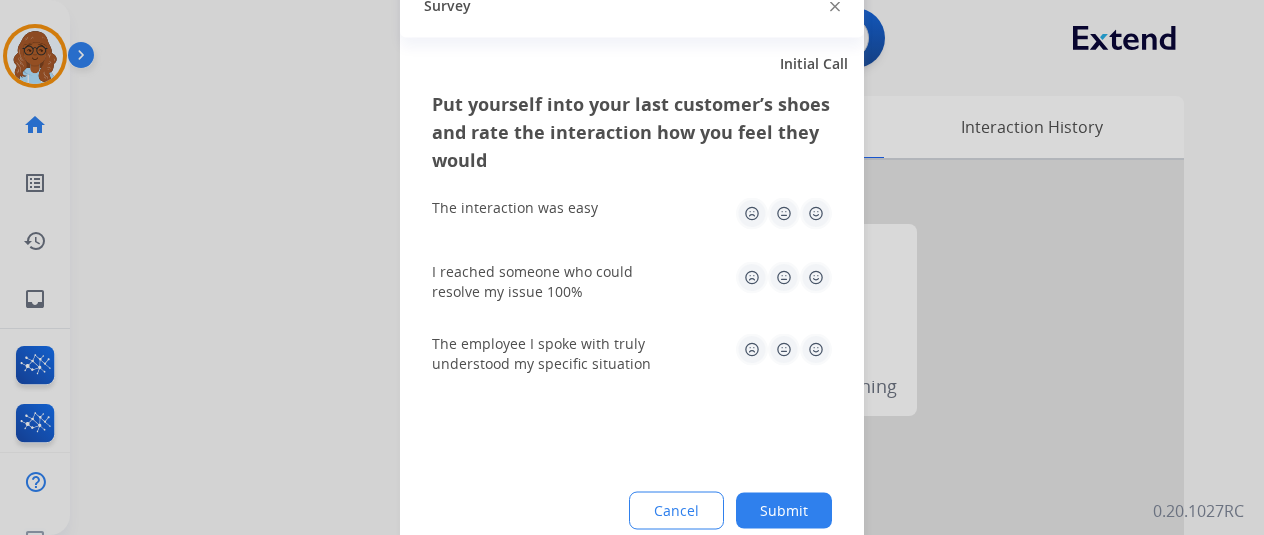 click 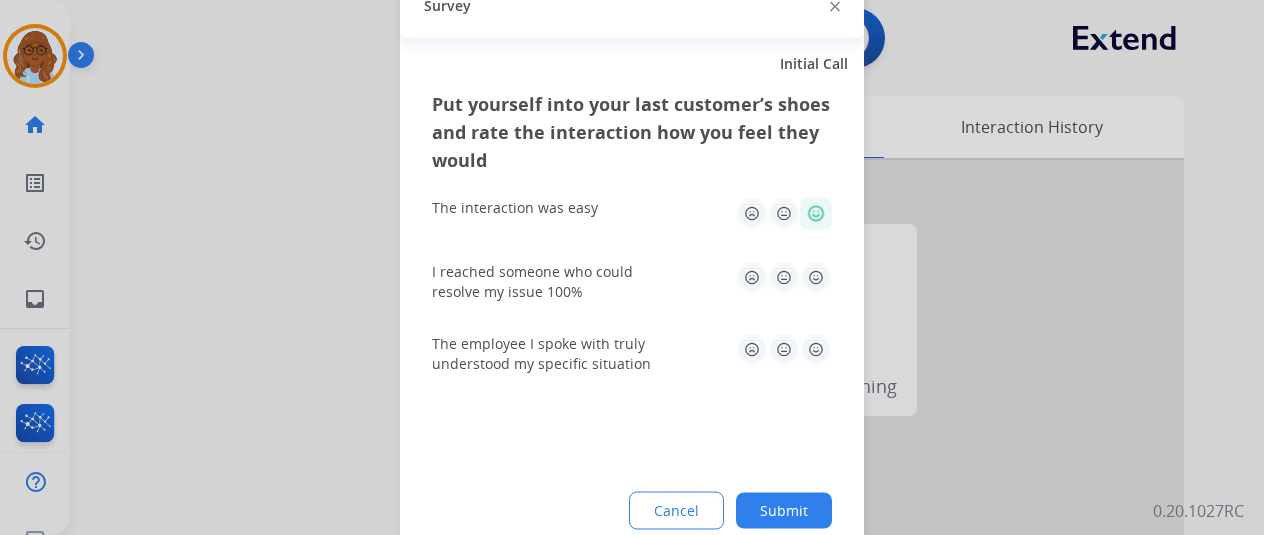 click on "I reached someone who could resolve my issue 100%" 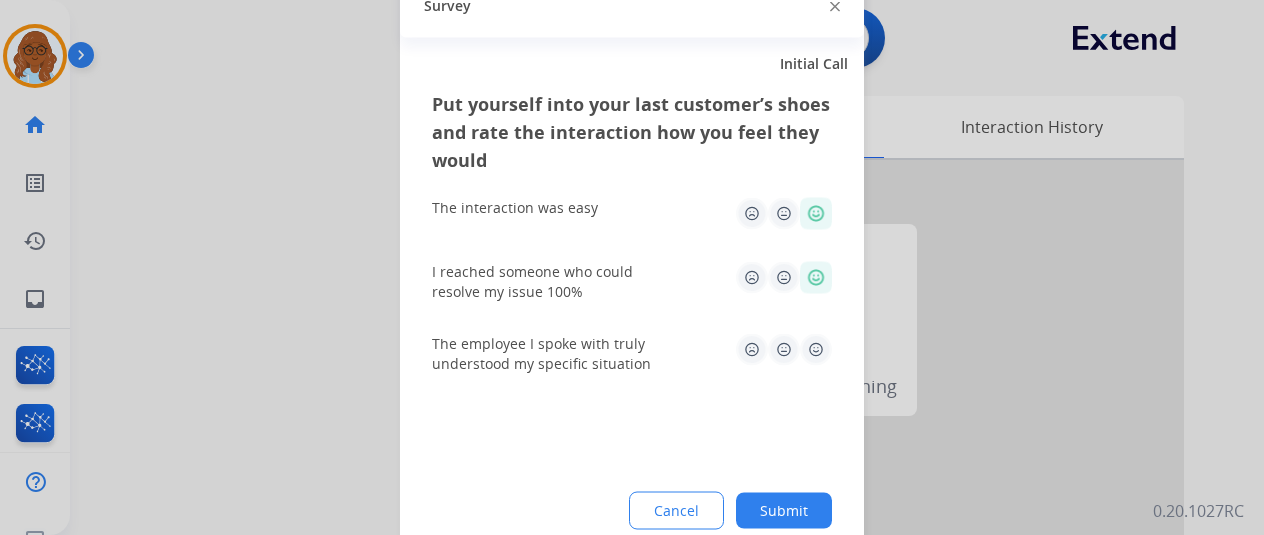 click on "Put yourself into your last customer’s shoes and rate the interaction how you feel they would  The interaction was easy   I reached someone who could resolve my issue 100%   The employee I spoke with truly understood my specific situation  Cancel Submit" 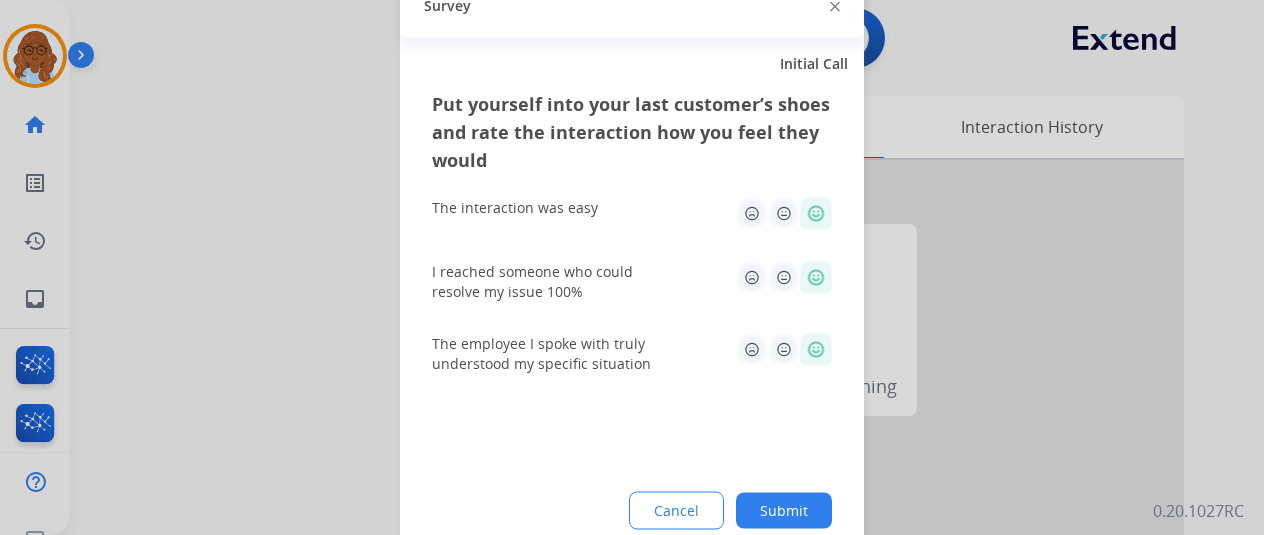 click on "Submit" 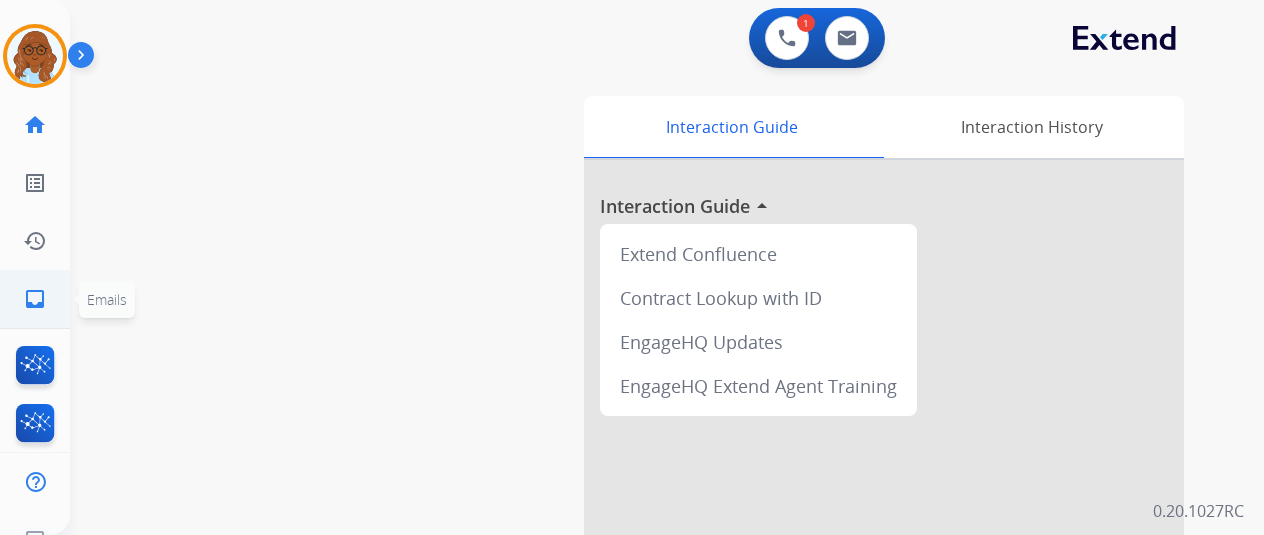 click on "inbox  Emails" 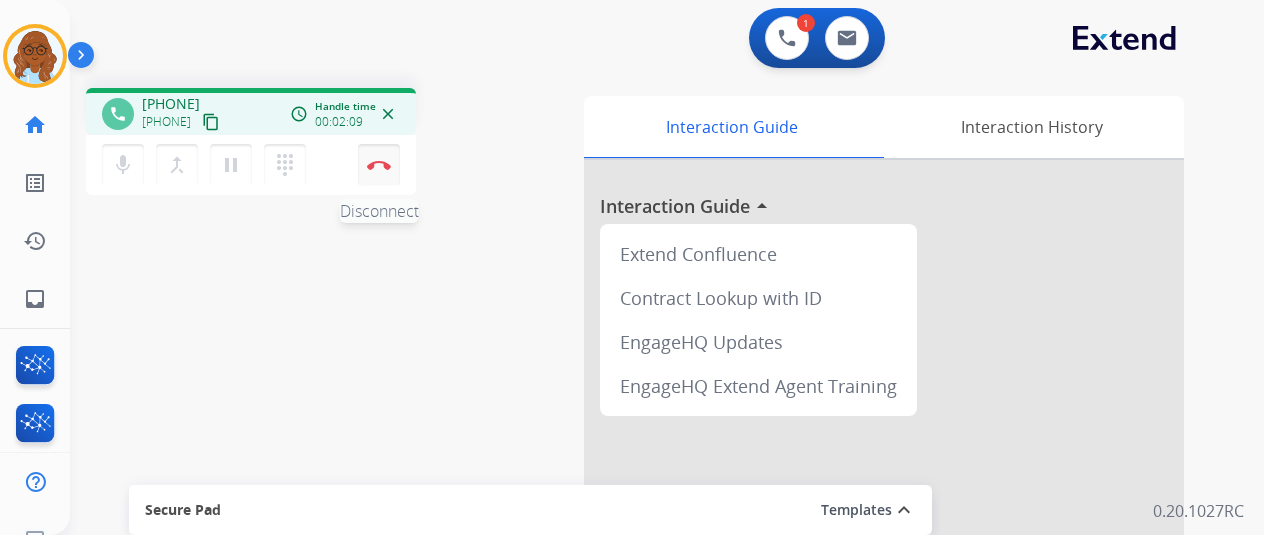 click on "Disconnect" at bounding box center [379, 165] 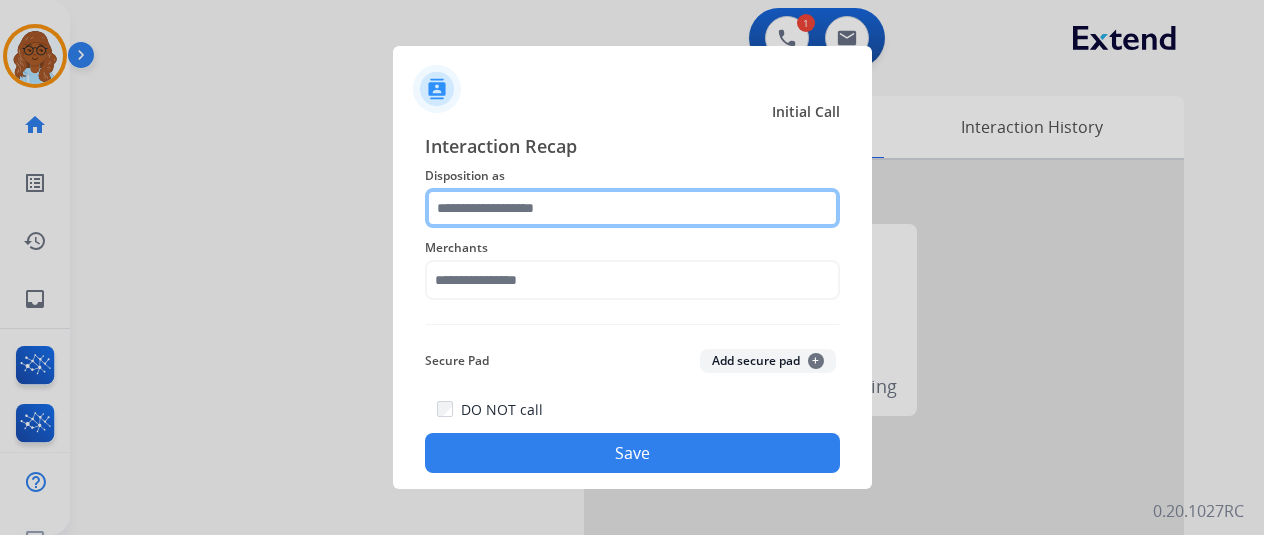 click 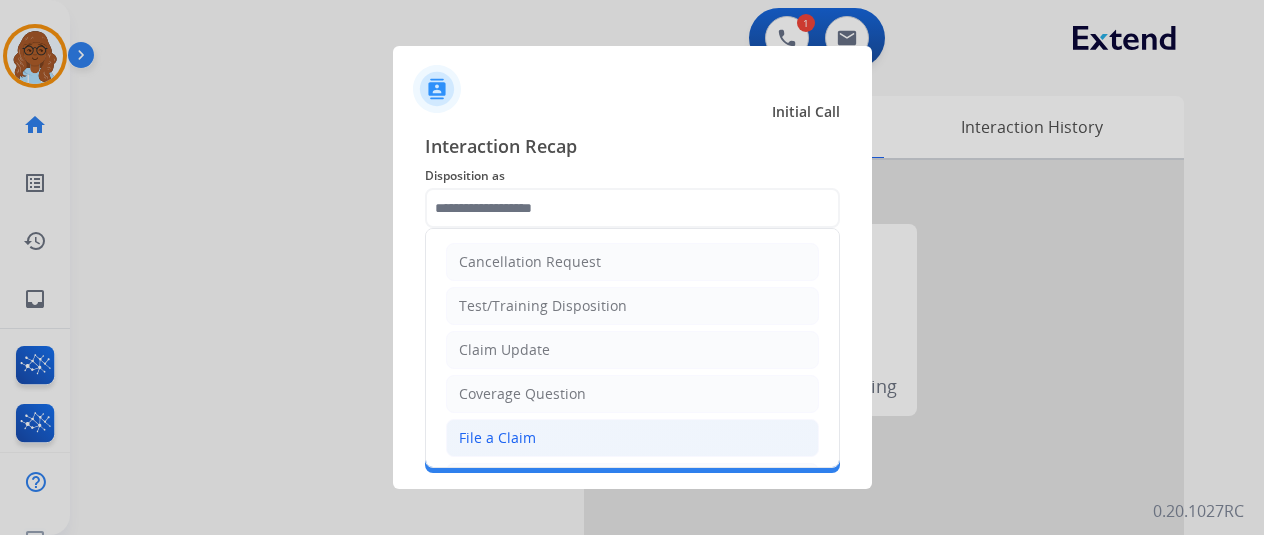 click on "File a Claim" 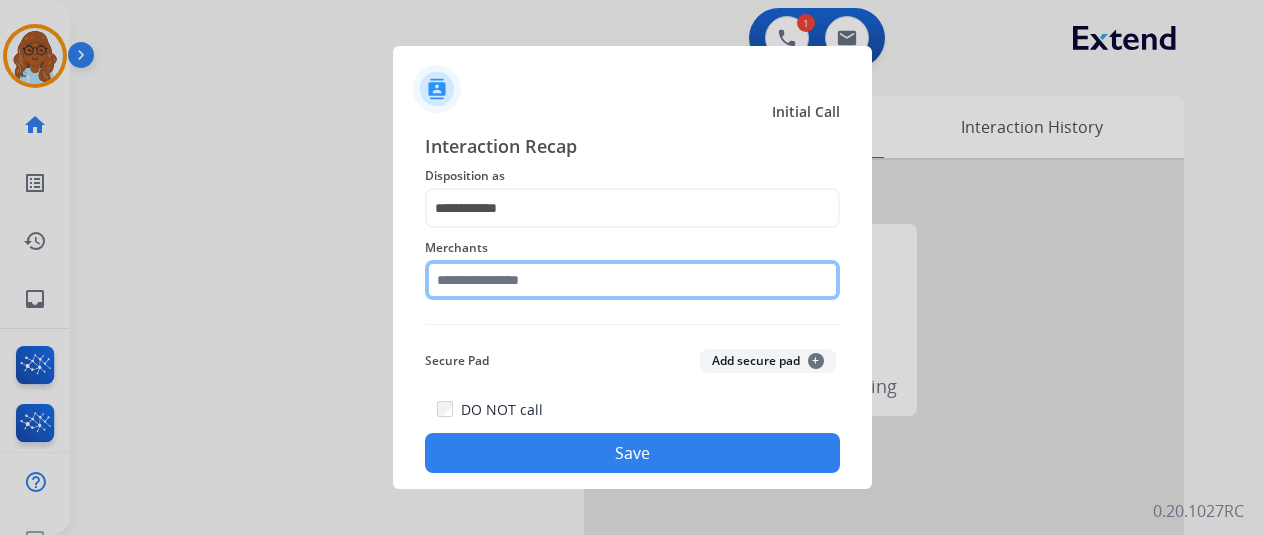 click 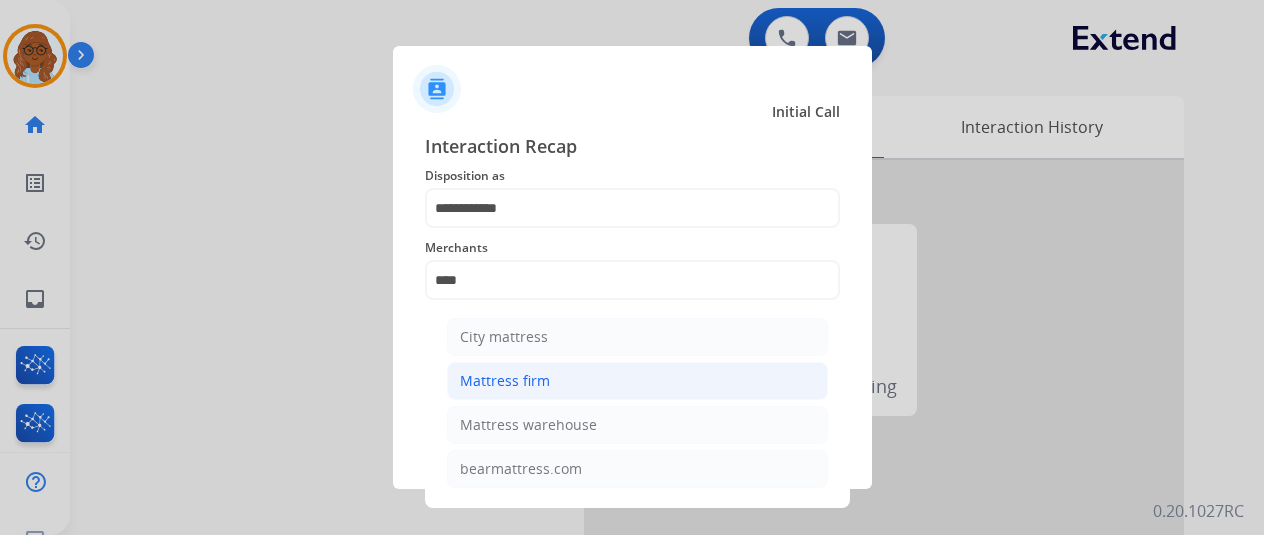 click on "Mattress firm" 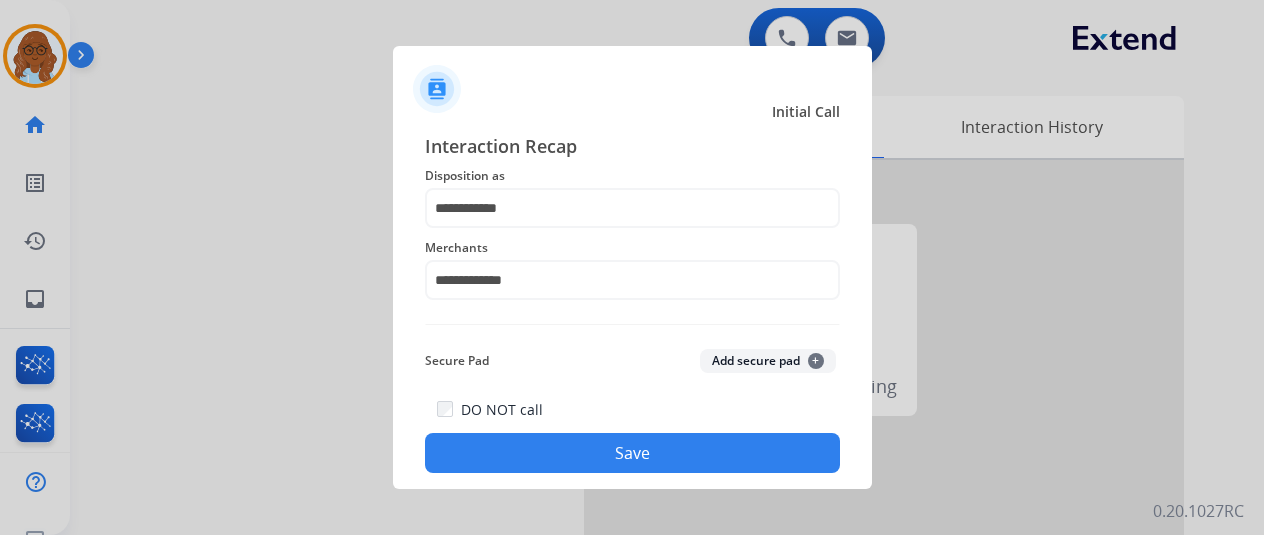 click on "Save" 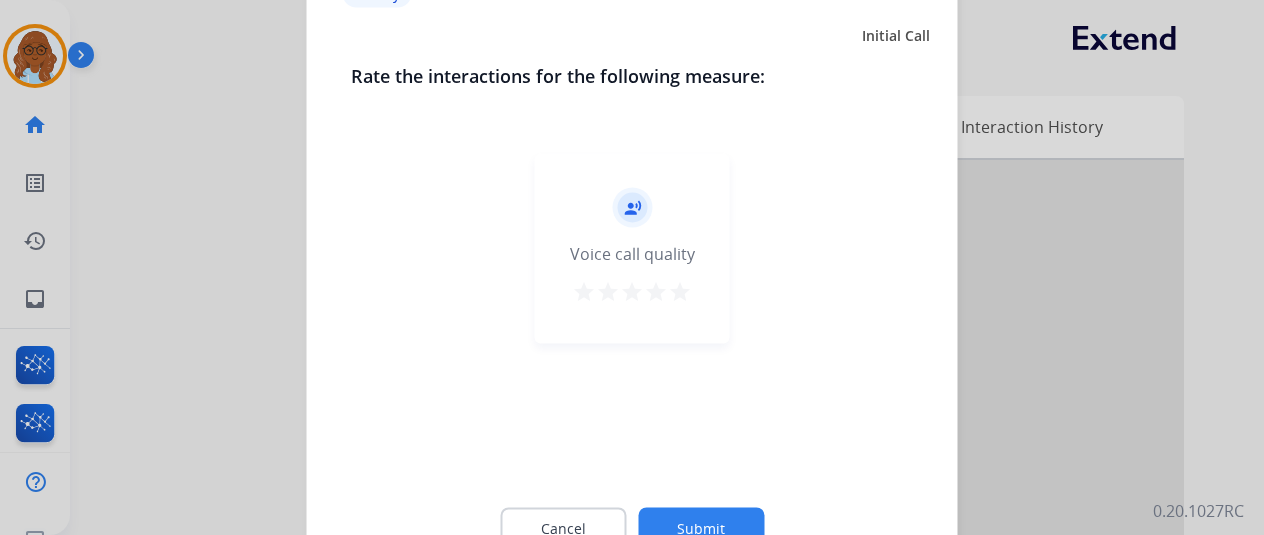 click on "record_voice_over   Voice call quality   star   star   star   star   star" 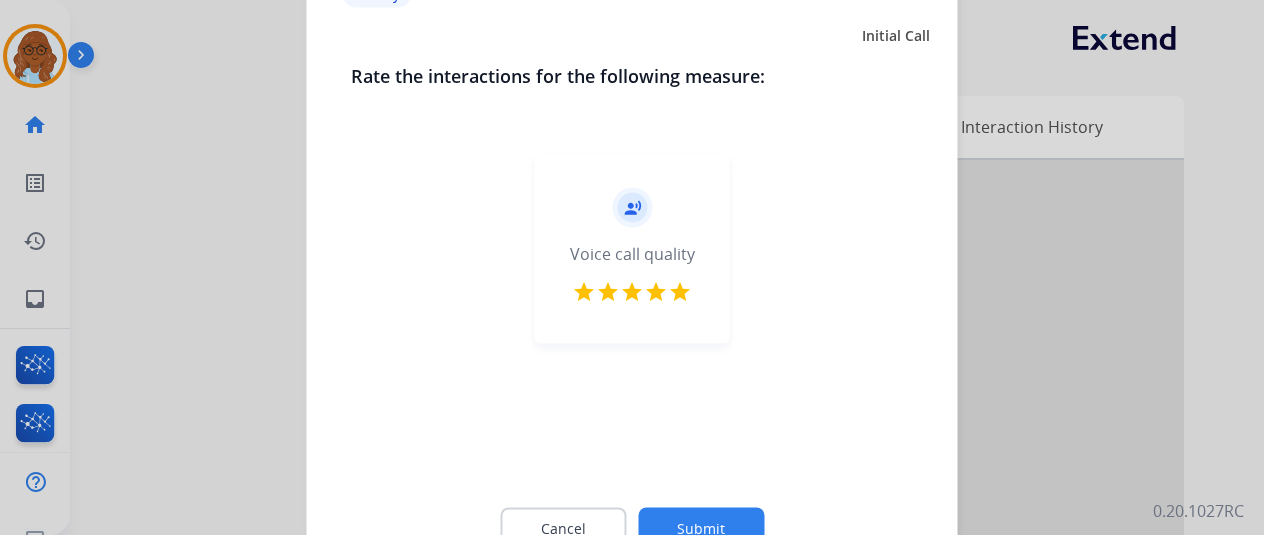 click on "Submit" 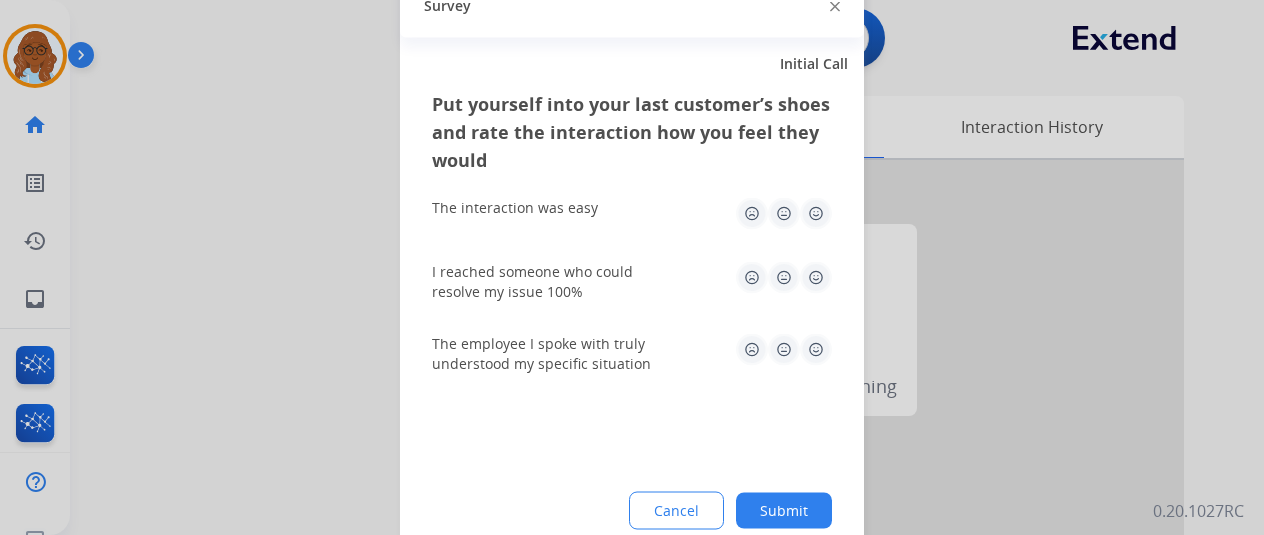 click 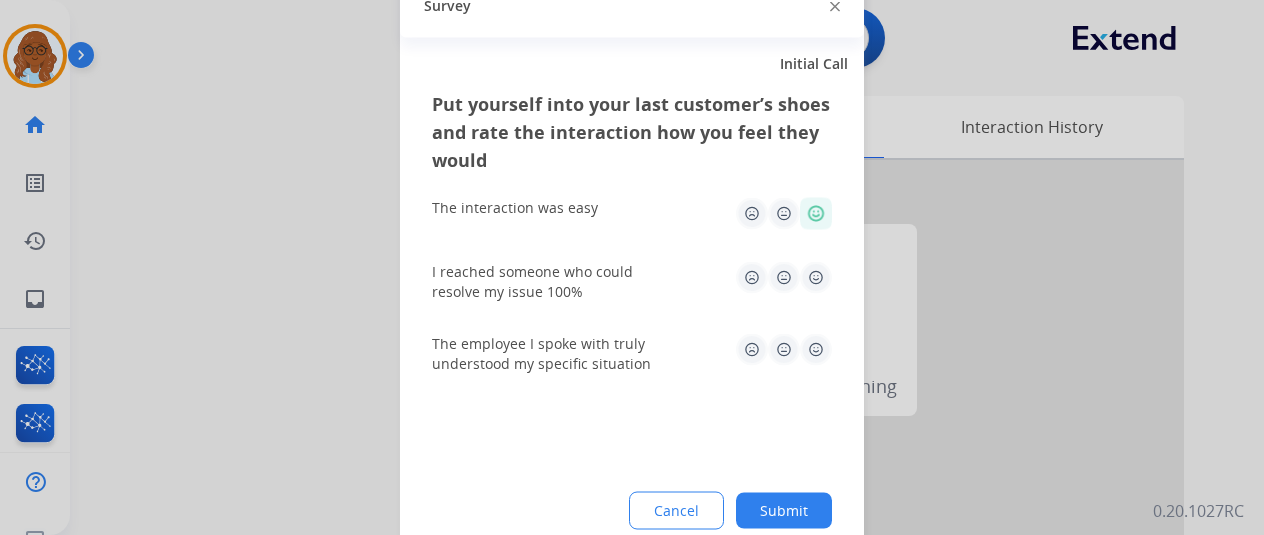 click 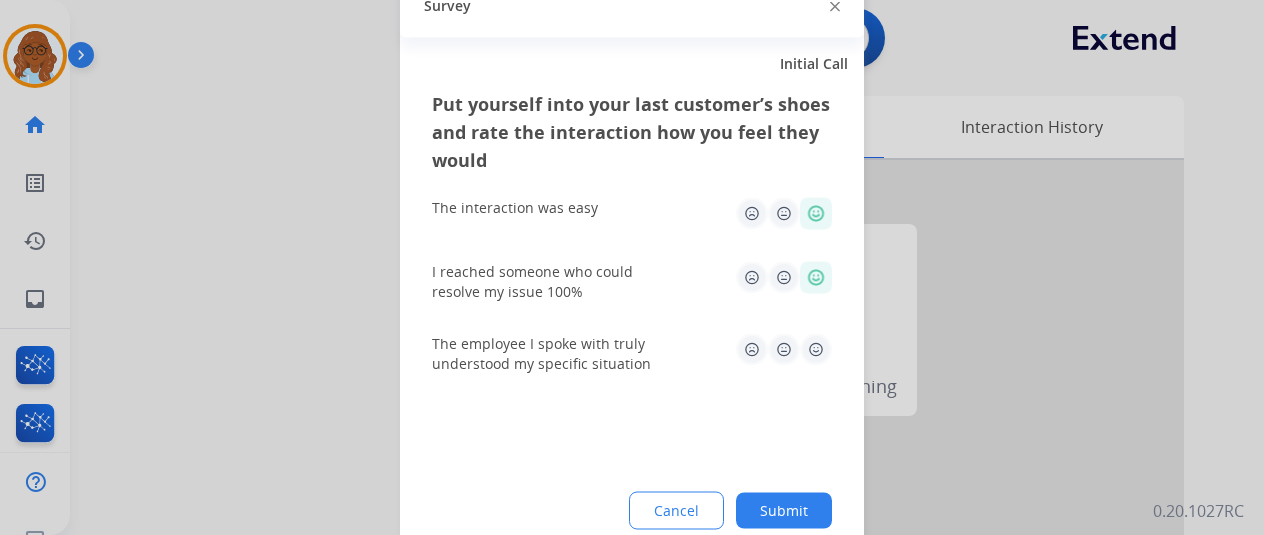 click 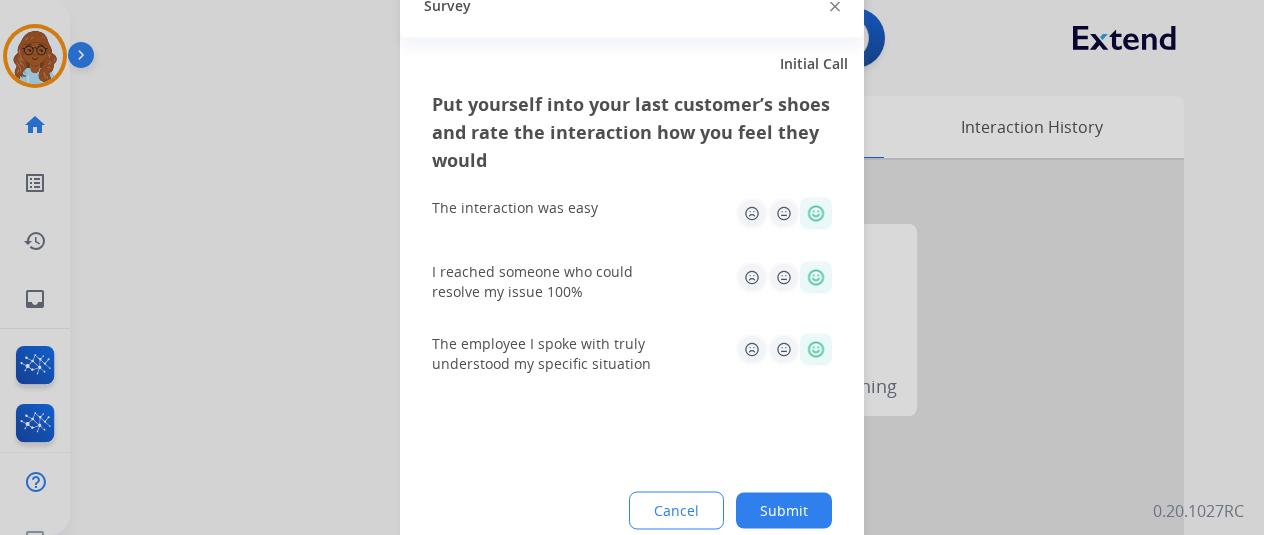 click on "Submit" 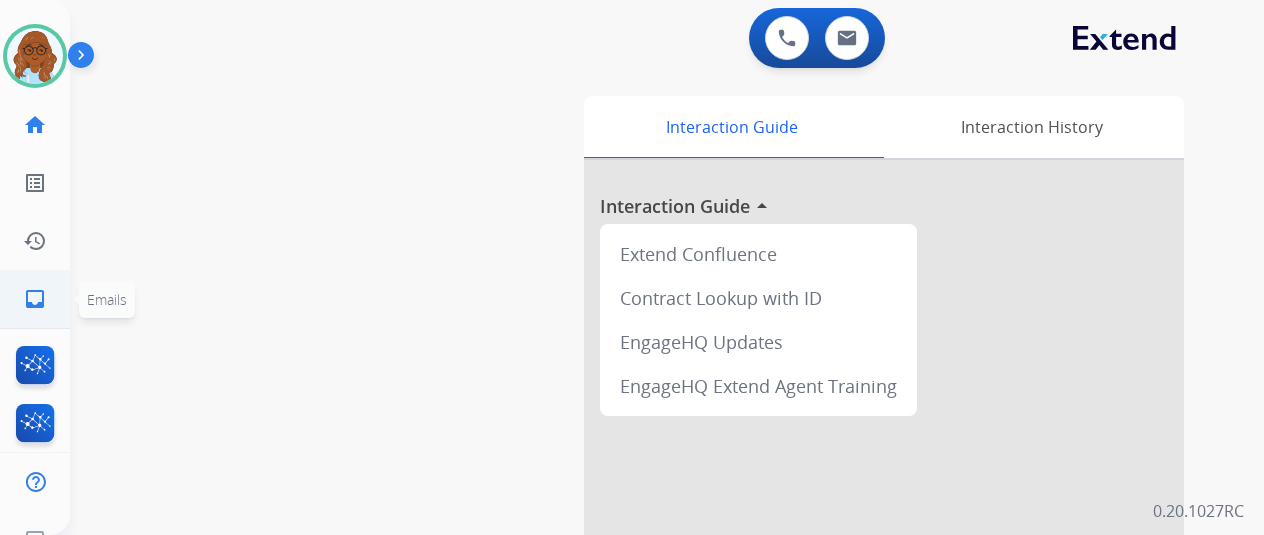 click on "inbox  Emails" 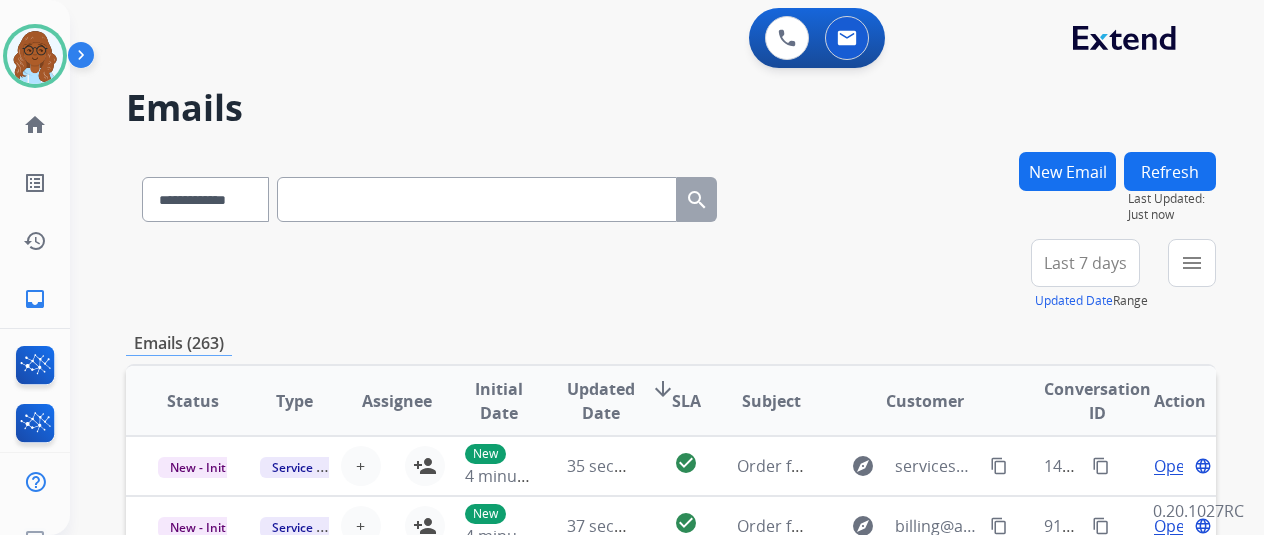 click on "New Email" at bounding box center [1067, 171] 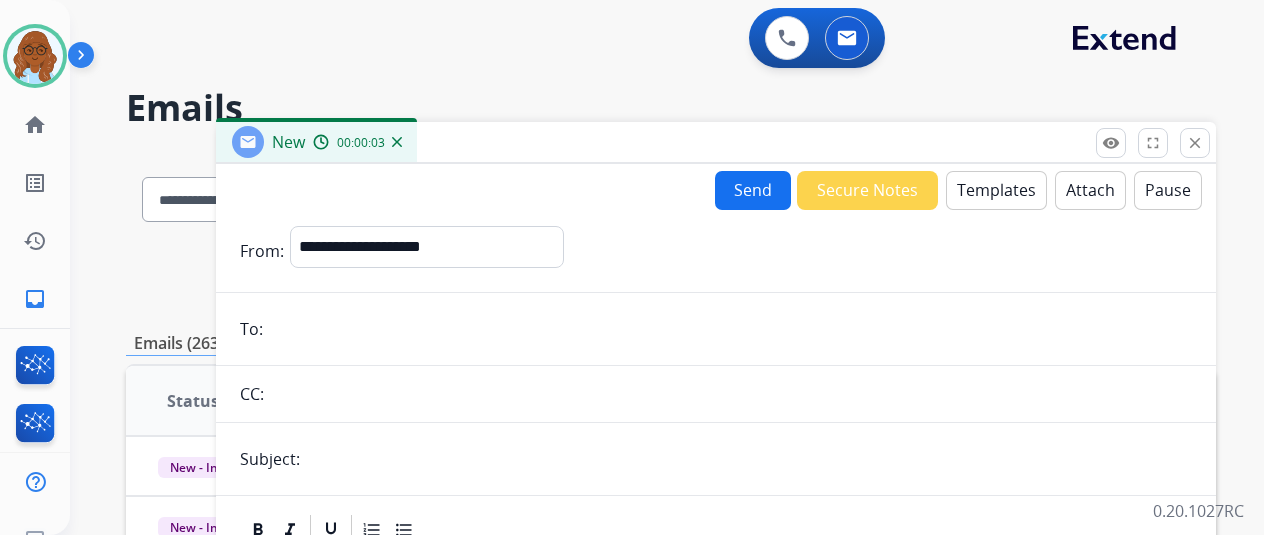paste on "**********" 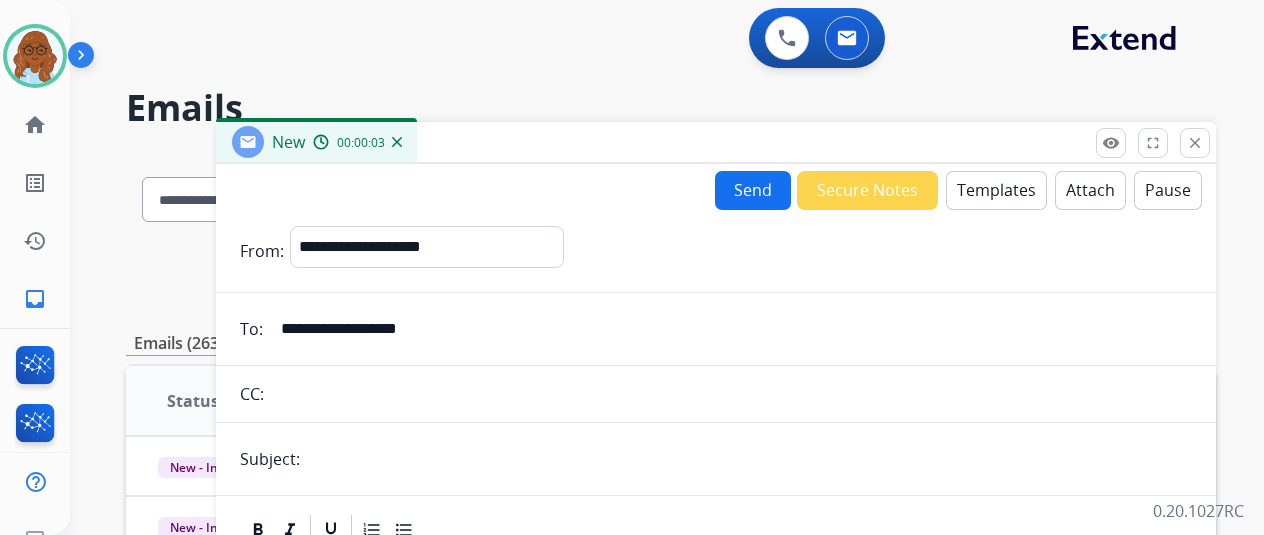 type on "**********" 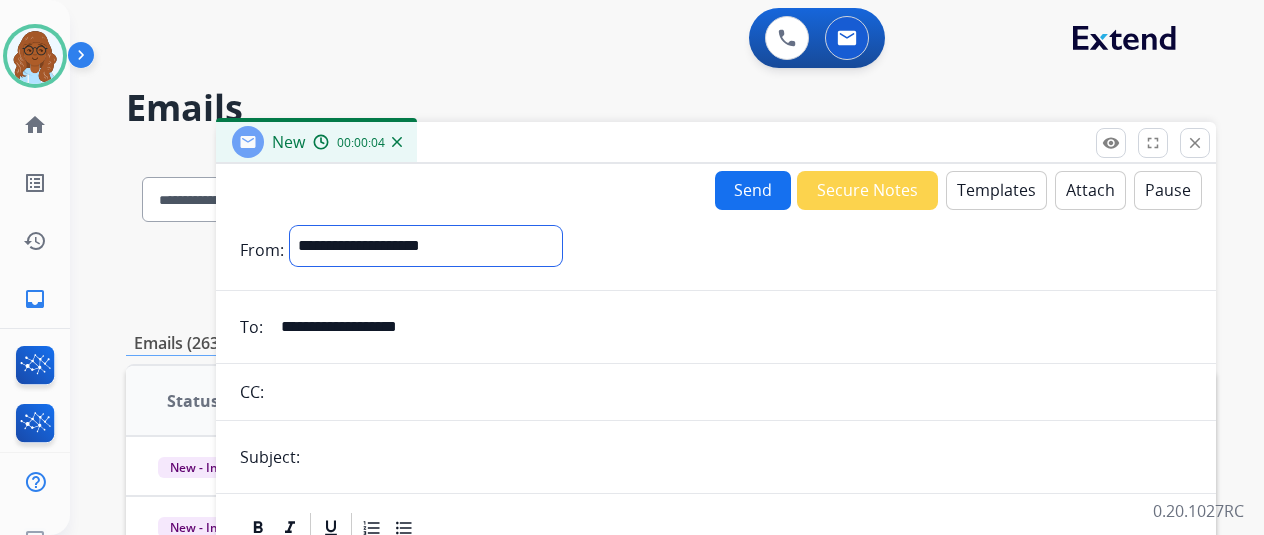 click on "**********" at bounding box center (426, 246) 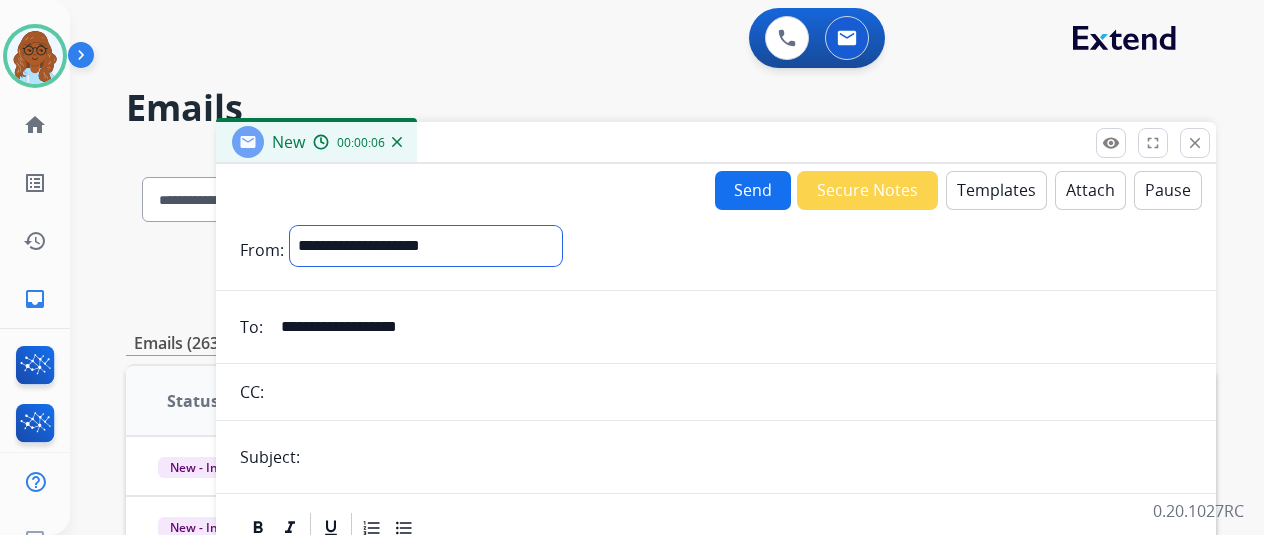 select on "**********" 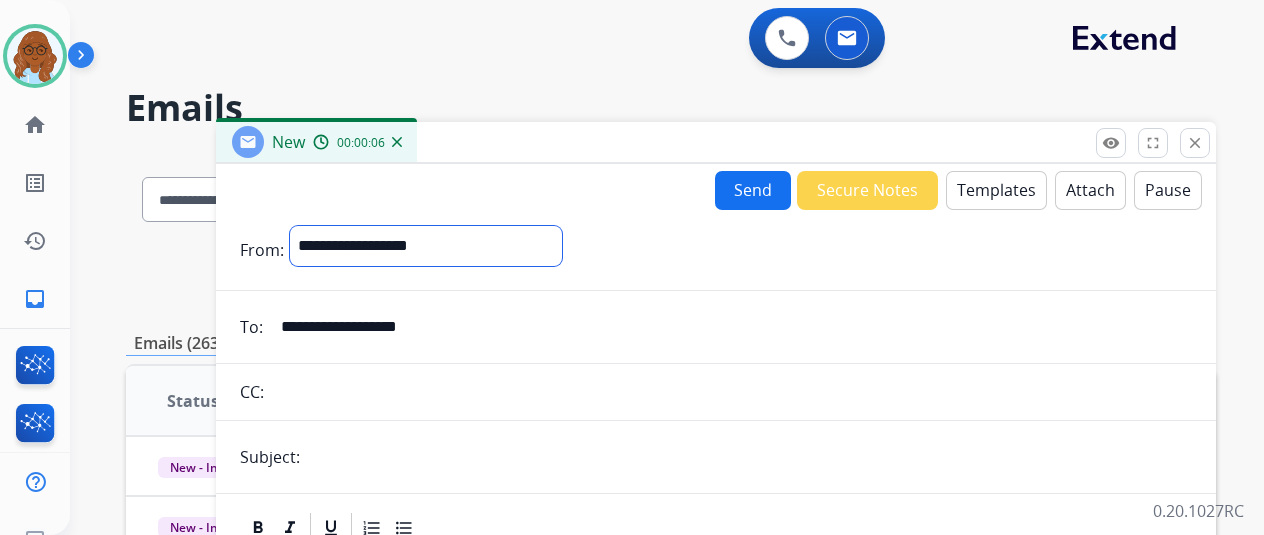 click on "**********" at bounding box center [426, 246] 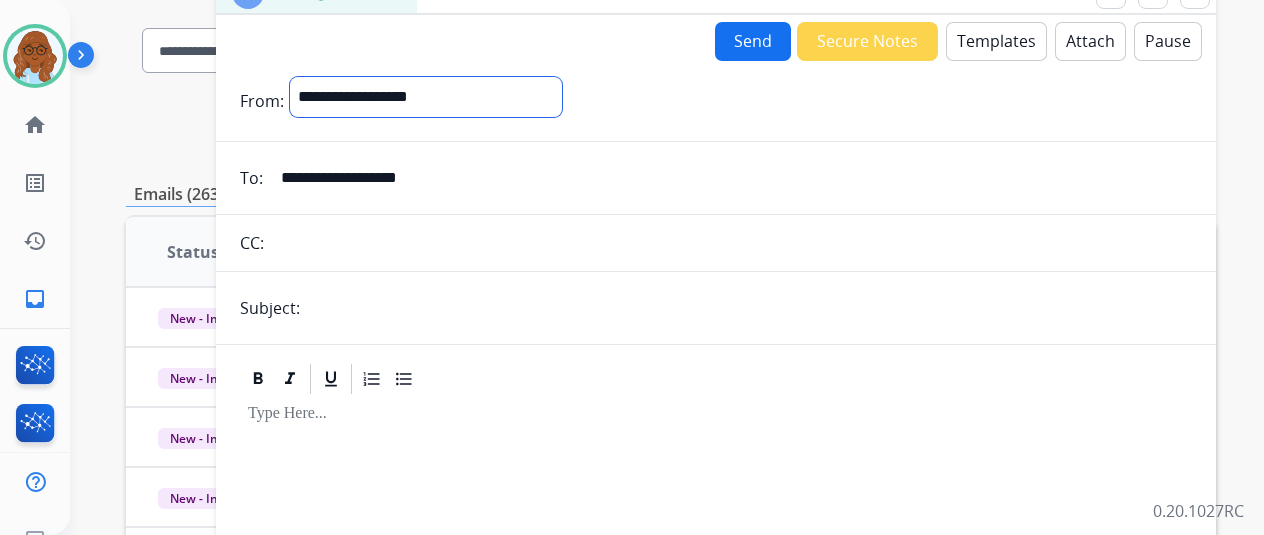 scroll, scrollTop: 300, scrollLeft: 0, axis: vertical 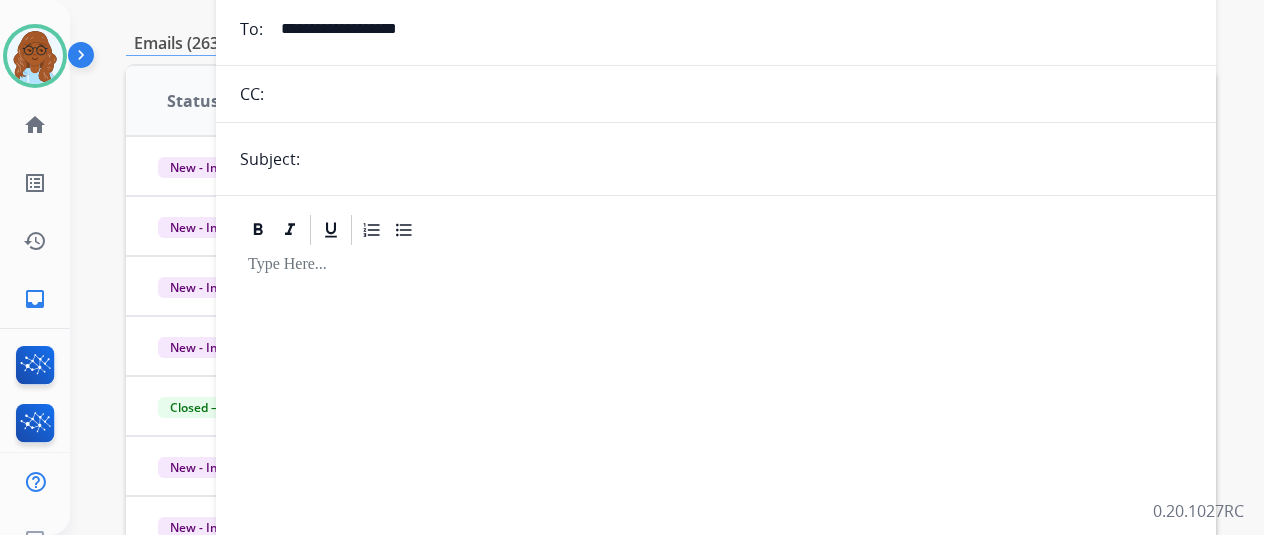 click at bounding box center [749, 159] 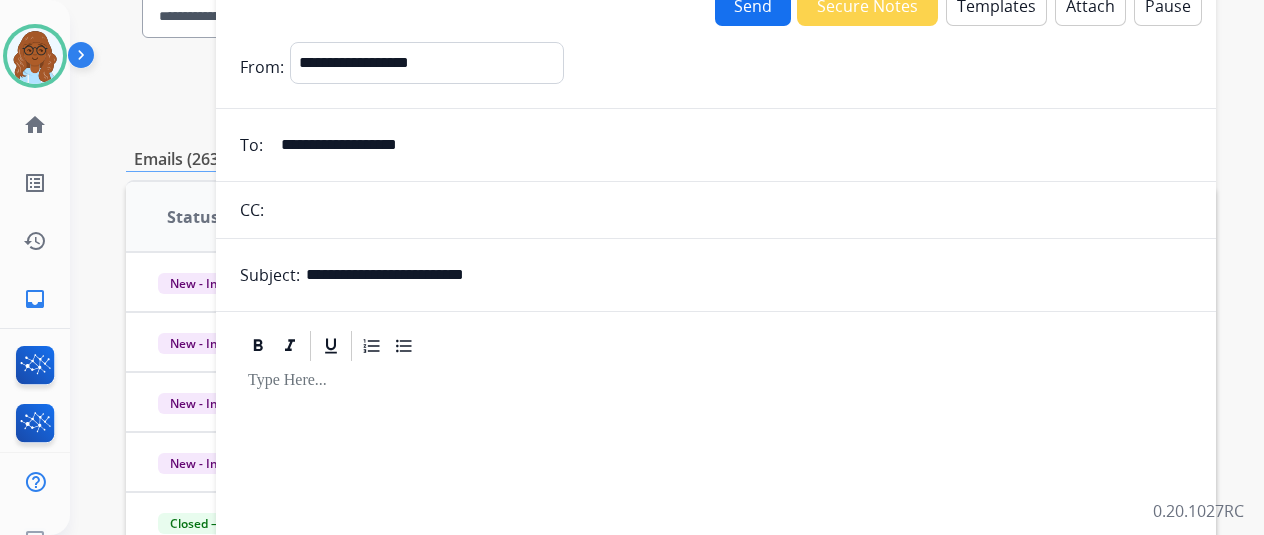 scroll, scrollTop: 0, scrollLeft: 0, axis: both 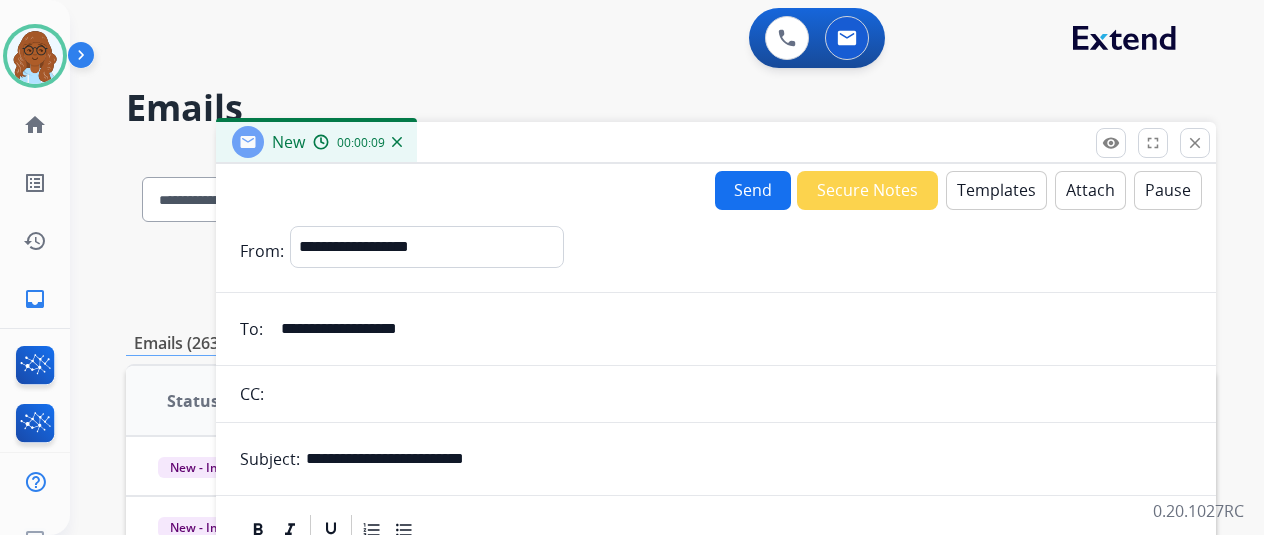 click on "Templates" at bounding box center (996, 190) 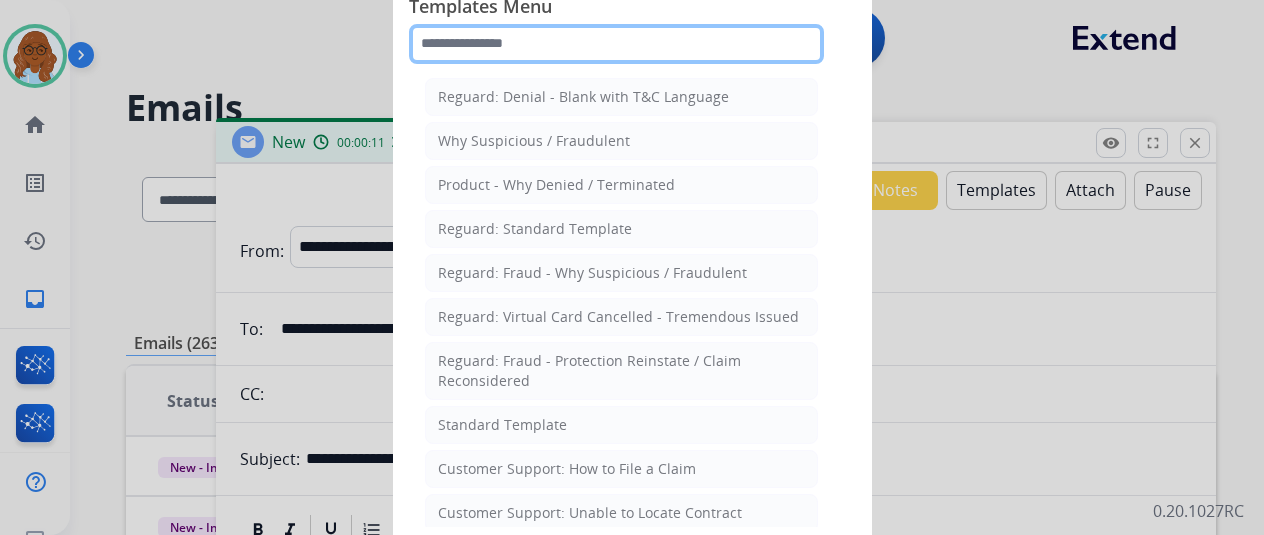 click 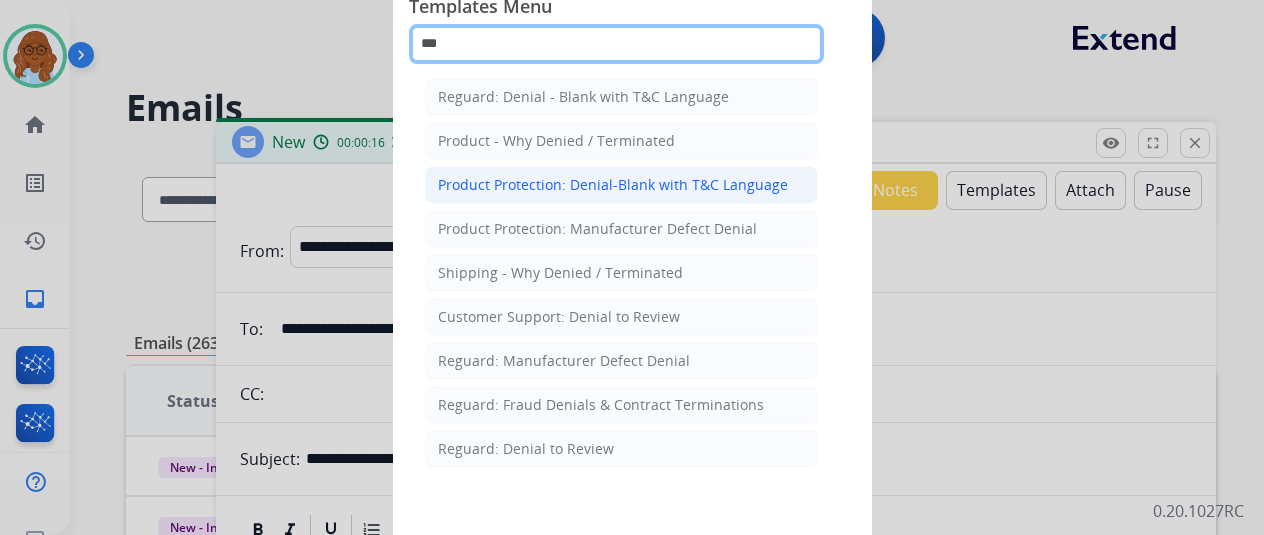type on "***" 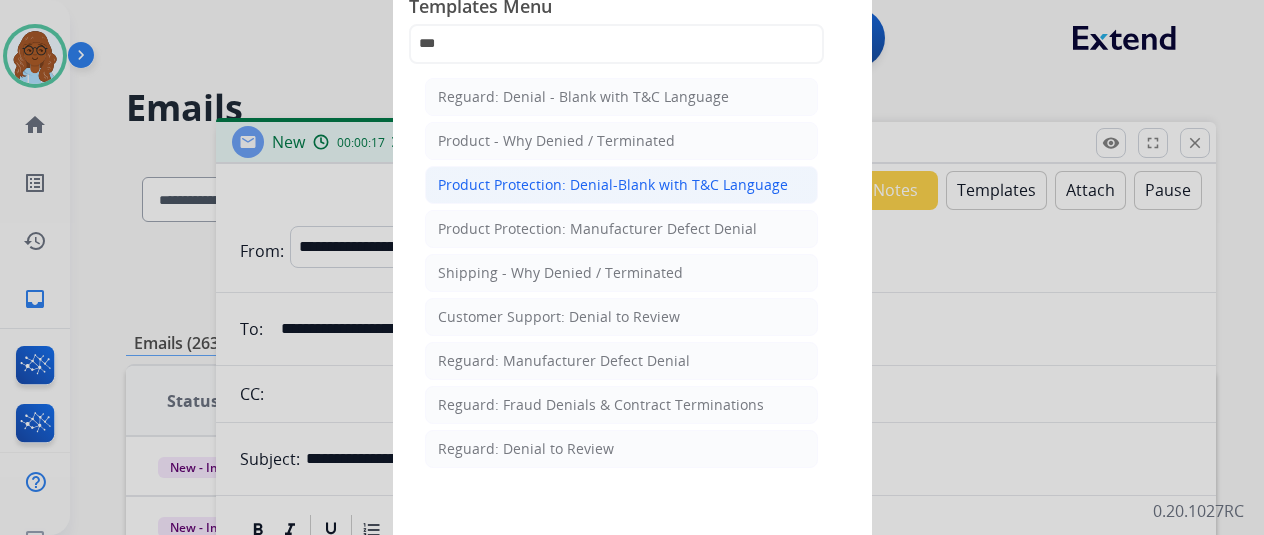 click on "Product Protection: Denial-Blank with T&C Language" 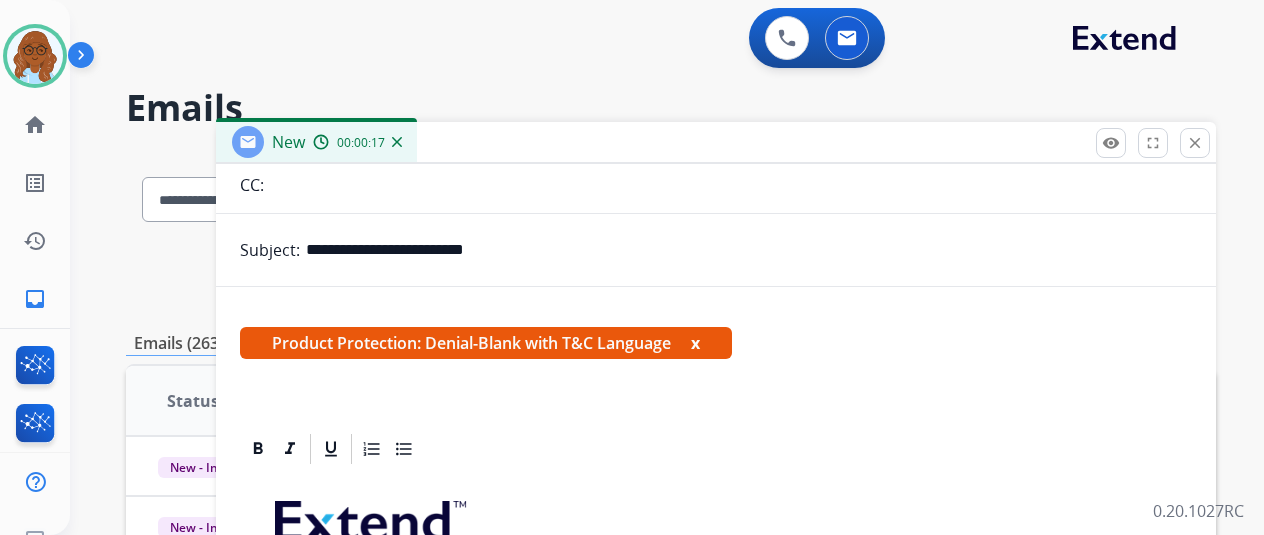scroll, scrollTop: 400, scrollLeft: 0, axis: vertical 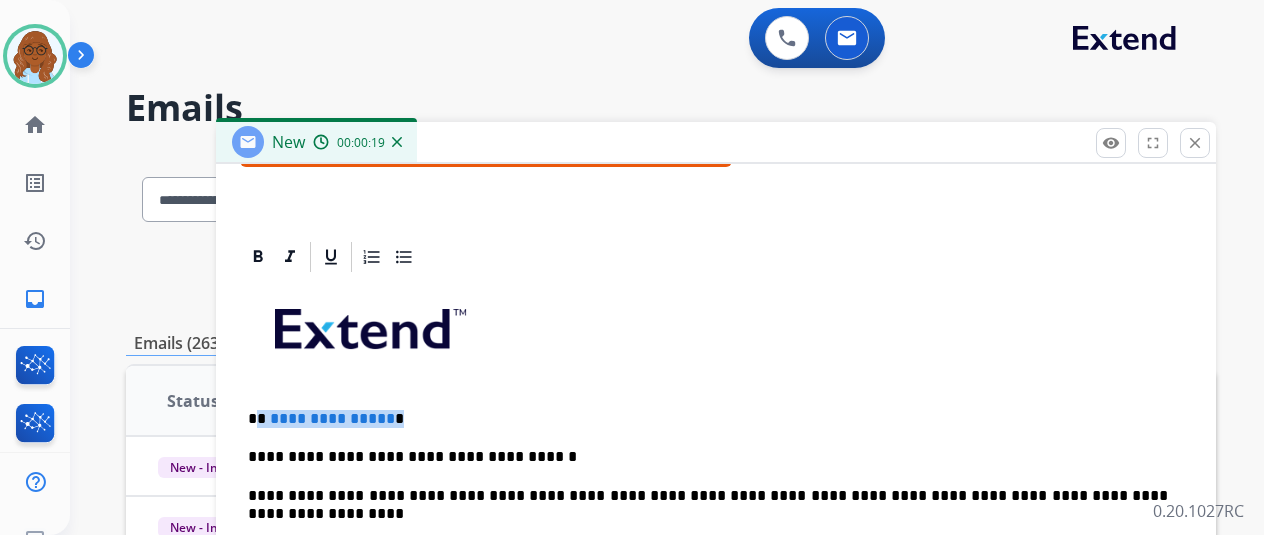 drag, startPoint x: 438, startPoint y: 402, endPoint x: 274, endPoint y: 412, distance: 164.3046 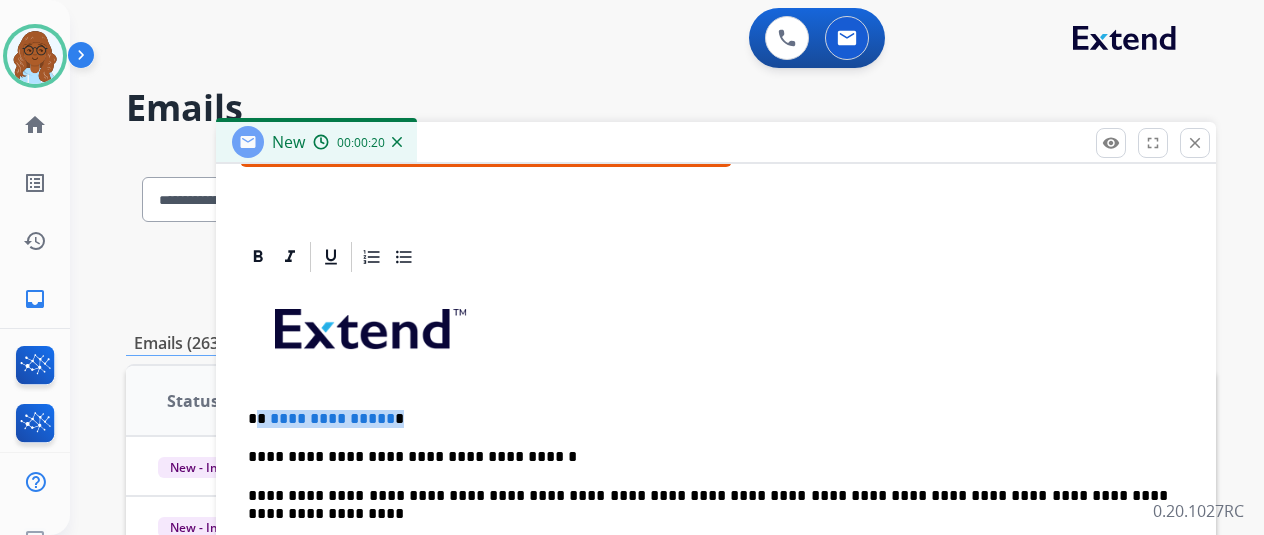 type 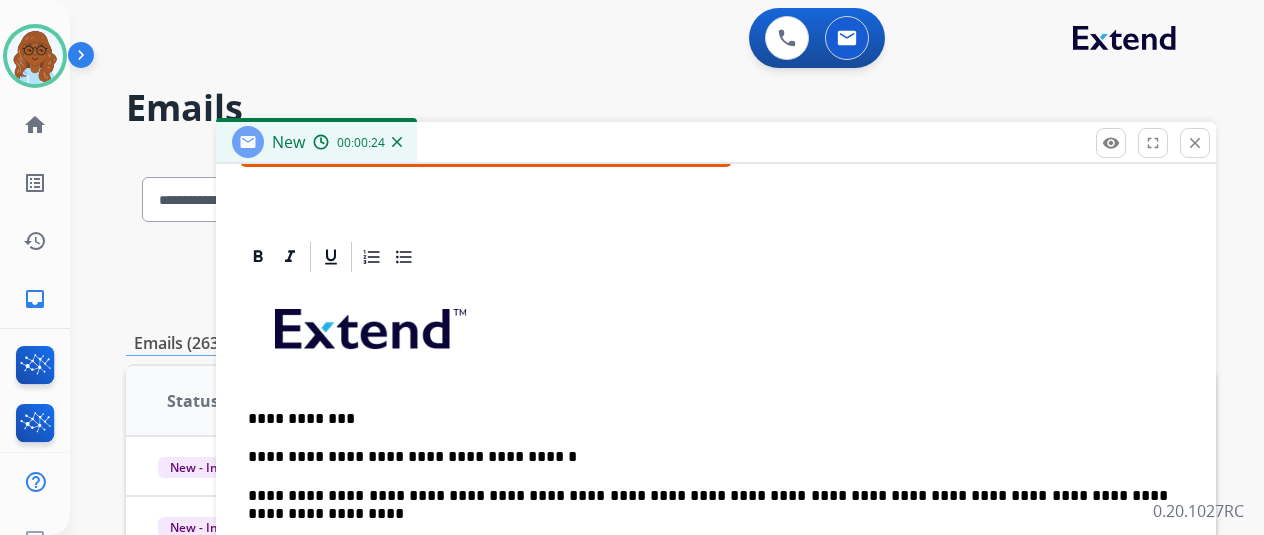 scroll, scrollTop: 458, scrollLeft: 0, axis: vertical 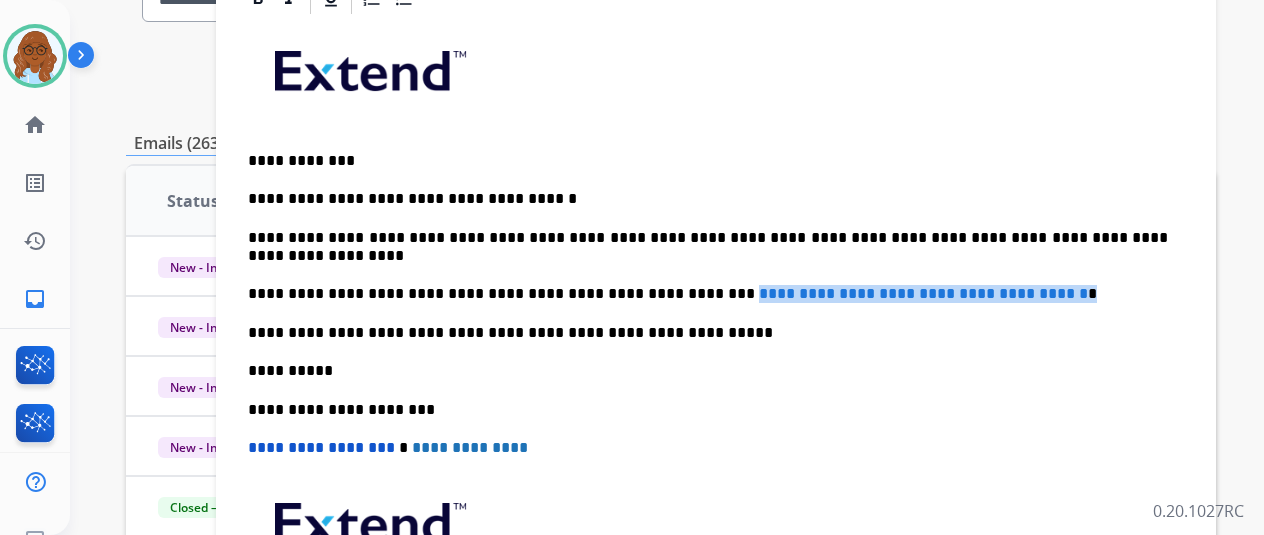 drag, startPoint x: 1006, startPoint y: 281, endPoint x: 690, endPoint y: 295, distance: 316.30997 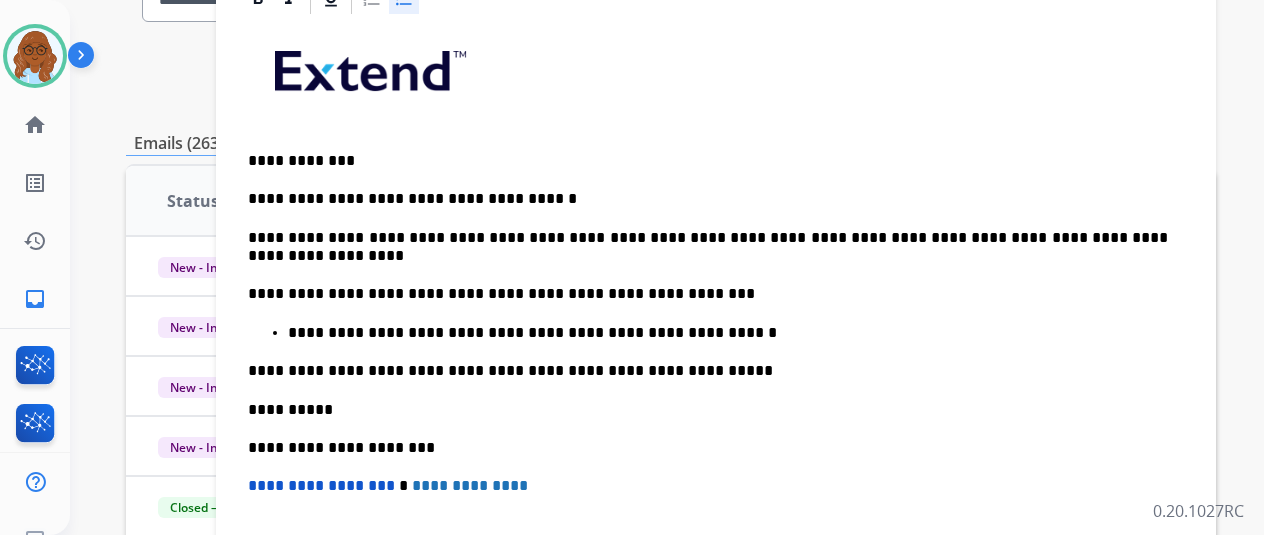 click on "**********" at bounding box center (728, 333) 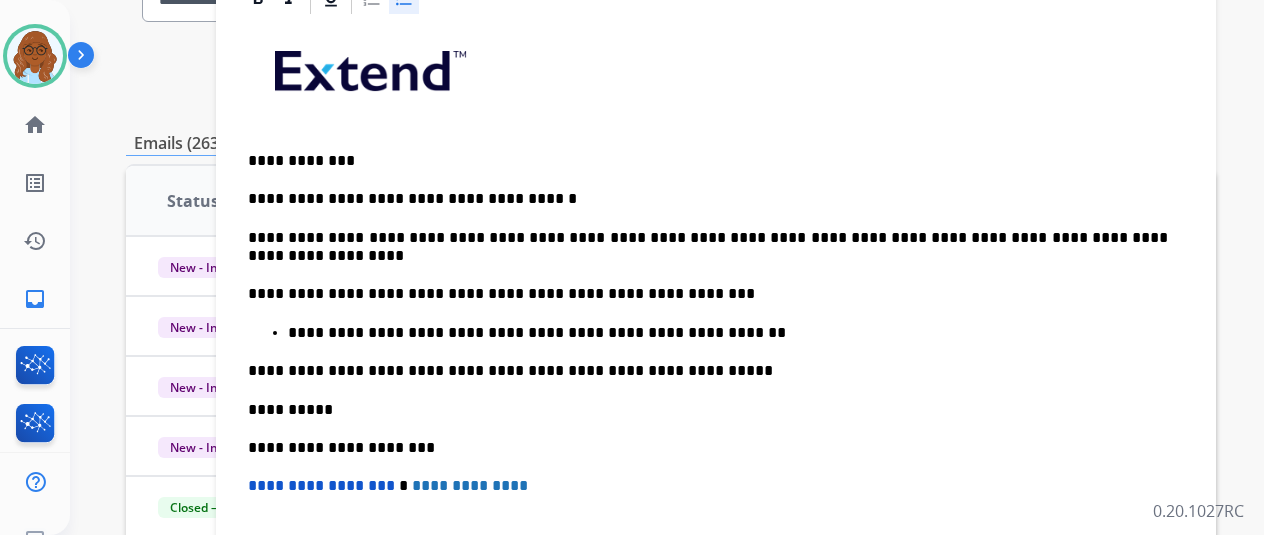 drag, startPoint x: 824, startPoint y: 62, endPoint x: 837, endPoint y: 76, distance: 19.104973 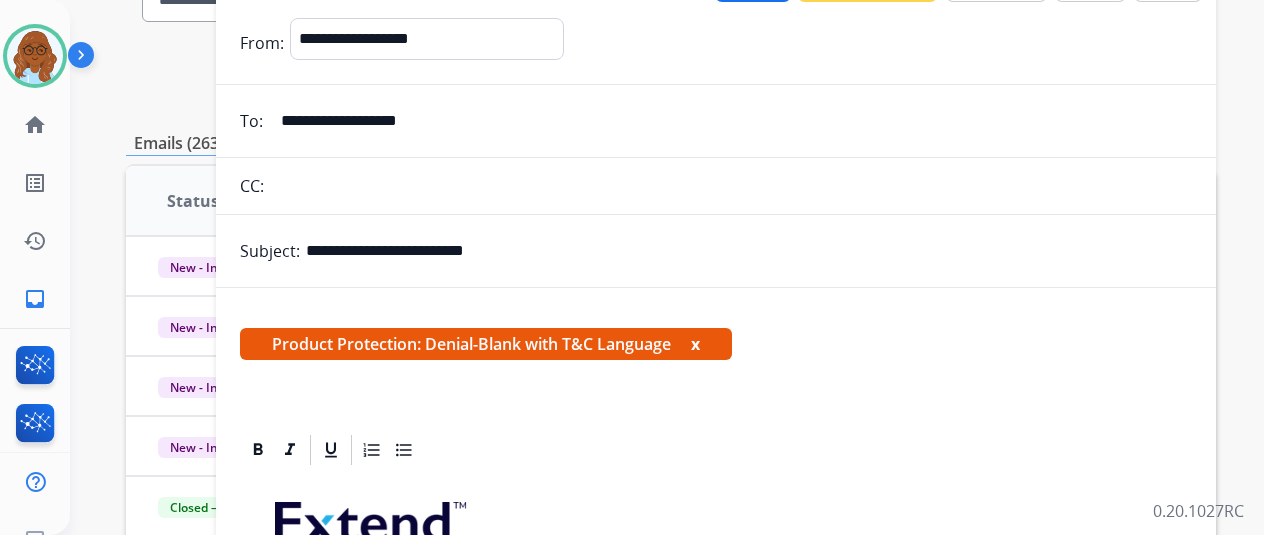 scroll, scrollTop: 0, scrollLeft: 0, axis: both 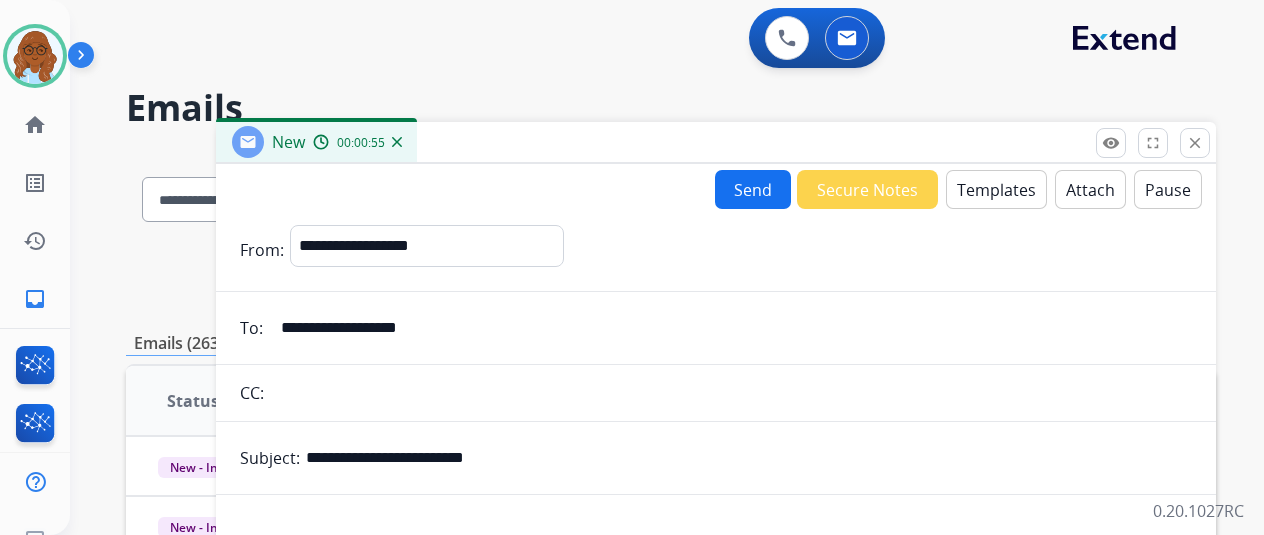 click on "Attach" at bounding box center [1090, 189] 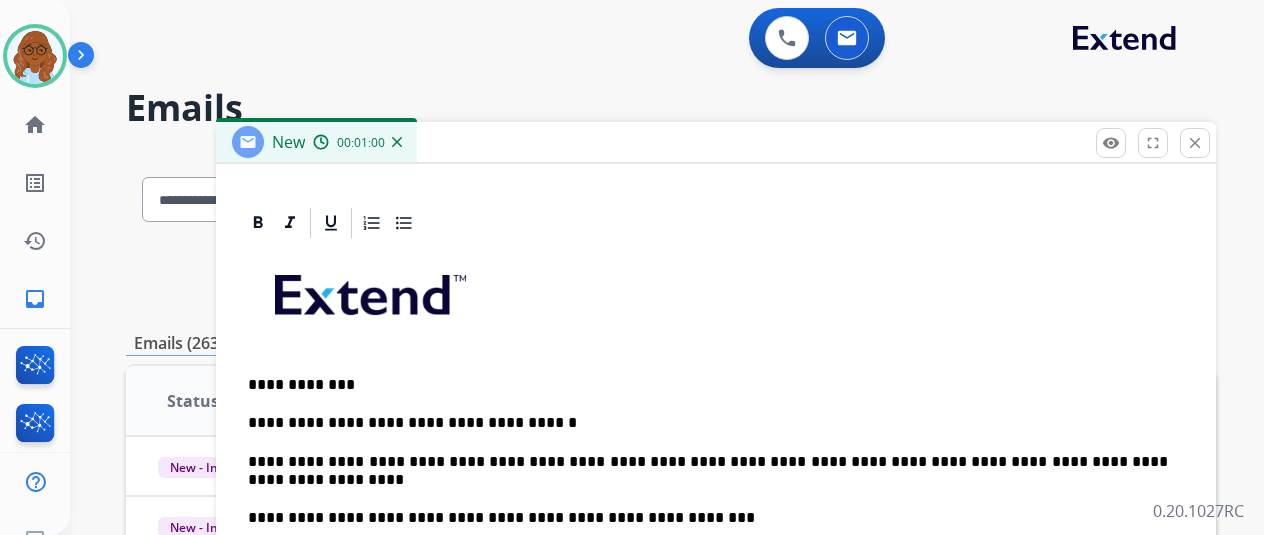 scroll, scrollTop: 545, scrollLeft: 0, axis: vertical 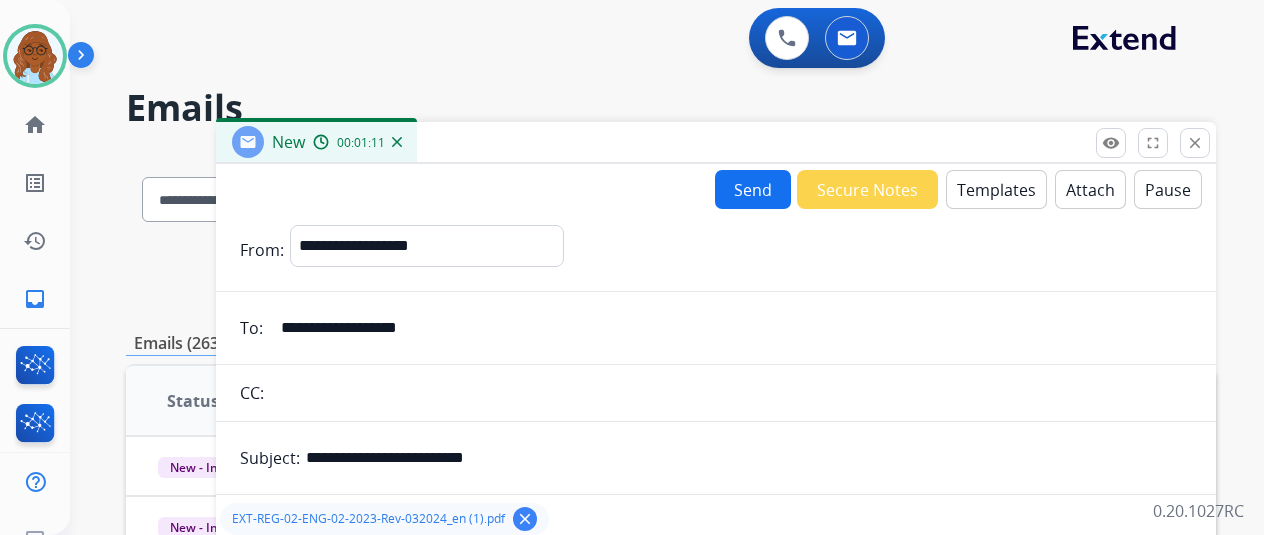 click on "Send" at bounding box center [753, 189] 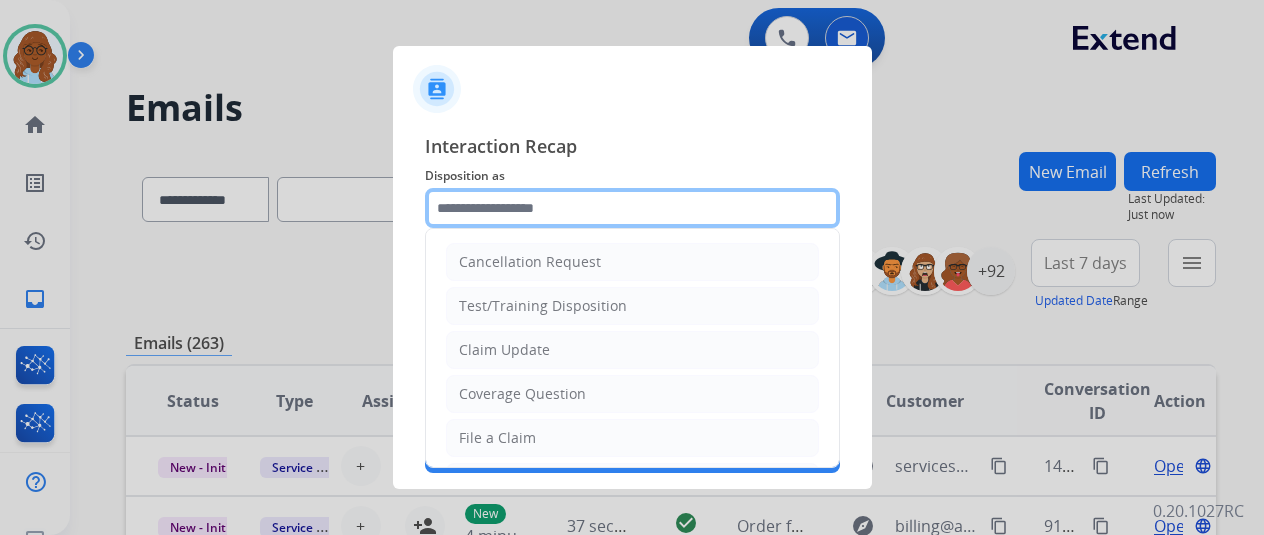 click 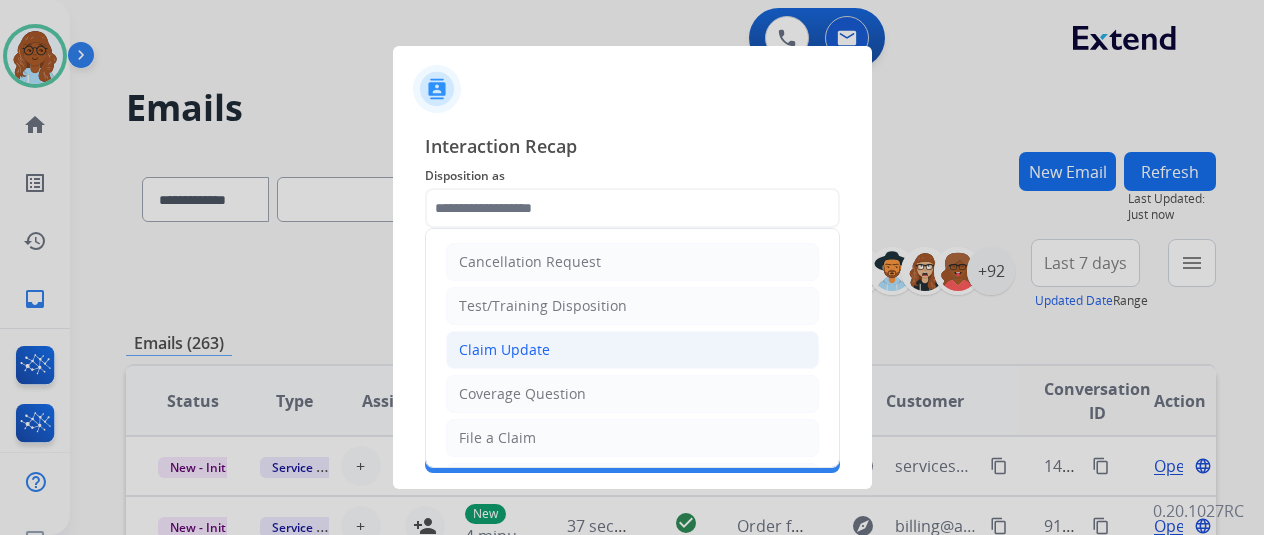 click on "Claim Update" 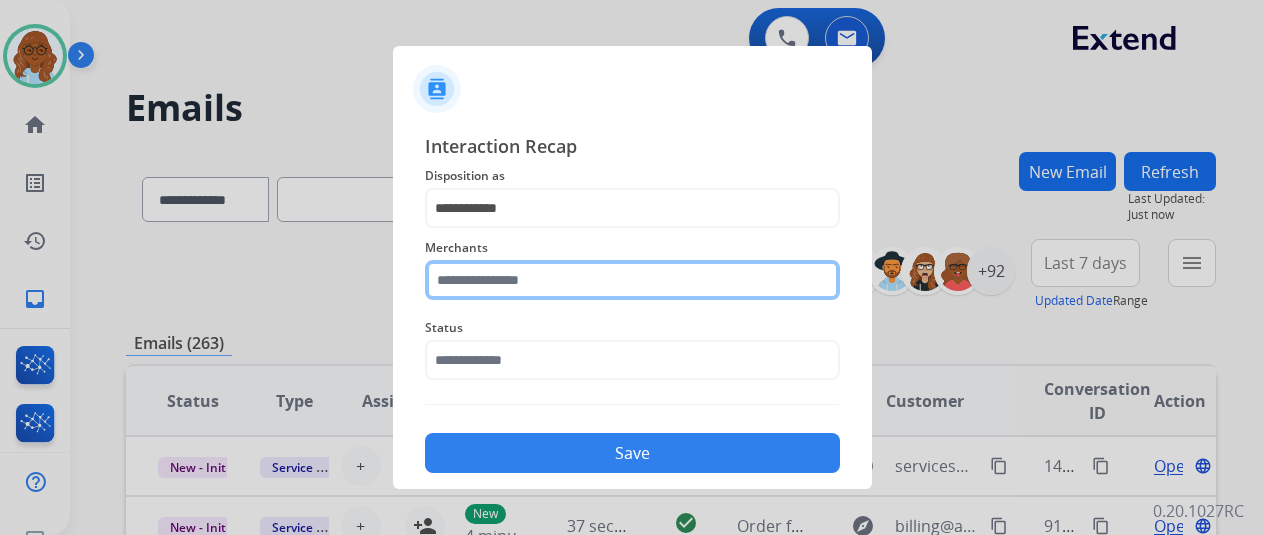 click 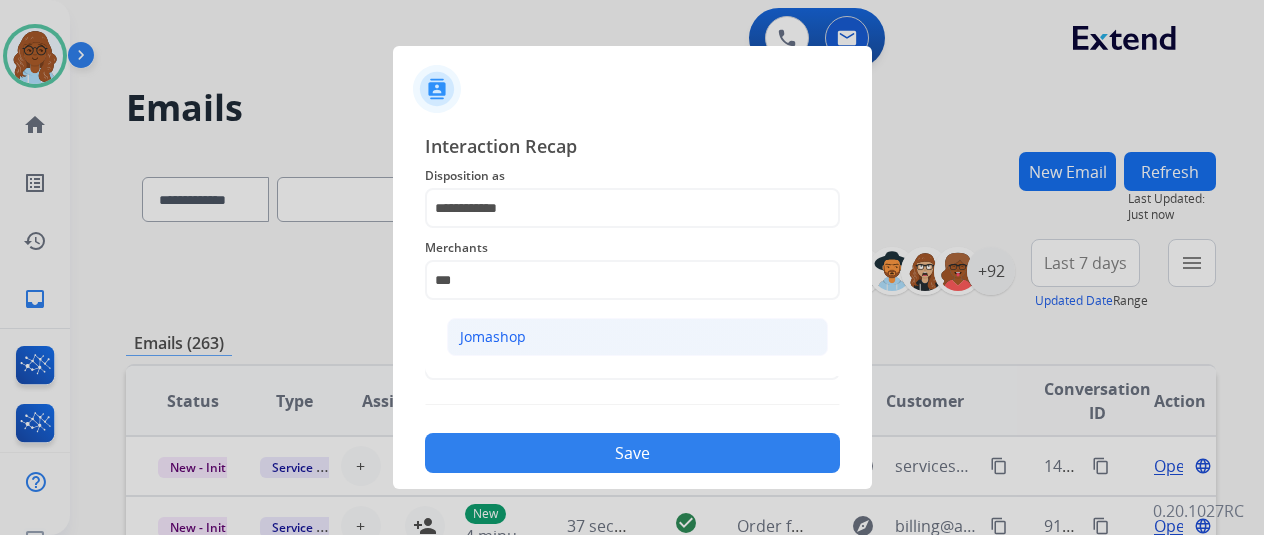 click on "Jomashop" 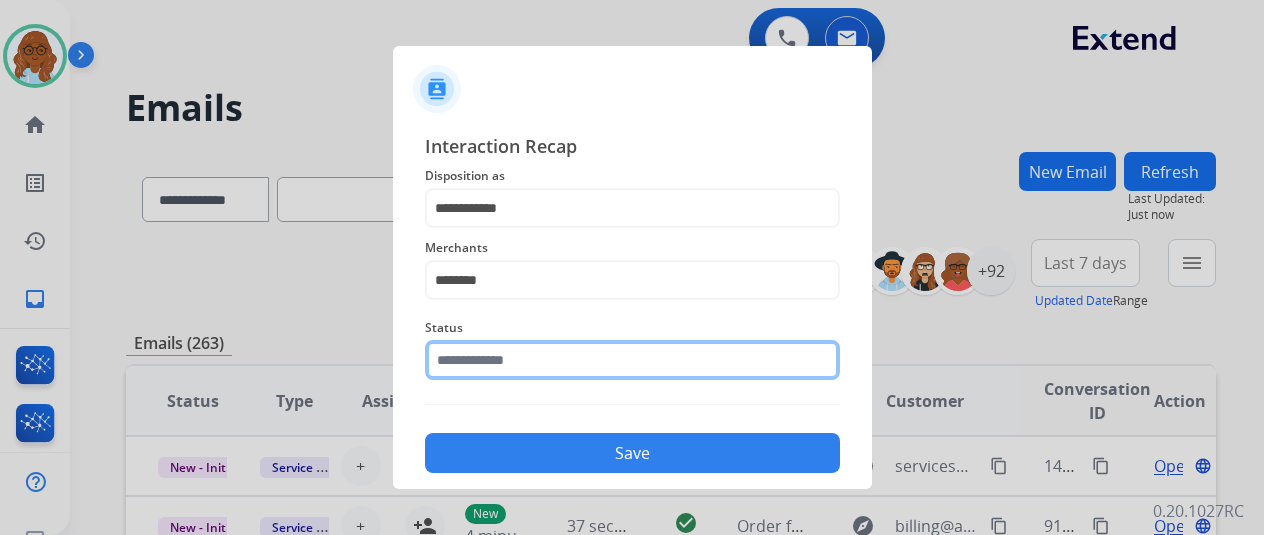 click 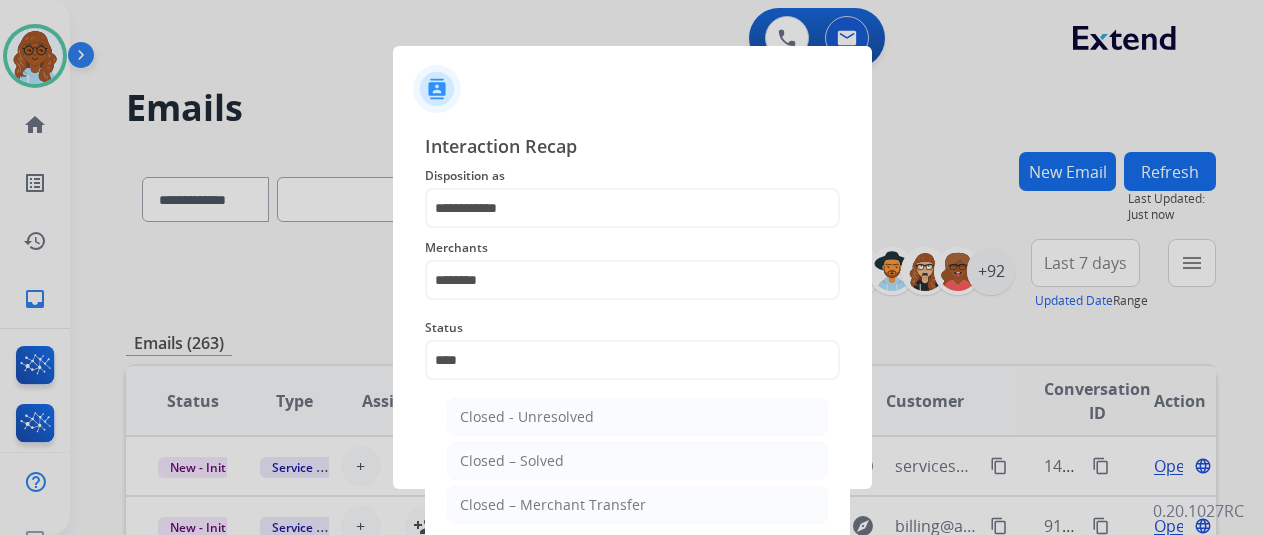 click on "Closed – Solved" 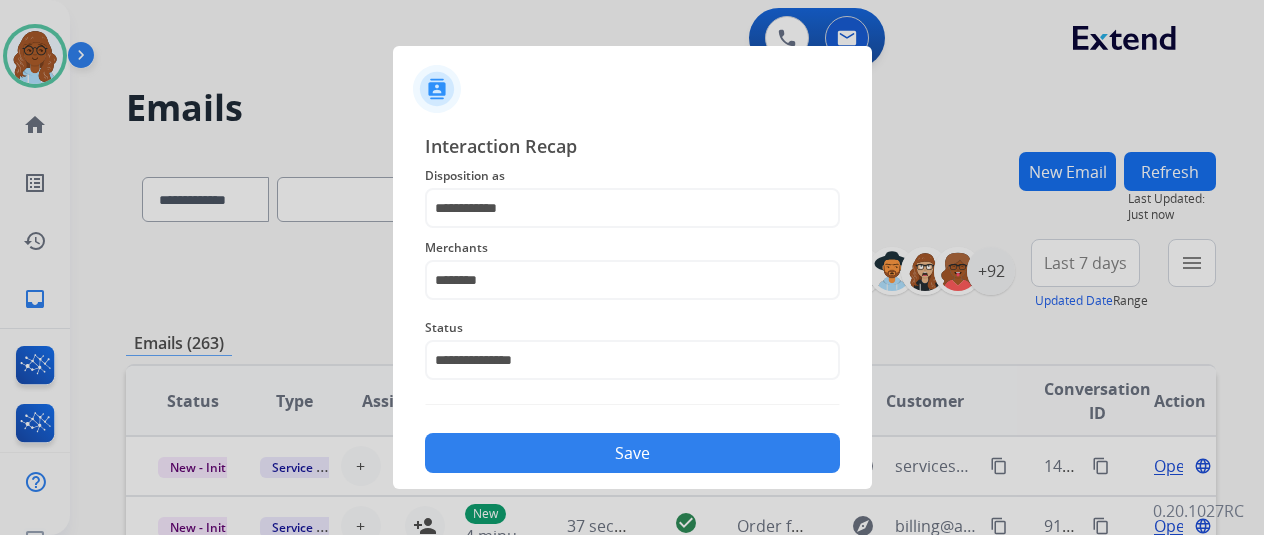 click on "Save" 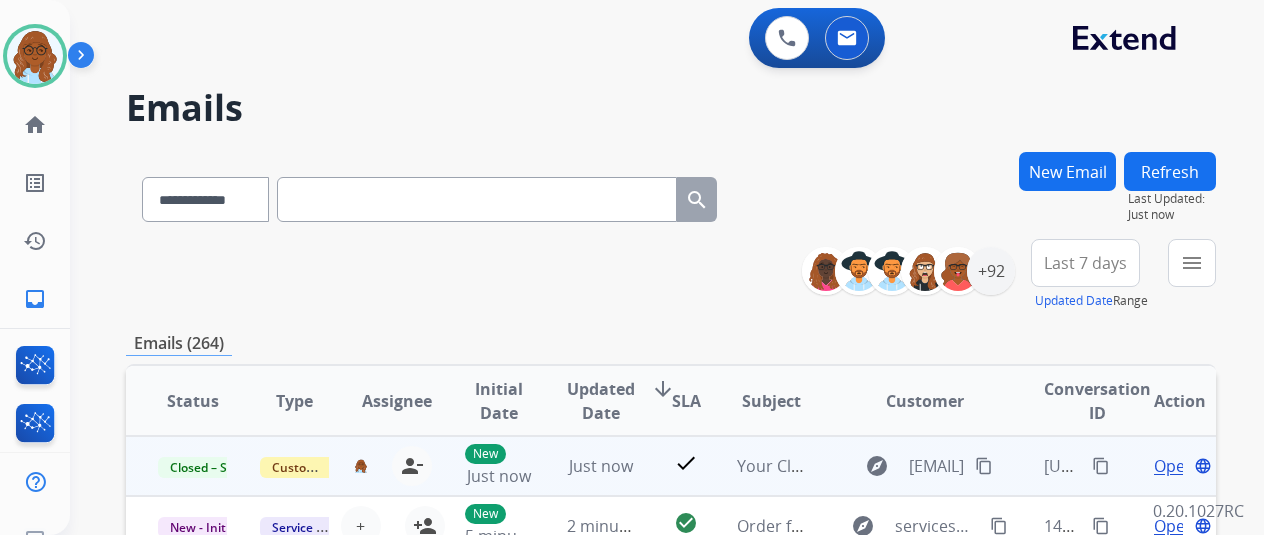 click on "content_copy" at bounding box center (1101, 466) 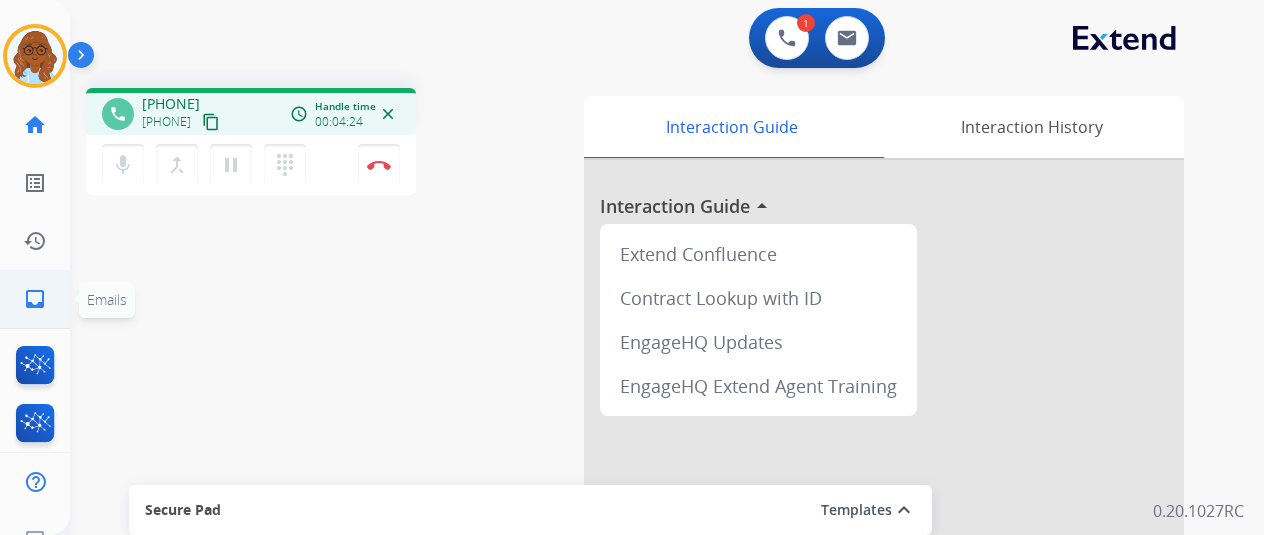 click on "inbox" 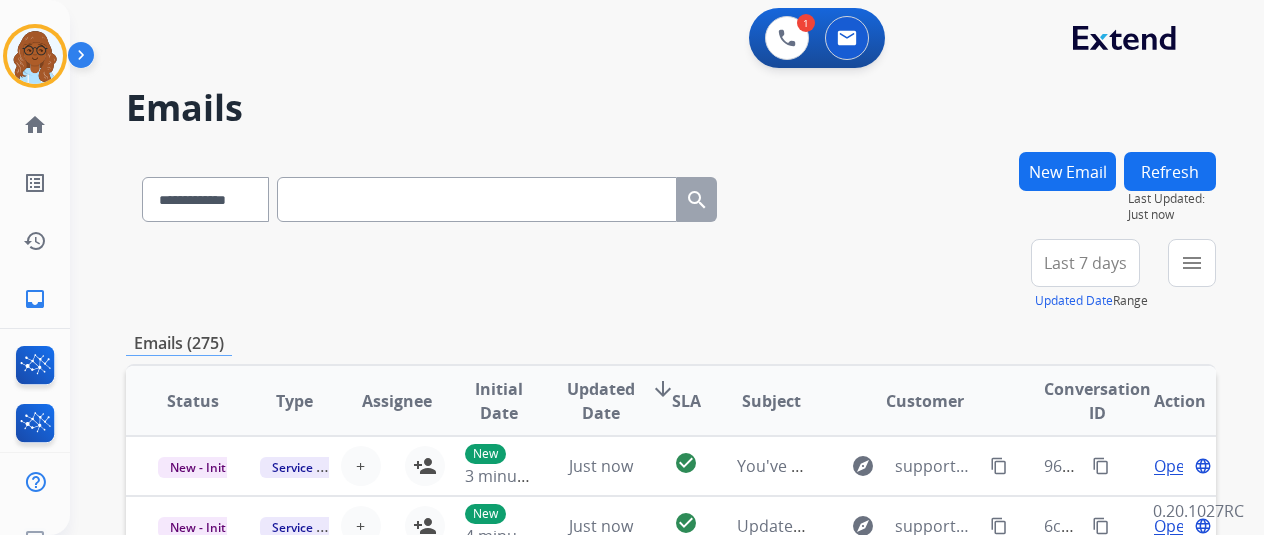 click on "New Email" at bounding box center [1067, 171] 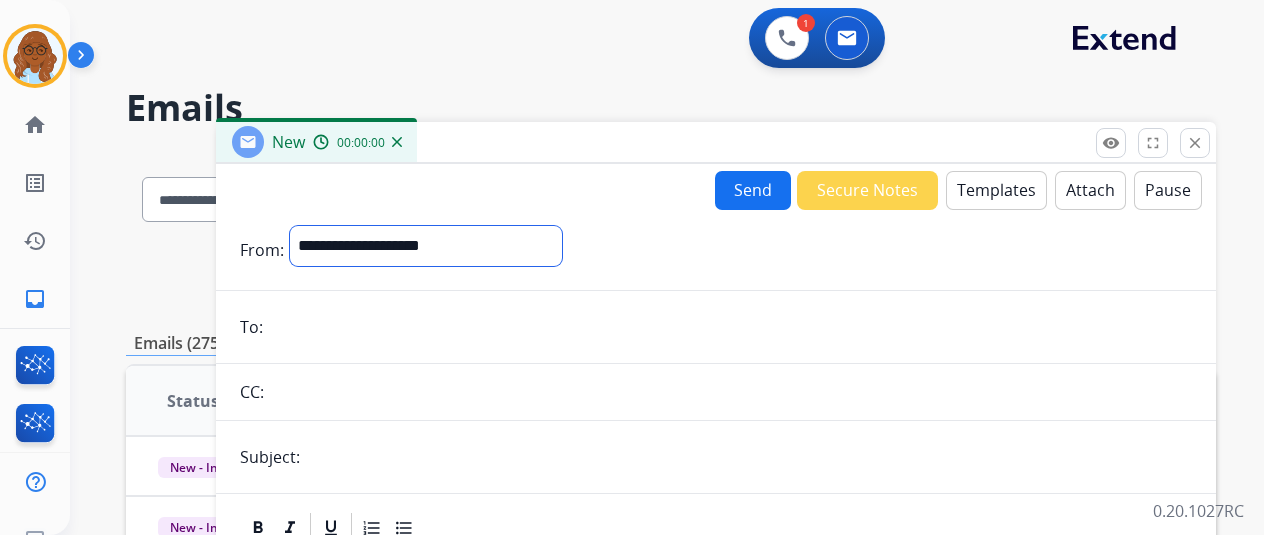 click on "**********" at bounding box center [426, 246] 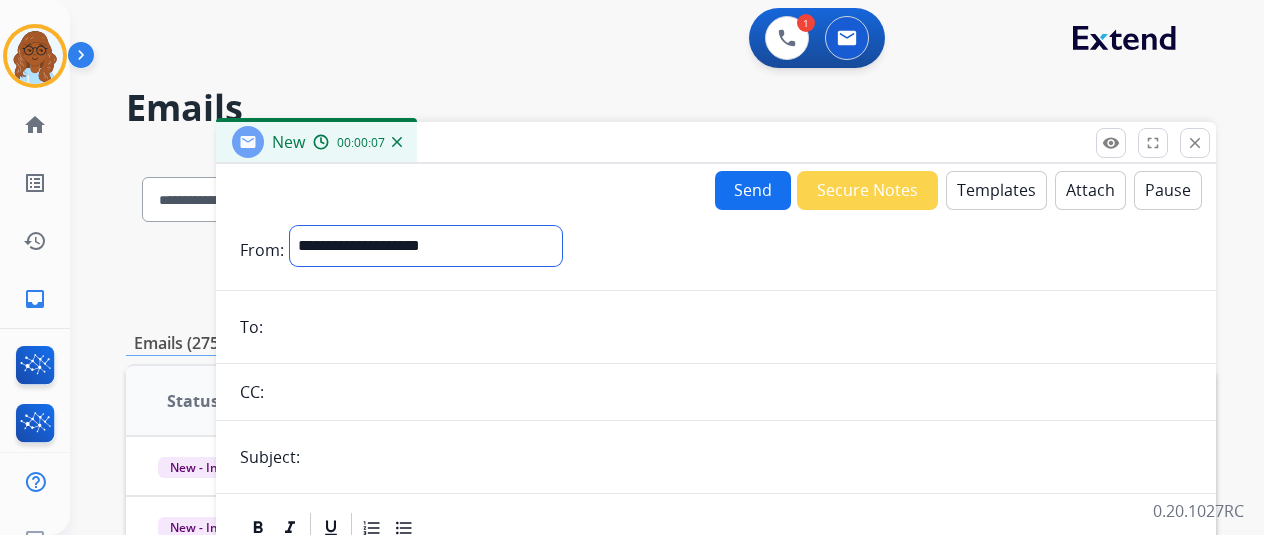click on "**********" at bounding box center [426, 246] 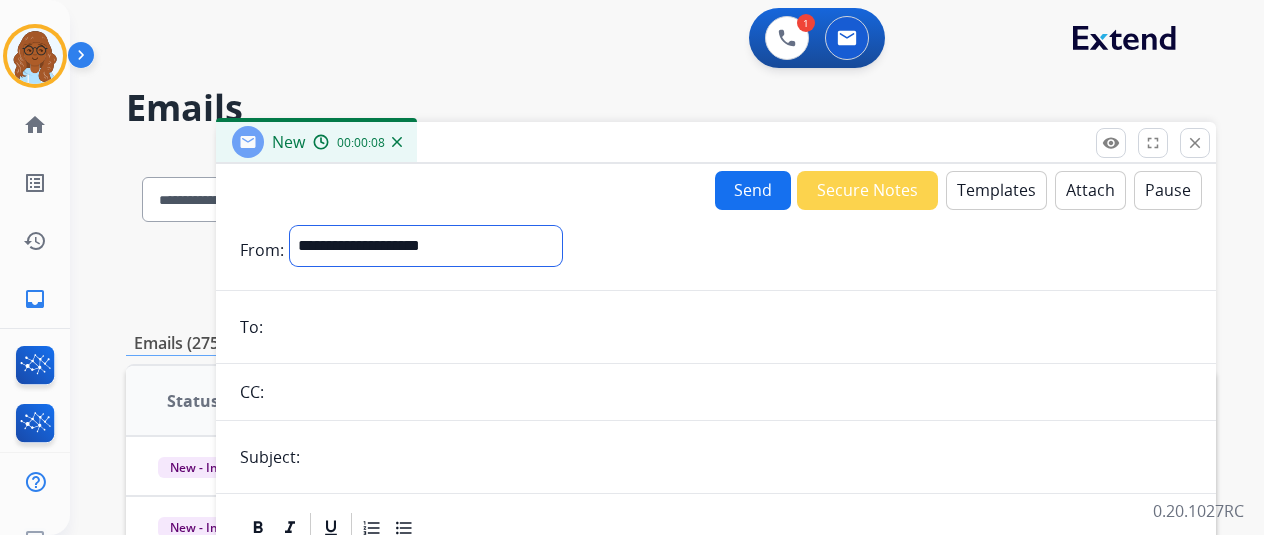 select on "**********" 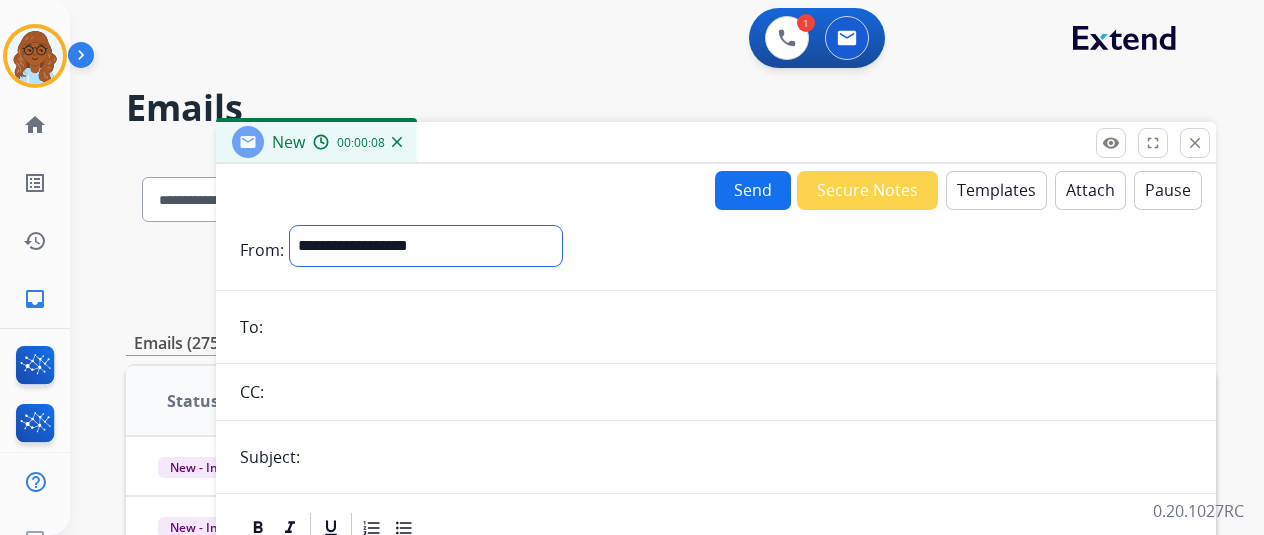 click on "**********" at bounding box center (426, 246) 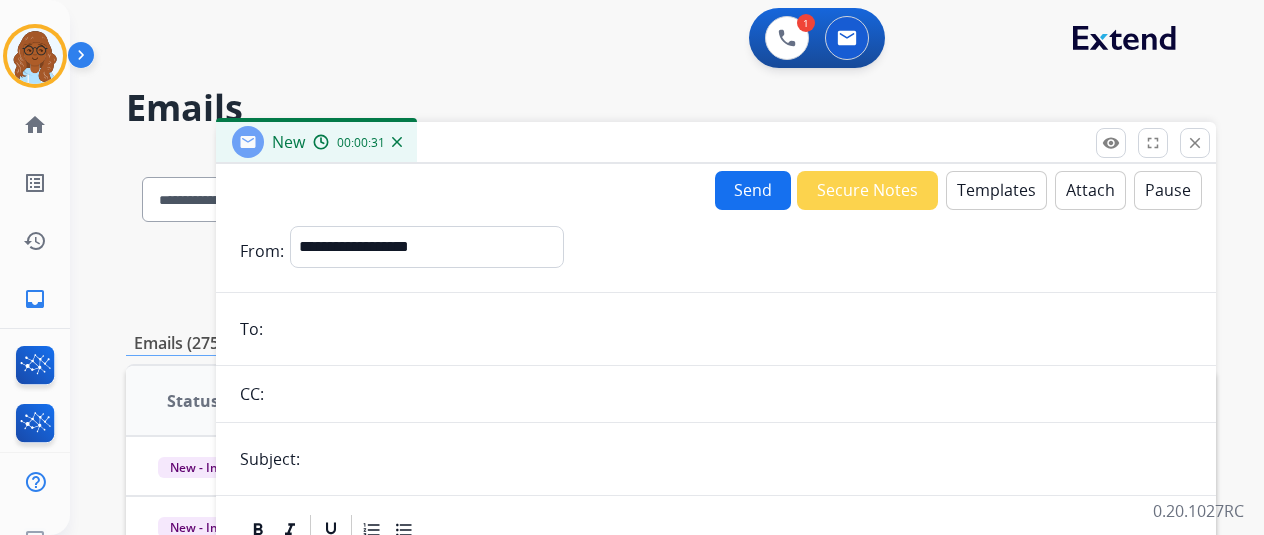 click on "**********" at bounding box center (716, 556) 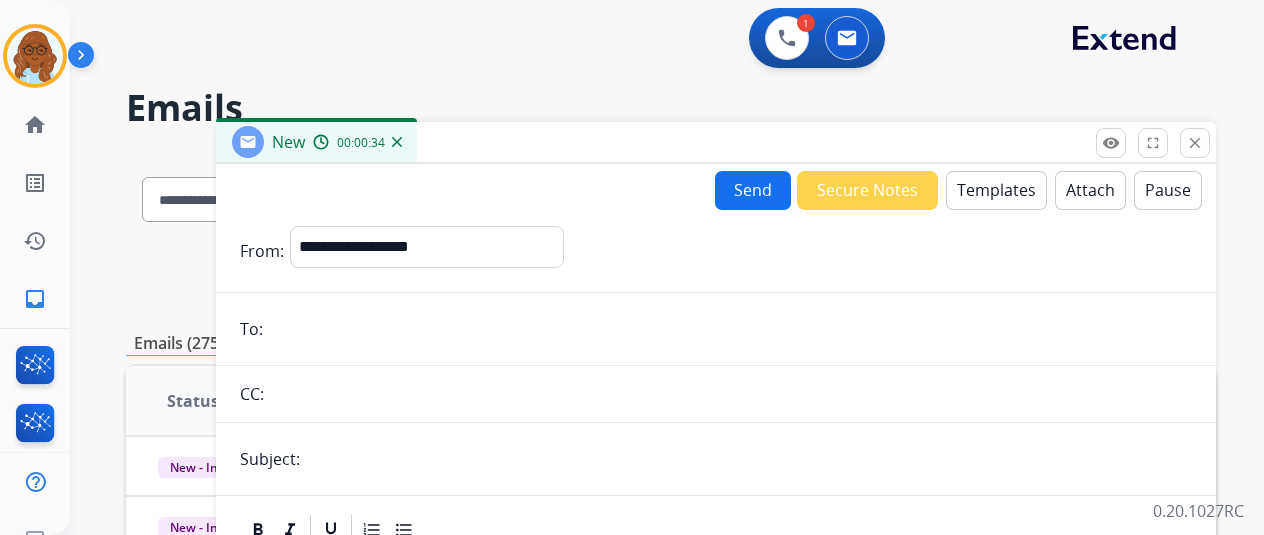 click at bounding box center (749, 459) 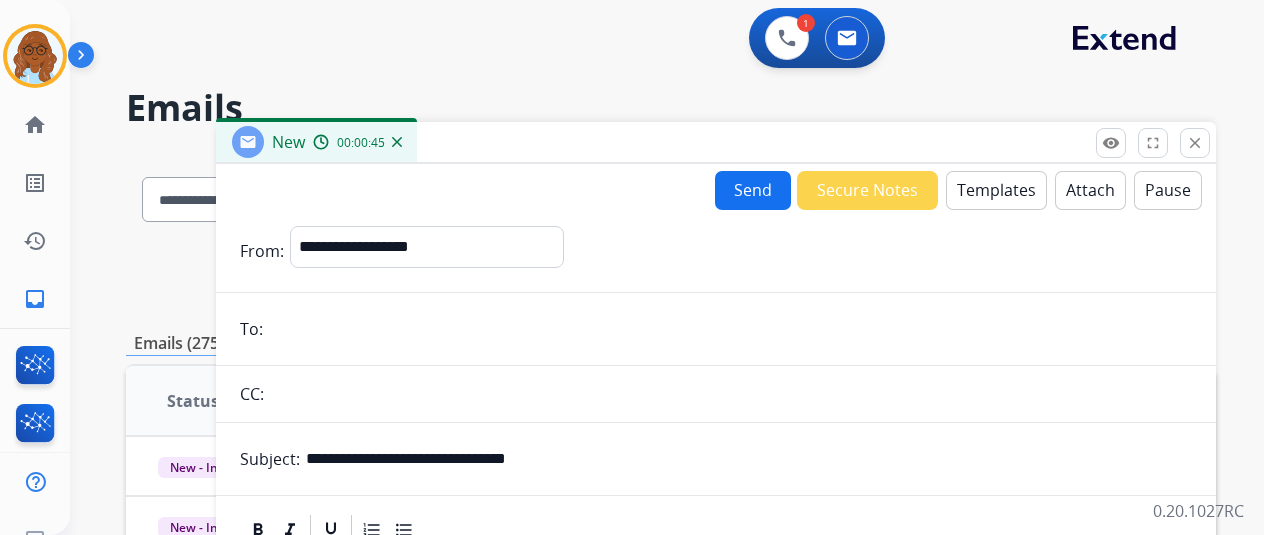 type on "**********" 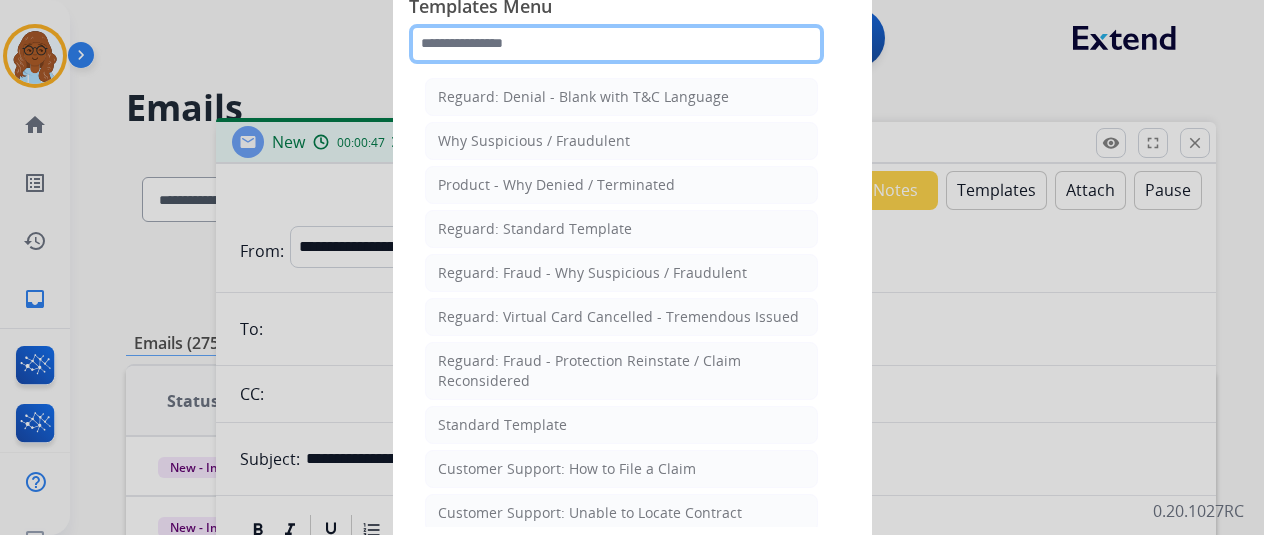 click 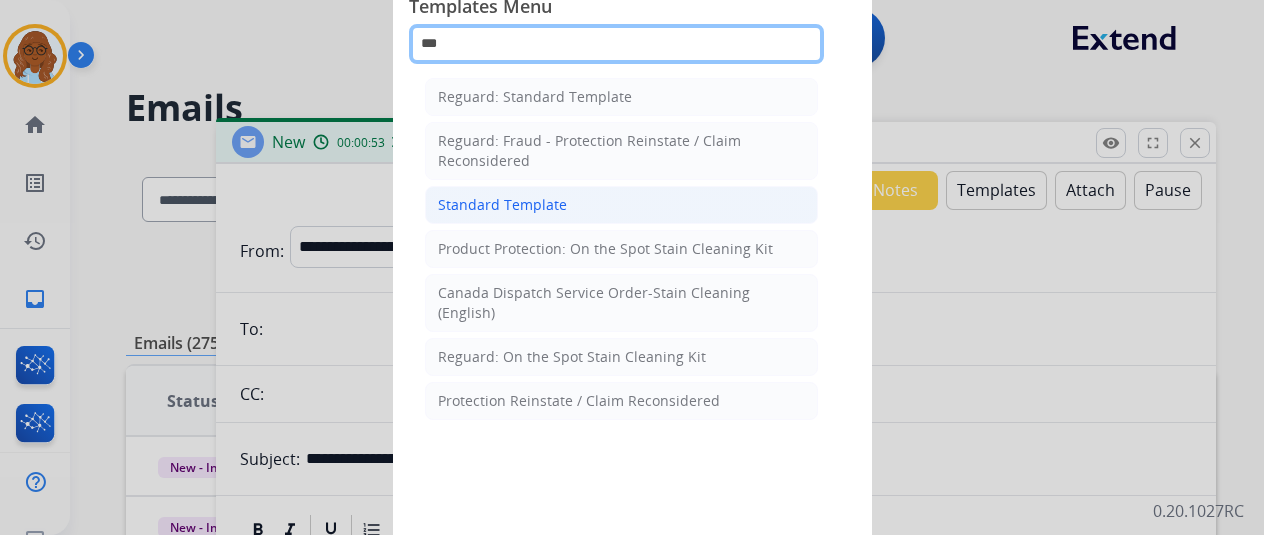 type on "***" 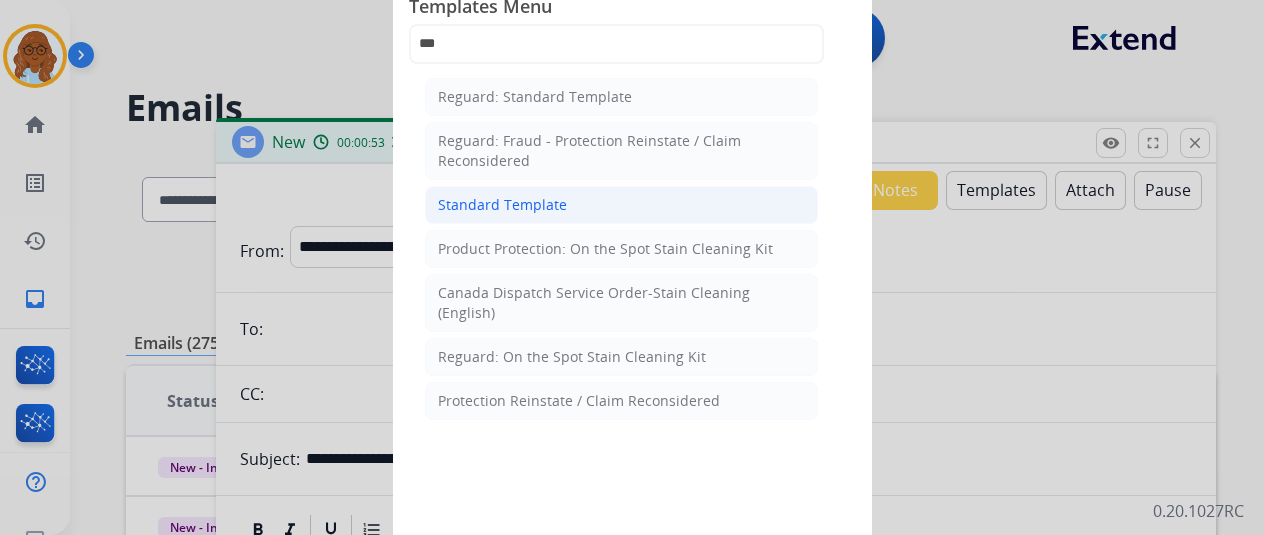 click on "Standard Template" 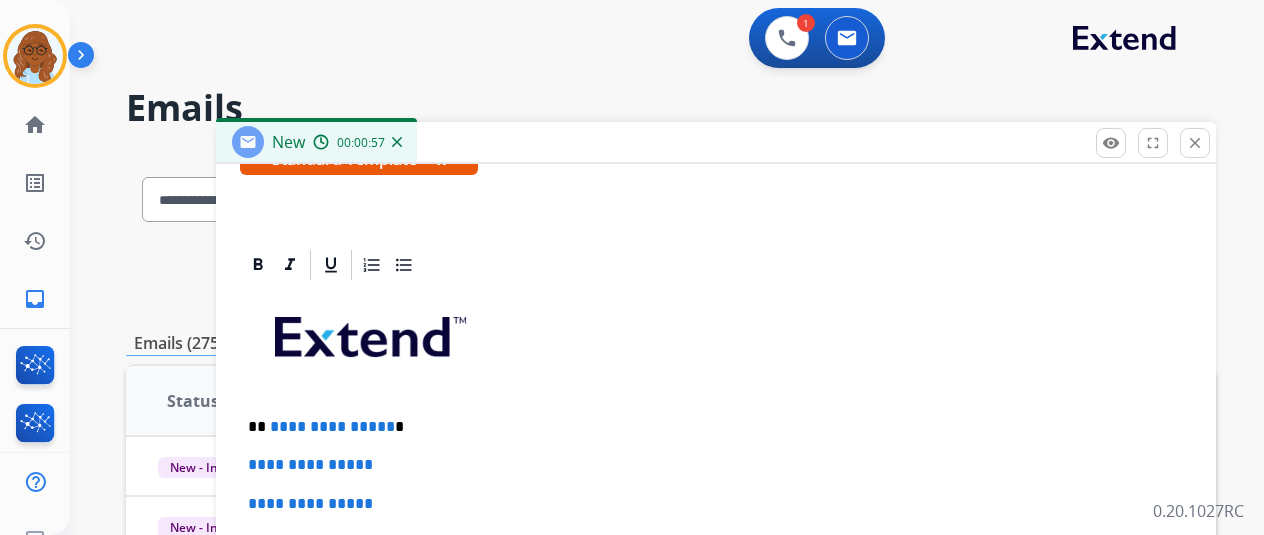 scroll, scrollTop: 458, scrollLeft: 0, axis: vertical 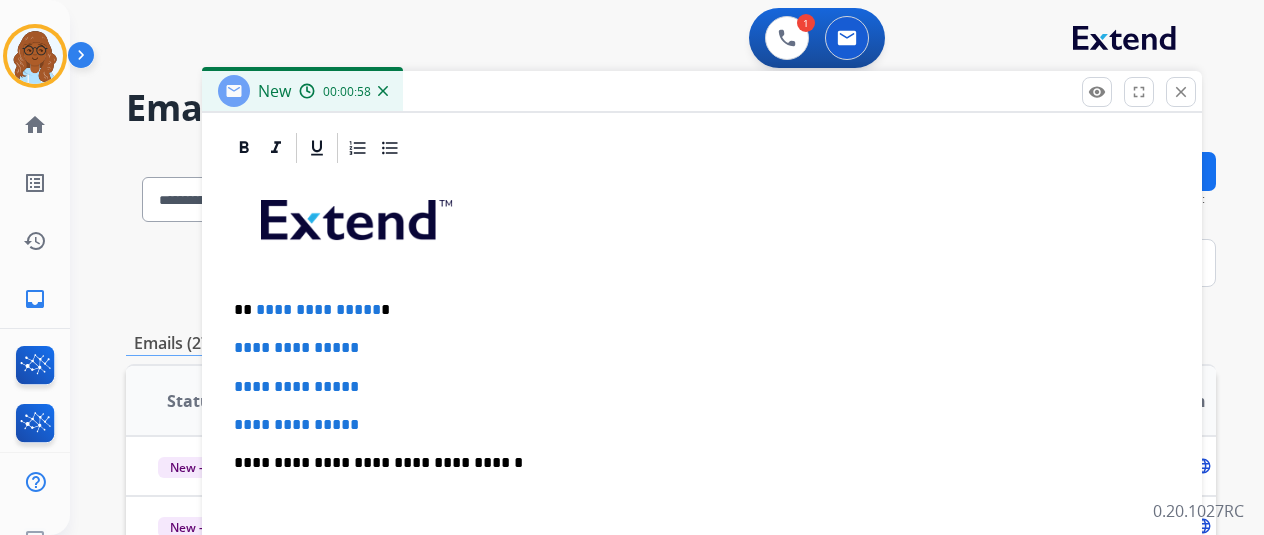 drag, startPoint x: 686, startPoint y: 148, endPoint x: 672, endPoint y: 97, distance: 52.886673 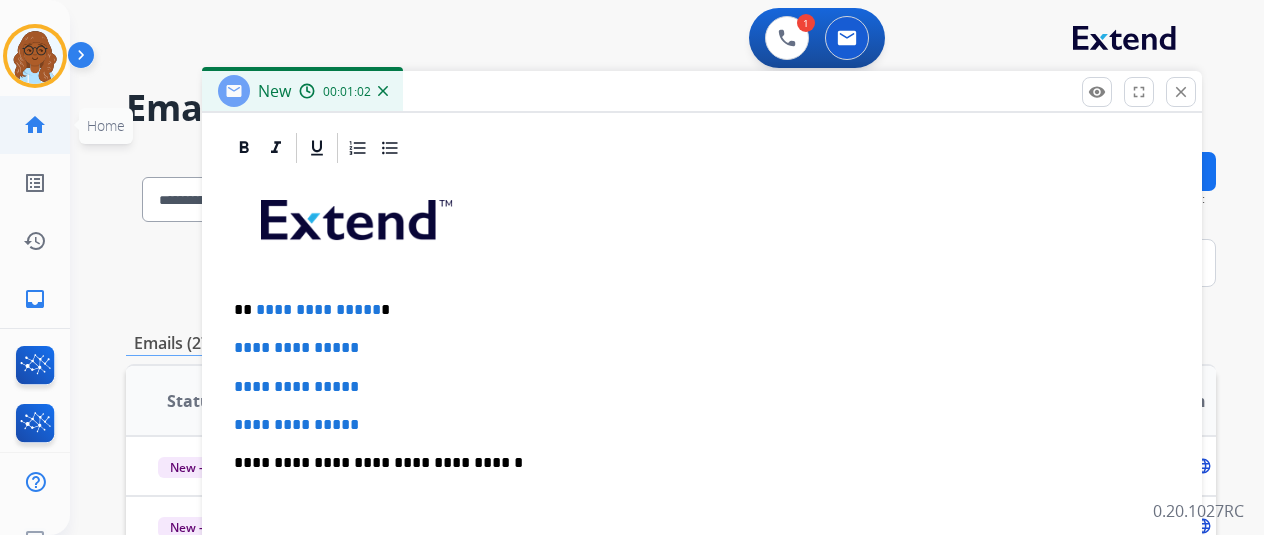 click on "home" 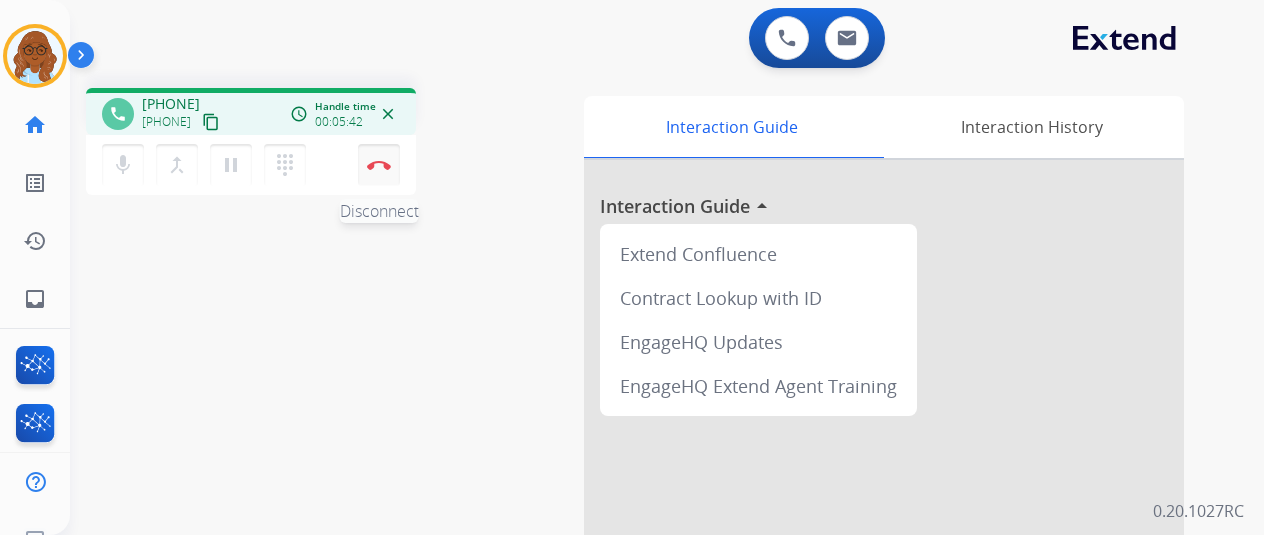 click at bounding box center (379, 165) 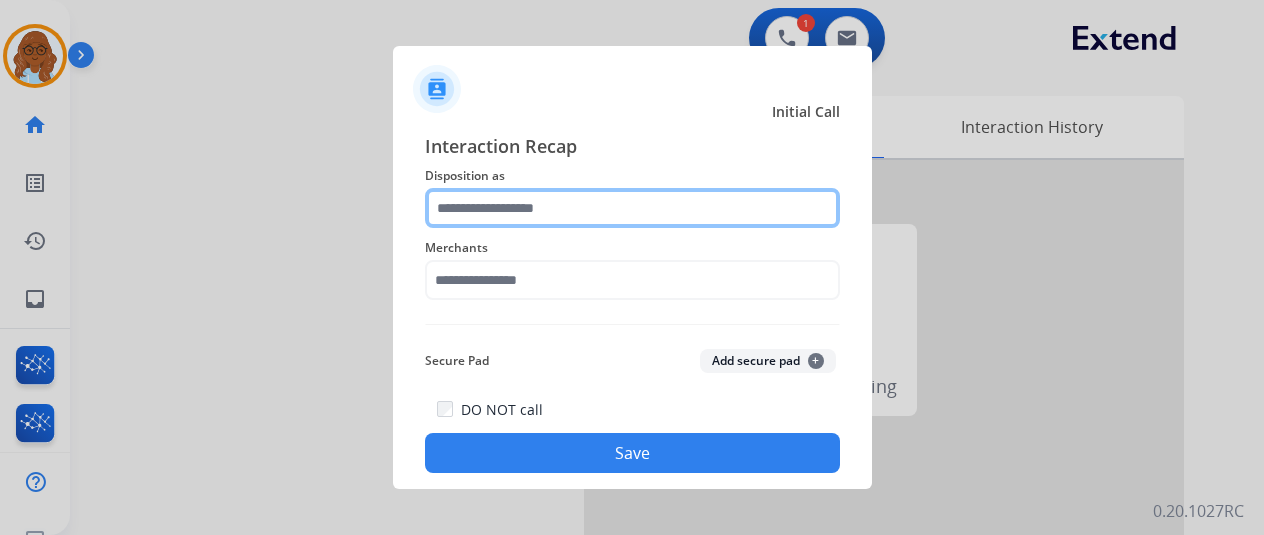 click 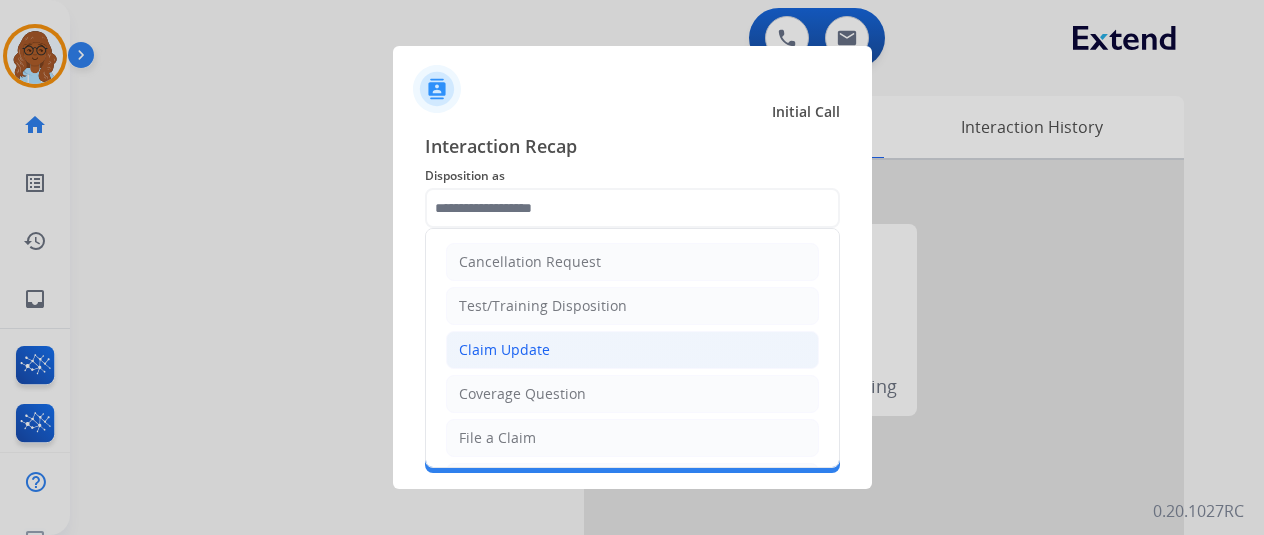 click on "Claim Update" 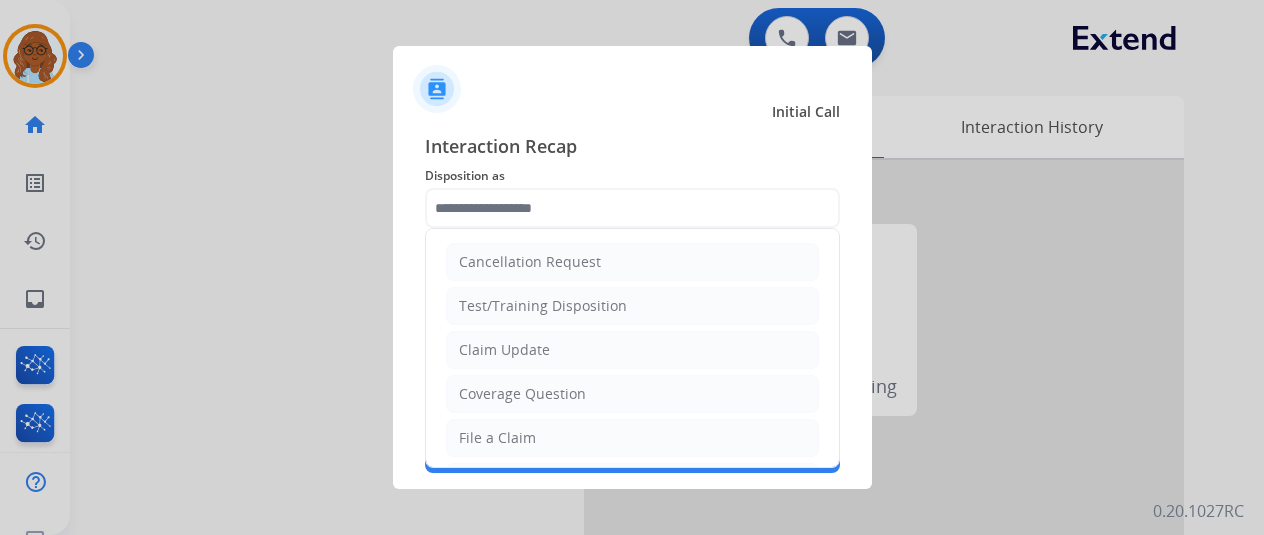 type on "**********" 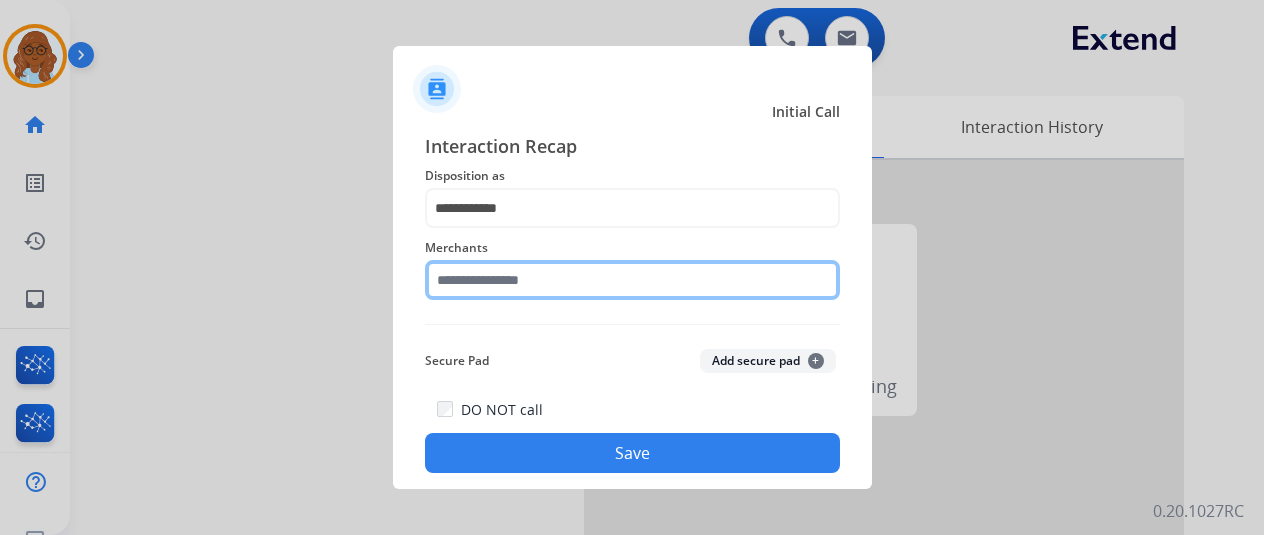 click 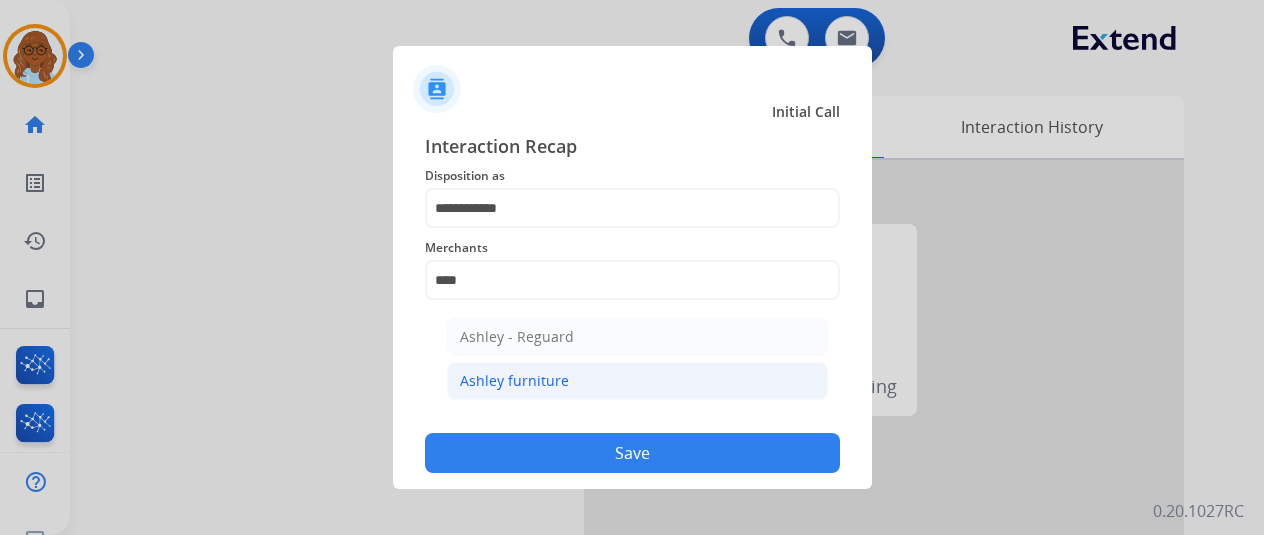 click on "Ashley furniture" 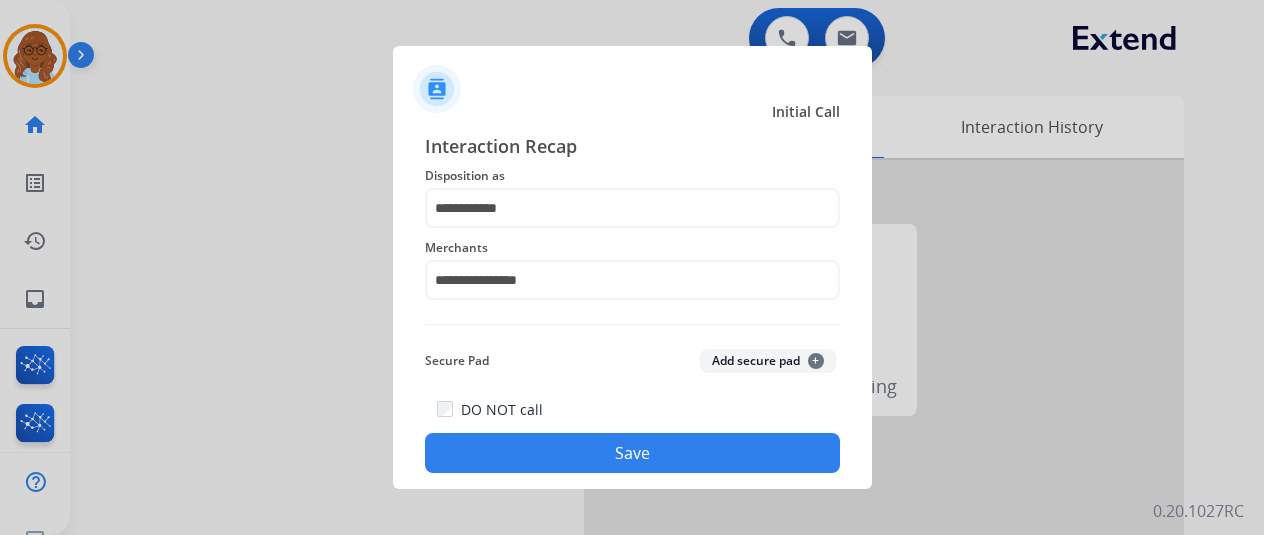 click on "Save" 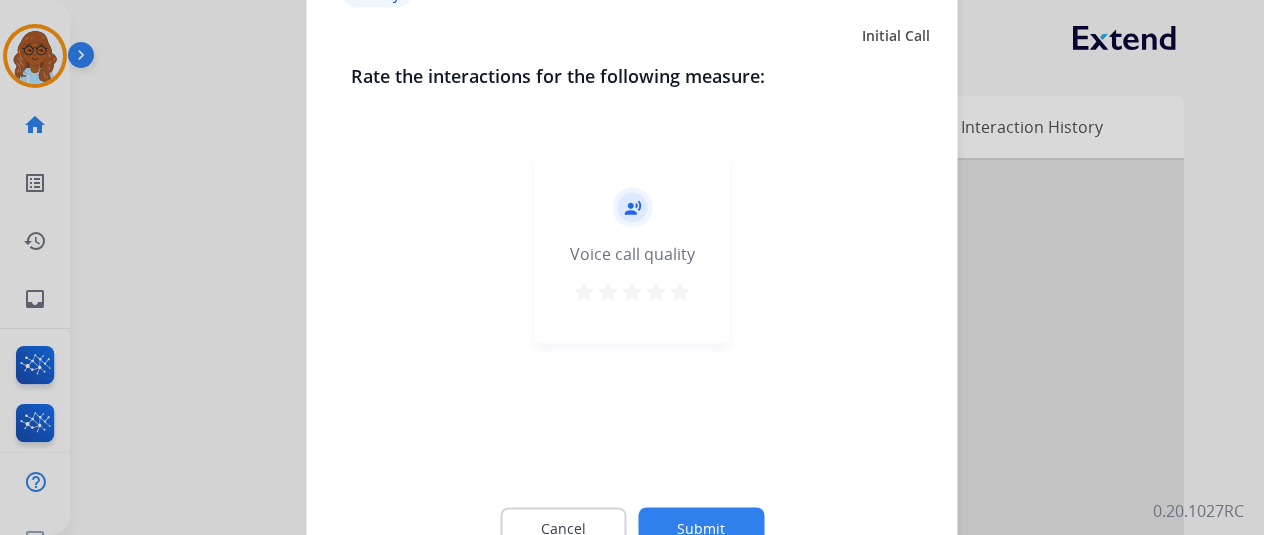 click on "star" at bounding box center (680, 291) 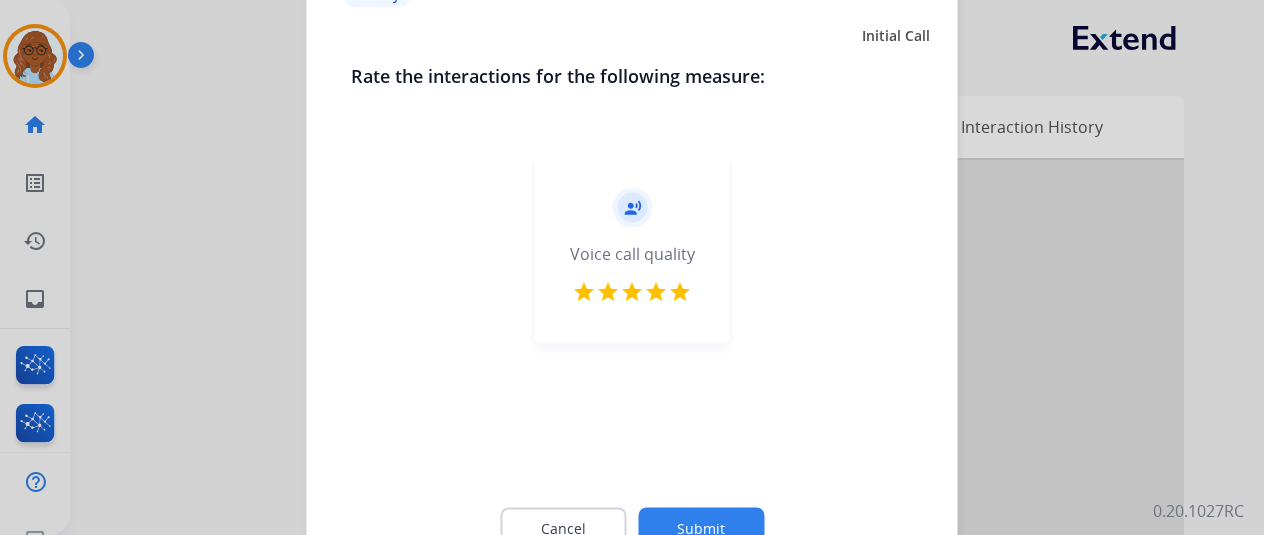 click on "Submit" 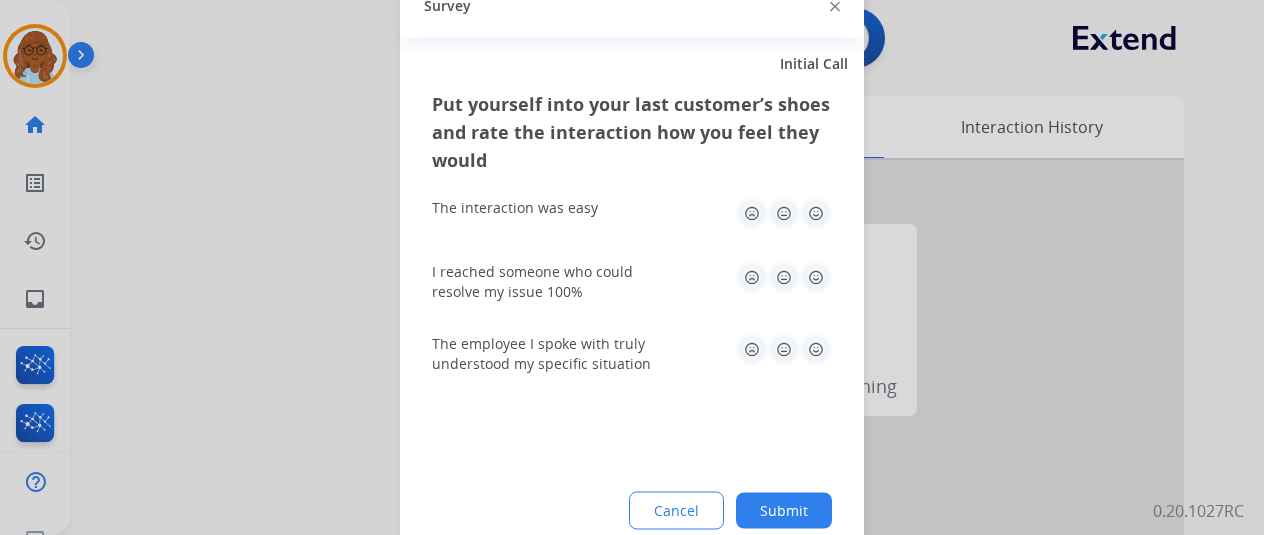 click 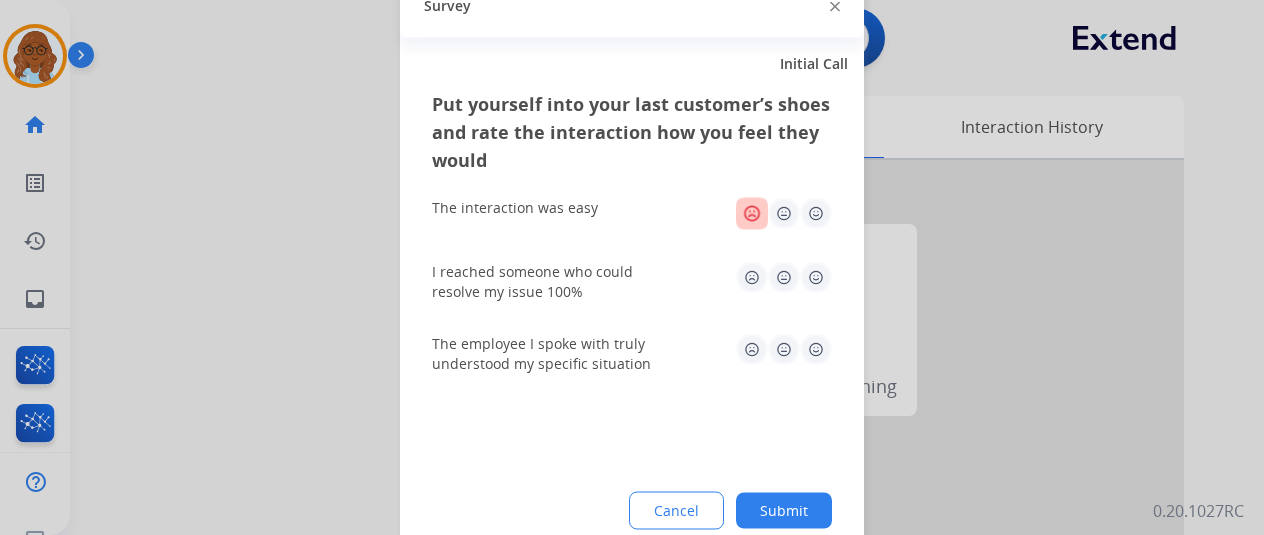 drag, startPoint x: 775, startPoint y: 277, endPoint x: 779, endPoint y: 319, distance: 42.190044 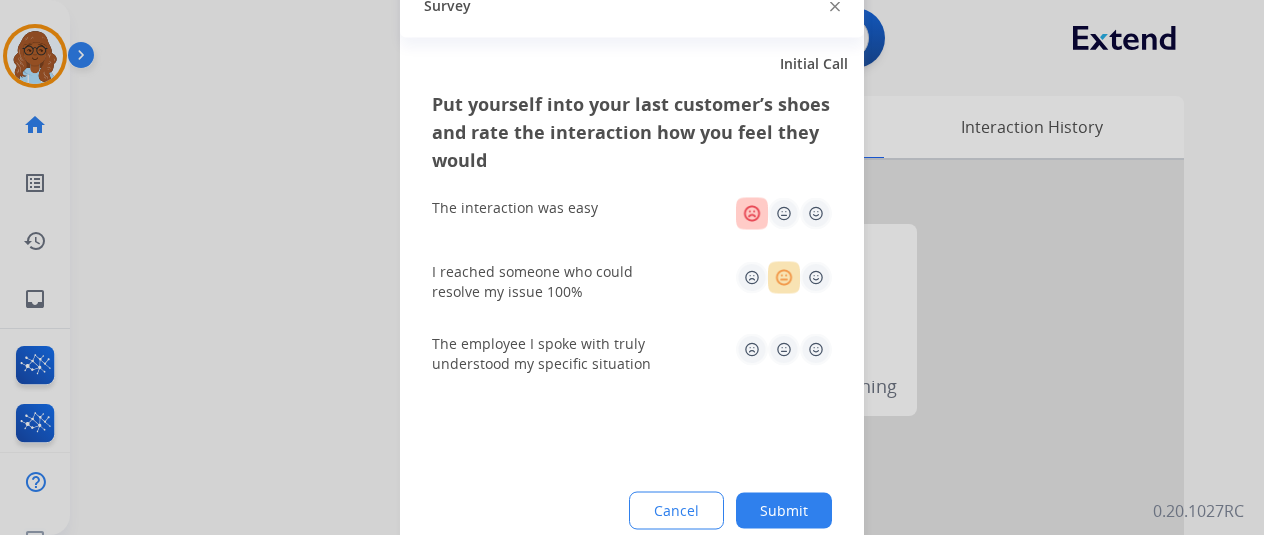 click 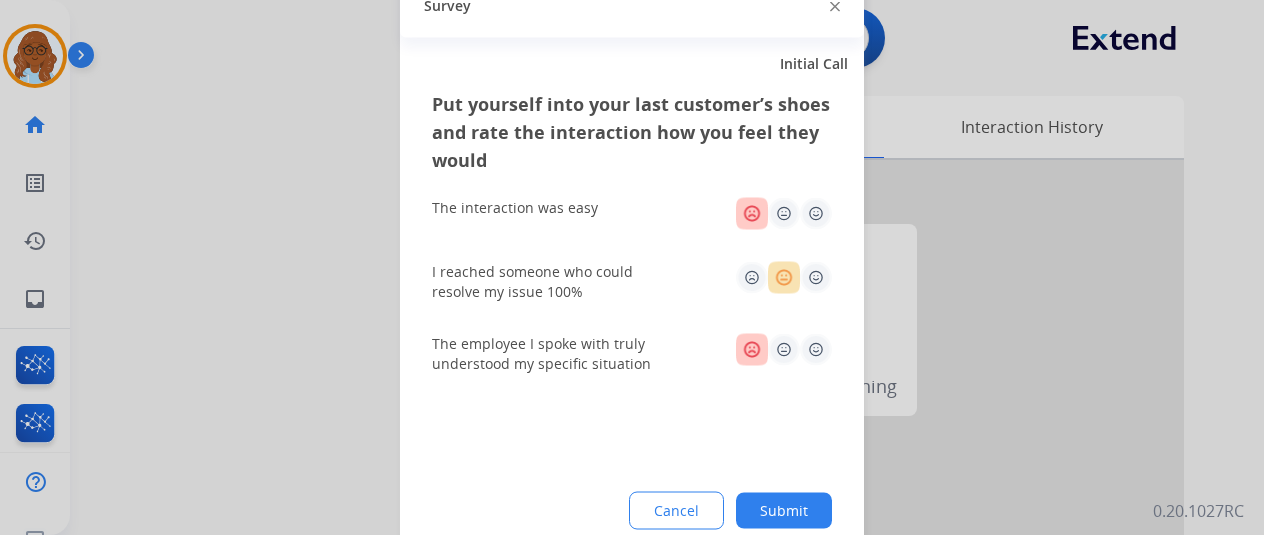 click on "Submit" 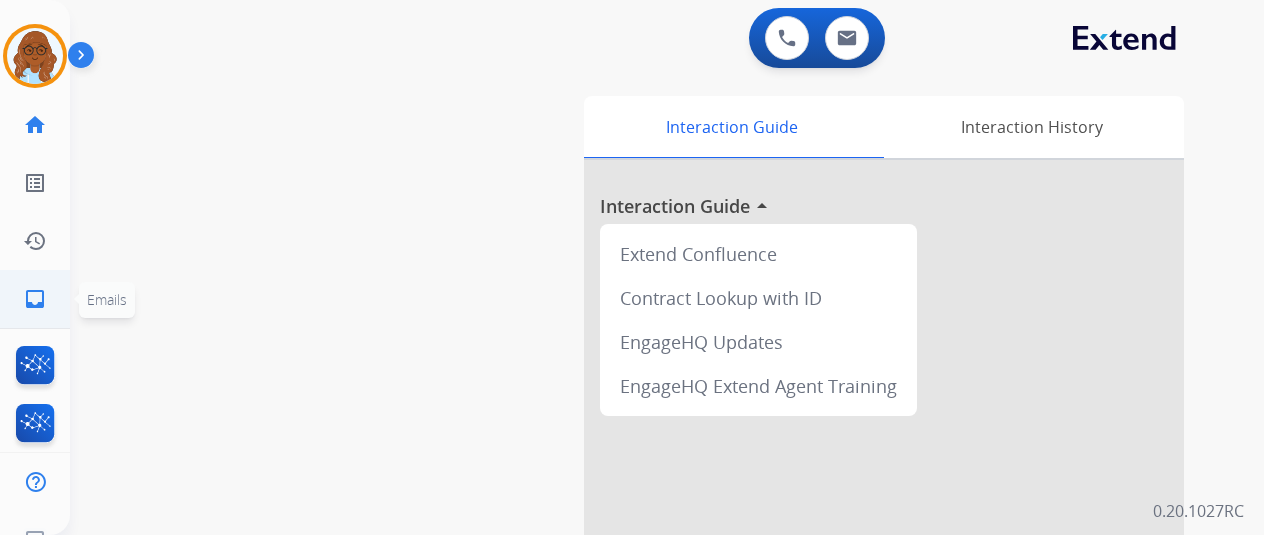 click on "inbox  Emails" 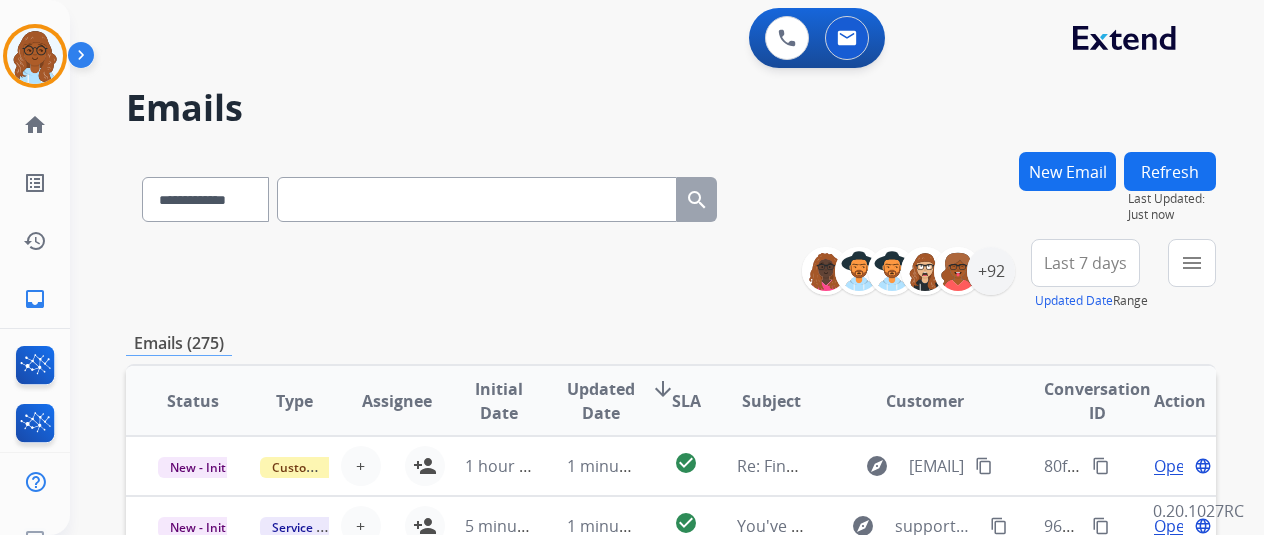 click on "New Email" at bounding box center [1067, 171] 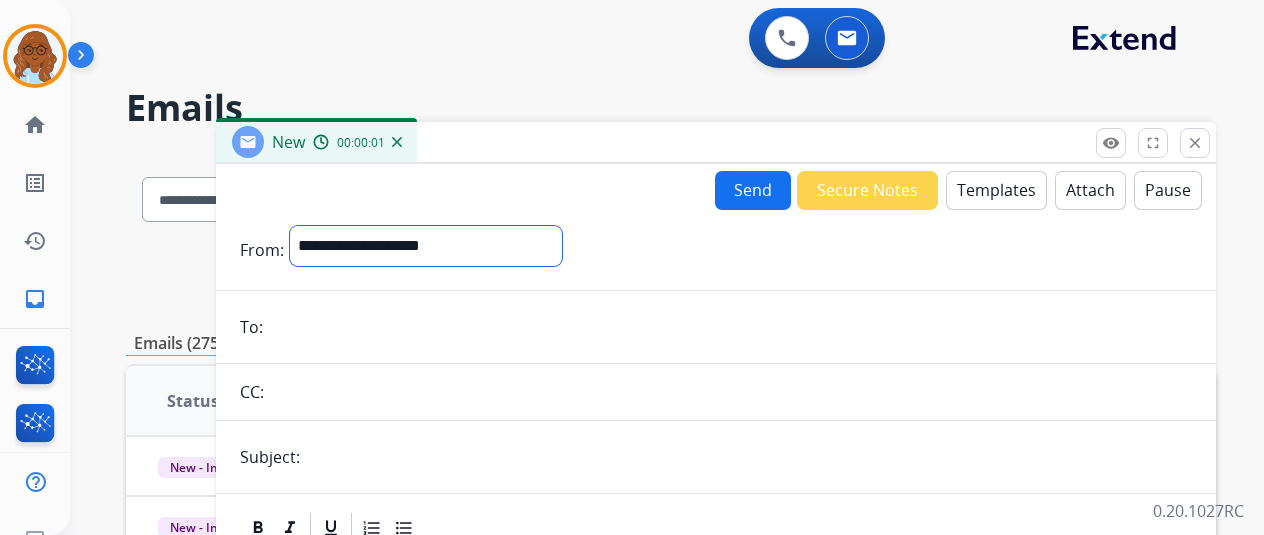 drag, startPoint x: 532, startPoint y: 228, endPoint x: 524, endPoint y: 245, distance: 18.788294 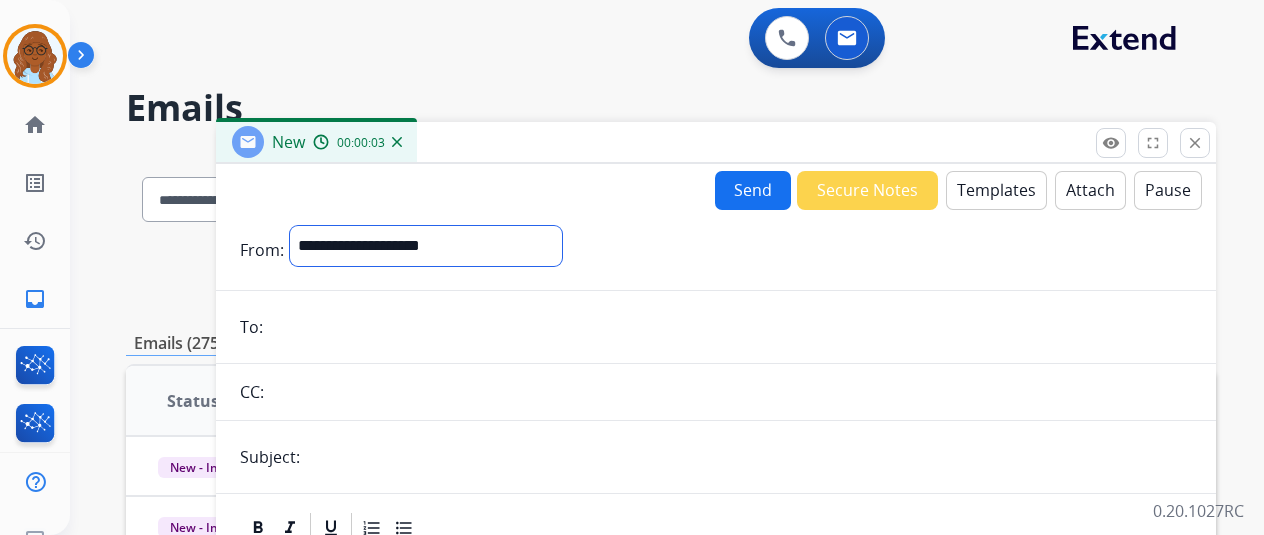 select on "**********" 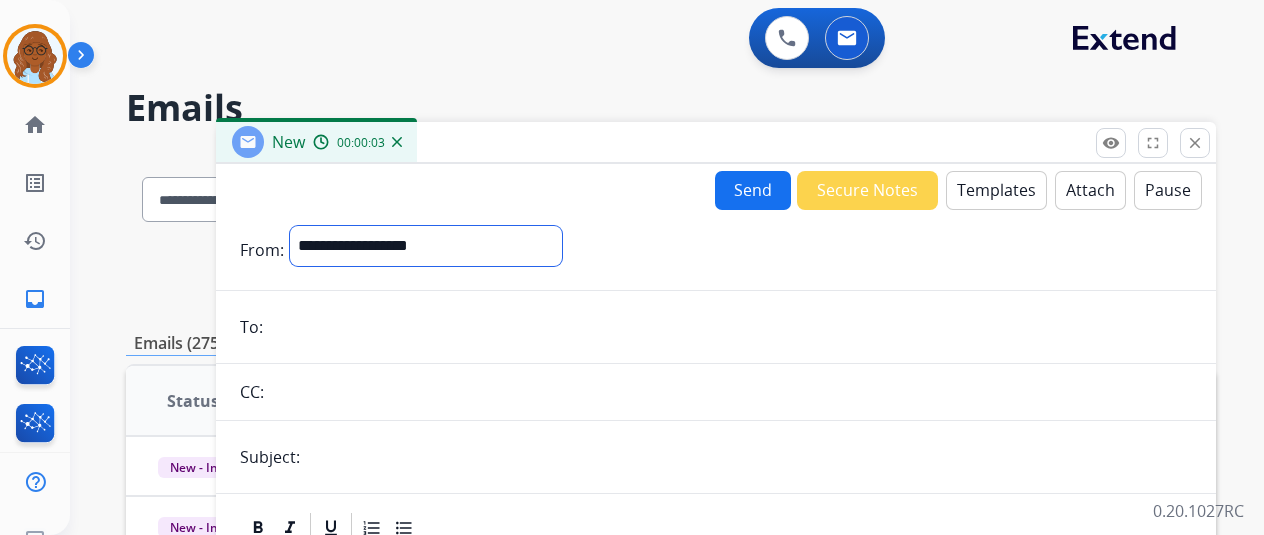 click on "**********" at bounding box center [426, 246] 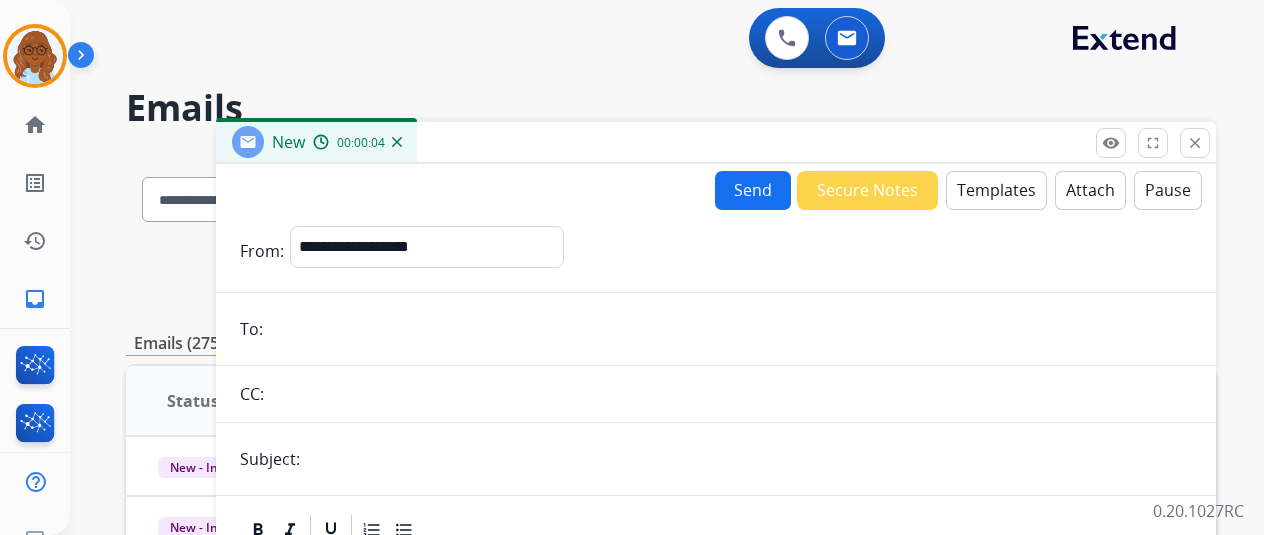 click at bounding box center (730, 329) 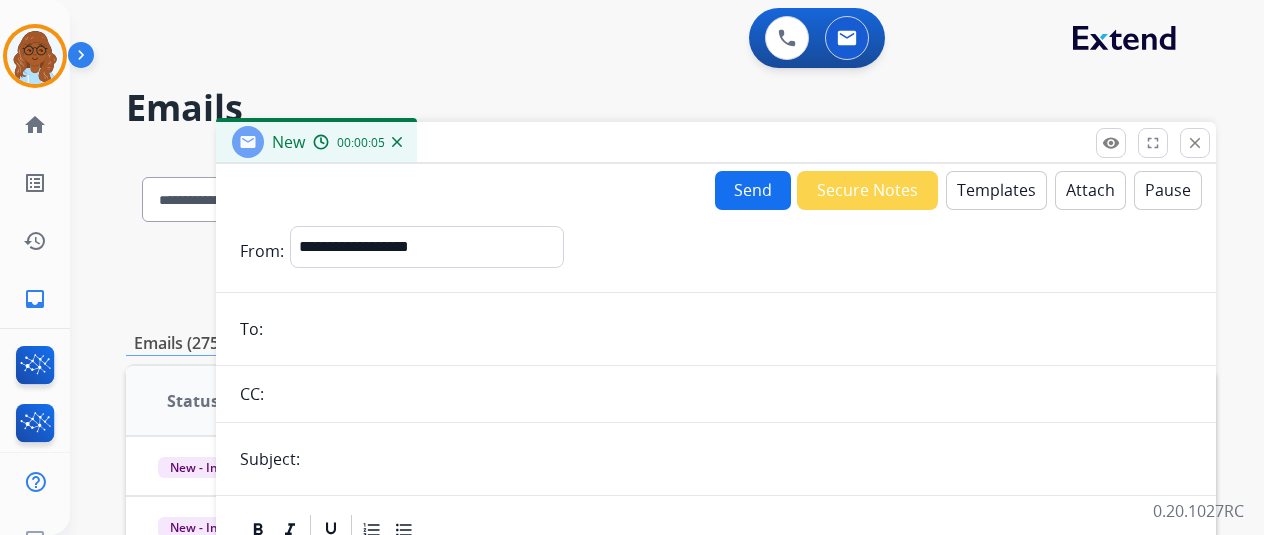 paste on "**********" 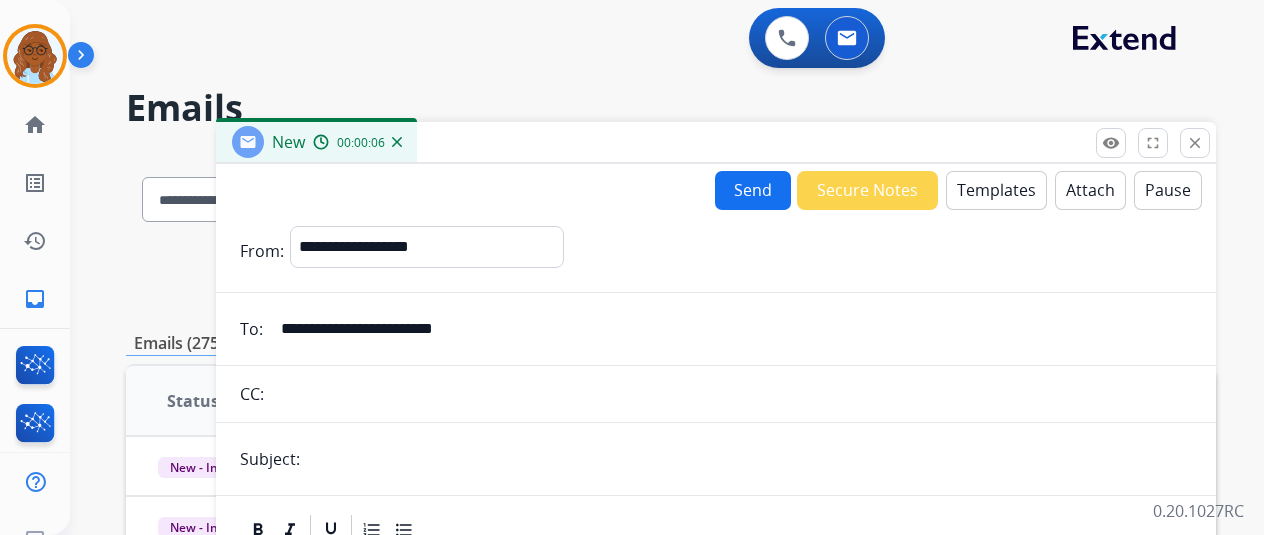 type on "**********" 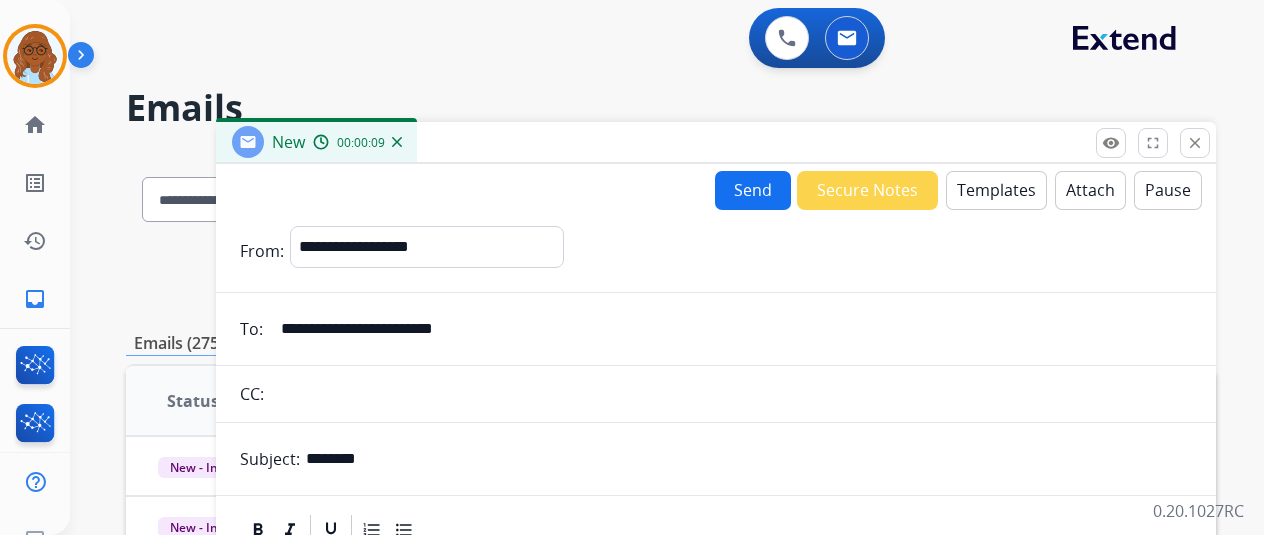type on "**********" 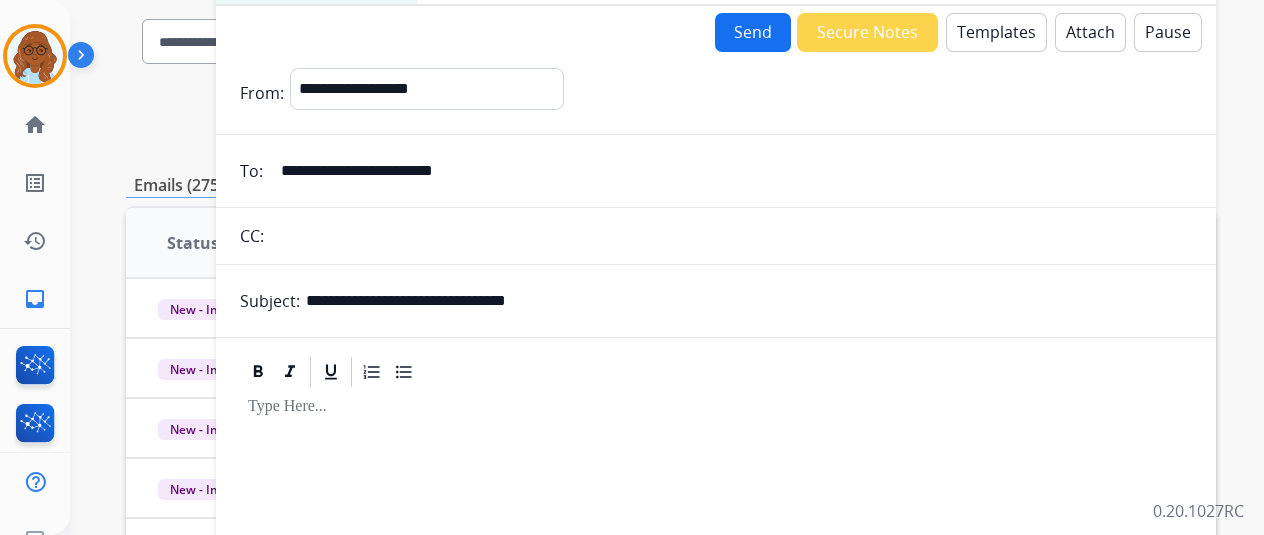 scroll, scrollTop: 100, scrollLeft: 0, axis: vertical 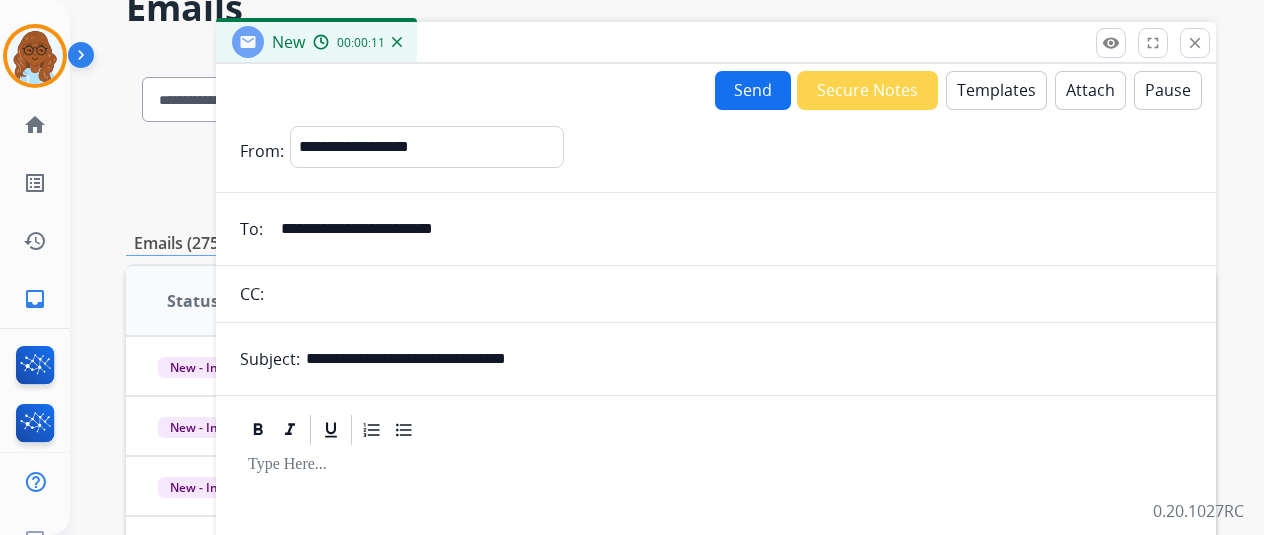 click on "Templates" at bounding box center [996, 90] 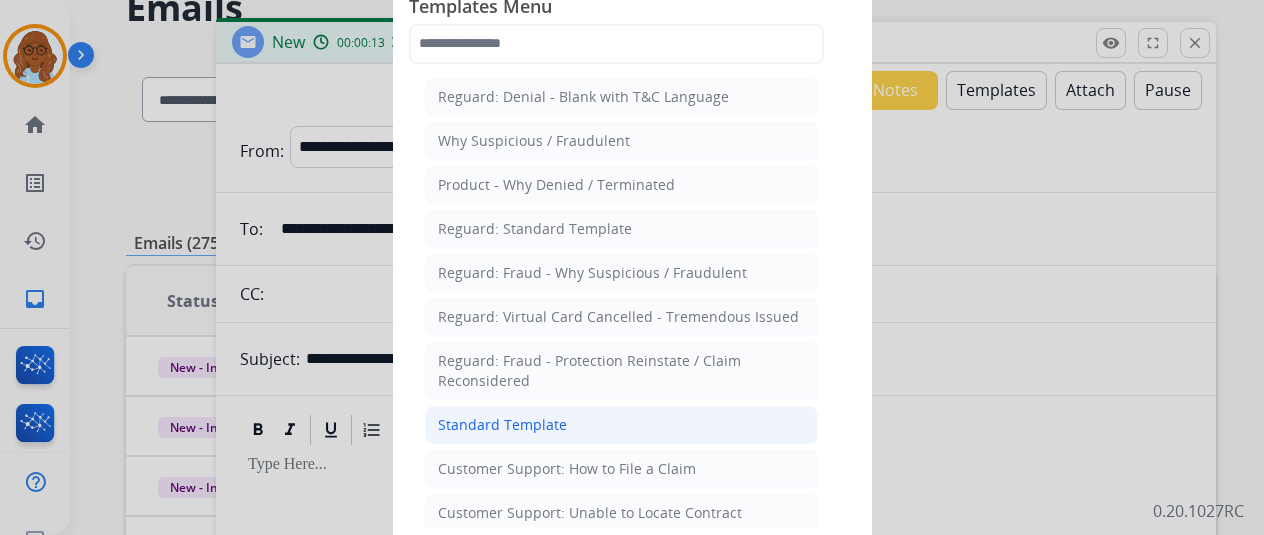 click on "Standard Template" 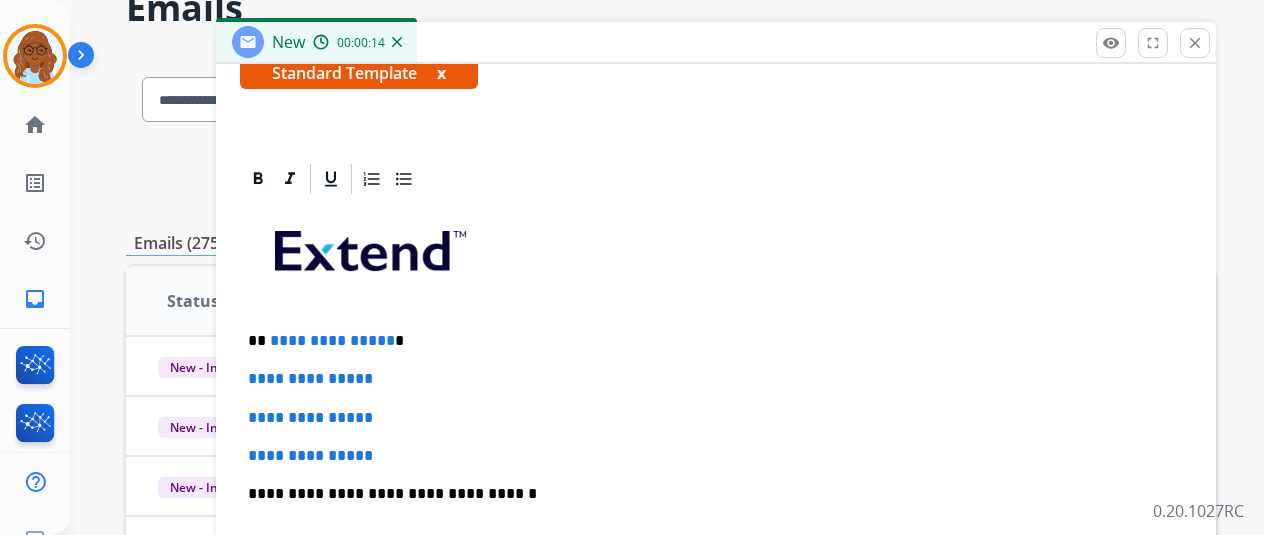scroll, scrollTop: 458, scrollLeft: 0, axis: vertical 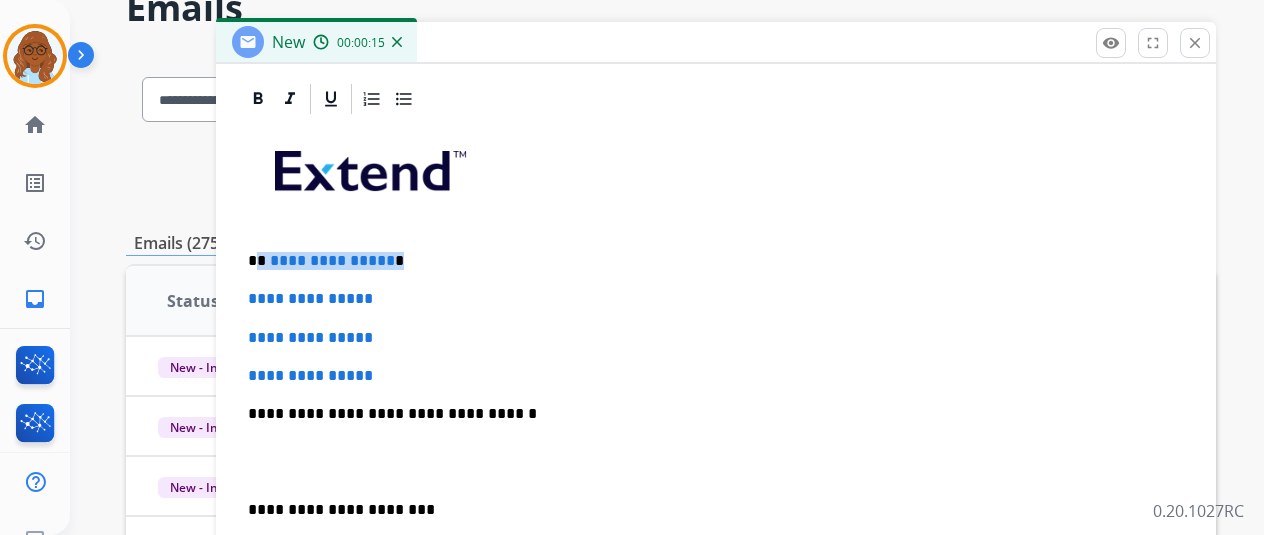 drag, startPoint x: 316, startPoint y: 255, endPoint x: 268, endPoint y: 261, distance: 48.373547 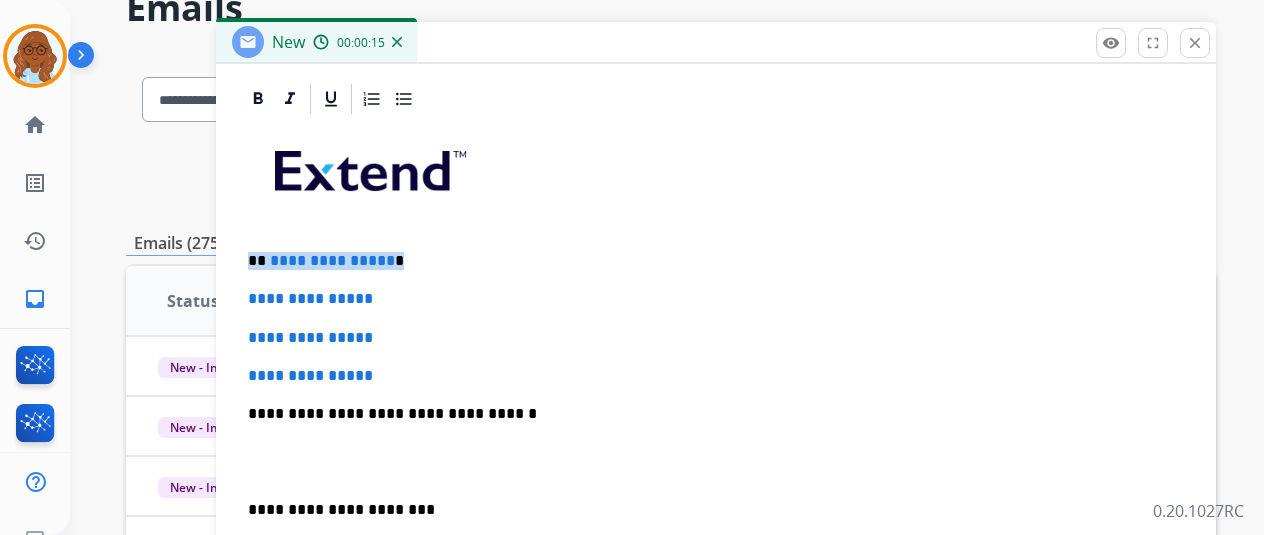 type 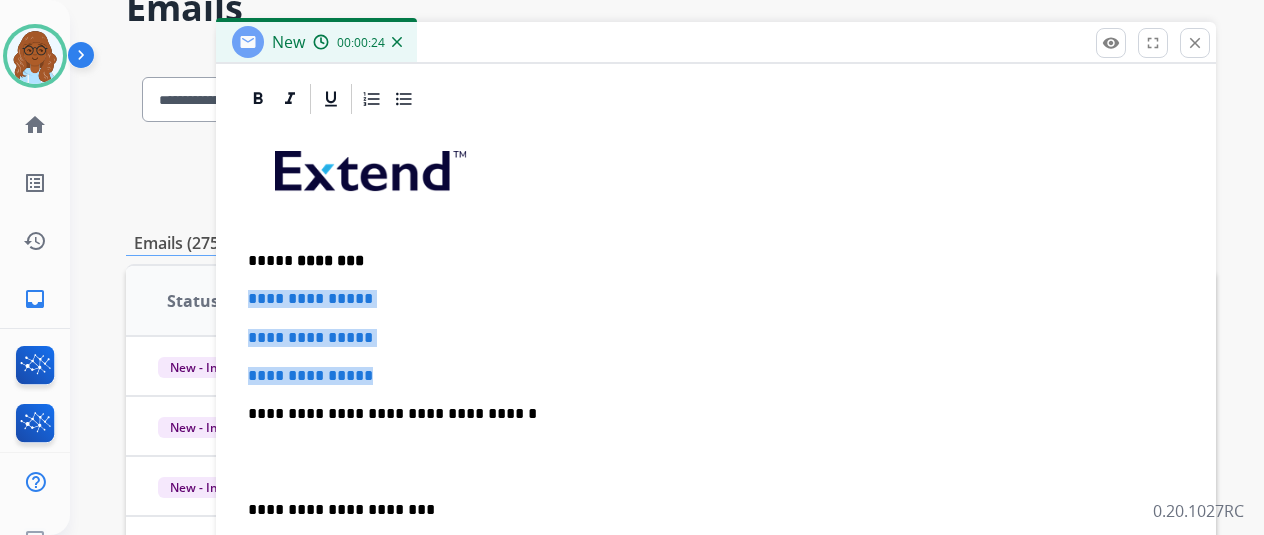 drag, startPoint x: 397, startPoint y: 361, endPoint x: 242, endPoint y: 291, distance: 170.07352 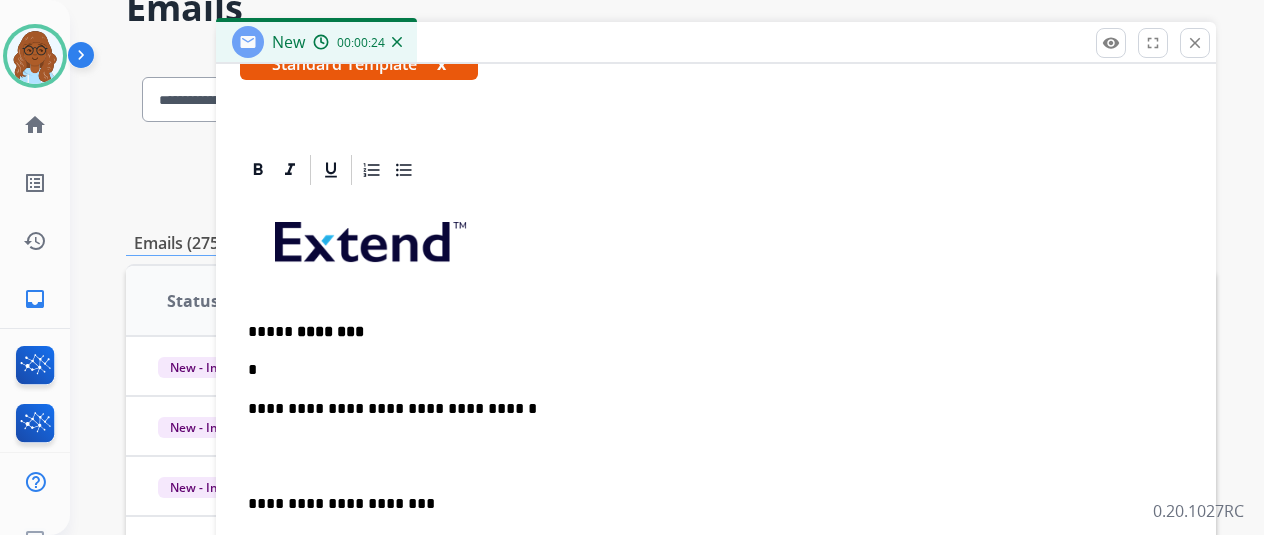 scroll, scrollTop: 382, scrollLeft: 0, axis: vertical 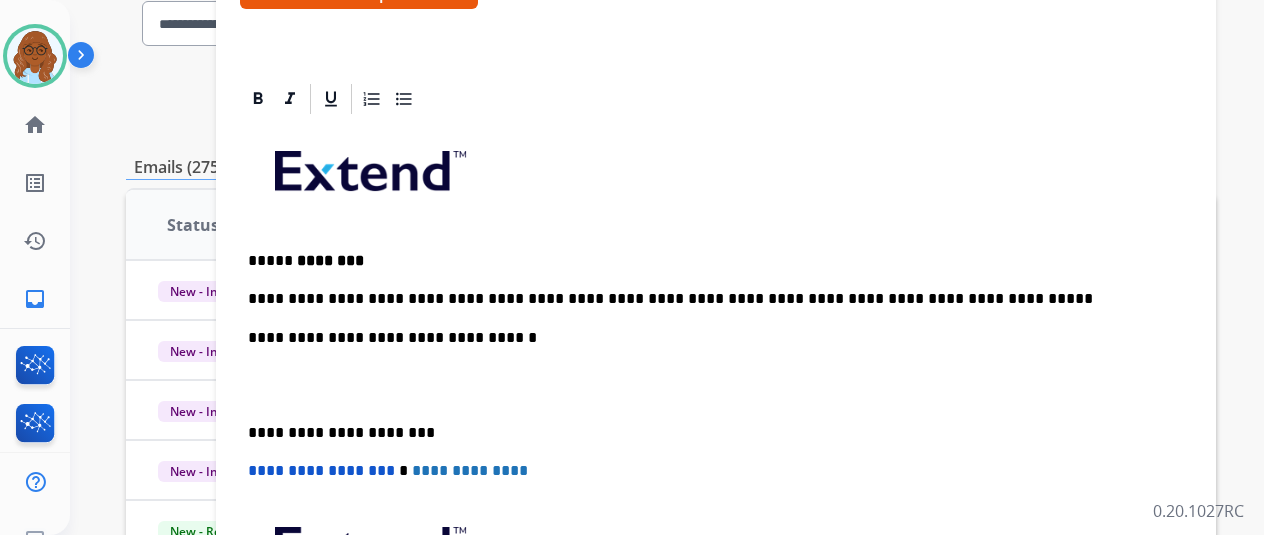 click on "**********" at bounding box center (708, 299) 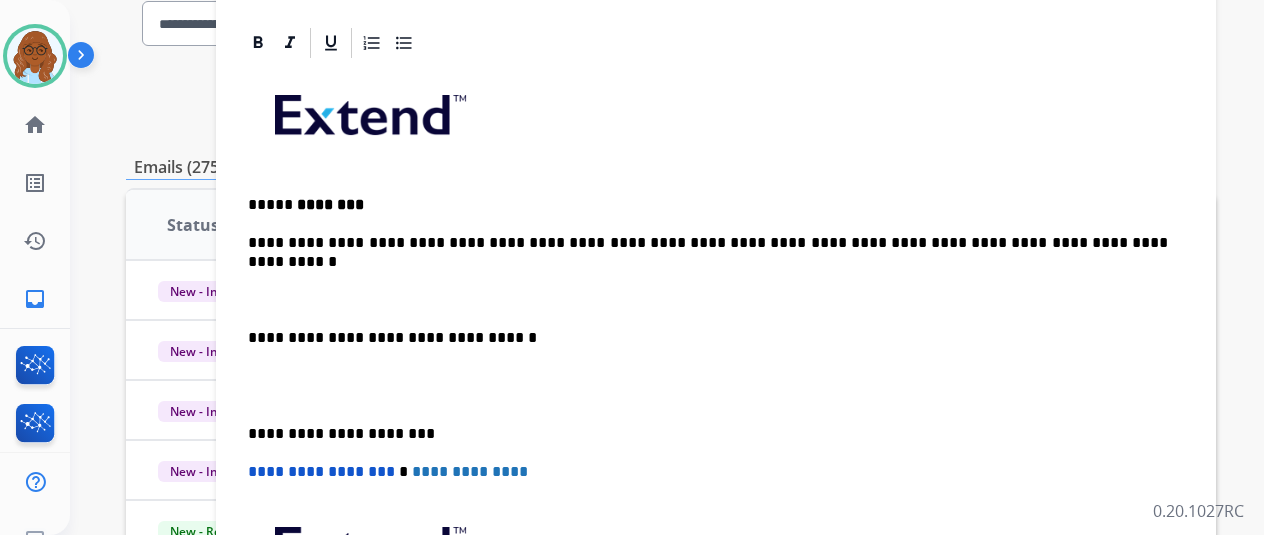 scroll, scrollTop: 120, scrollLeft: 0, axis: vertical 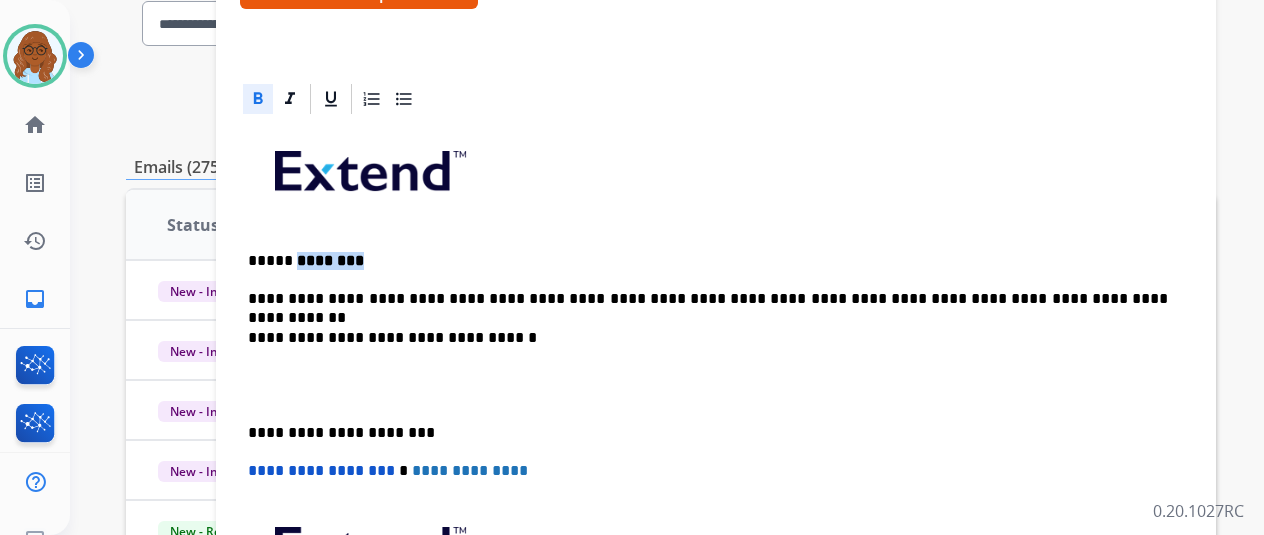drag, startPoint x: 346, startPoint y: 255, endPoint x: 305, endPoint y: 259, distance: 41.19466 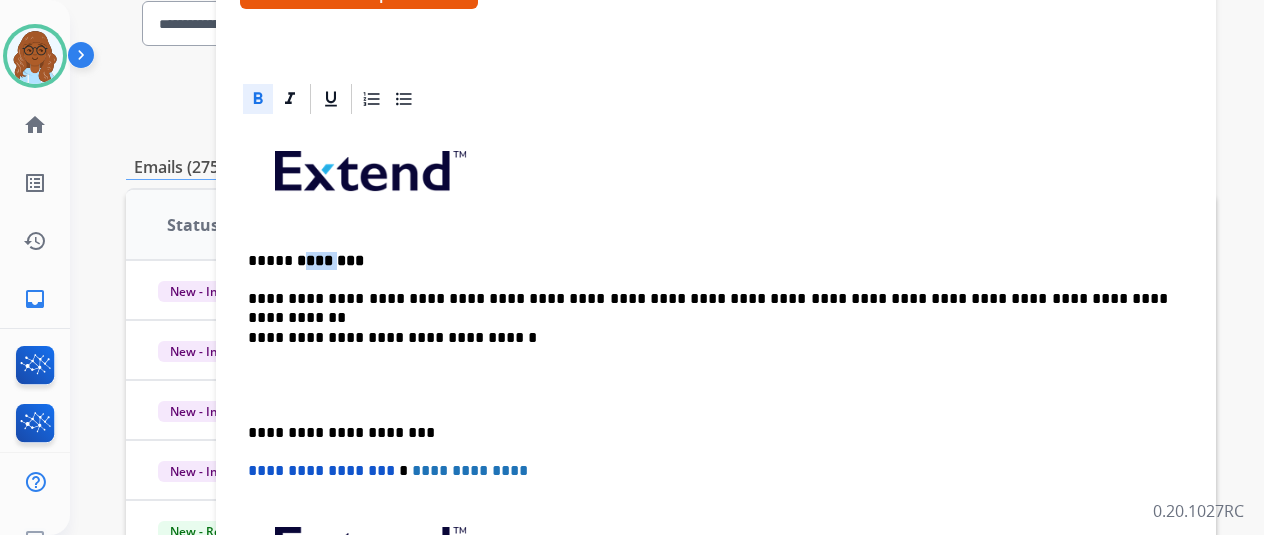 drag, startPoint x: 309, startPoint y: 255, endPoint x: 338, endPoint y: 259, distance: 29.274563 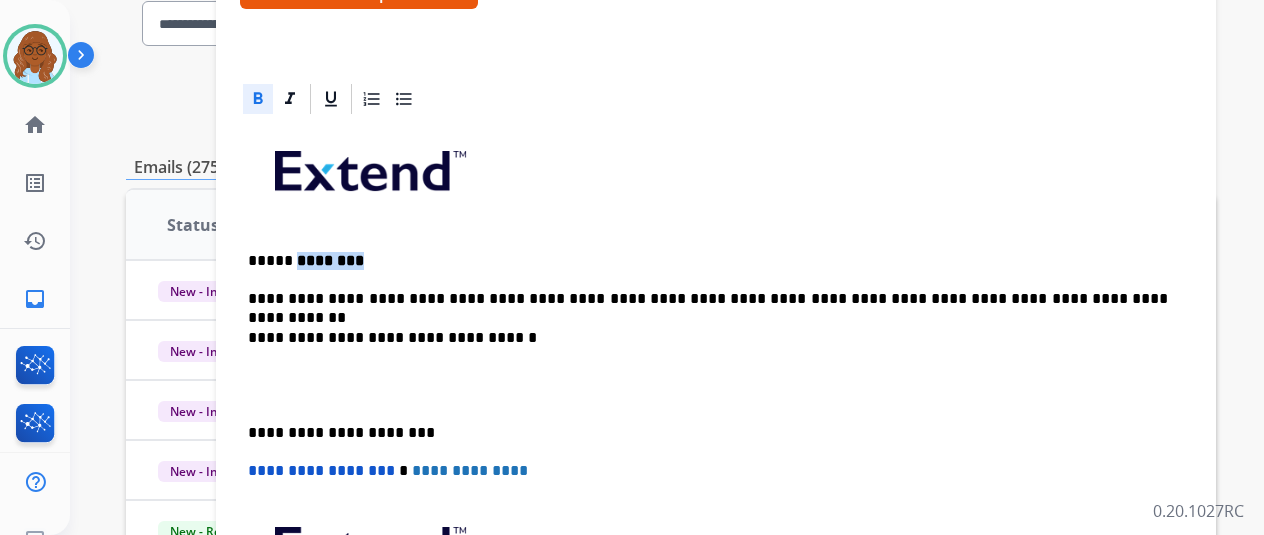 drag, startPoint x: 304, startPoint y: 254, endPoint x: 360, endPoint y: 255, distance: 56.008926 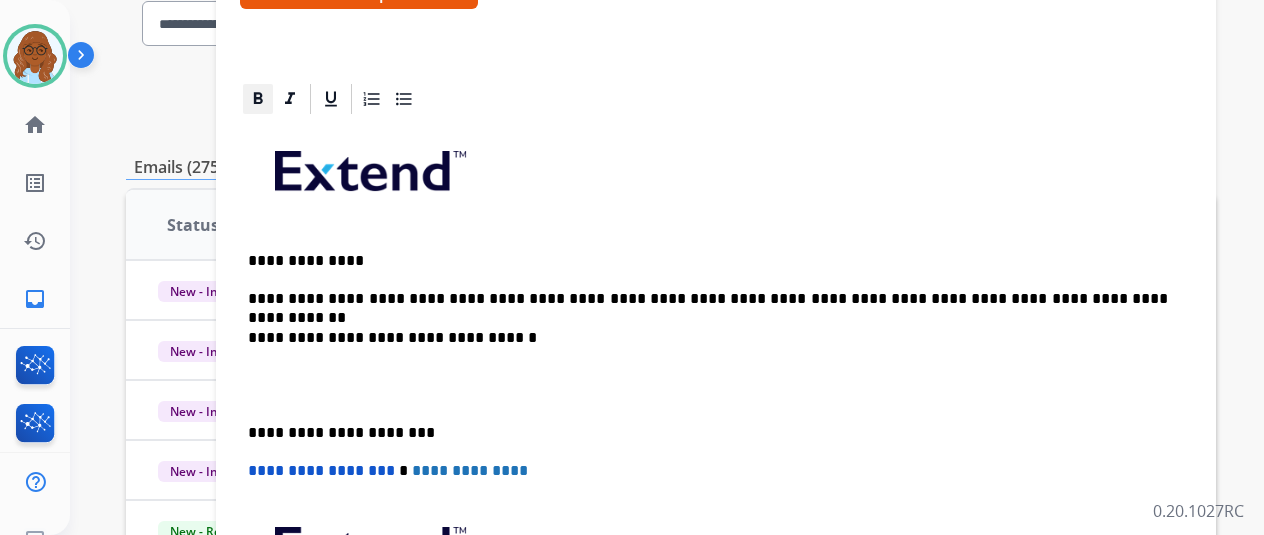 click at bounding box center (258, 99) 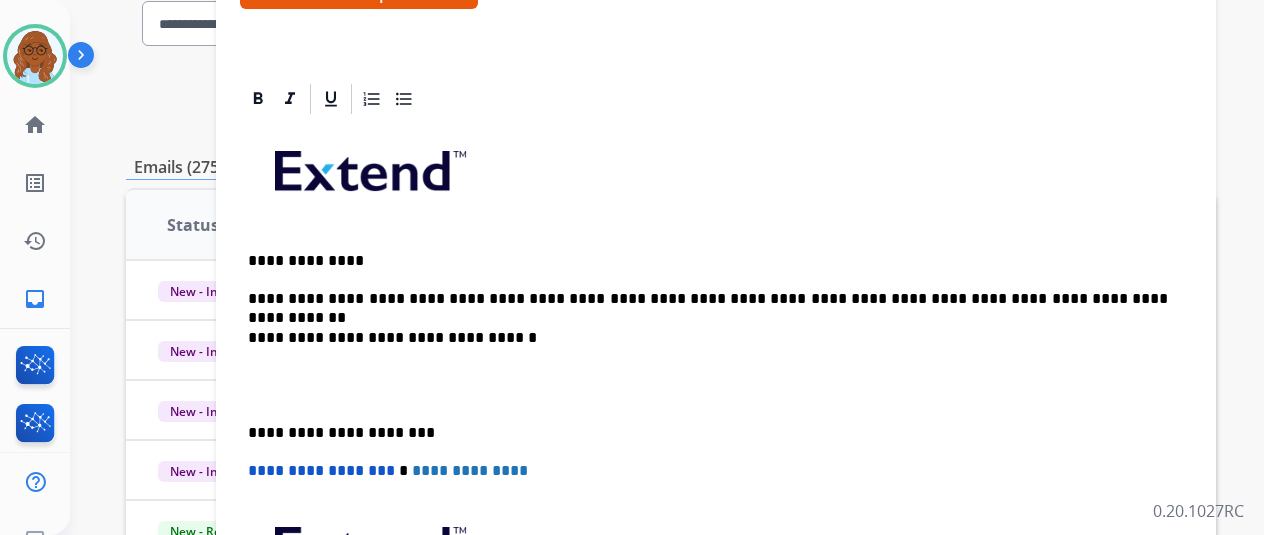 click on "**********" at bounding box center (708, 338) 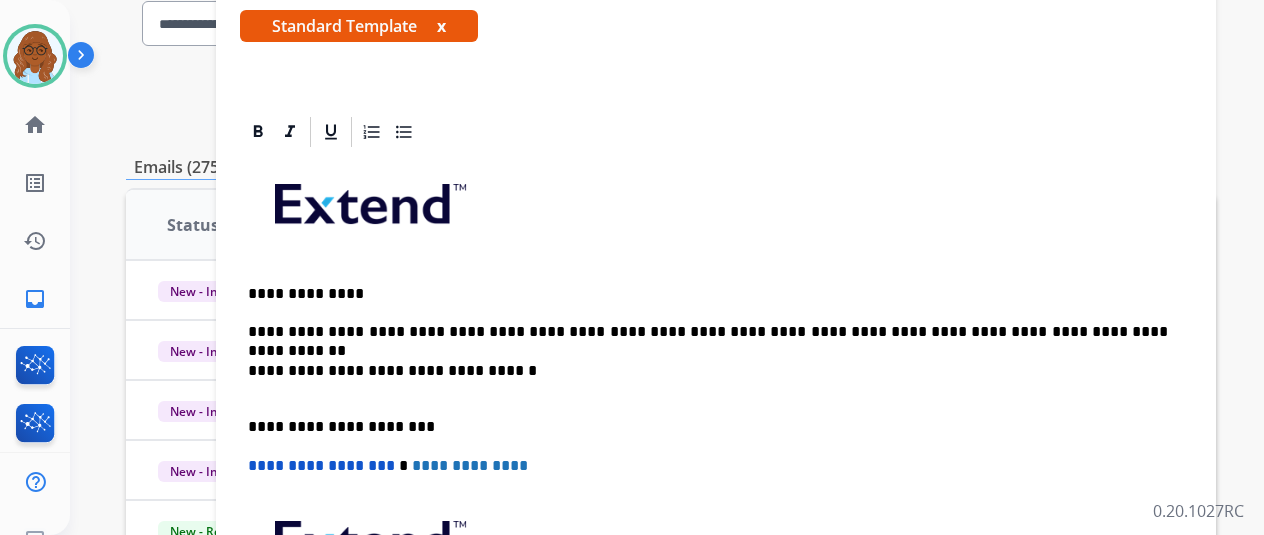 scroll, scrollTop: 325, scrollLeft: 0, axis: vertical 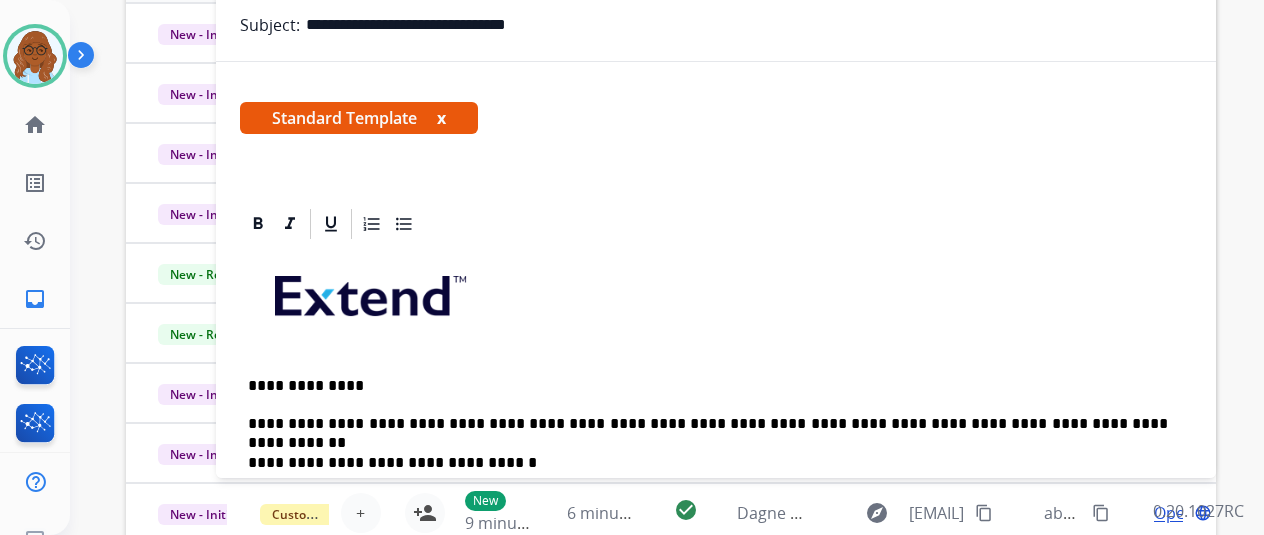 click on "Standard Template   x" at bounding box center [359, 118] 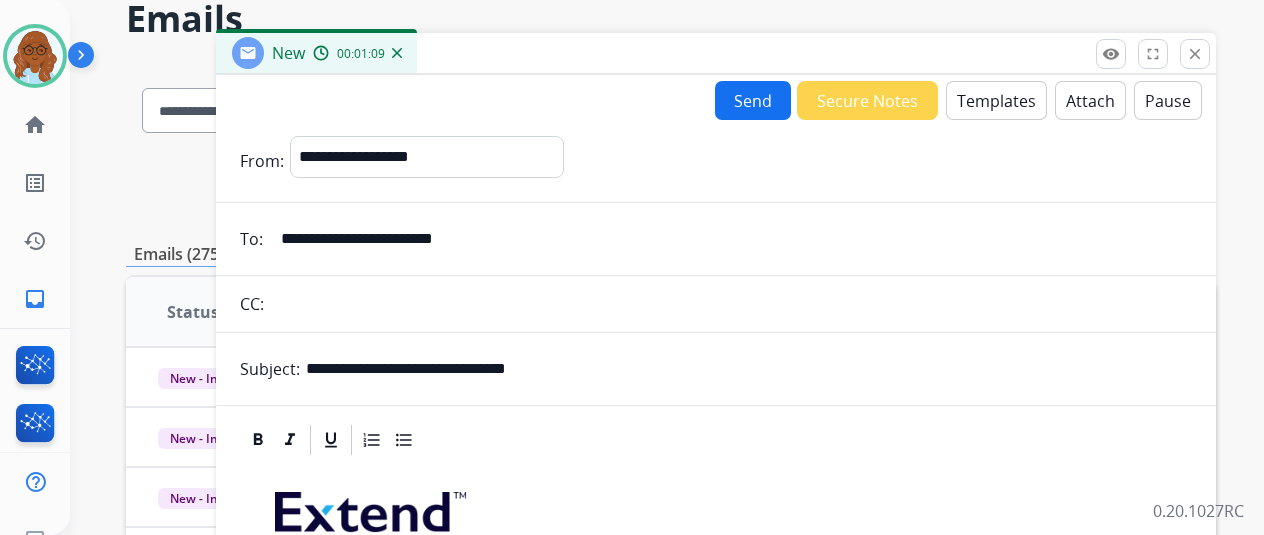 scroll, scrollTop: 133, scrollLeft: 0, axis: vertical 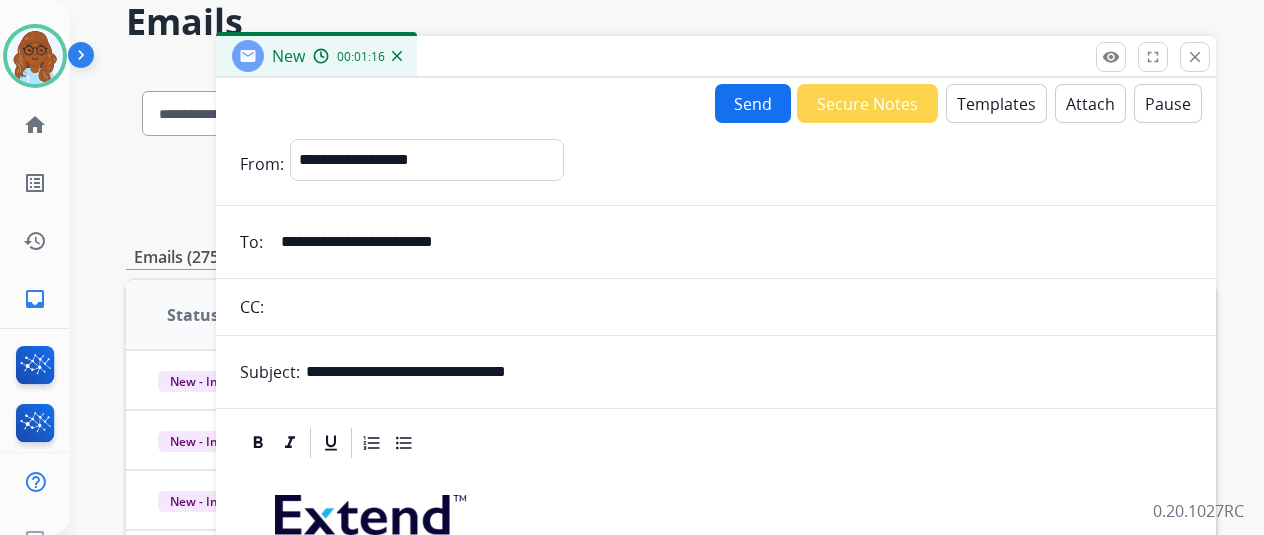 click on "Send" at bounding box center (753, 103) 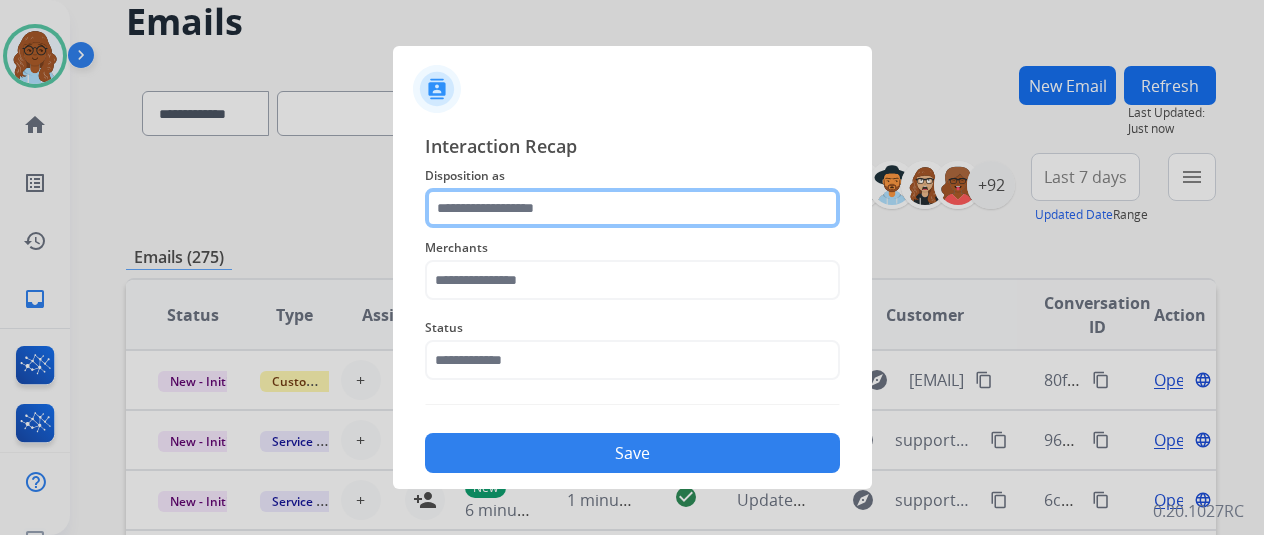 click 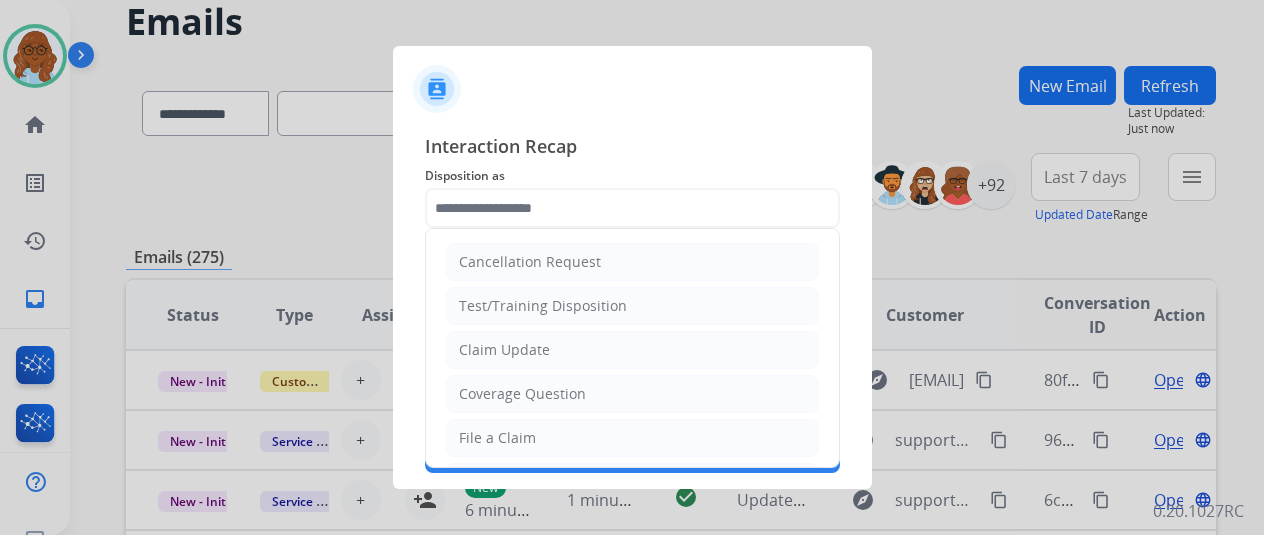 drag, startPoint x: 533, startPoint y: 424, endPoint x: 532, endPoint y: 333, distance: 91.00549 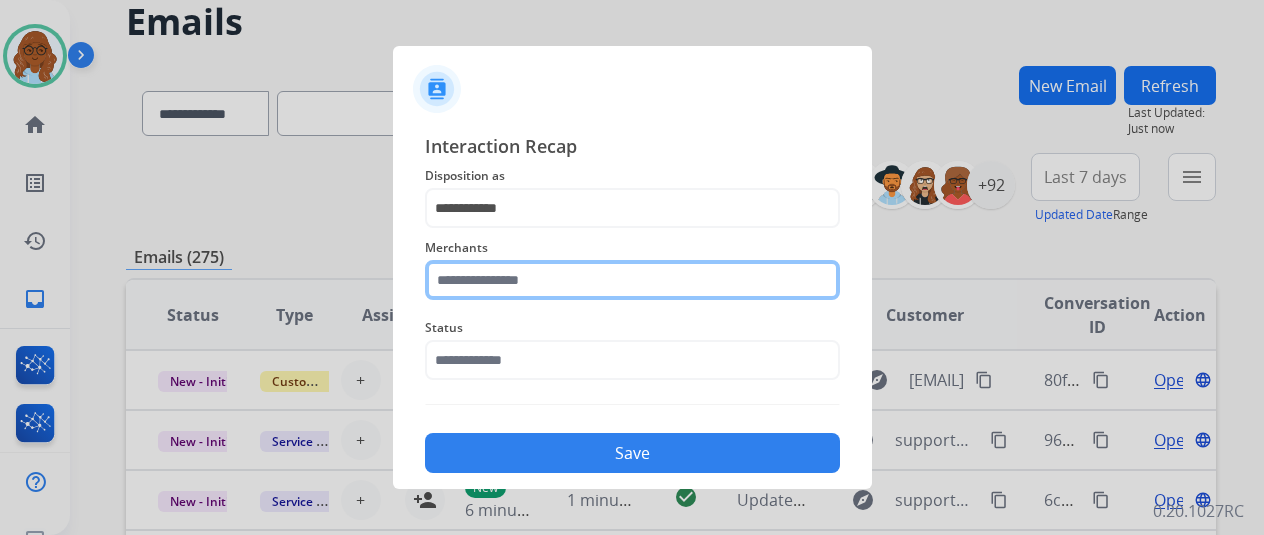 click 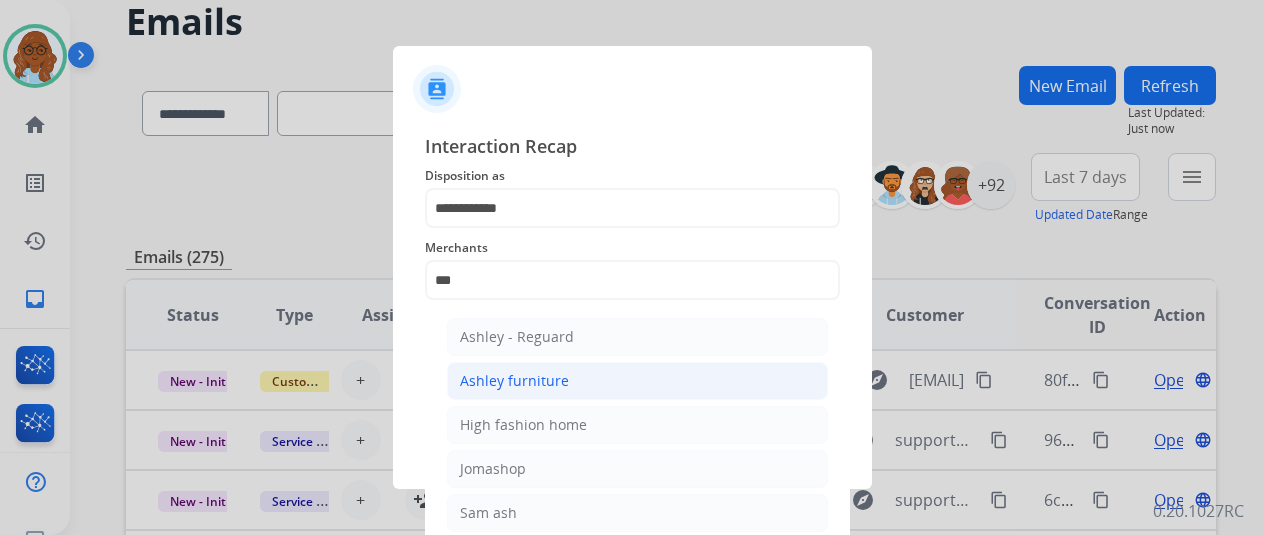 click on "Ashley furniture" 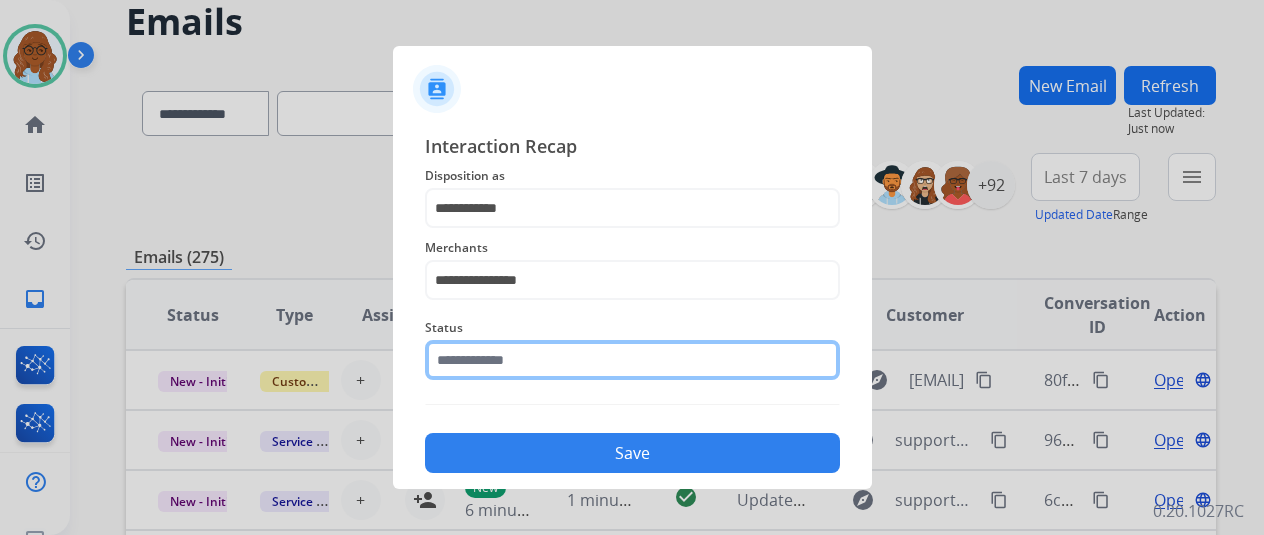 click 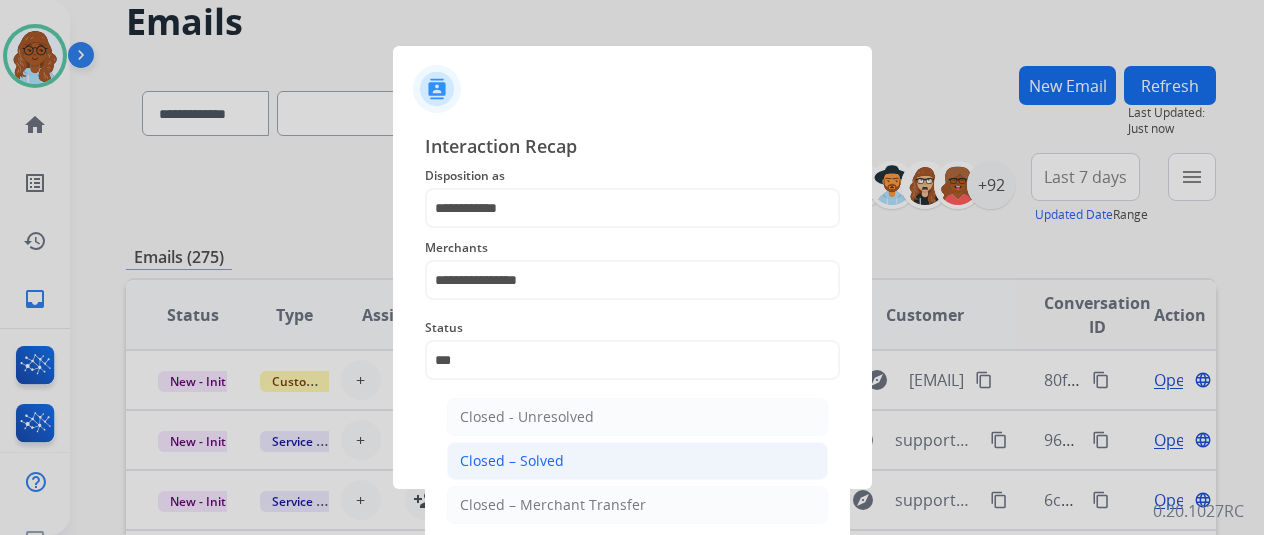 click on "Closed – Solved" 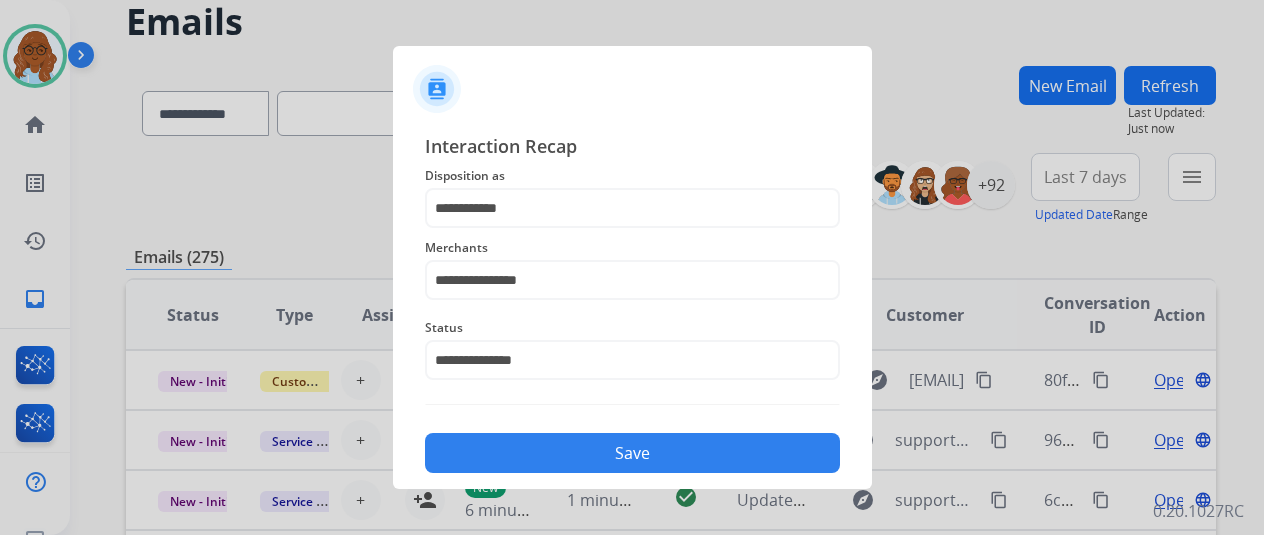 click on "Save" 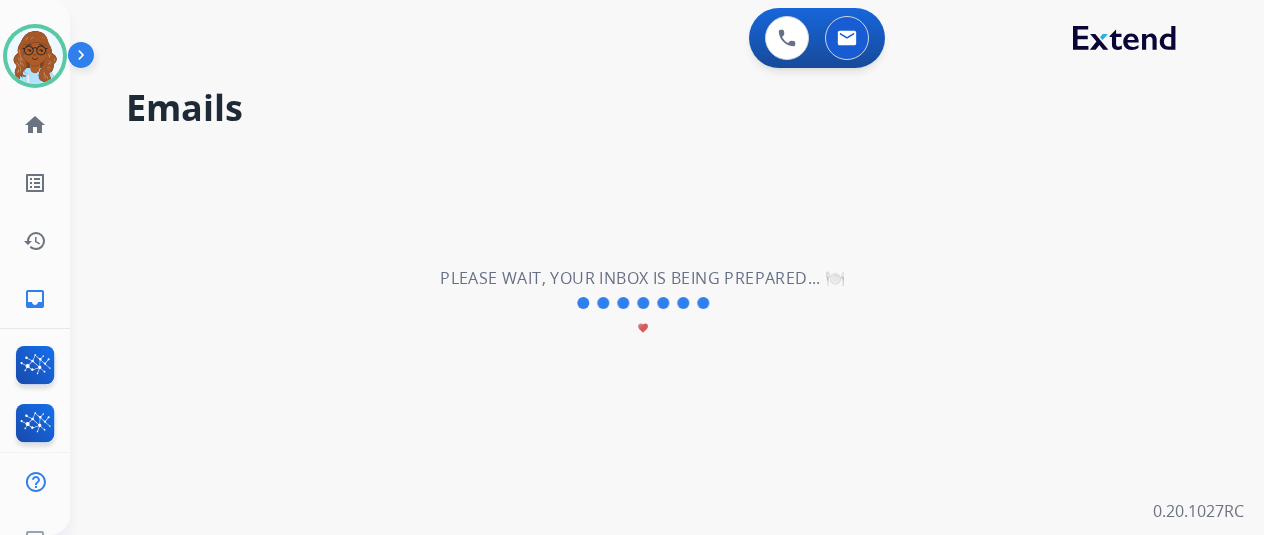 scroll, scrollTop: 0, scrollLeft: 0, axis: both 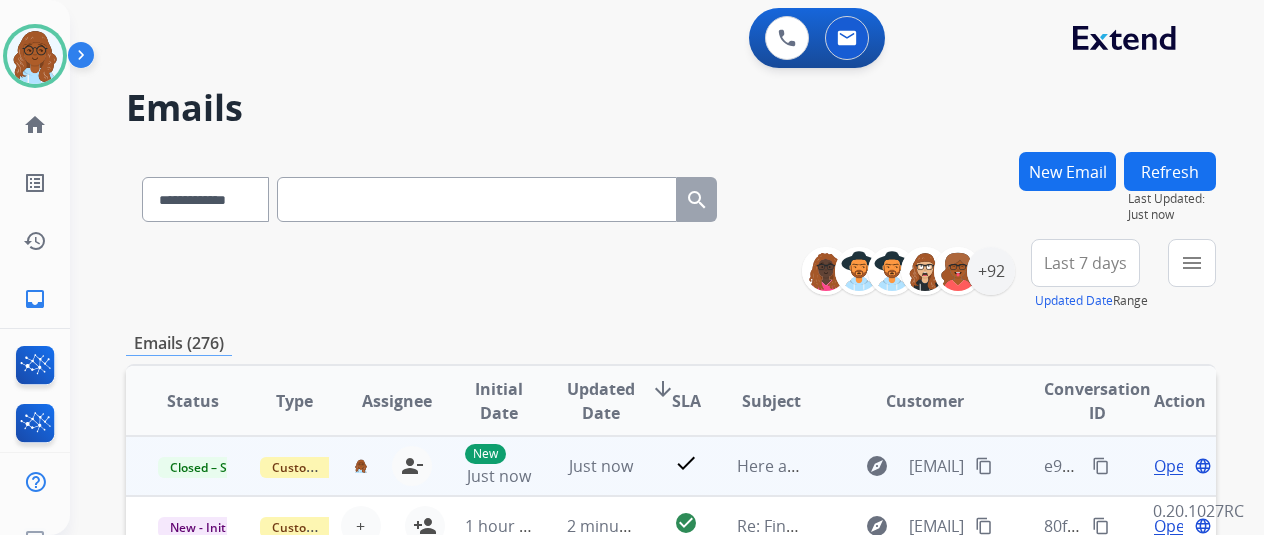 click on "content_copy" at bounding box center [1101, 466] 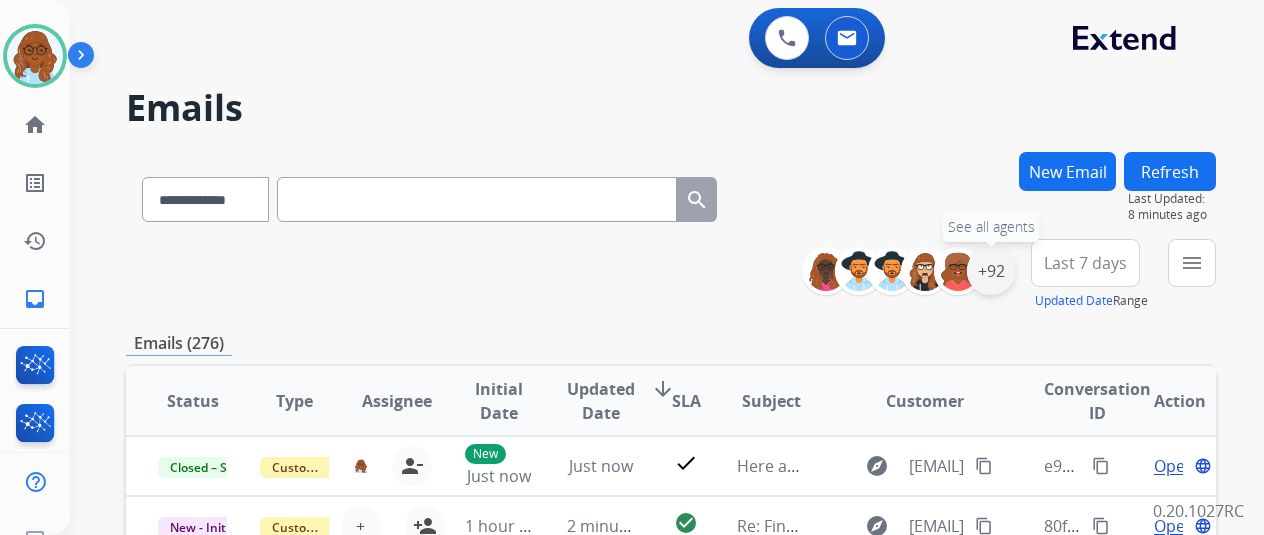 click on "+92" at bounding box center [991, 271] 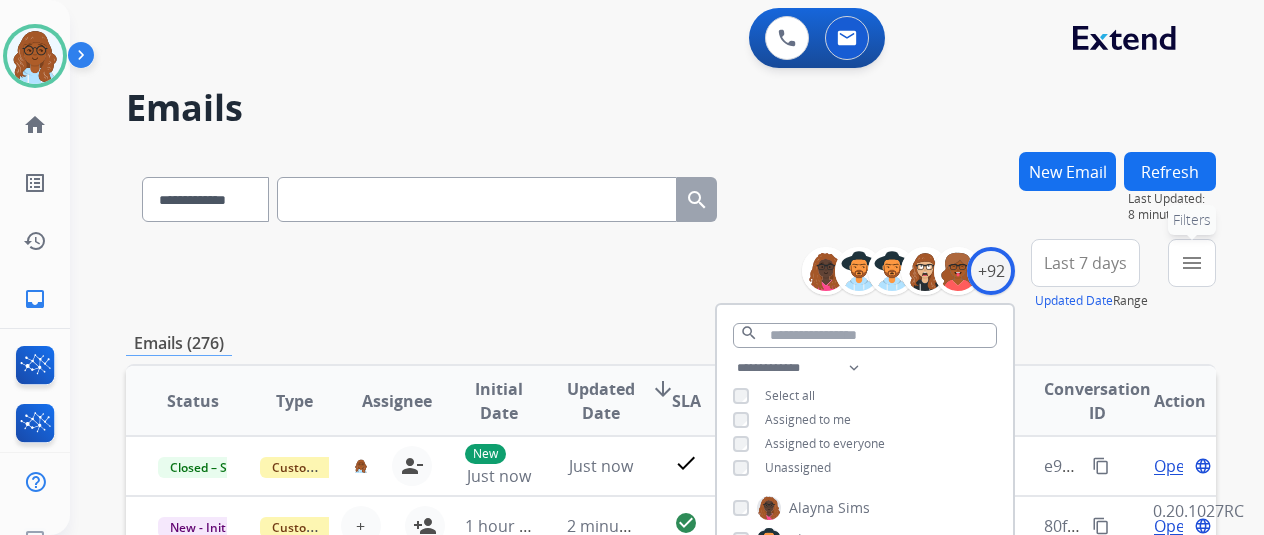 click on "menu" at bounding box center [1192, 263] 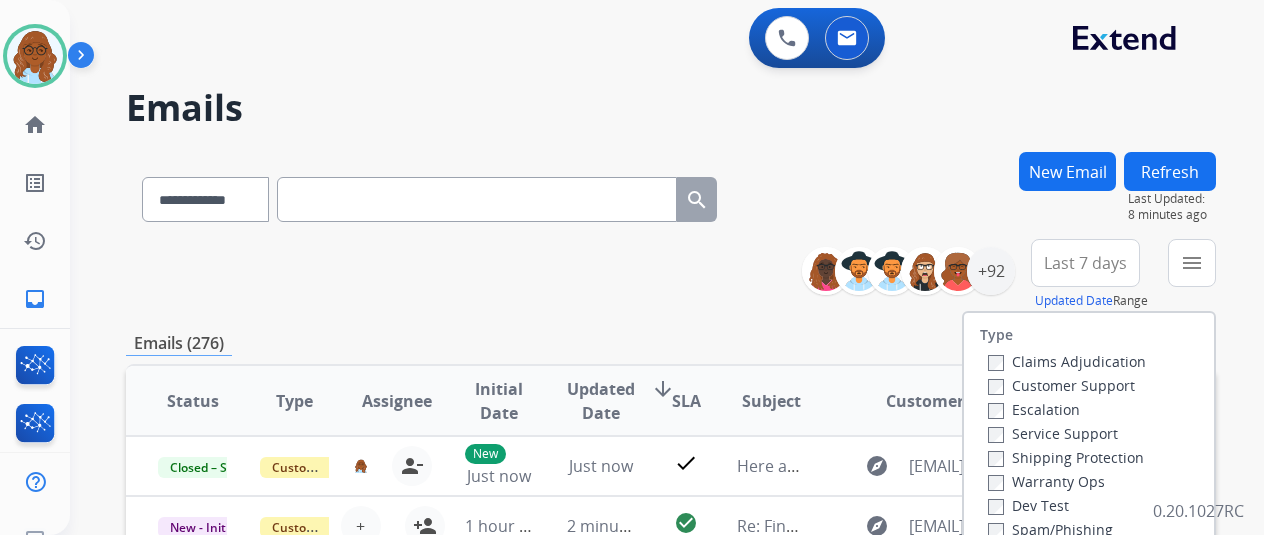 scroll, scrollTop: 300, scrollLeft: 0, axis: vertical 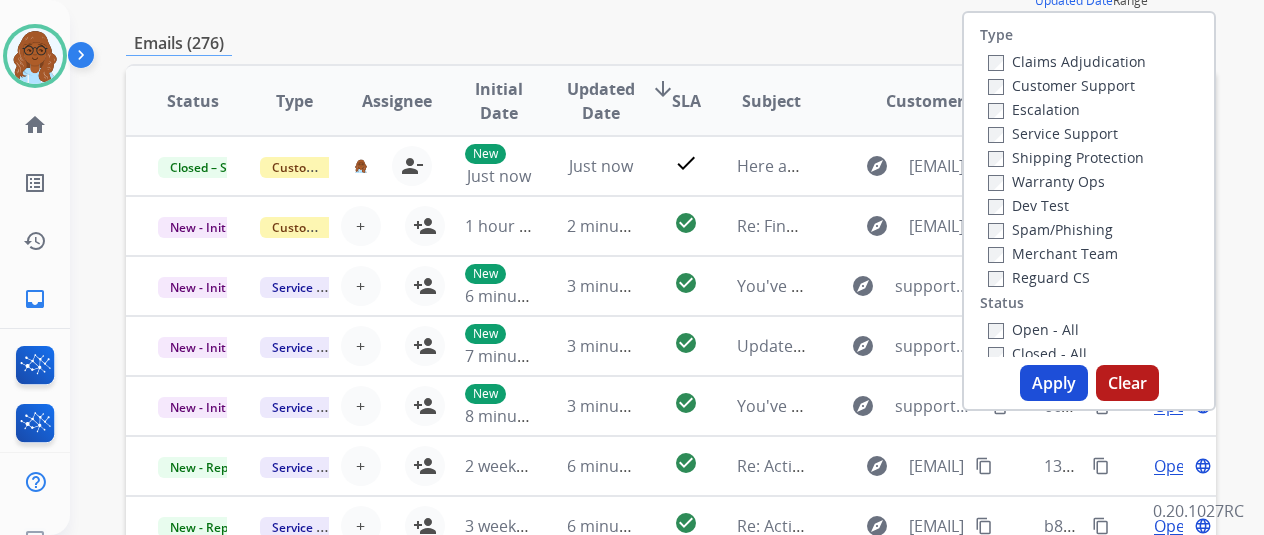 click on "Customer Support" at bounding box center (1061, 85) 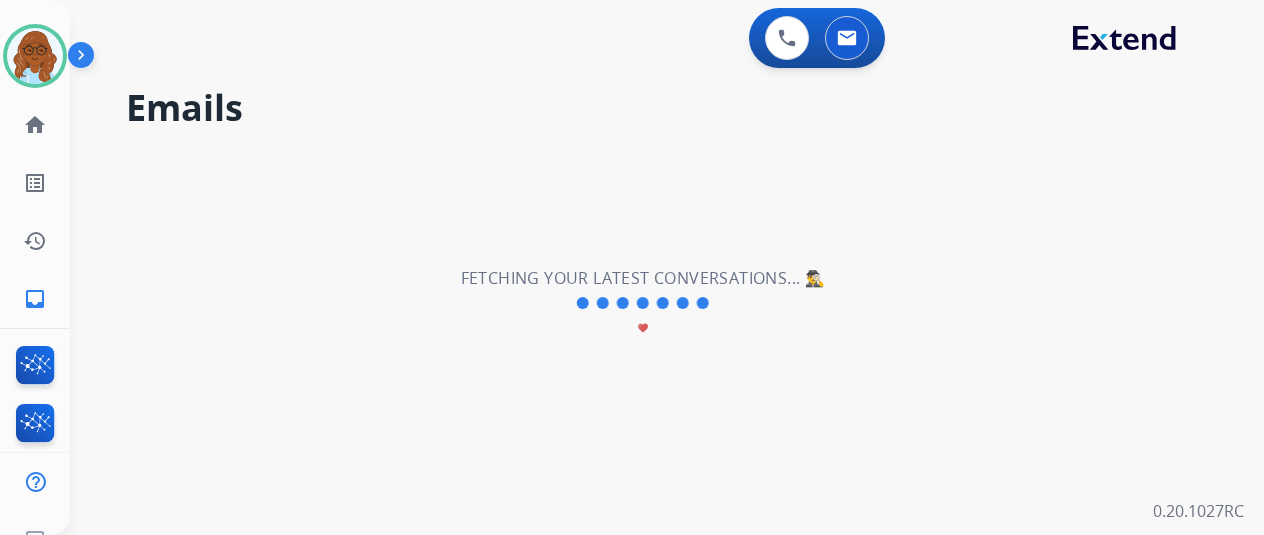 scroll, scrollTop: 0, scrollLeft: 0, axis: both 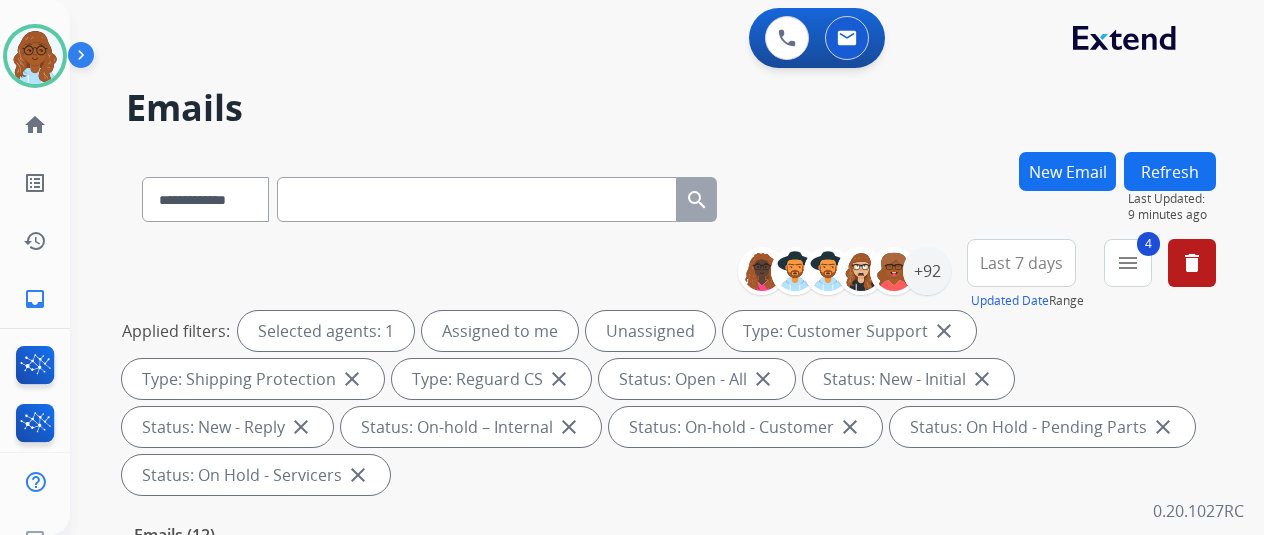 click on "Last 7 days" at bounding box center (1021, 263) 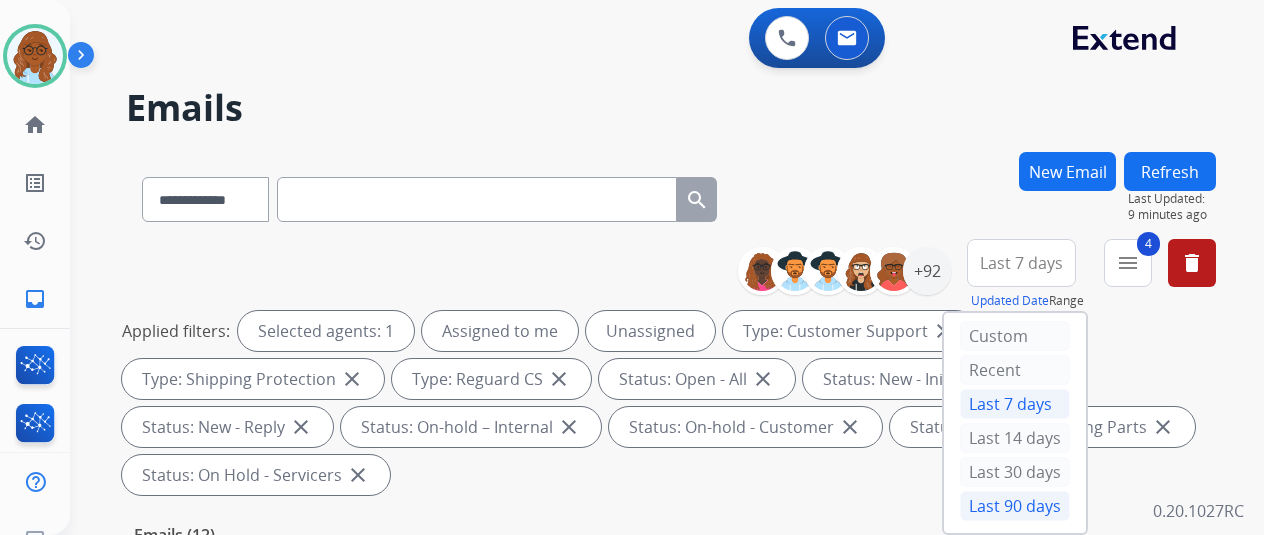 click on "Last 90 days" at bounding box center (1015, 506) 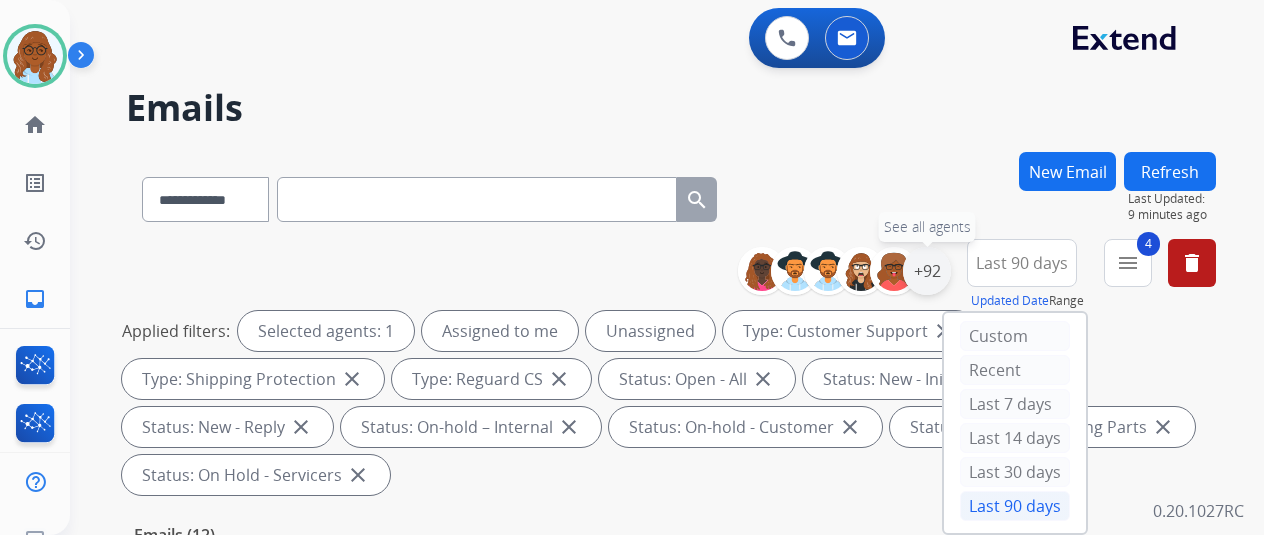 click on "+92" at bounding box center [927, 271] 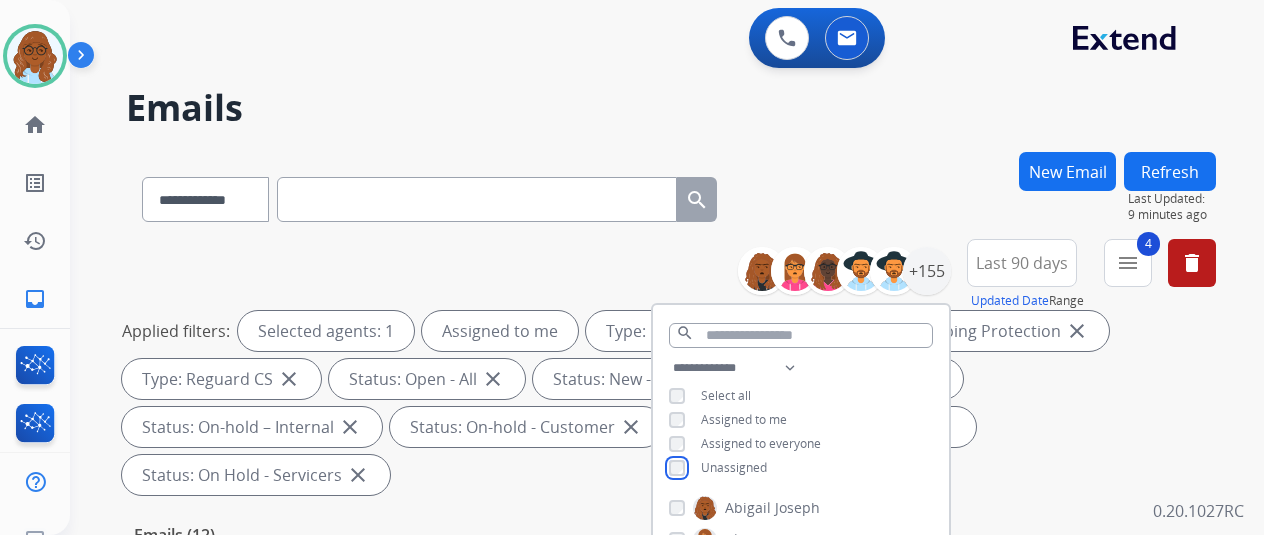 scroll, scrollTop: 300, scrollLeft: 0, axis: vertical 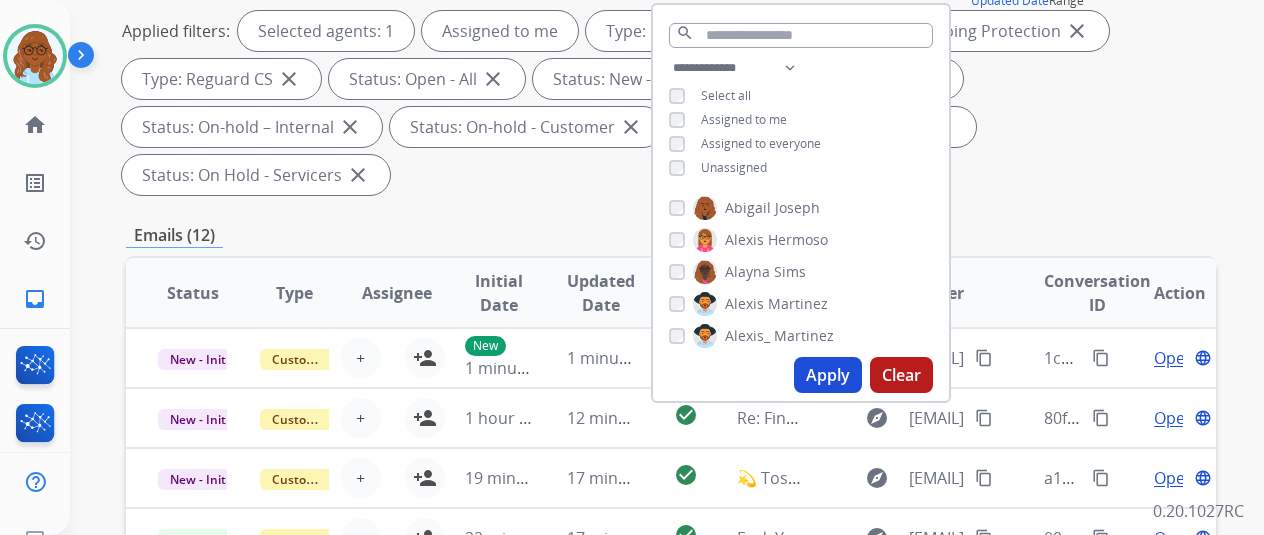 click on "**********" at bounding box center [801, 120] 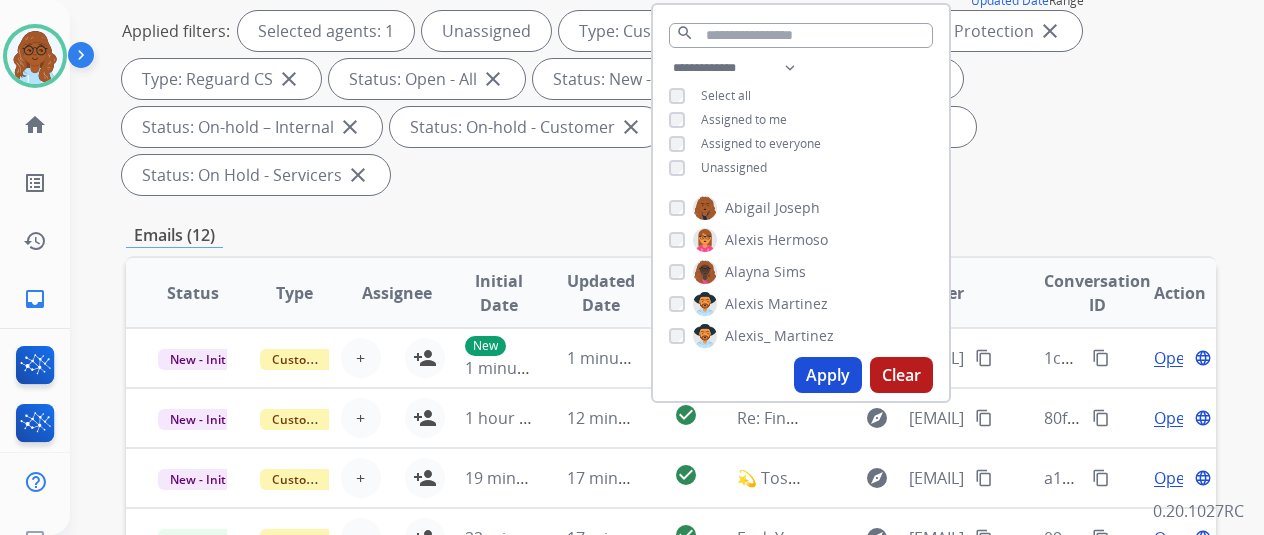 click on "Apply" at bounding box center (828, 375) 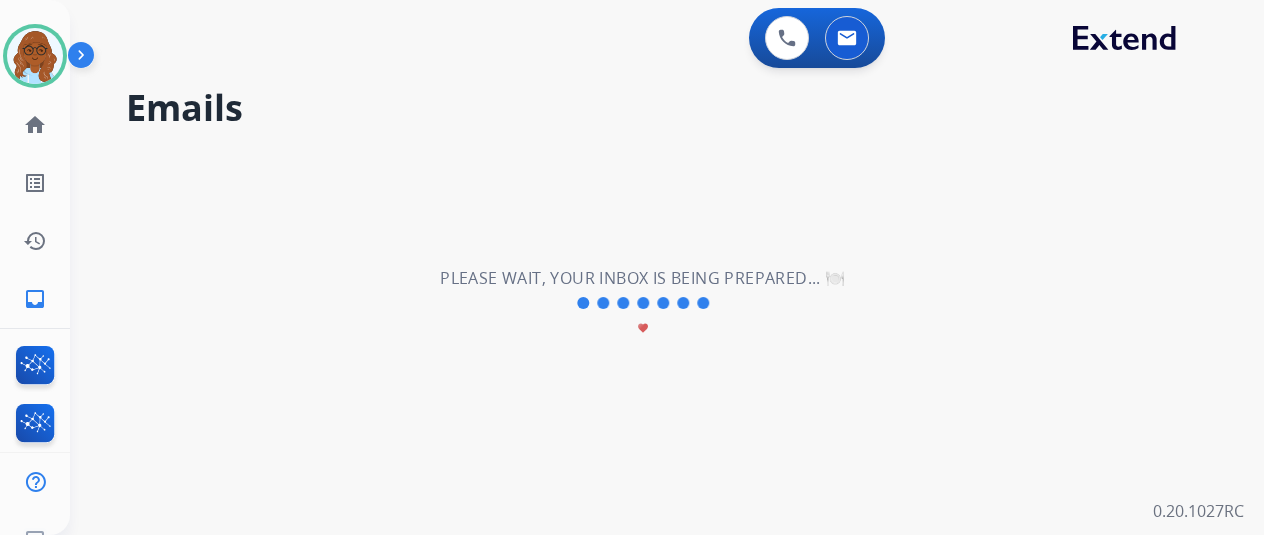 scroll, scrollTop: 0, scrollLeft: 0, axis: both 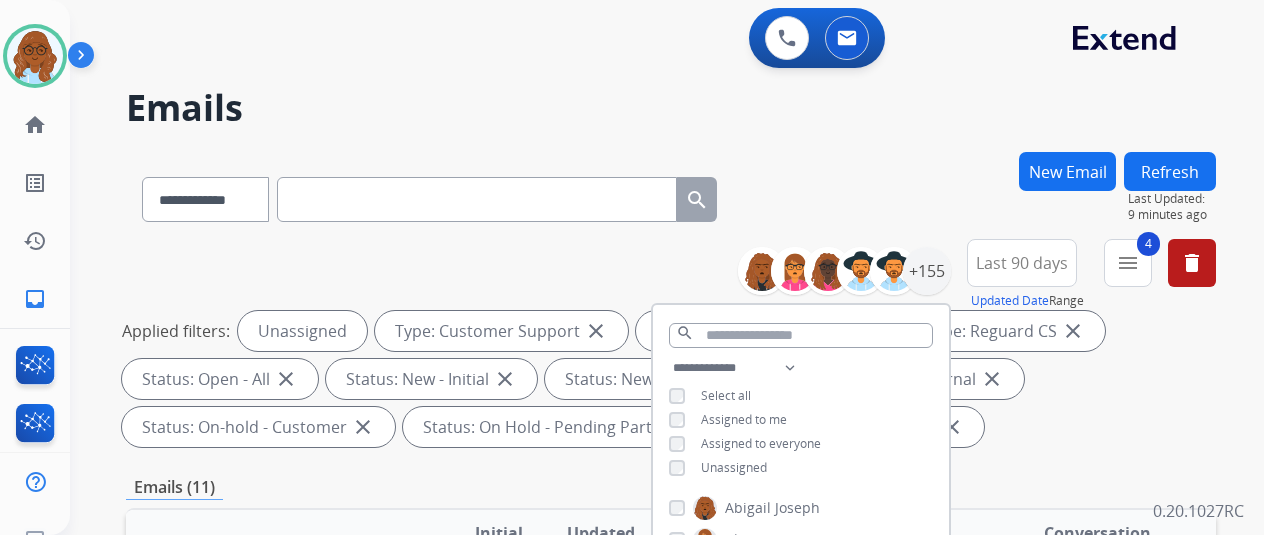 click on "Applied filters: Unassigned  Type: Customer Support  close  Type: Shipping Protection  close  Type: Reguard CS  close  Status: Open - All  close  Status: New - Initial  close  Status: New - Reply  close  Status: On-hold – Internal  close  Status: On-hold - Customer  close  Status: On Hold - Pending Parts  close  Status: On Hold - Servicers  close" at bounding box center [667, 379] 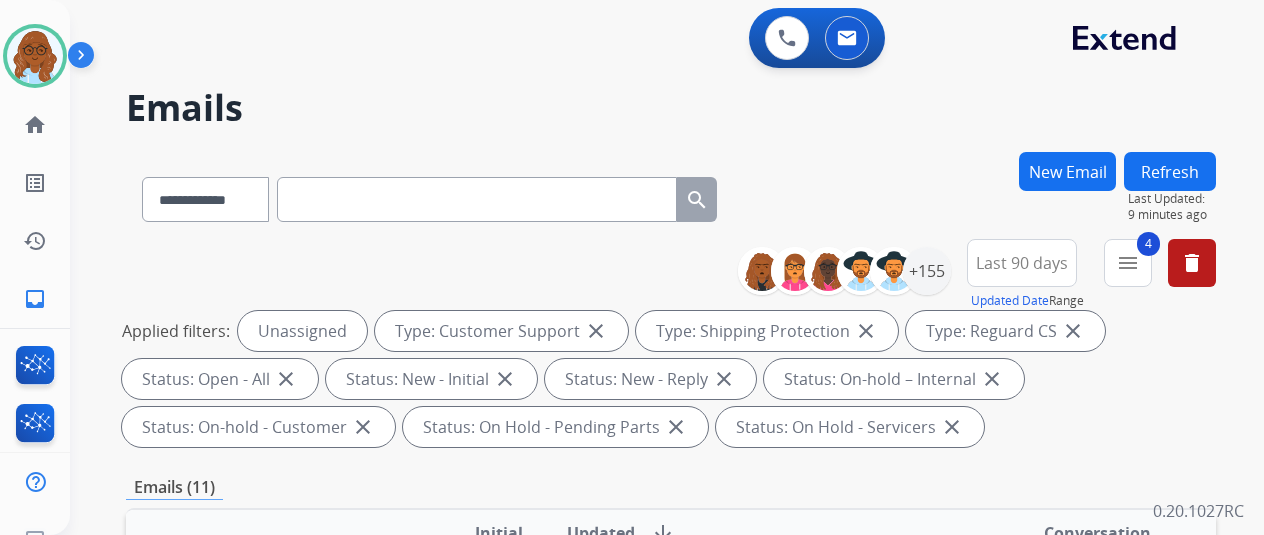 scroll, scrollTop: 300, scrollLeft: 0, axis: vertical 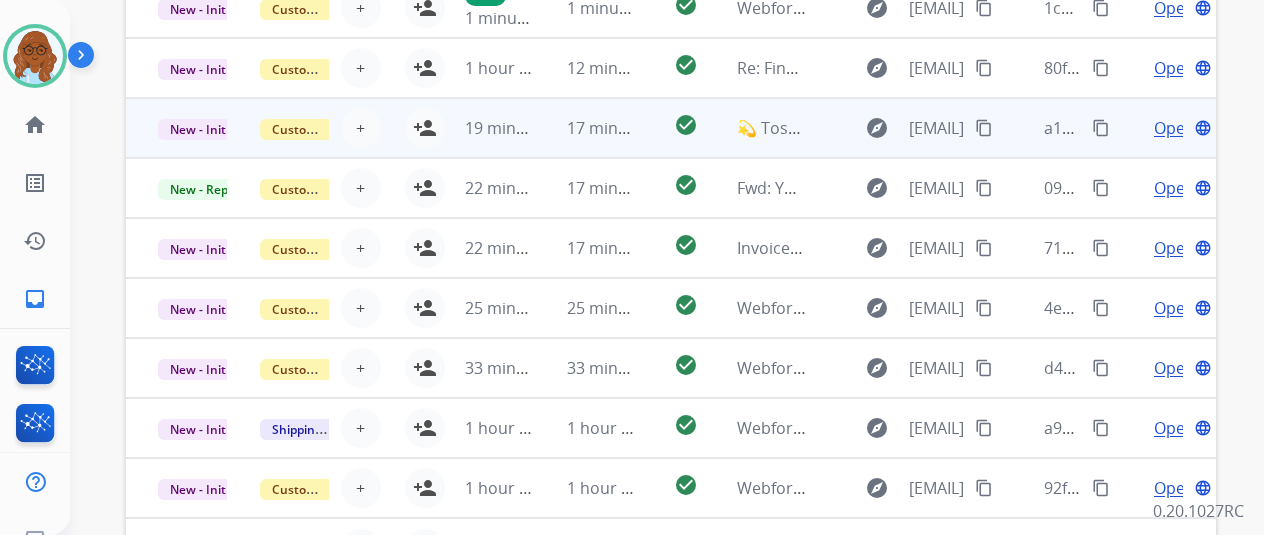 click on "Open language" at bounding box center [1165, 128] 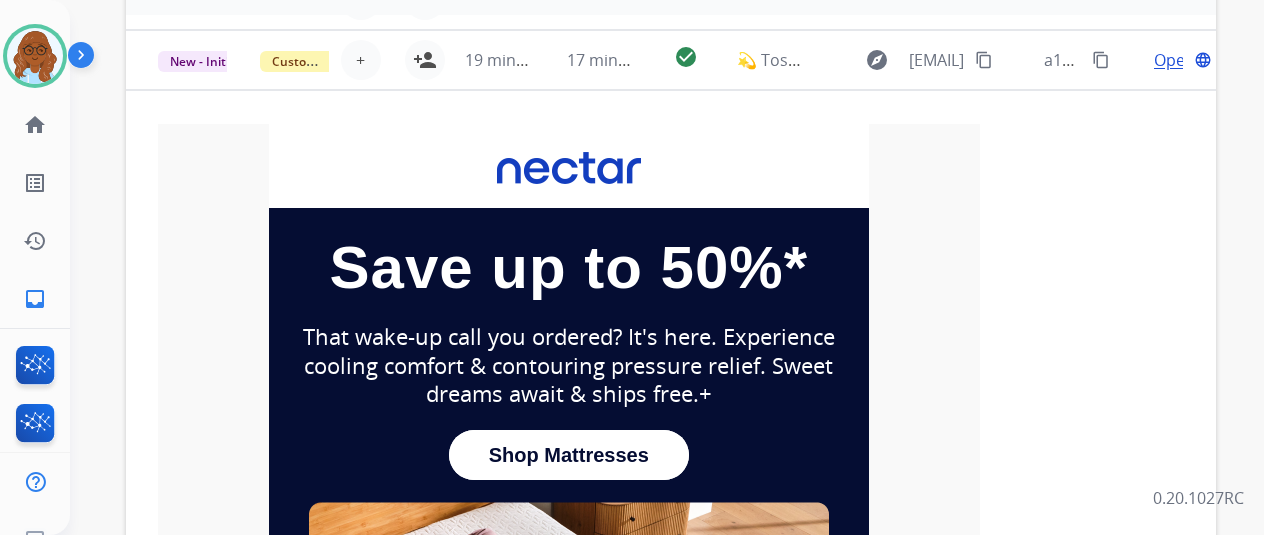 scroll, scrollTop: 0, scrollLeft: 0, axis: both 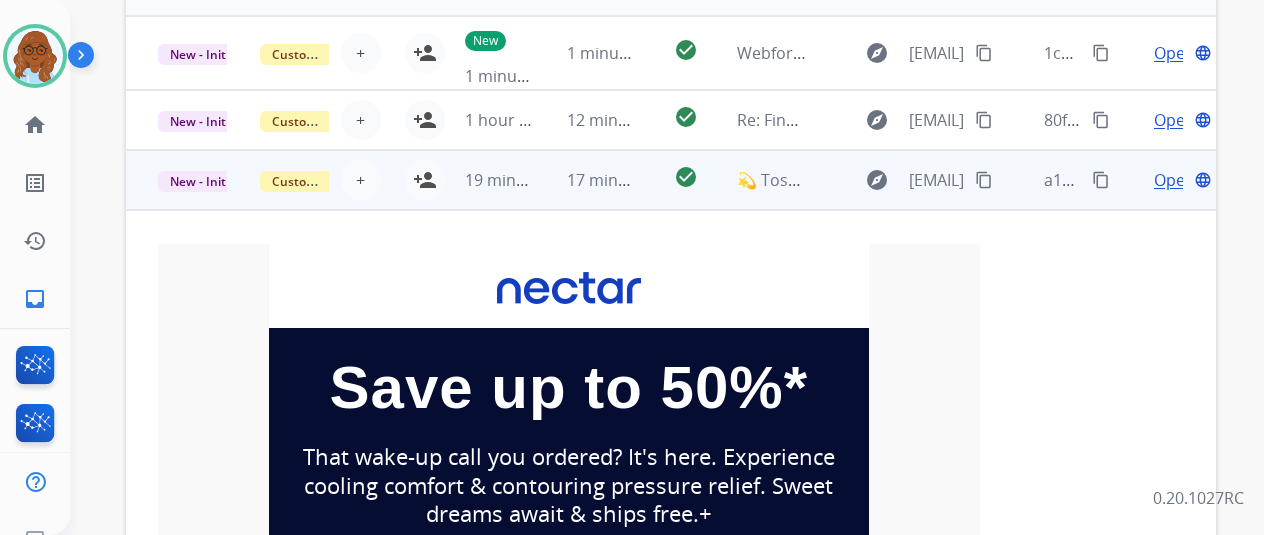 click on "Open" at bounding box center [1174, 180] 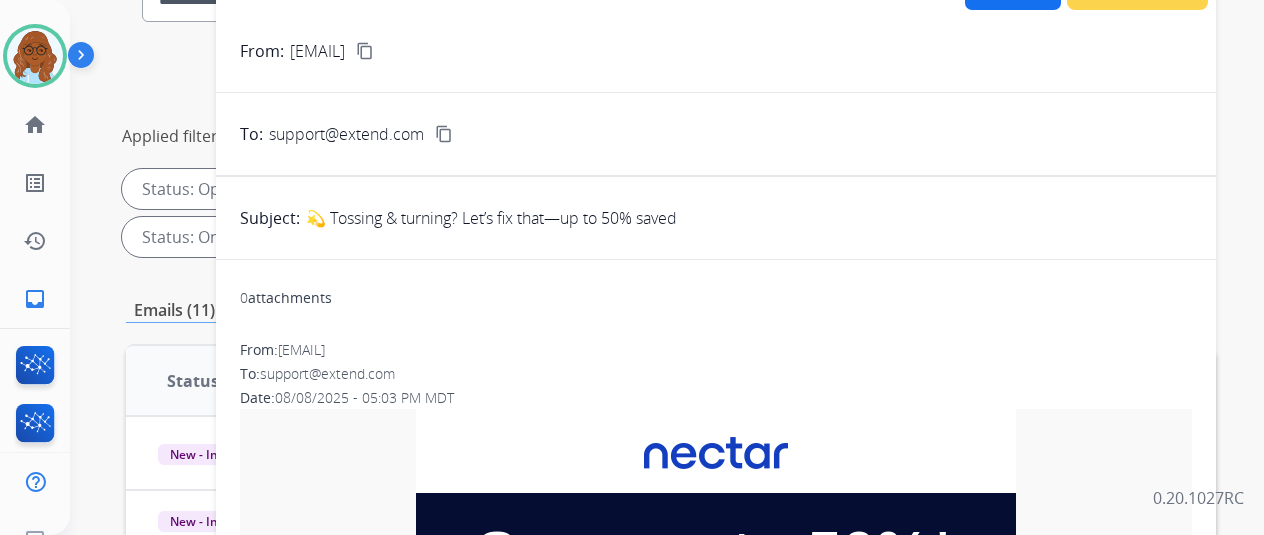 scroll, scrollTop: 0, scrollLeft: 0, axis: both 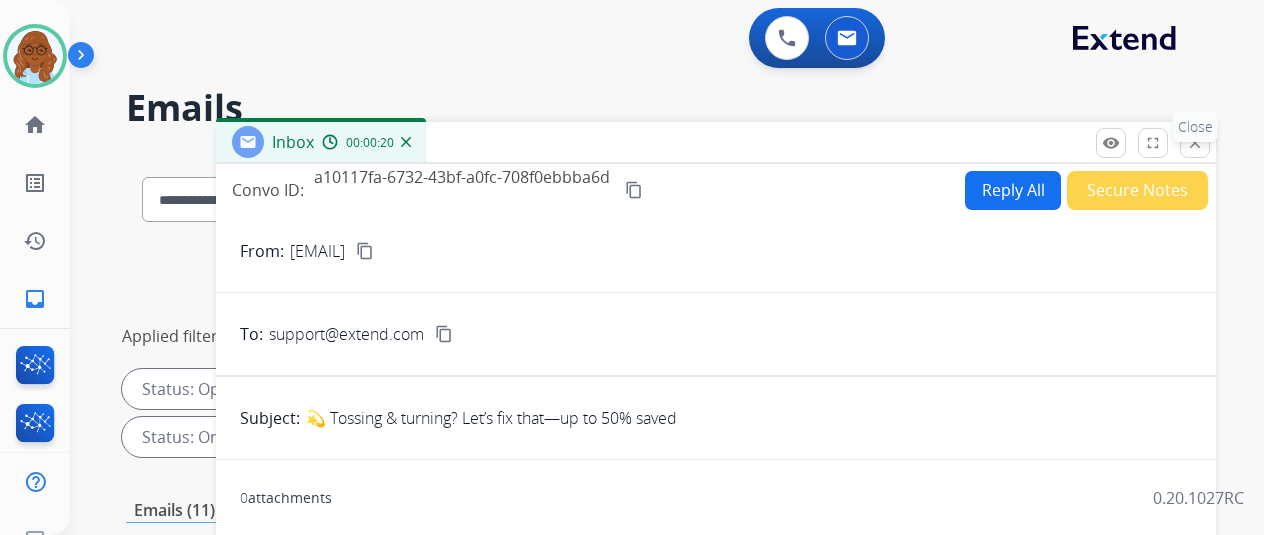 click on "Close" at bounding box center (1195, 127) 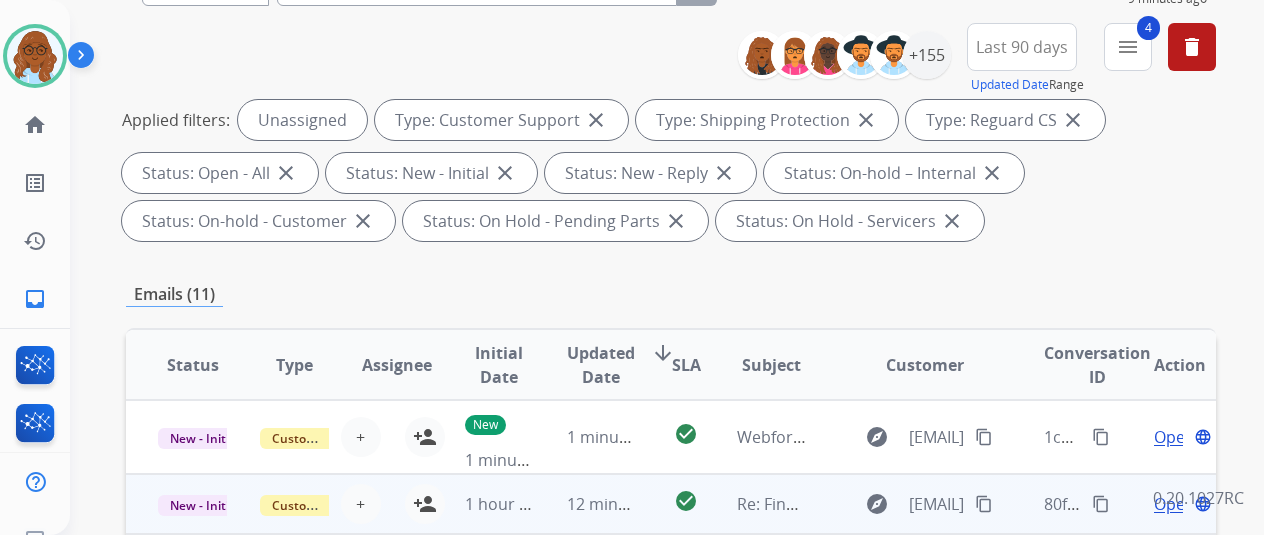 scroll, scrollTop: 400, scrollLeft: 0, axis: vertical 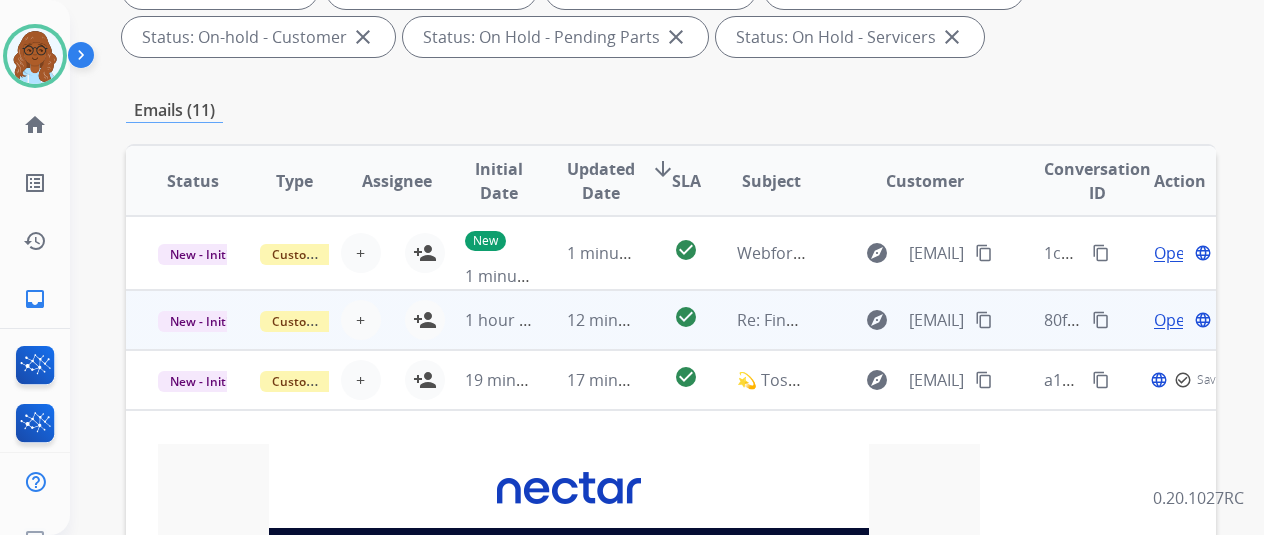 click on "Open language" at bounding box center (1165, 320) 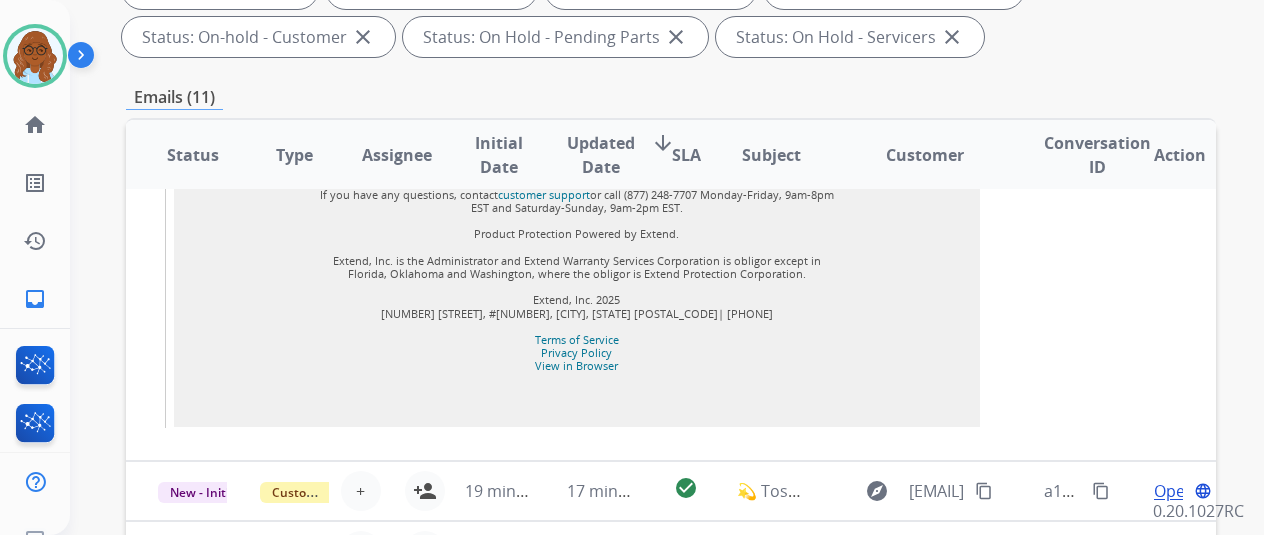 scroll, scrollTop: 2446, scrollLeft: 0, axis: vertical 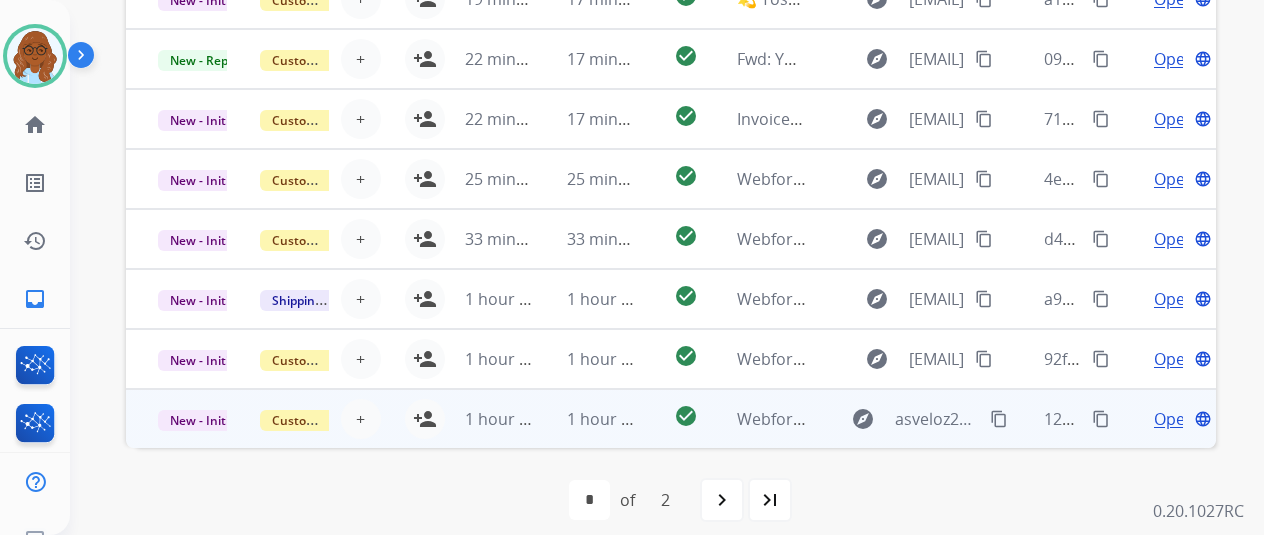 click on "Open language" at bounding box center [1165, 419] 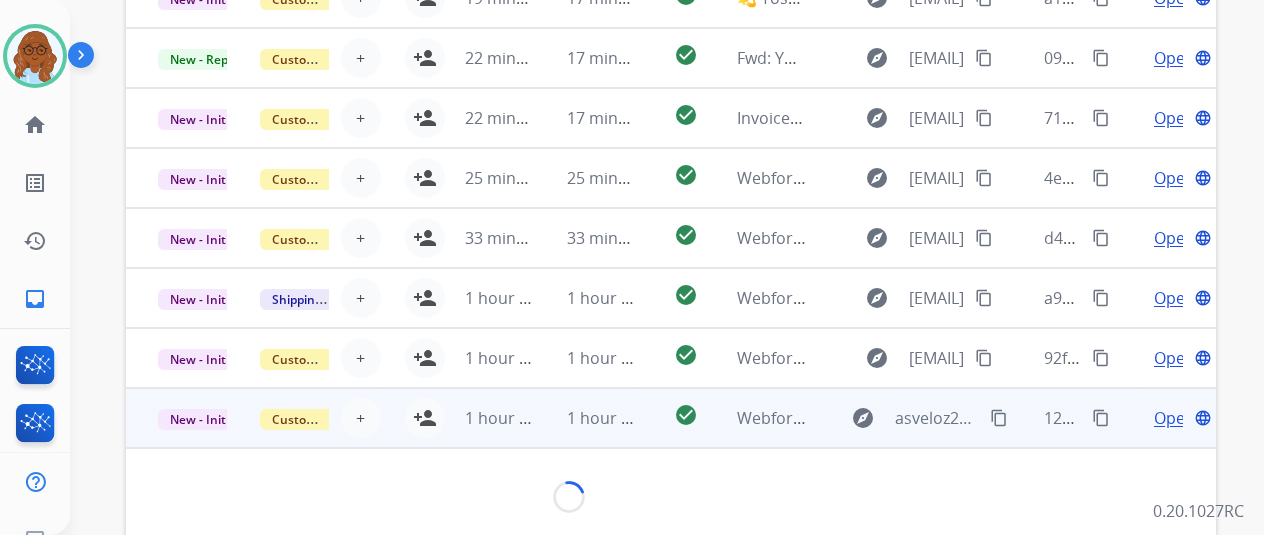 scroll, scrollTop: 187, scrollLeft: 0, axis: vertical 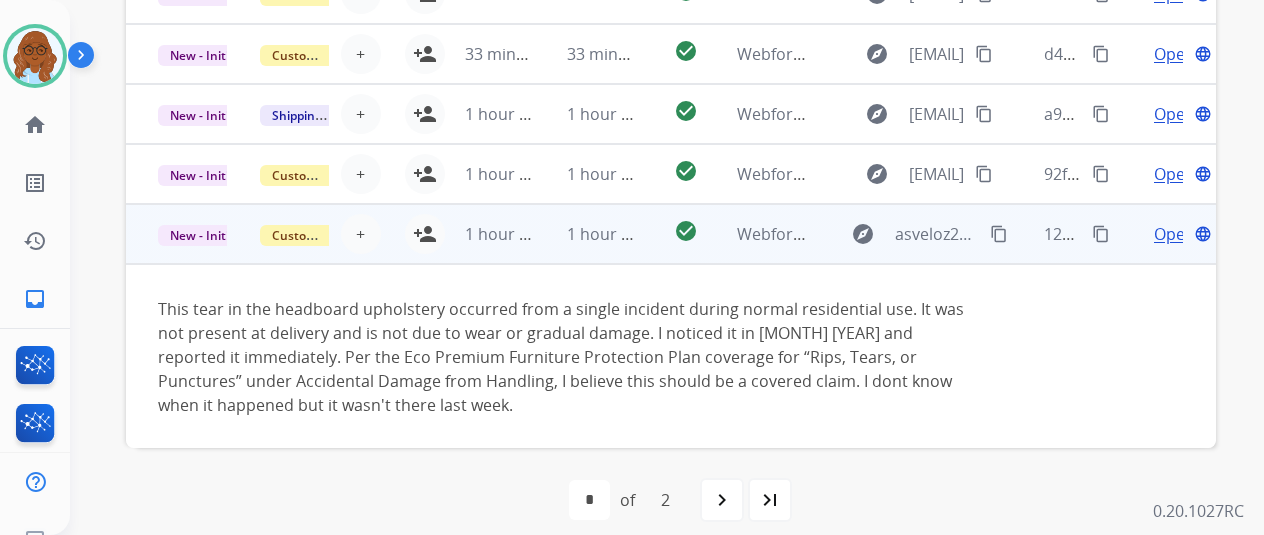 click on "content_copy" at bounding box center [999, 234] 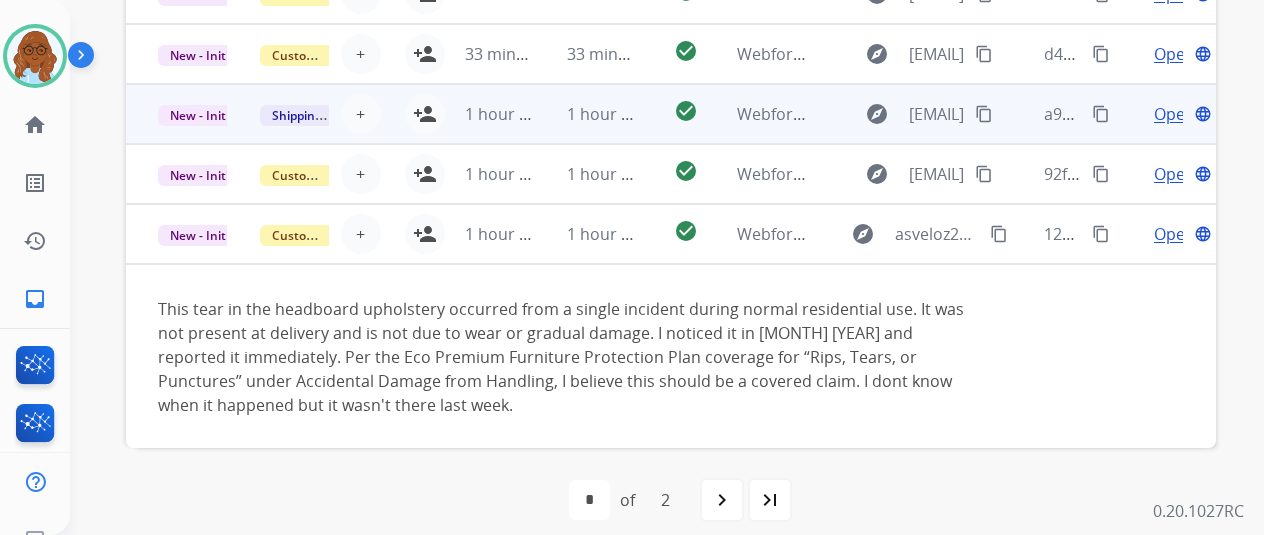 drag, startPoint x: 437, startPoint y: 236, endPoint x: 508, endPoint y: 271, distance: 79.15807 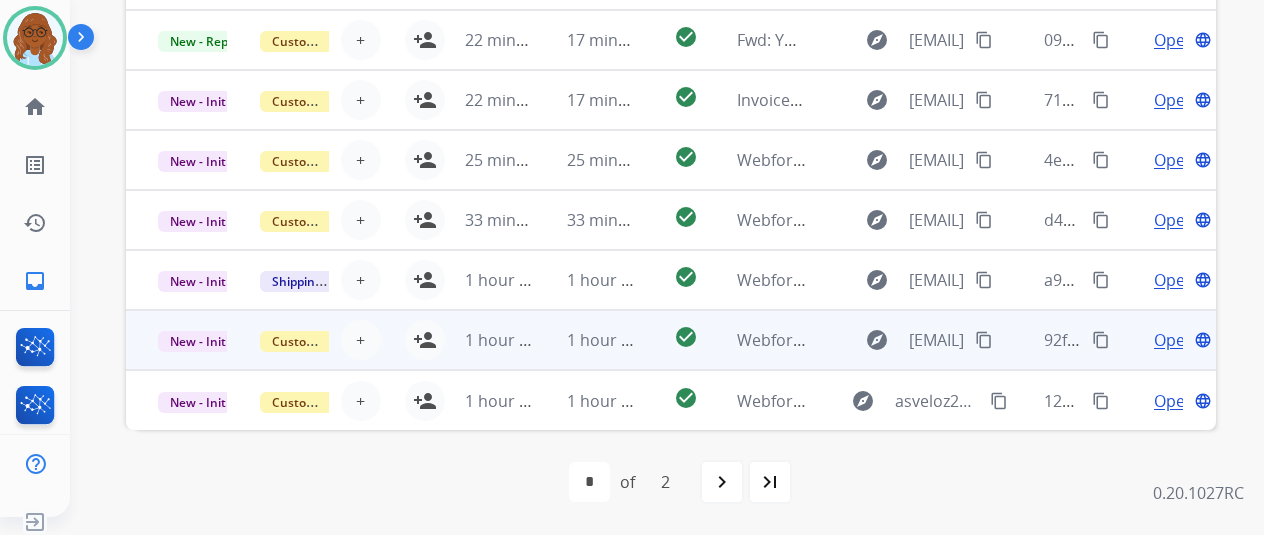 scroll, scrollTop: 24, scrollLeft: 0, axis: vertical 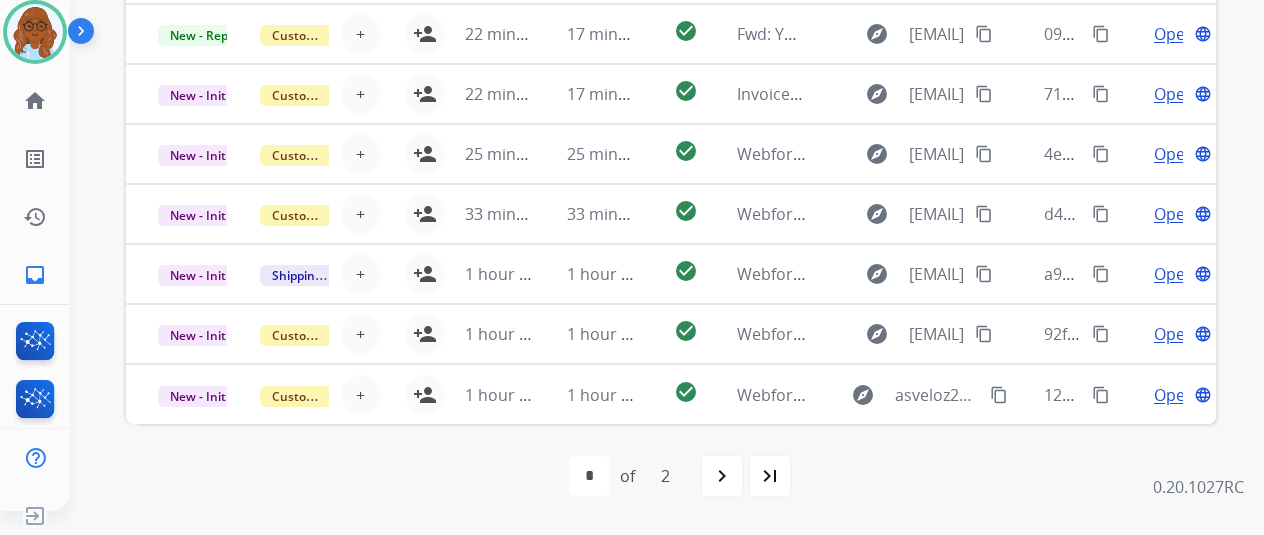 click on "Open language" at bounding box center (1165, 394) 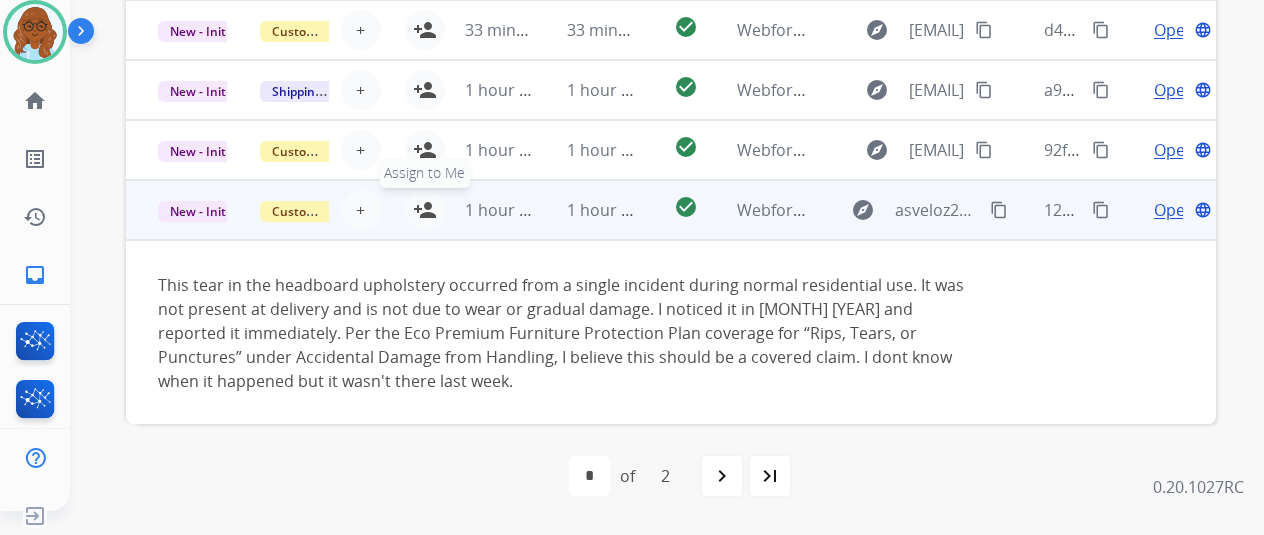 click on "person_add" at bounding box center (425, 210) 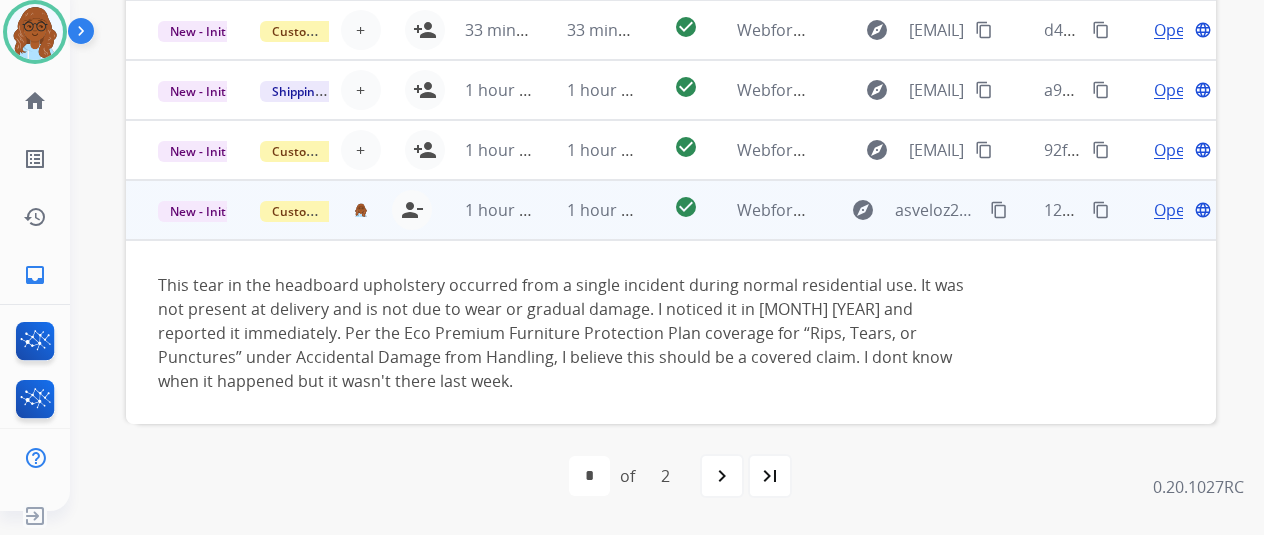 drag, startPoint x: 428, startPoint y: 379, endPoint x: 379, endPoint y: 371, distance: 49.648766 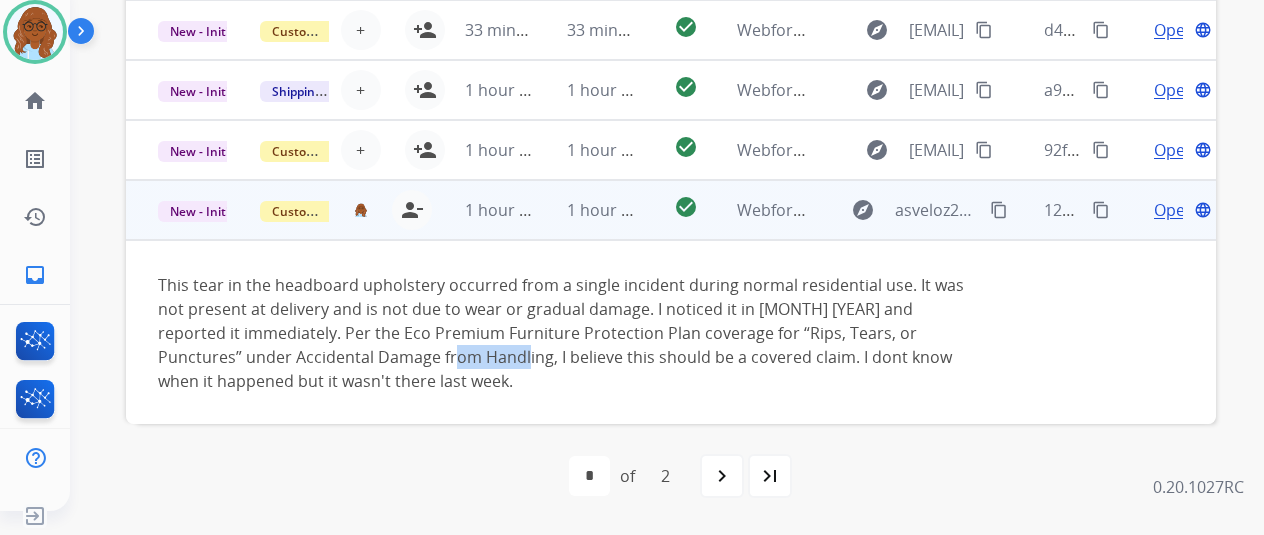 click on "This tear in the headboard upholstery occurred from a single incident during normal residential use. It was not present at delivery and is not due to wear or gradual damage. I noticed it in [MONTH] [YEAR] and reported it immediately.
Per the Eco Premium Furniture Protection Plan coverage for “Rips, Tears, or Punctures” under Accidental Damage from Handling, I believe this should be a covered claim. I dont know when it happened but it wasn't there last week." at bounding box center (569, 333) 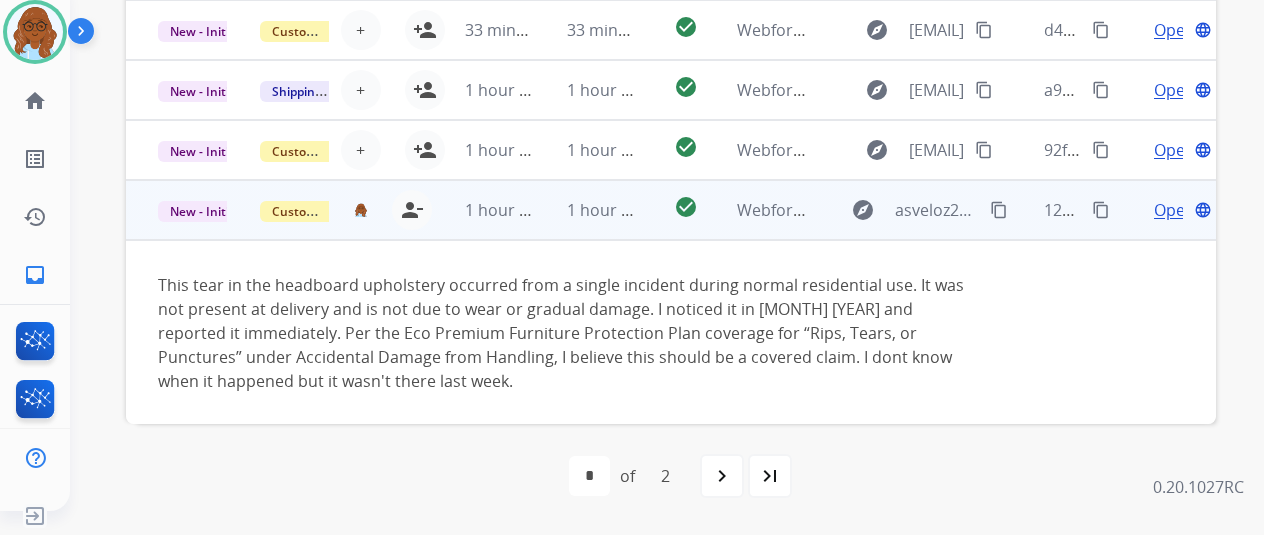 click on "Open" at bounding box center [1174, 210] 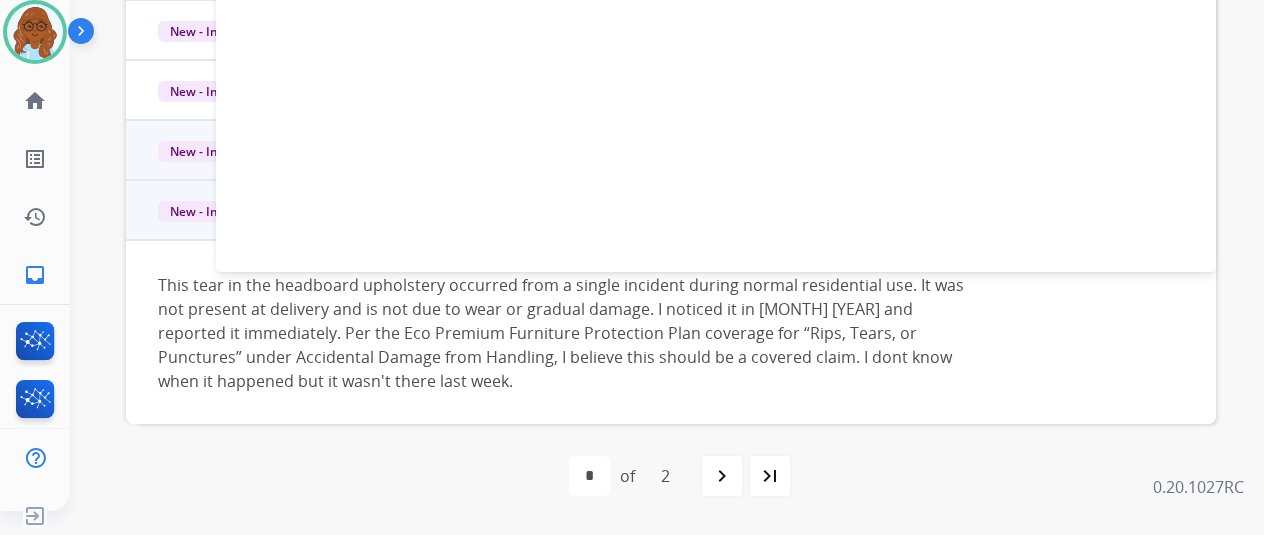 scroll, scrollTop: 0, scrollLeft: 0, axis: both 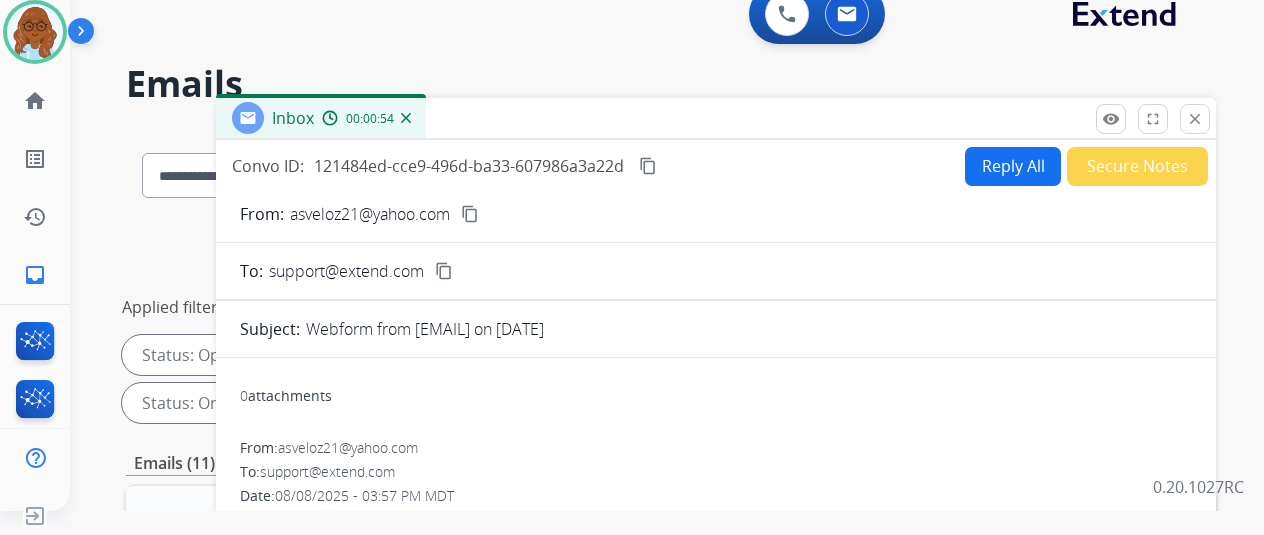 click on "Reply All" at bounding box center [1013, 166] 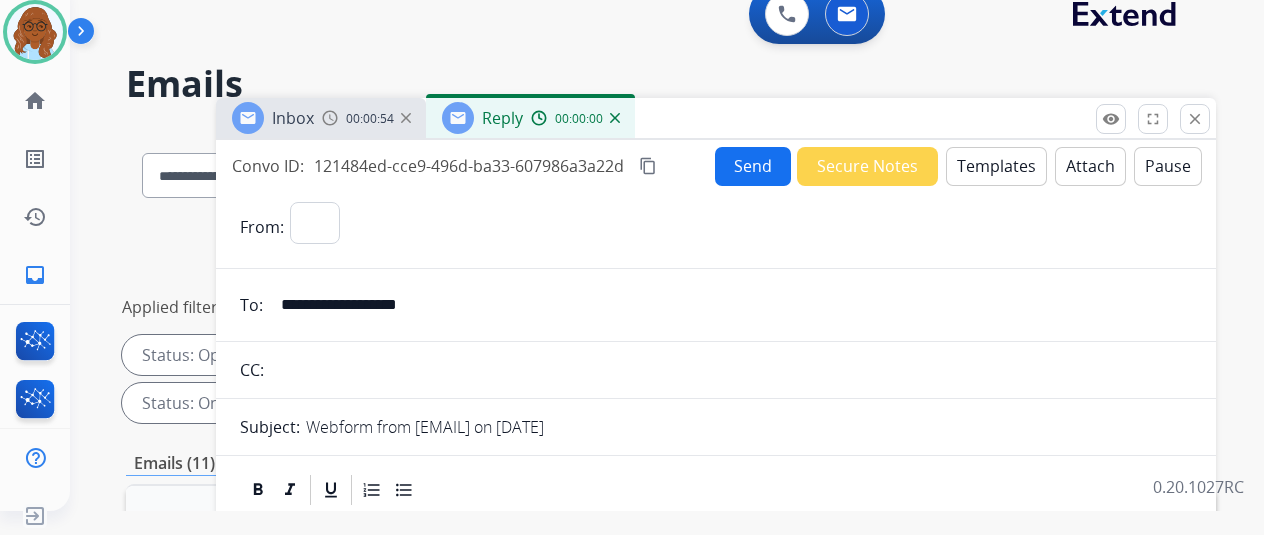 select on "**********" 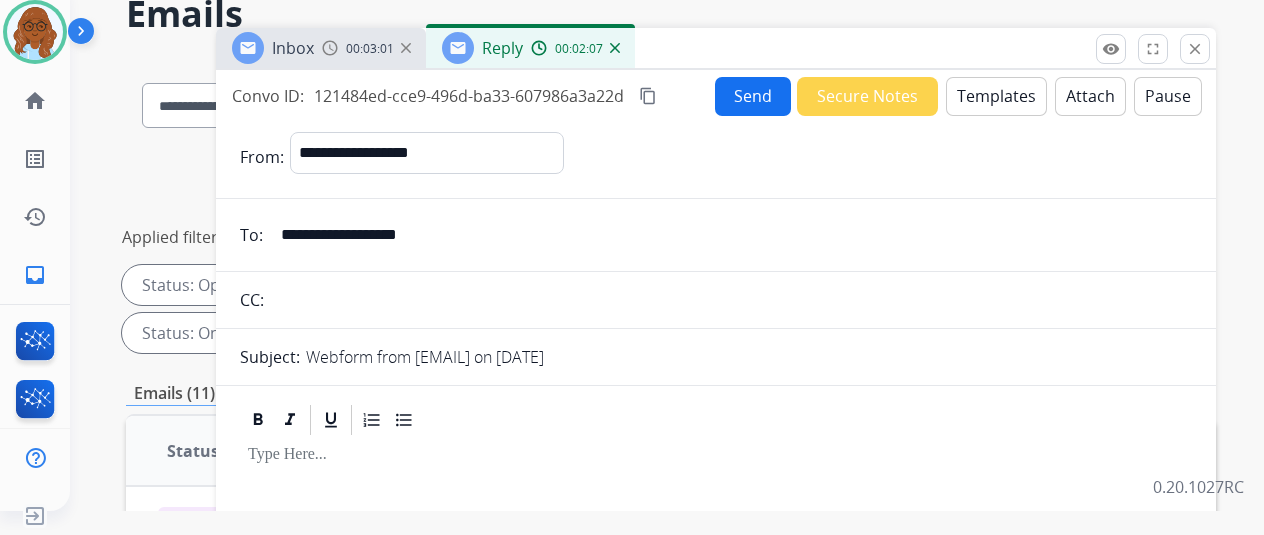 scroll, scrollTop: 0, scrollLeft: 0, axis: both 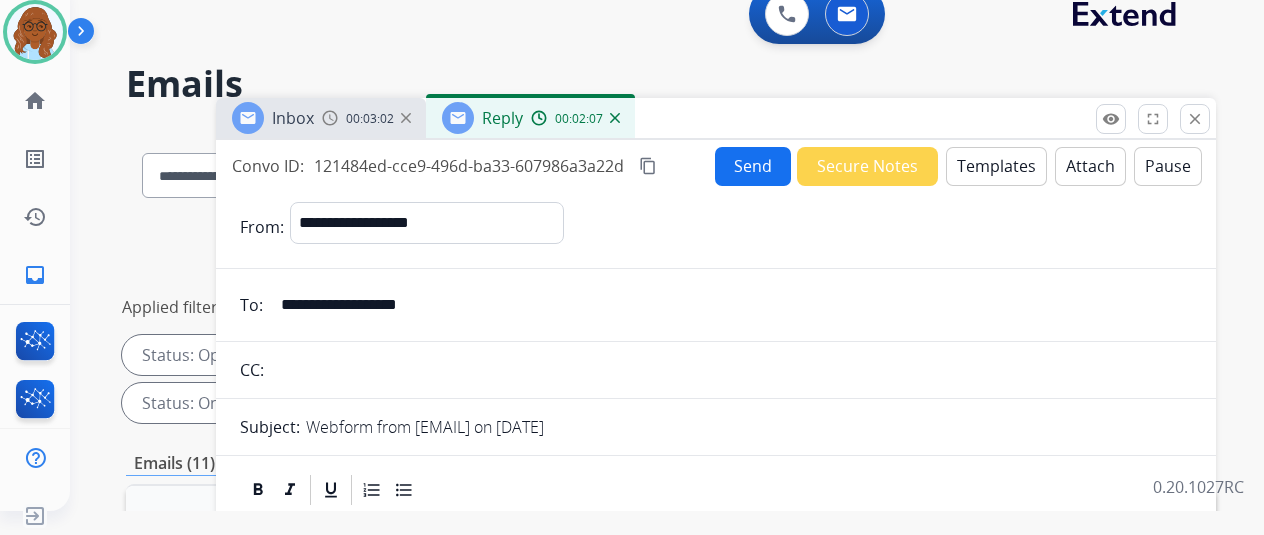 click on "Templates" at bounding box center [996, 166] 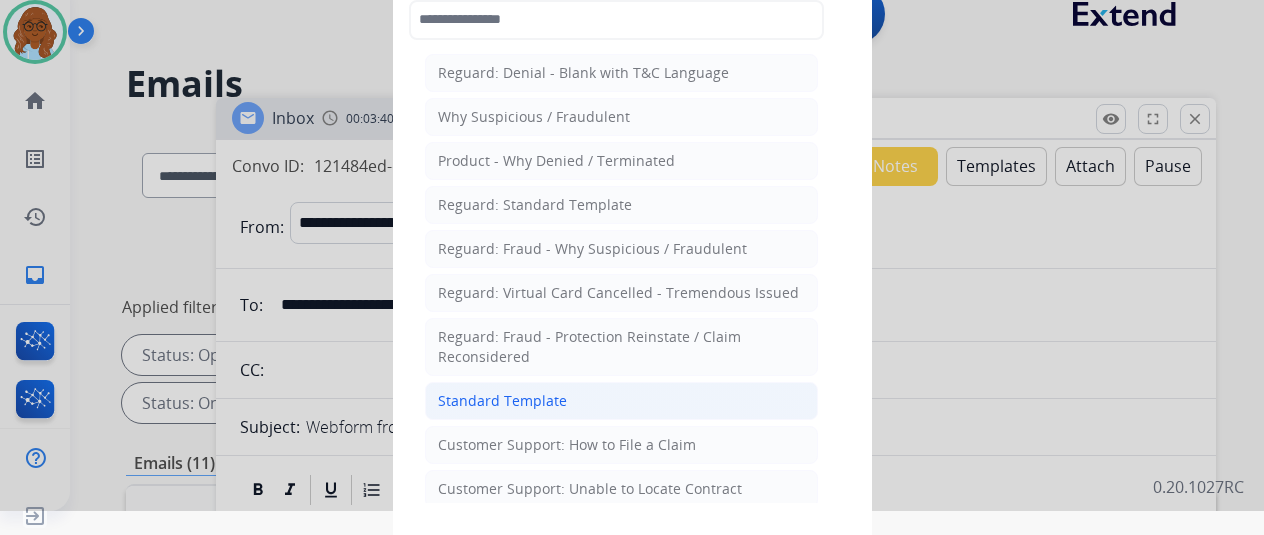 click on "Standard Template" 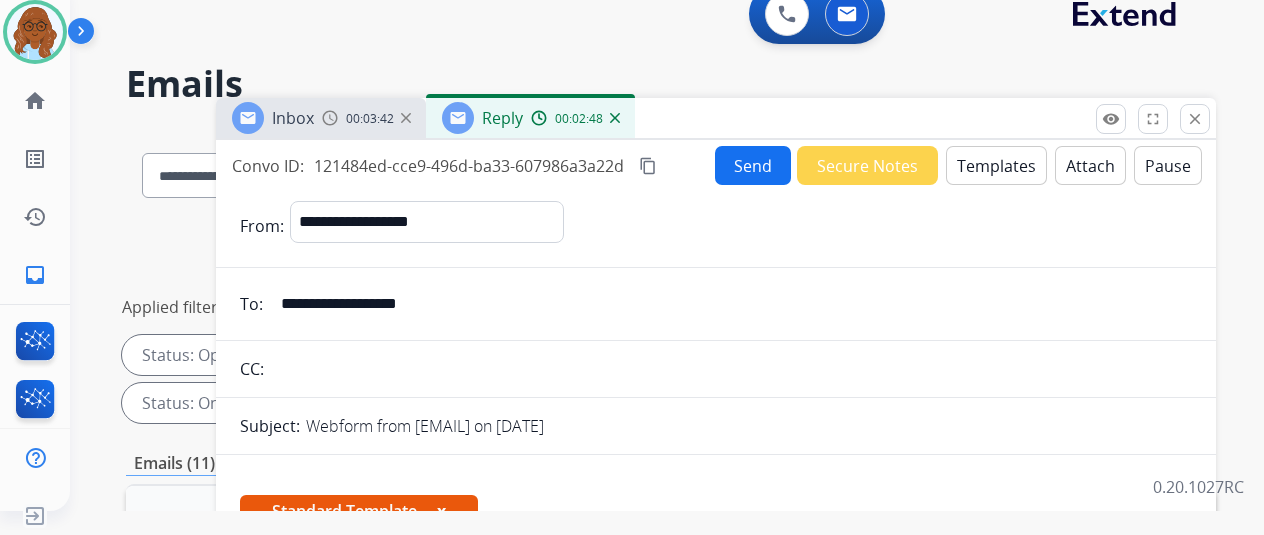 click on "Templates" at bounding box center (996, 165) 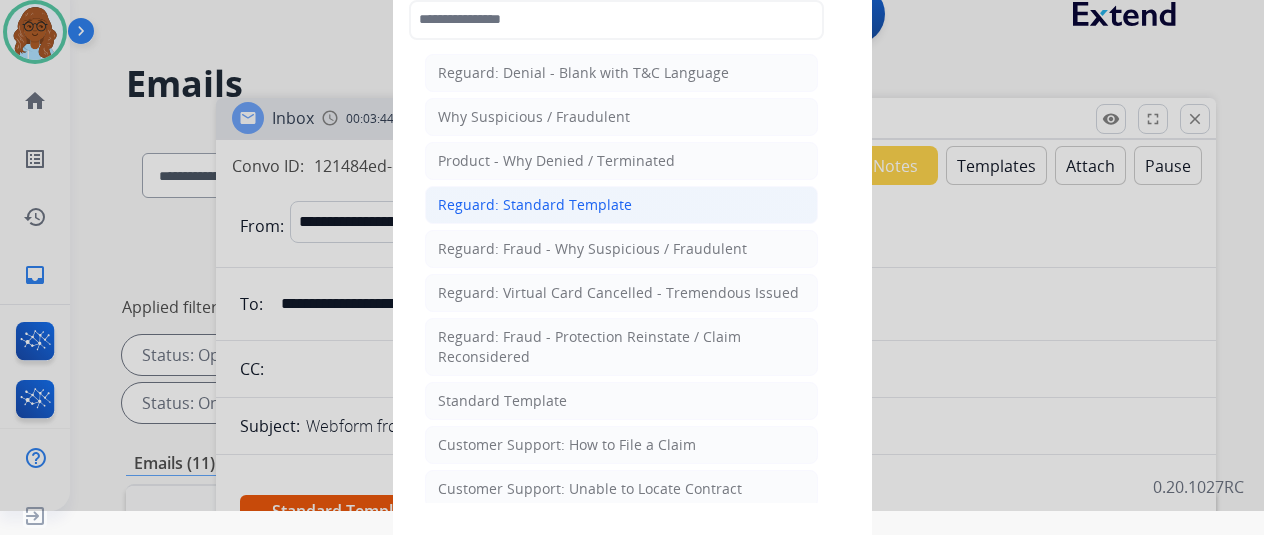 click on "Reguard: Standard Template" 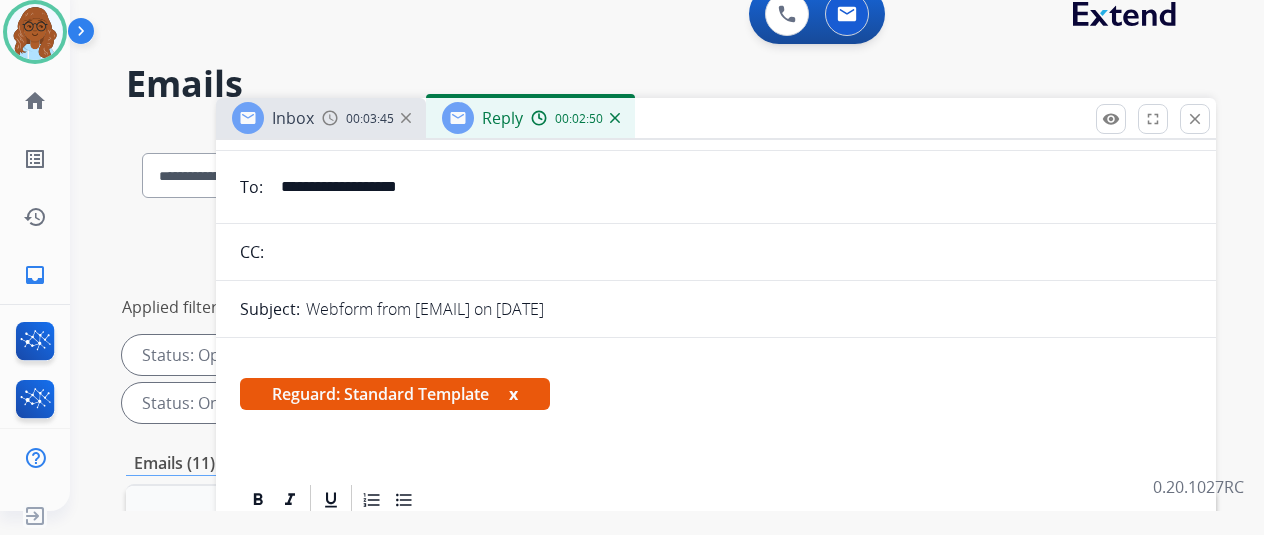 scroll, scrollTop: 216, scrollLeft: 0, axis: vertical 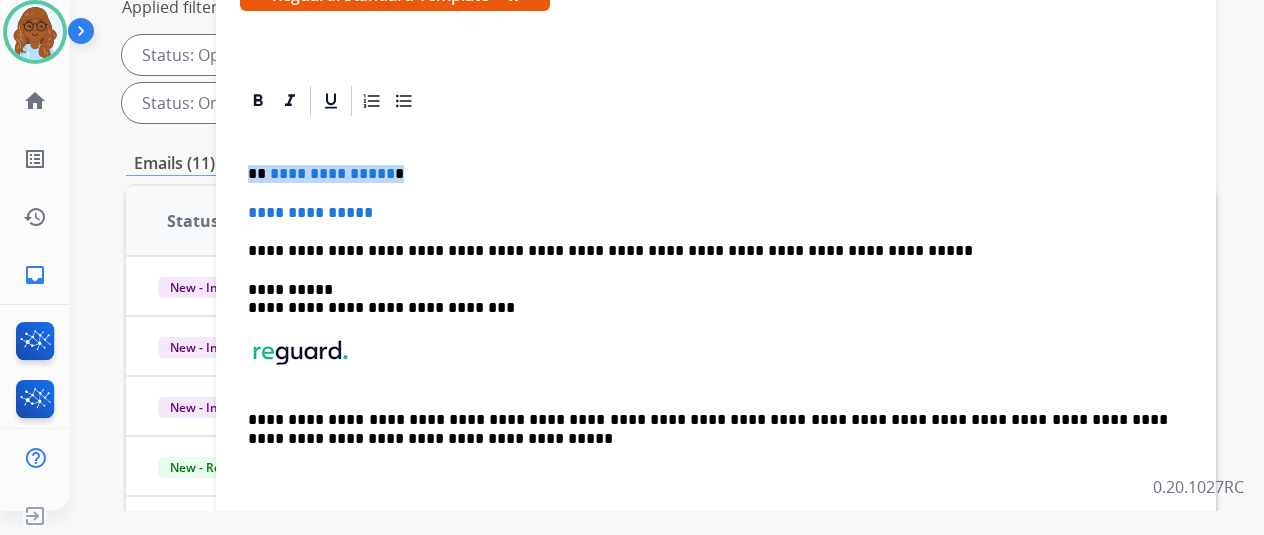 drag, startPoint x: 428, startPoint y: 163, endPoint x: 260, endPoint y: 170, distance: 168.14577 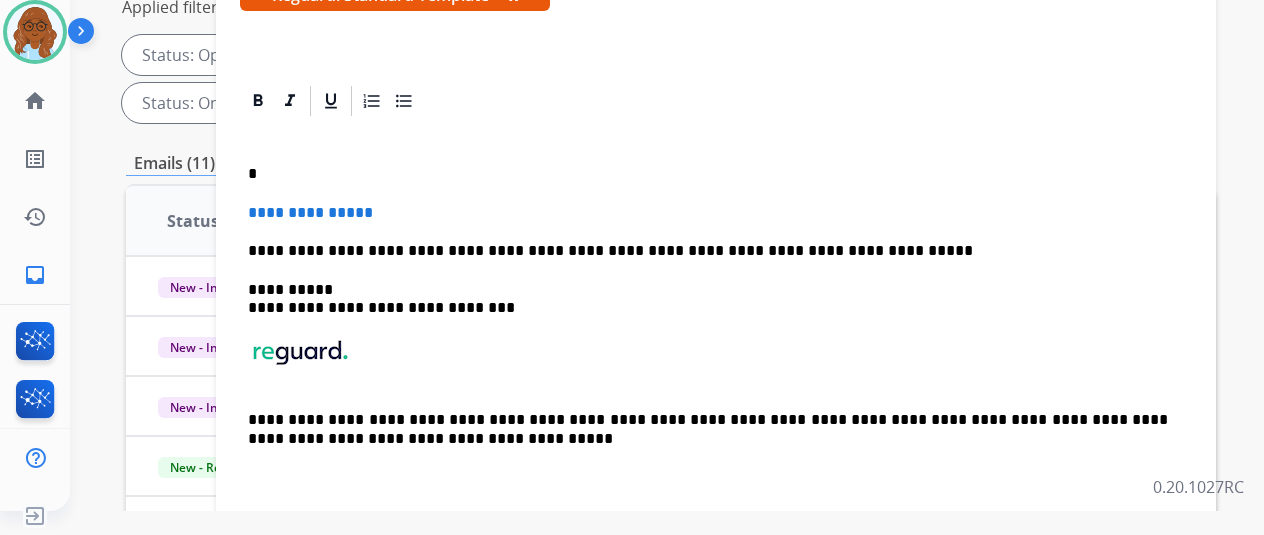 scroll, scrollTop: 0, scrollLeft: 0, axis: both 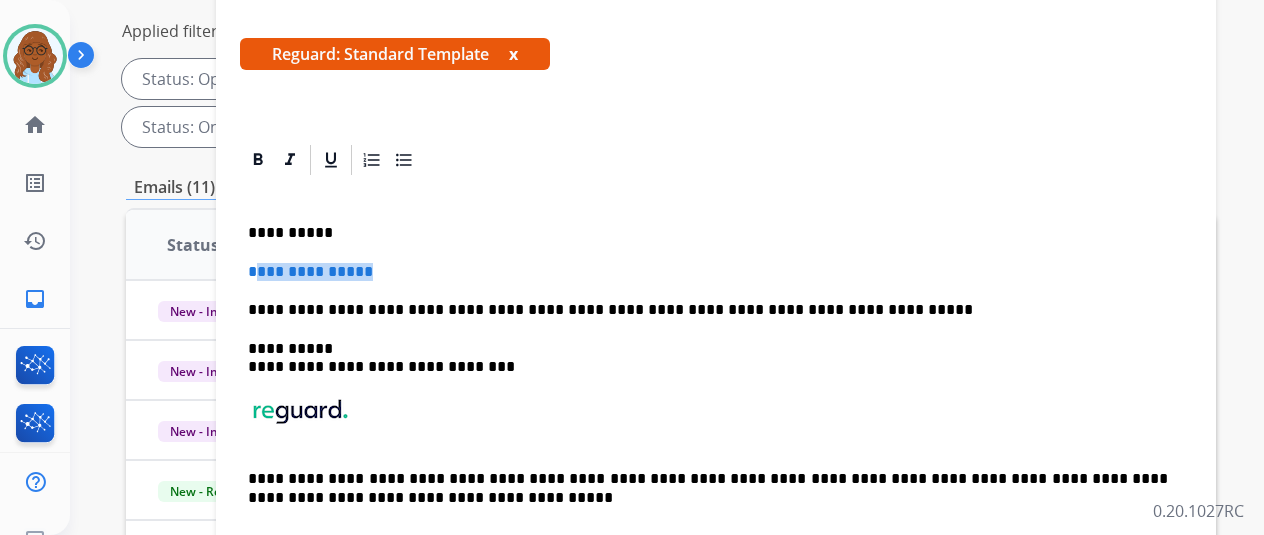 drag, startPoint x: 342, startPoint y: 271, endPoint x: 267, endPoint y: 272, distance: 75.00667 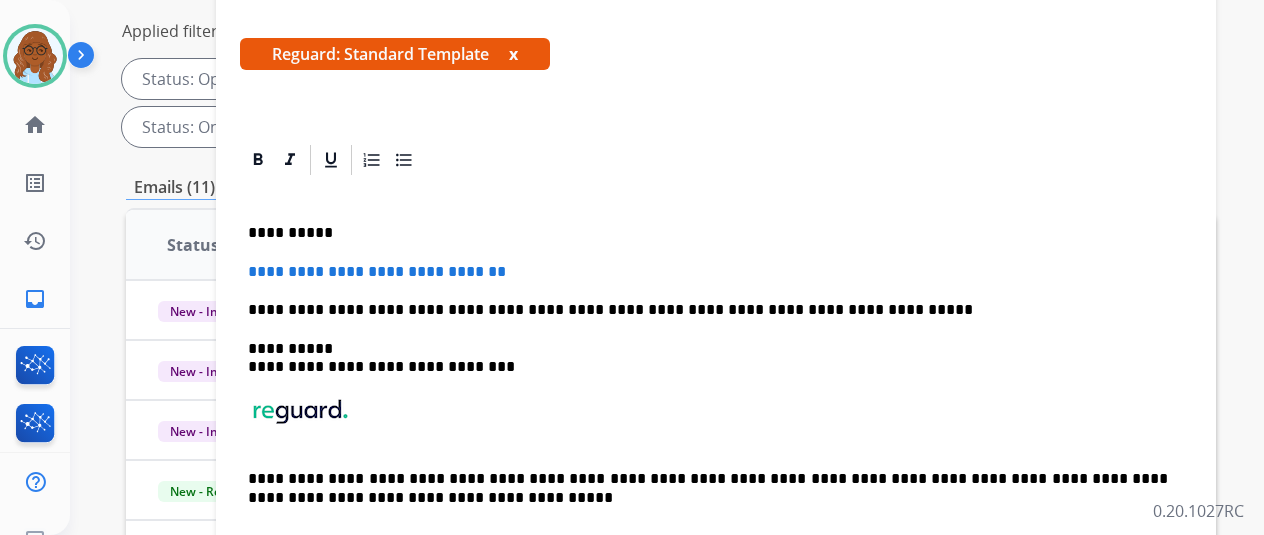 click on "**********" at bounding box center (708, 233) 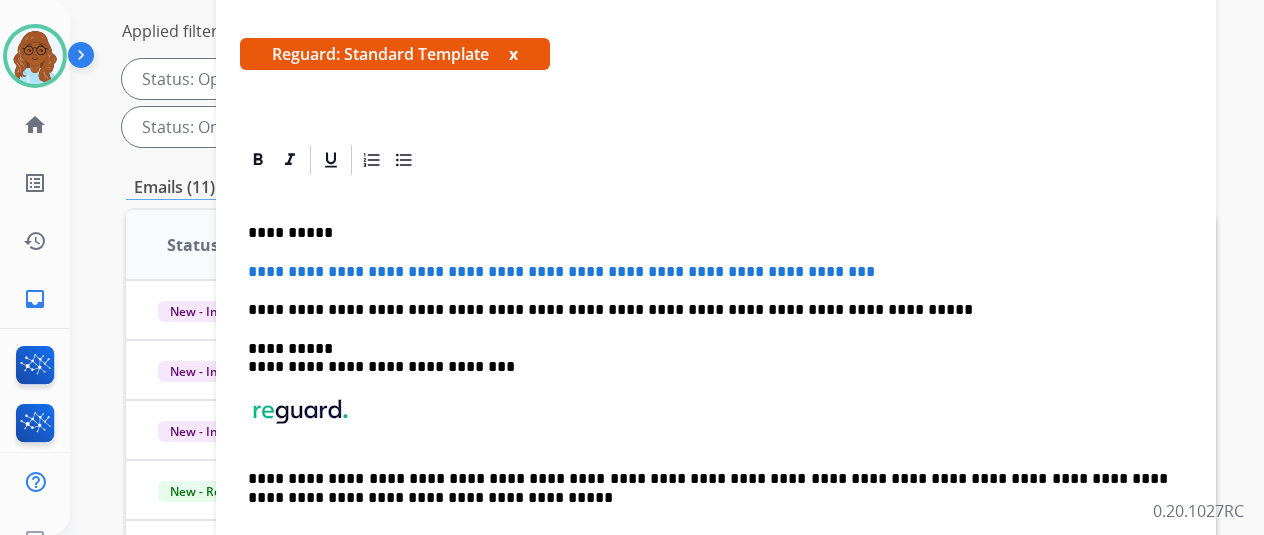 click on "**********" at bounding box center [561, 271] 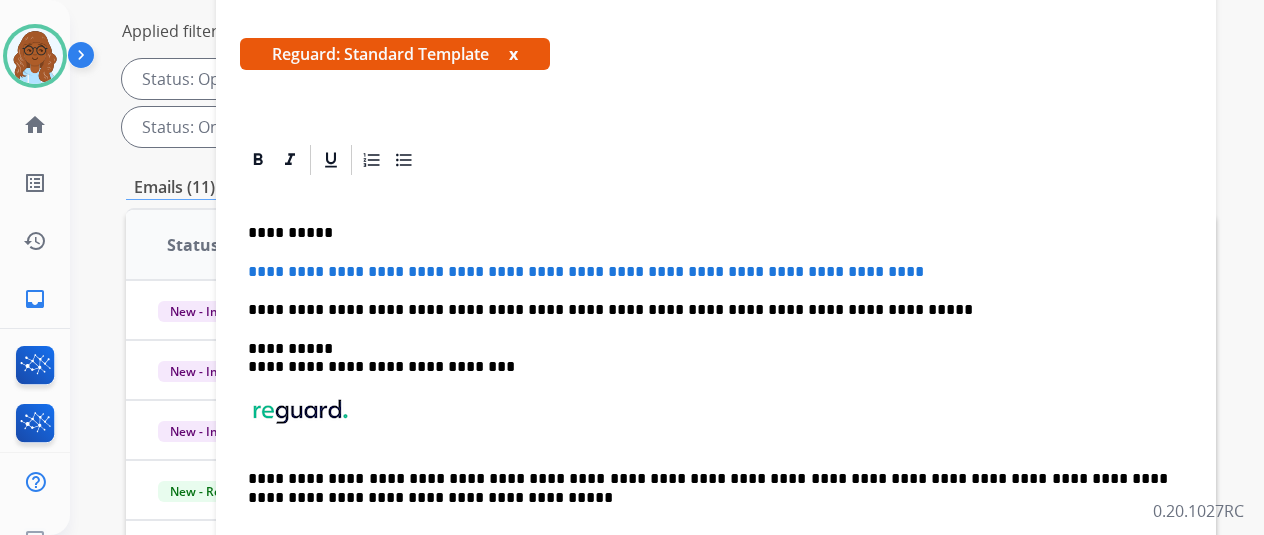 click on "**********" at bounding box center (716, 272) 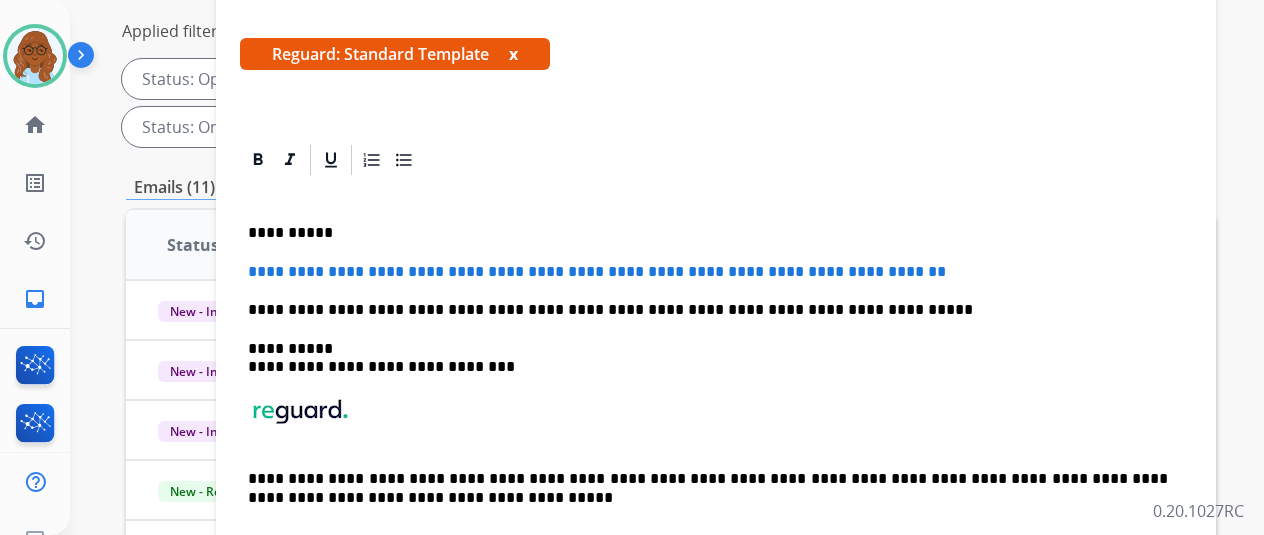 click on "**********" at bounding box center [716, 272] 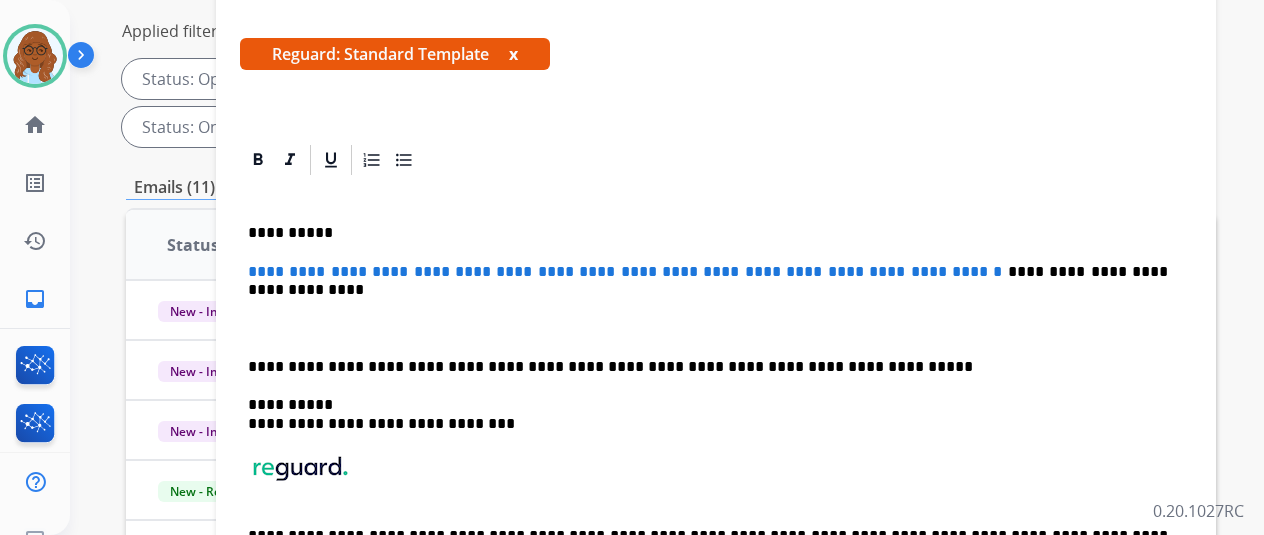 click on "**********" at bounding box center [716, 403] 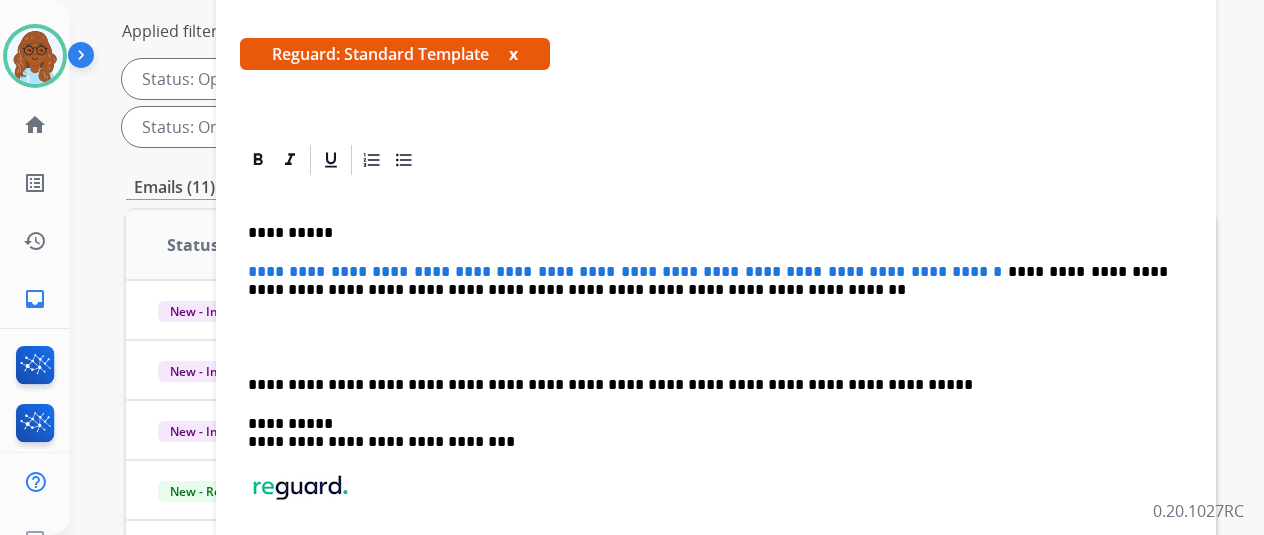 click on "**********" at bounding box center (716, 412) 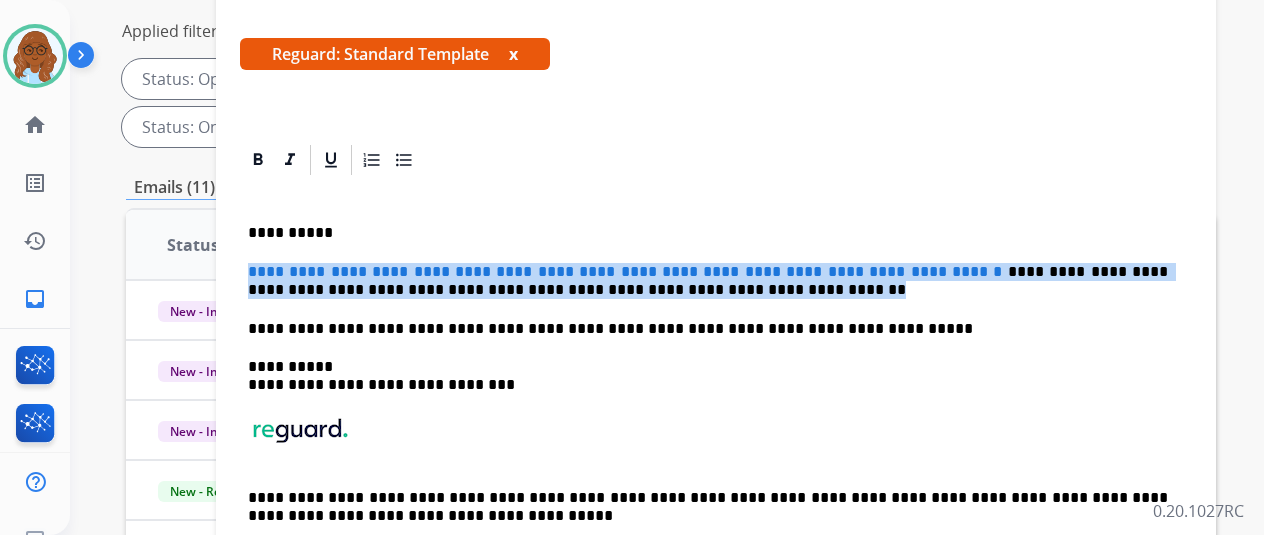 drag, startPoint x: 748, startPoint y: 289, endPoint x: 260, endPoint y: 249, distance: 489.6366 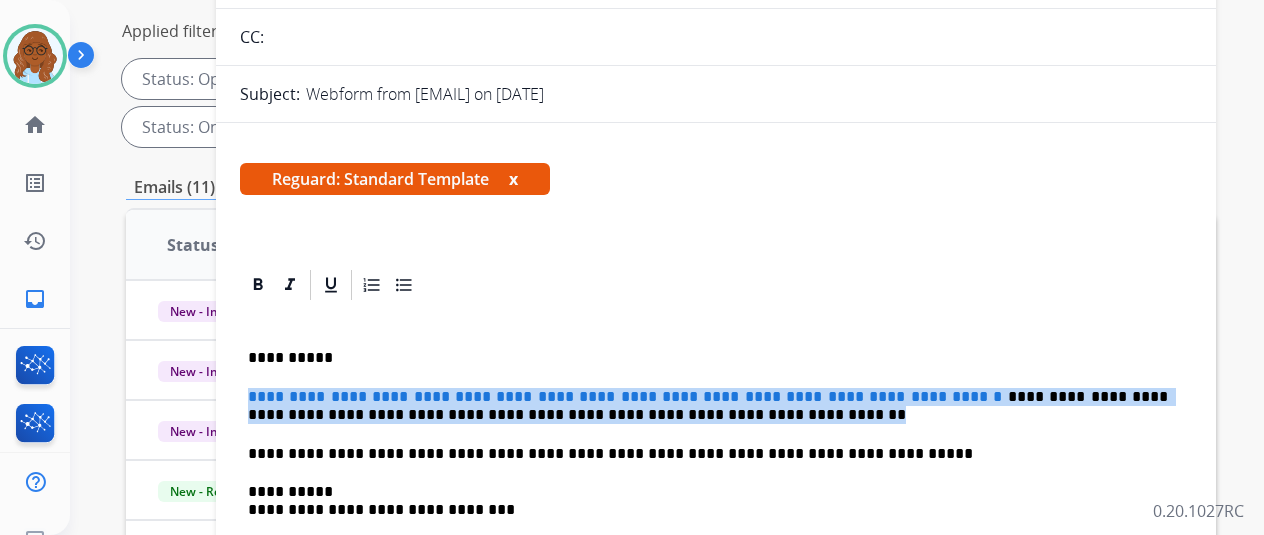scroll, scrollTop: 0, scrollLeft: 0, axis: both 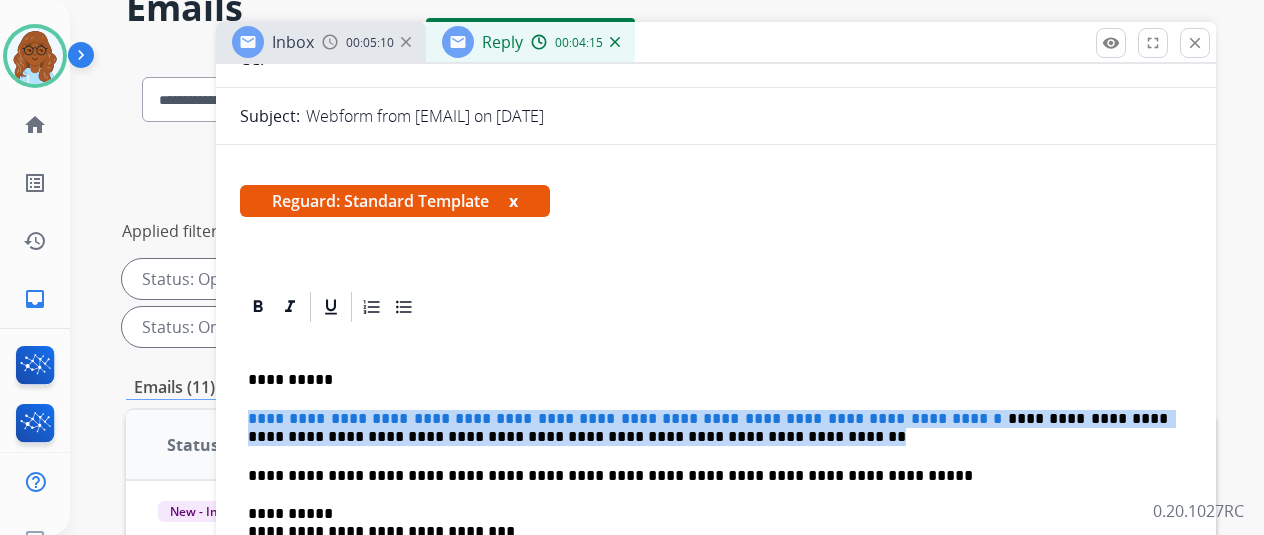 click on "**********" at bounding box center [708, 428] 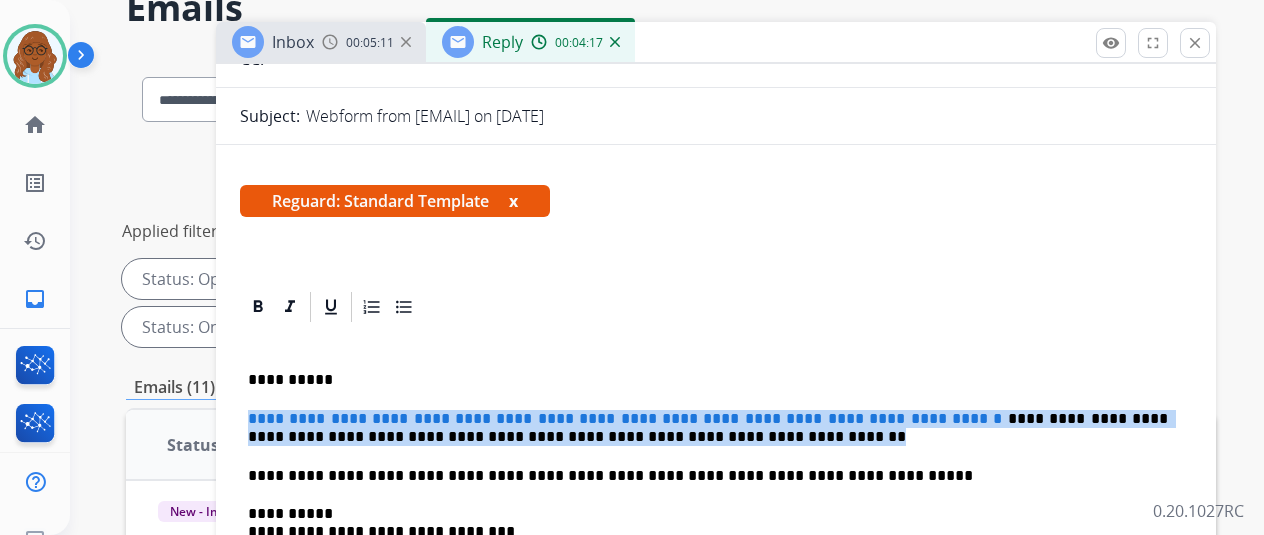drag, startPoint x: 726, startPoint y: 434, endPoint x: 249, endPoint y: 416, distance: 477.3395 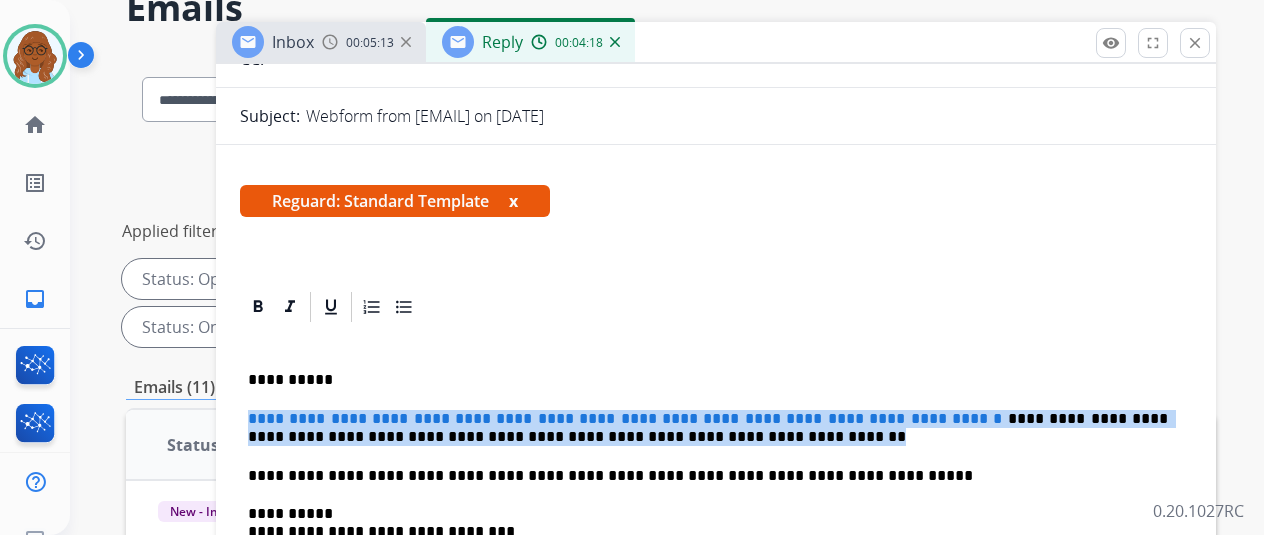 copy on "**********" 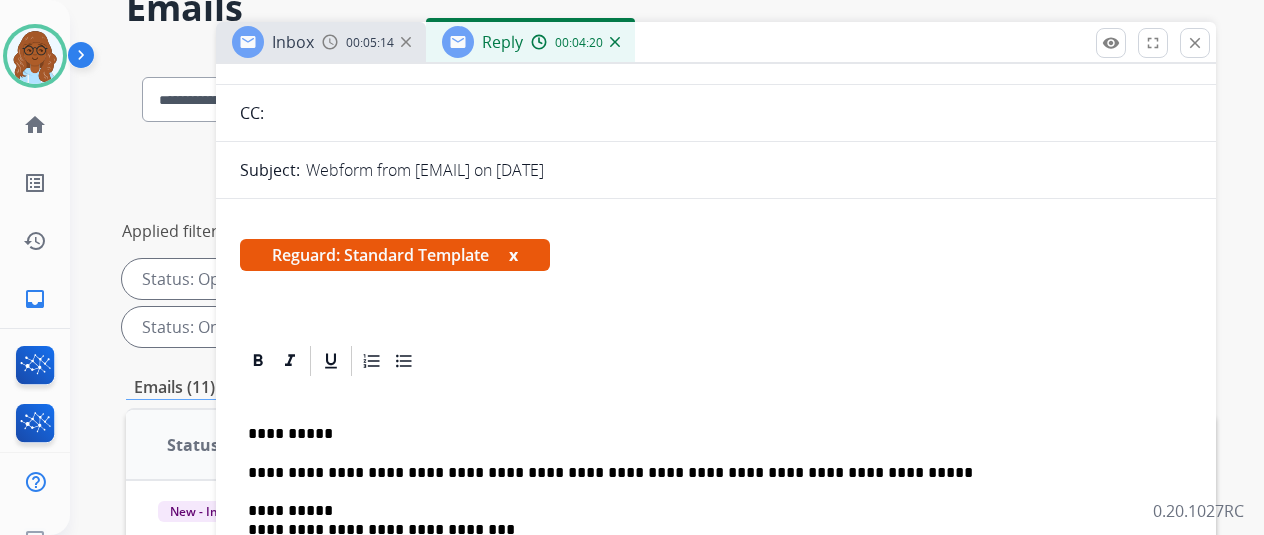 scroll, scrollTop: 178, scrollLeft: 0, axis: vertical 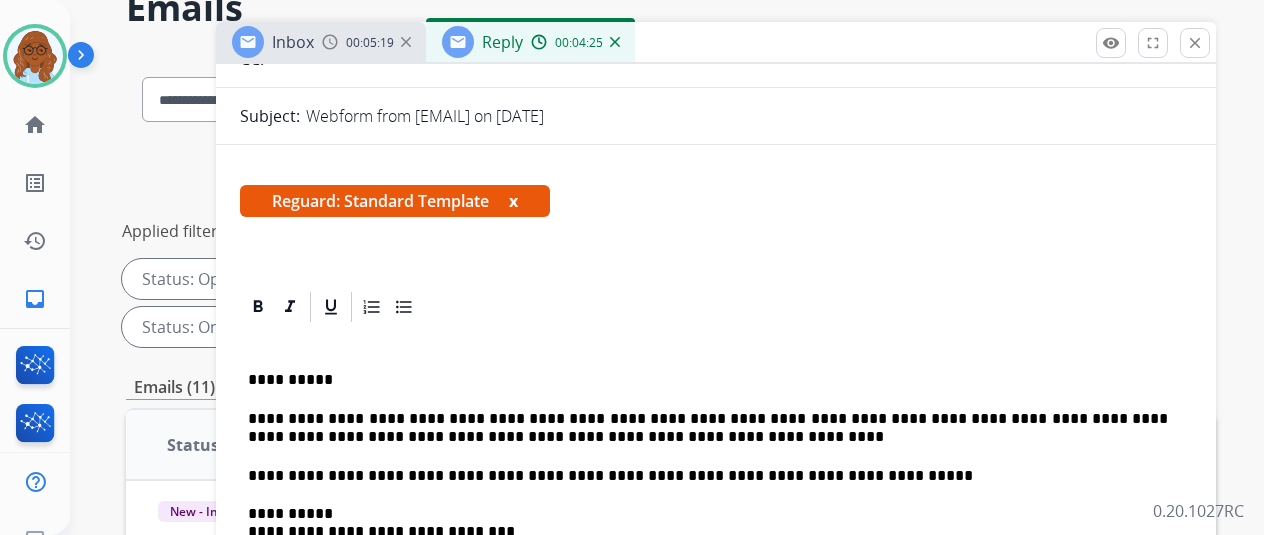 click on "**********" at bounding box center (708, 428) 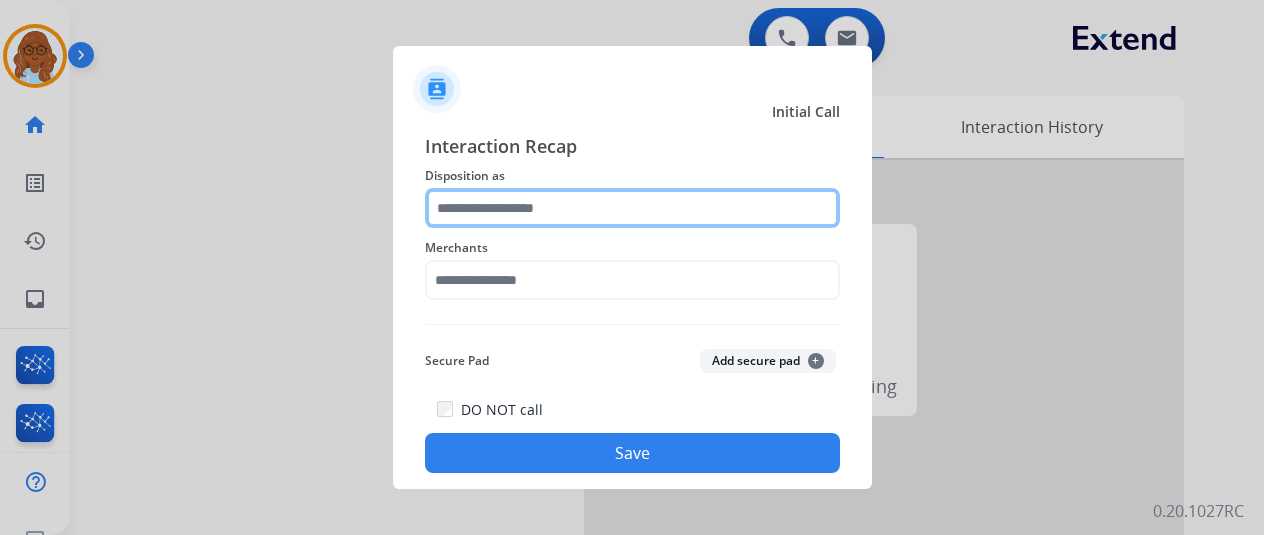 drag, startPoint x: 754, startPoint y: 199, endPoint x: 860, endPoint y: 257, distance: 120.83046 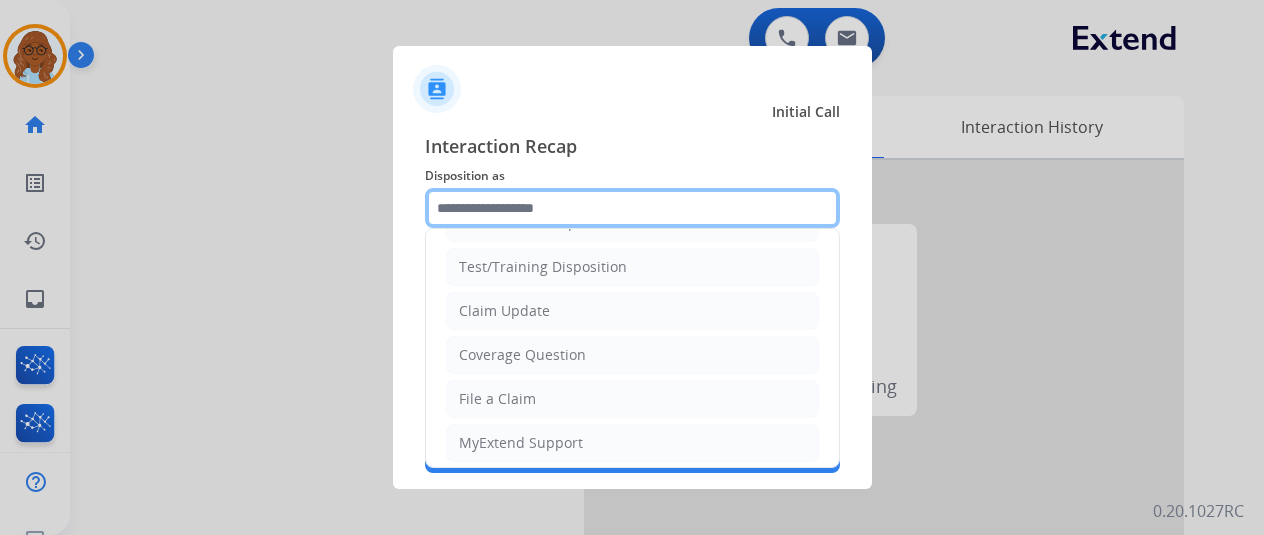 scroll, scrollTop: 200, scrollLeft: 0, axis: vertical 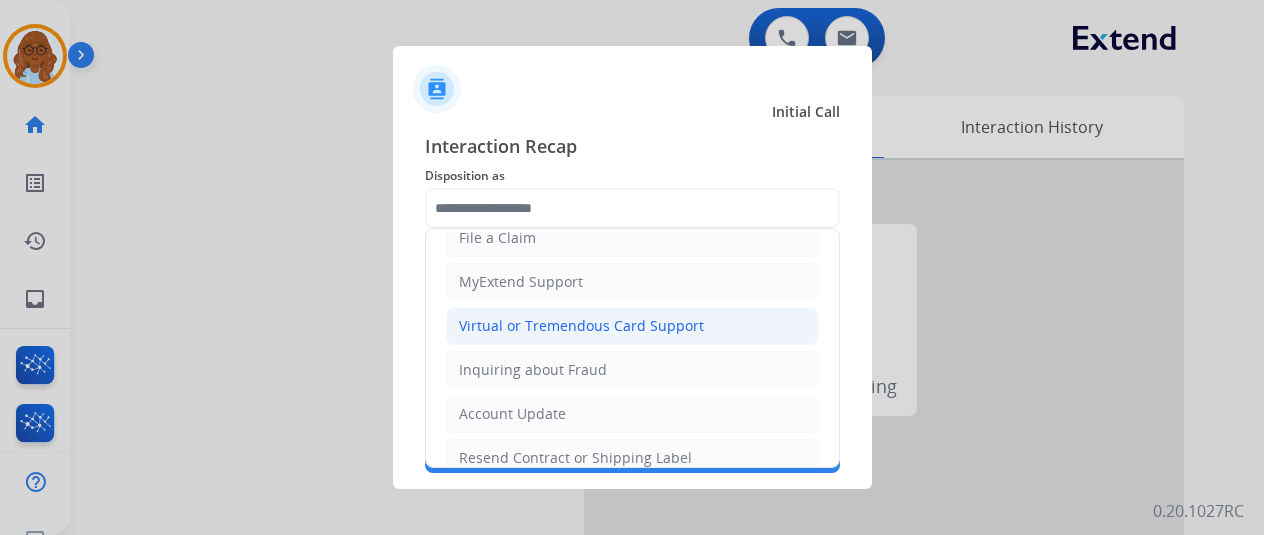 click on "Virtual or Tremendous Card Support" 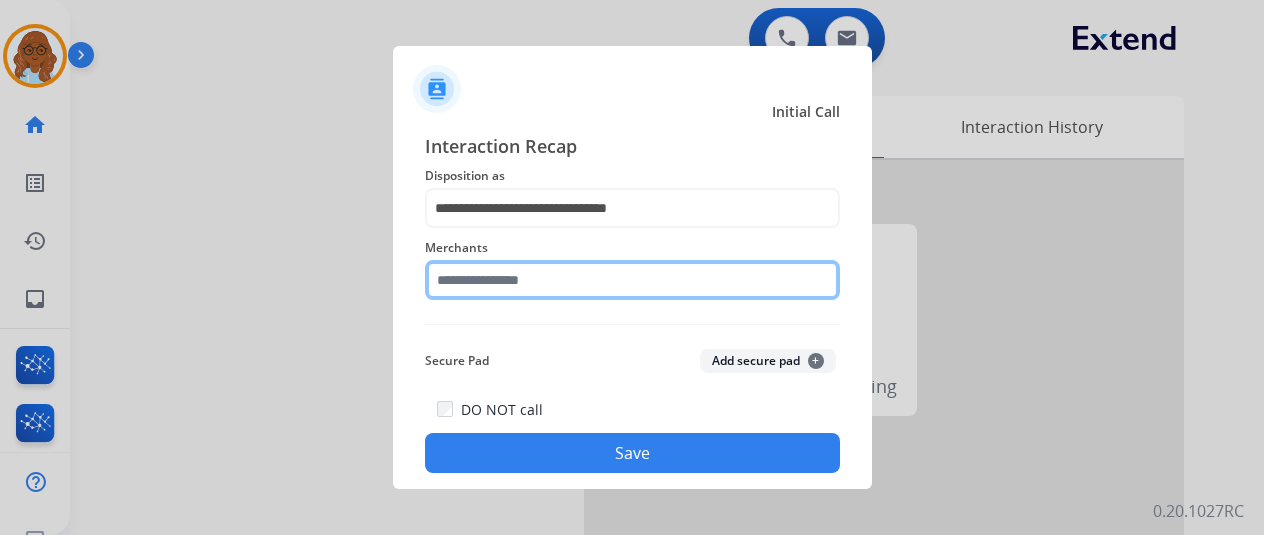 click 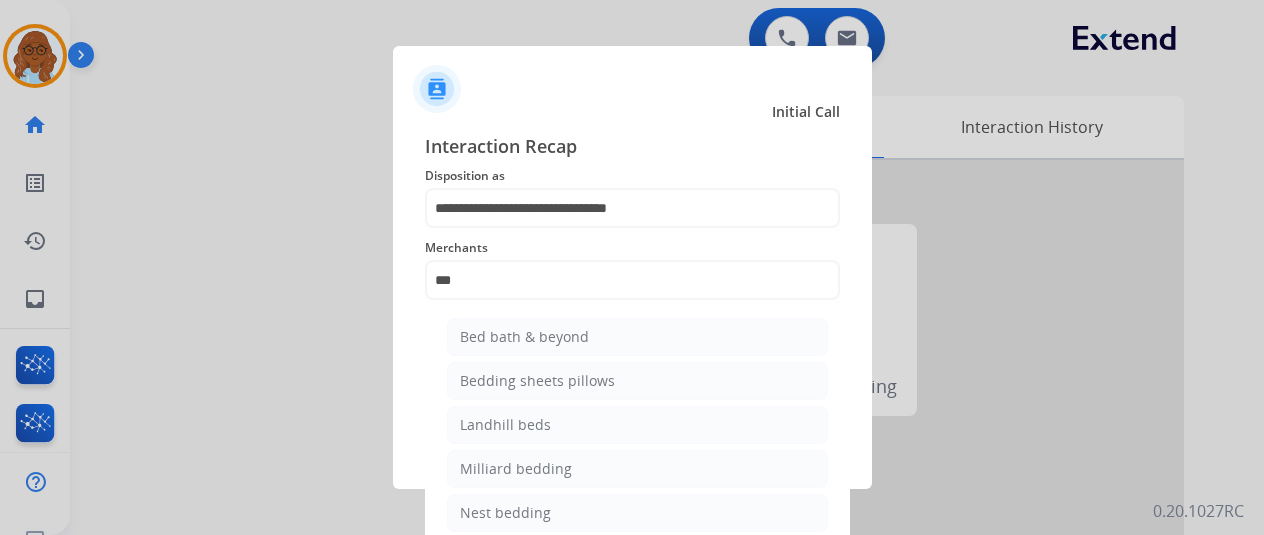 click on "Bed bath & beyond" 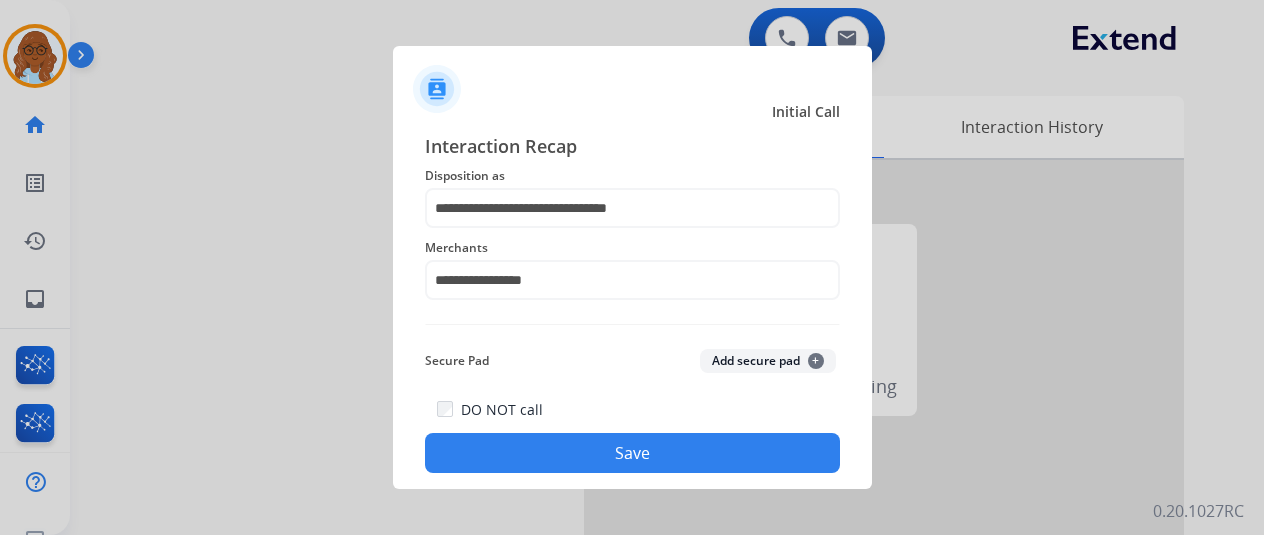 click on "Save" 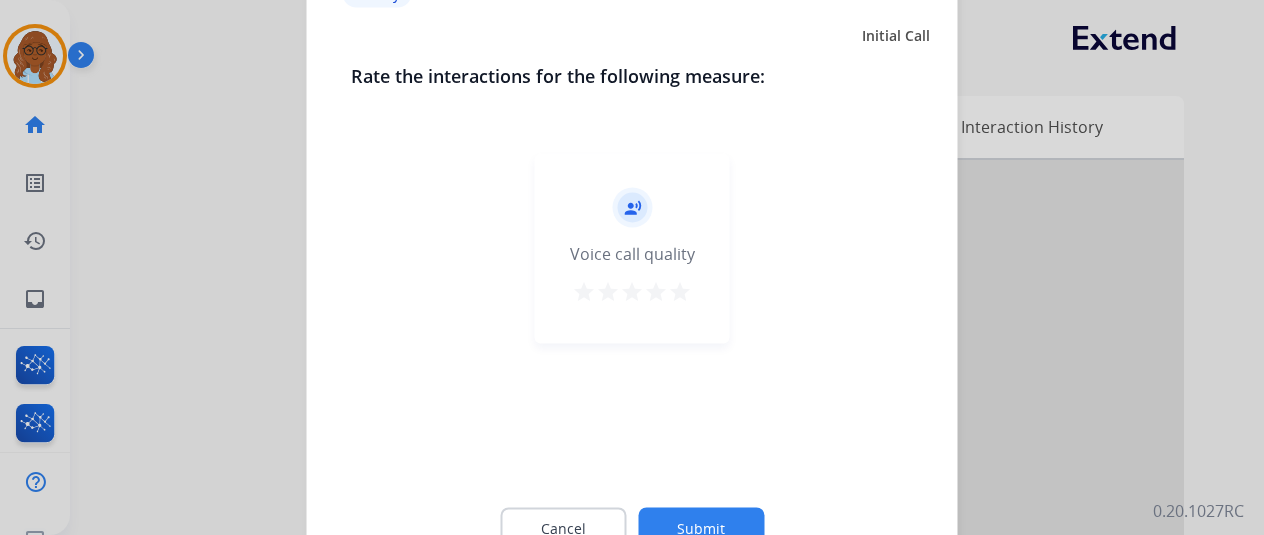 click on "star" at bounding box center [680, 291] 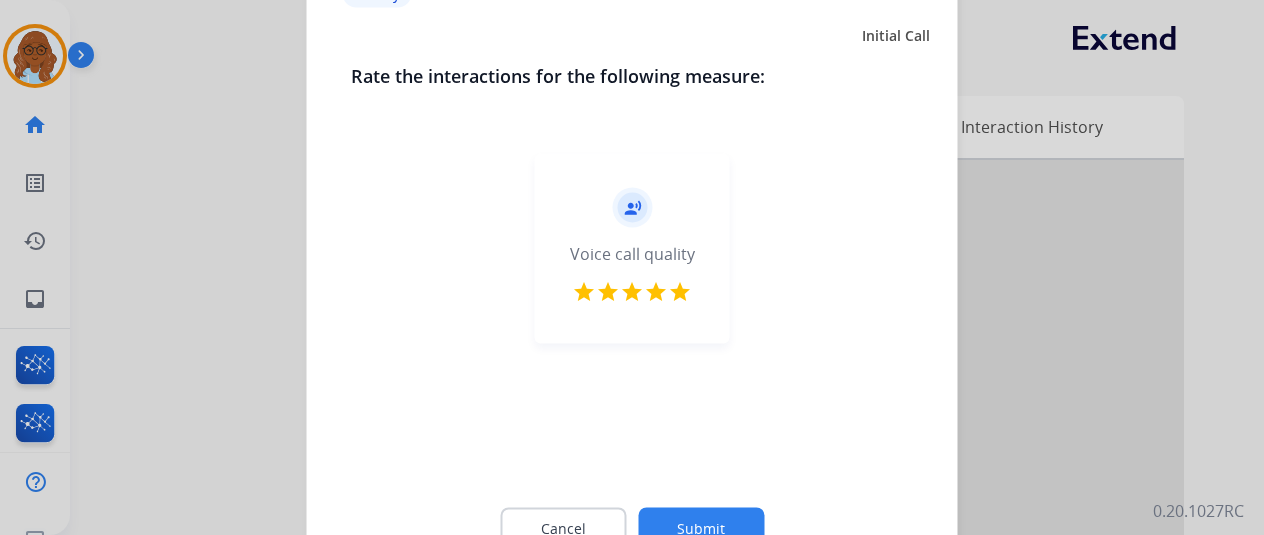 click on "Submit" 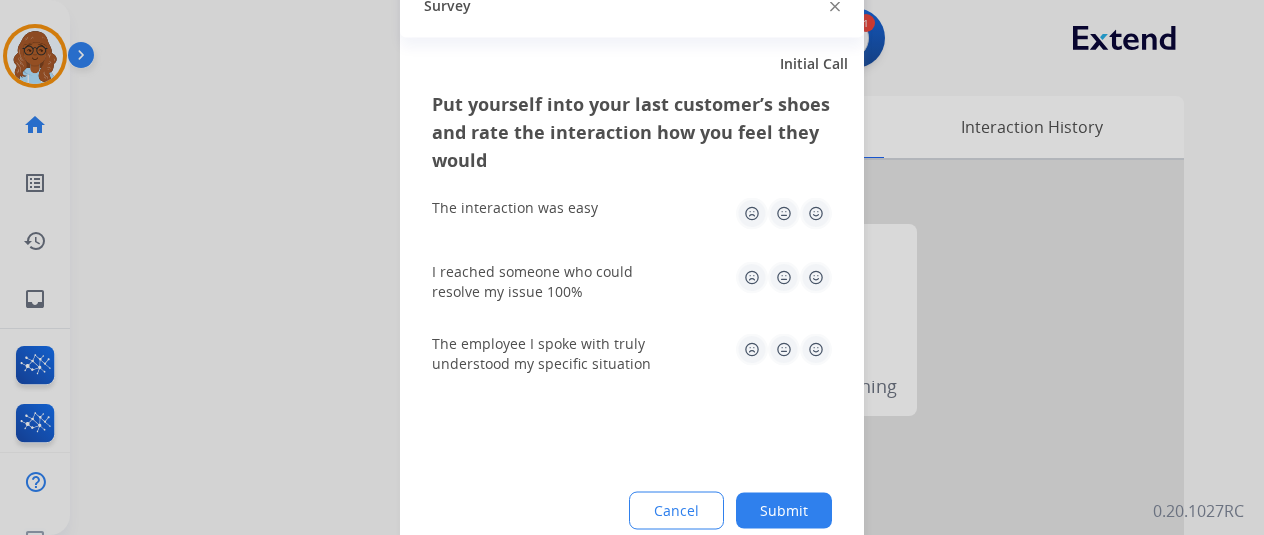 click 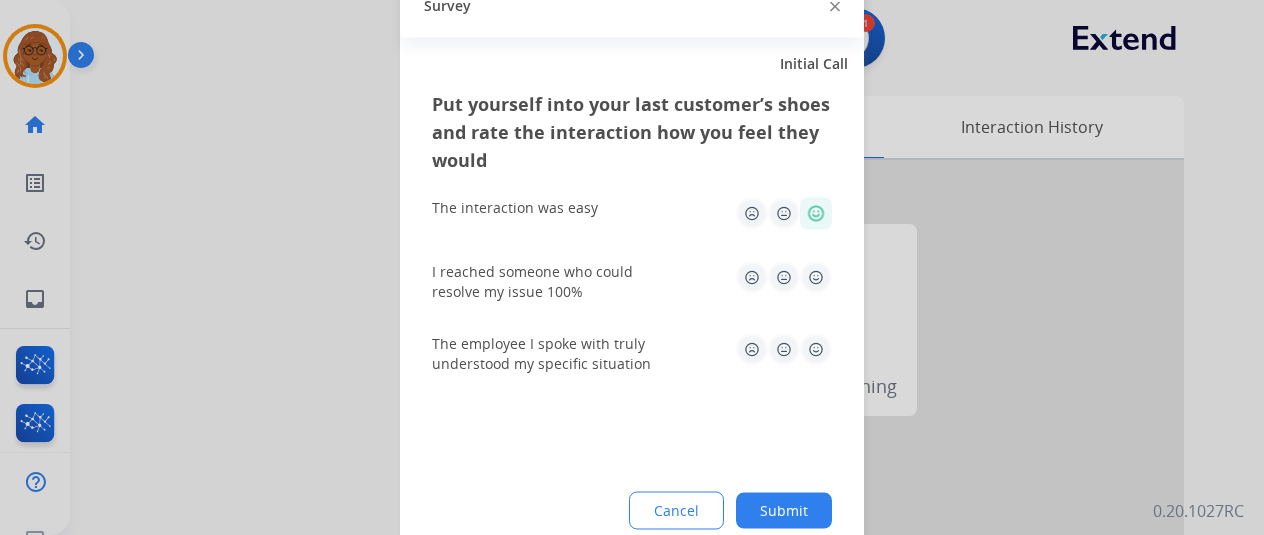 click 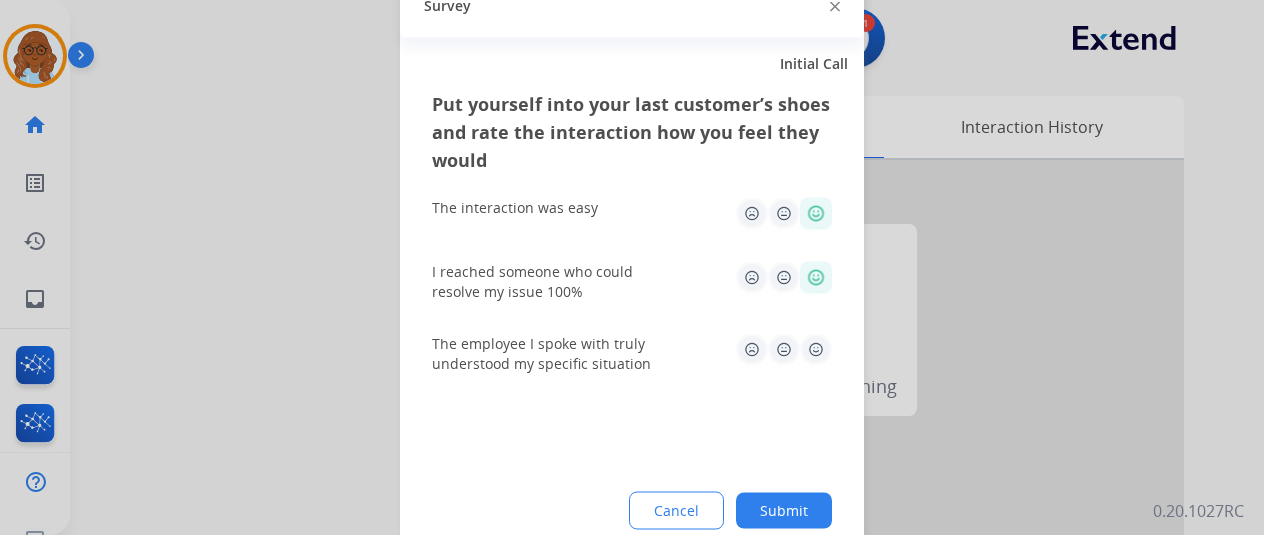 click 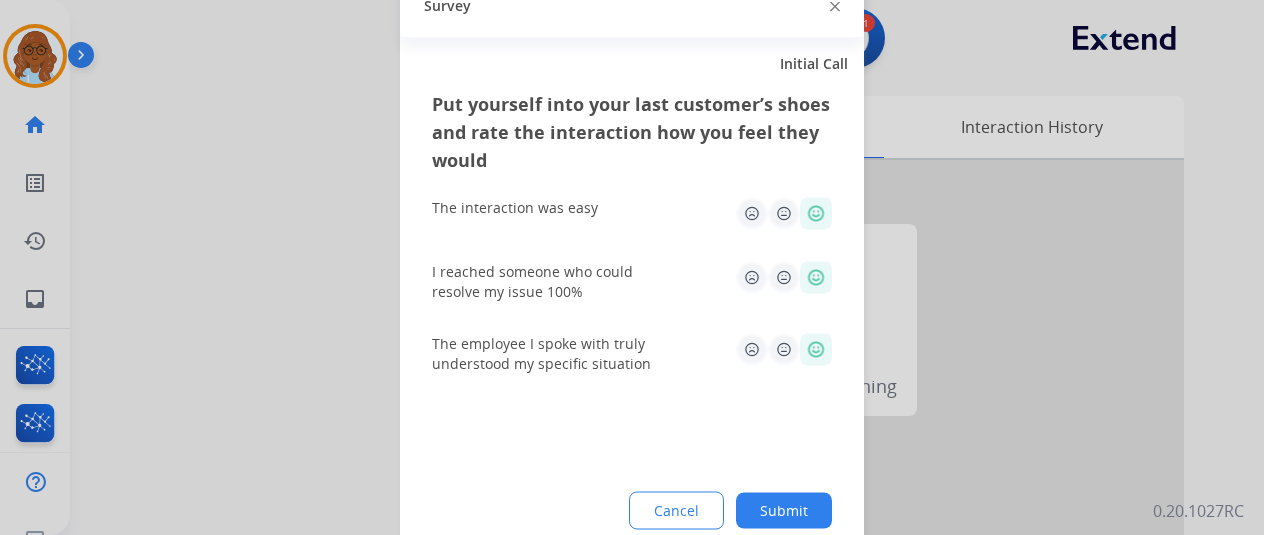 click on "Submit" 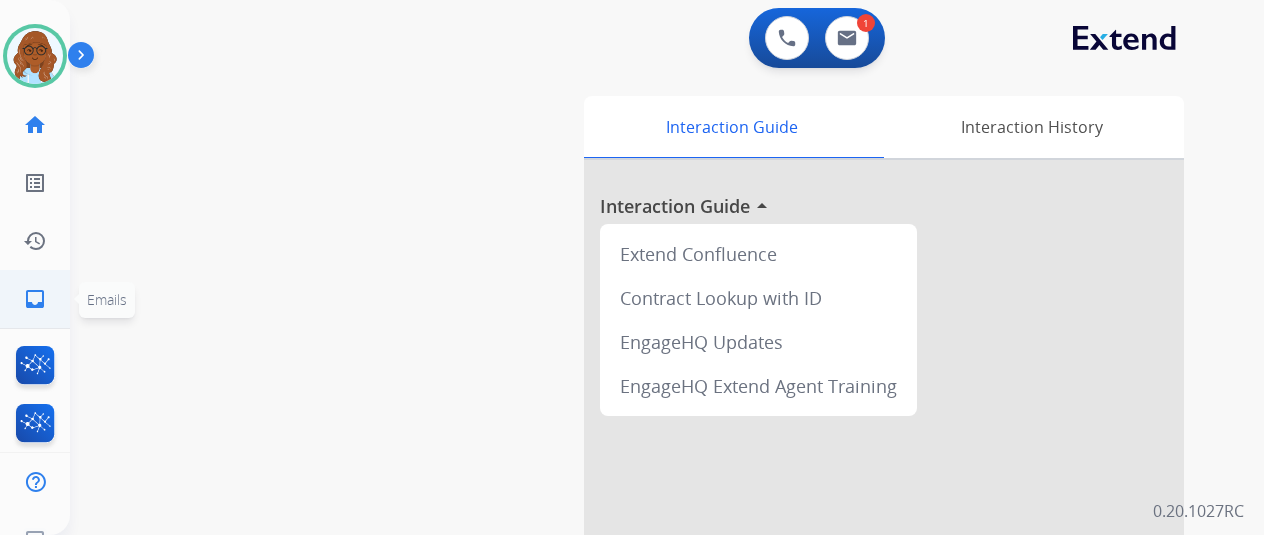 click on "inbox" 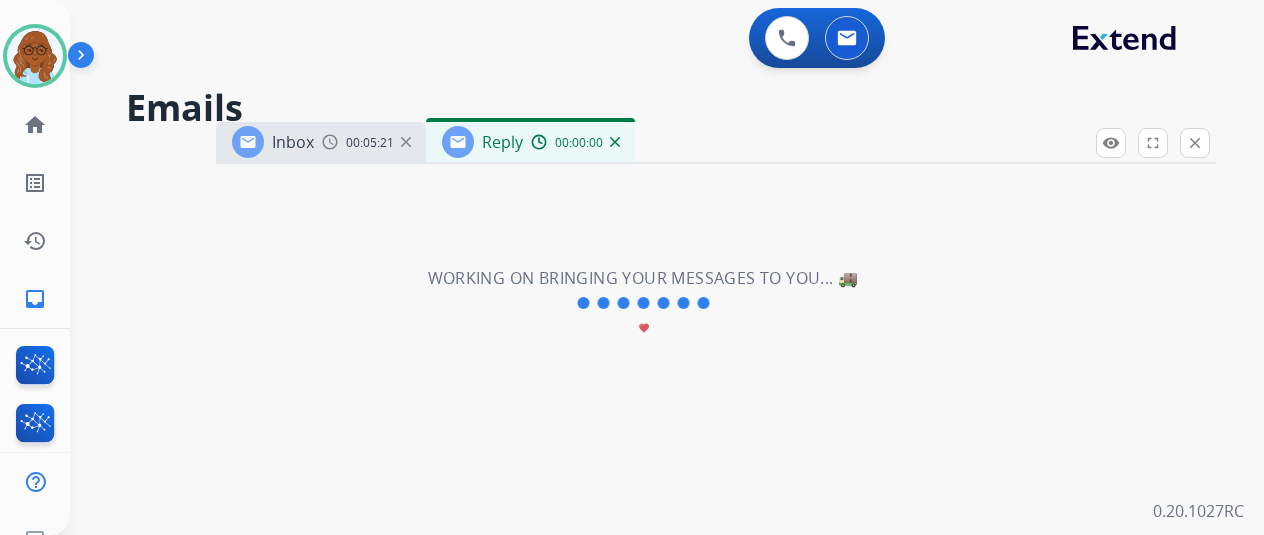 select on "**********" 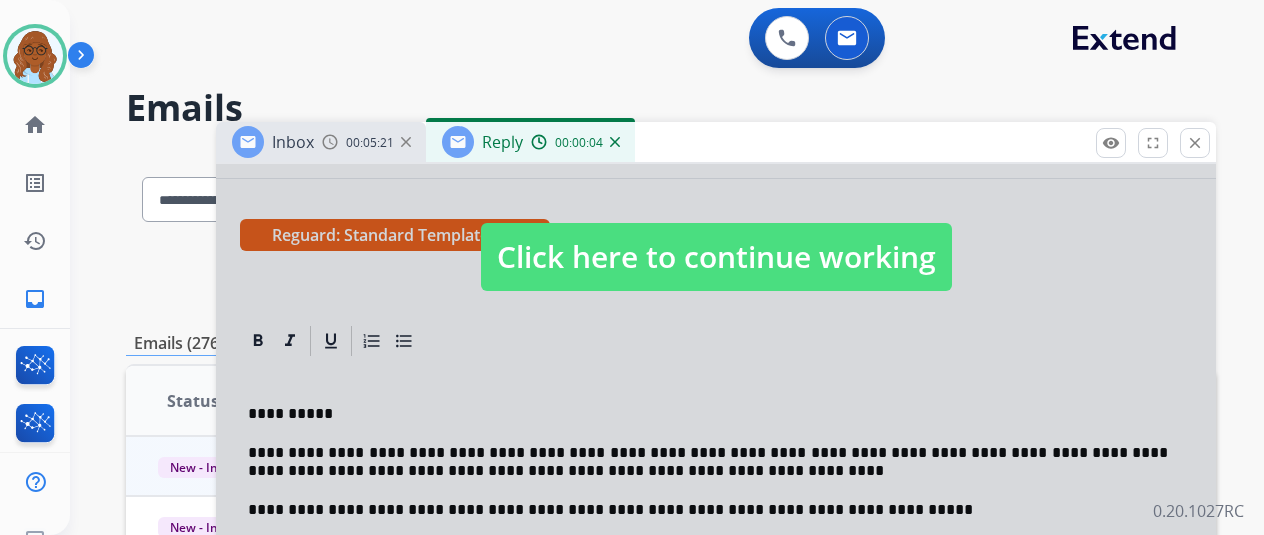 scroll, scrollTop: 350, scrollLeft: 0, axis: vertical 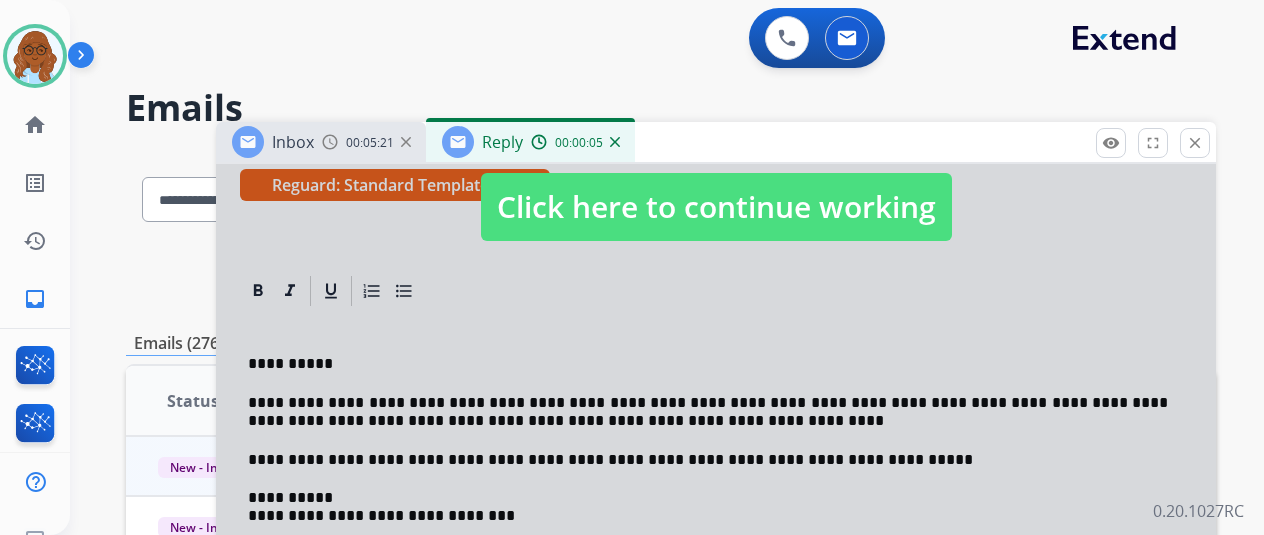 click on "Click here to continue working" at bounding box center (716, 207) 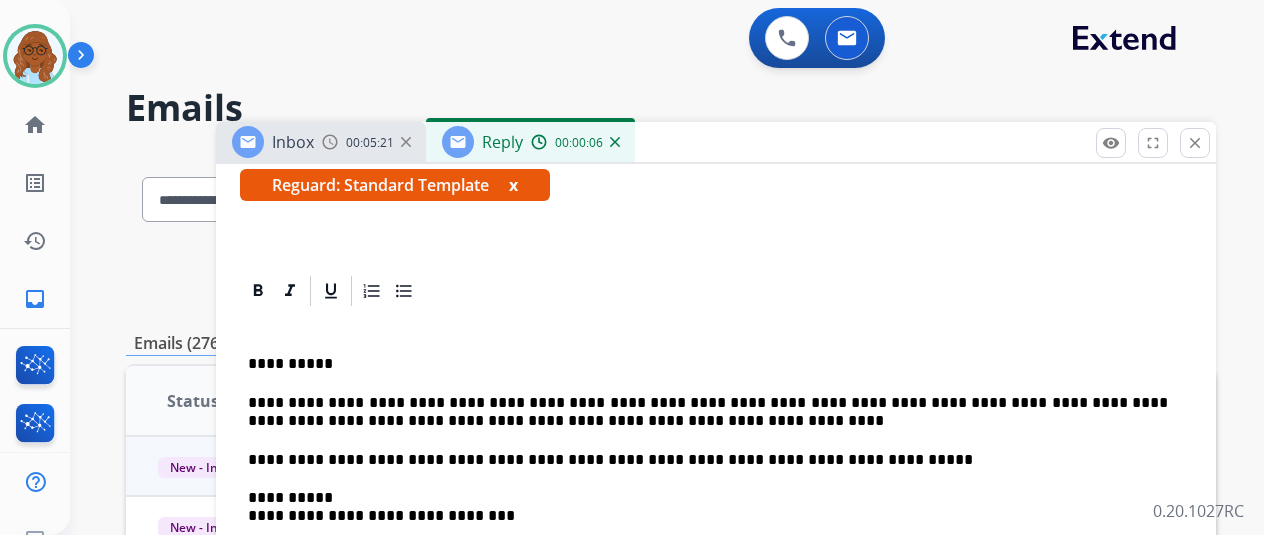 click on "**********" at bounding box center [708, 412] 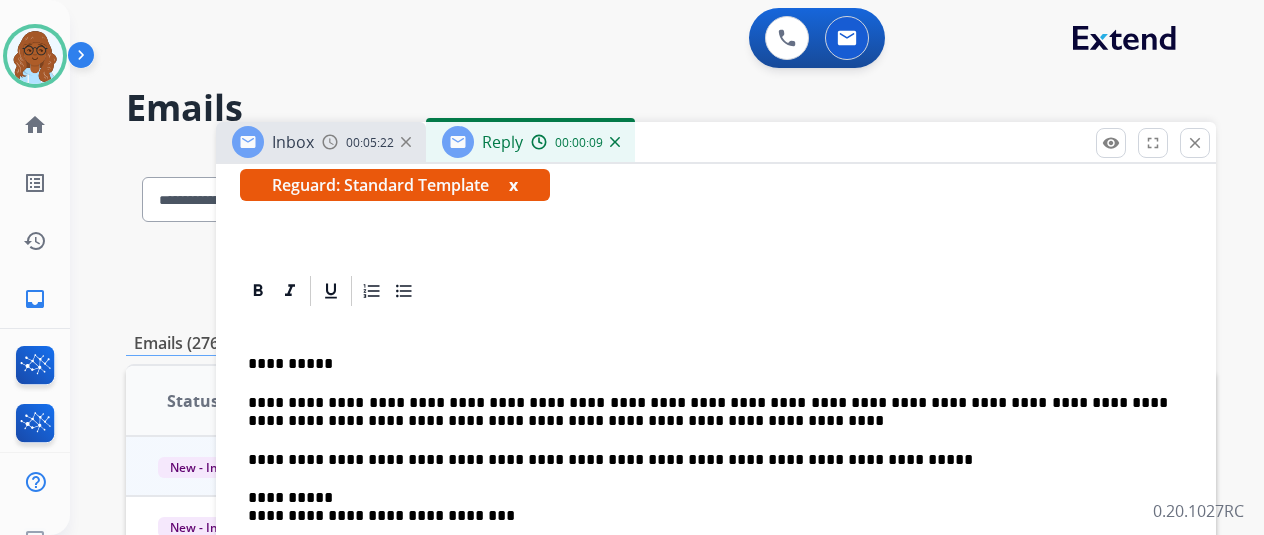 type 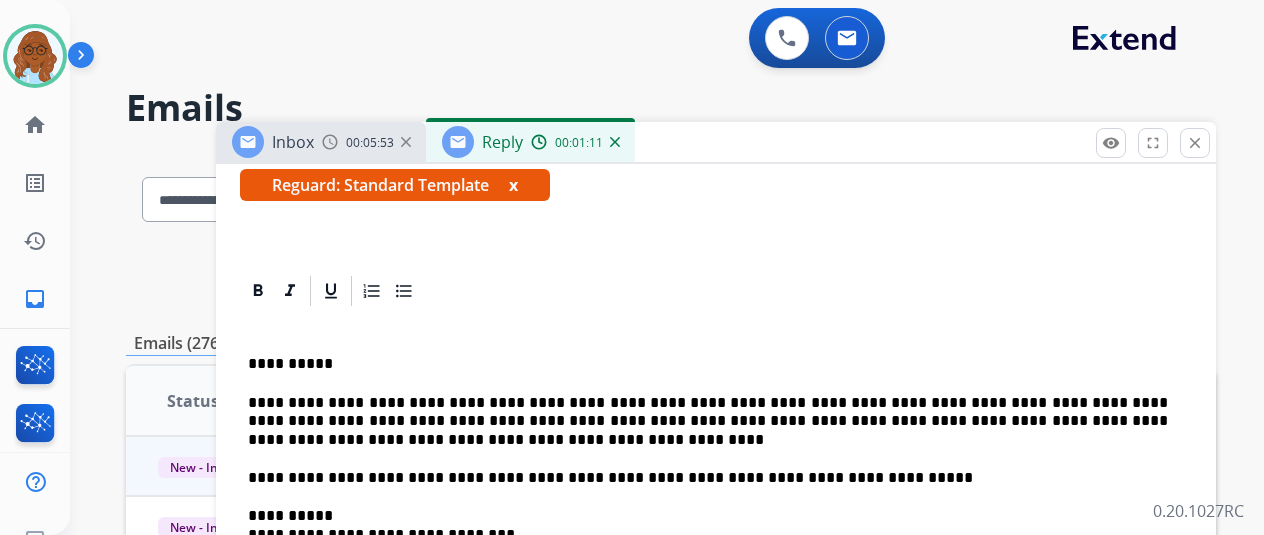 scroll, scrollTop: 368, scrollLeft: 0, axis: vertical 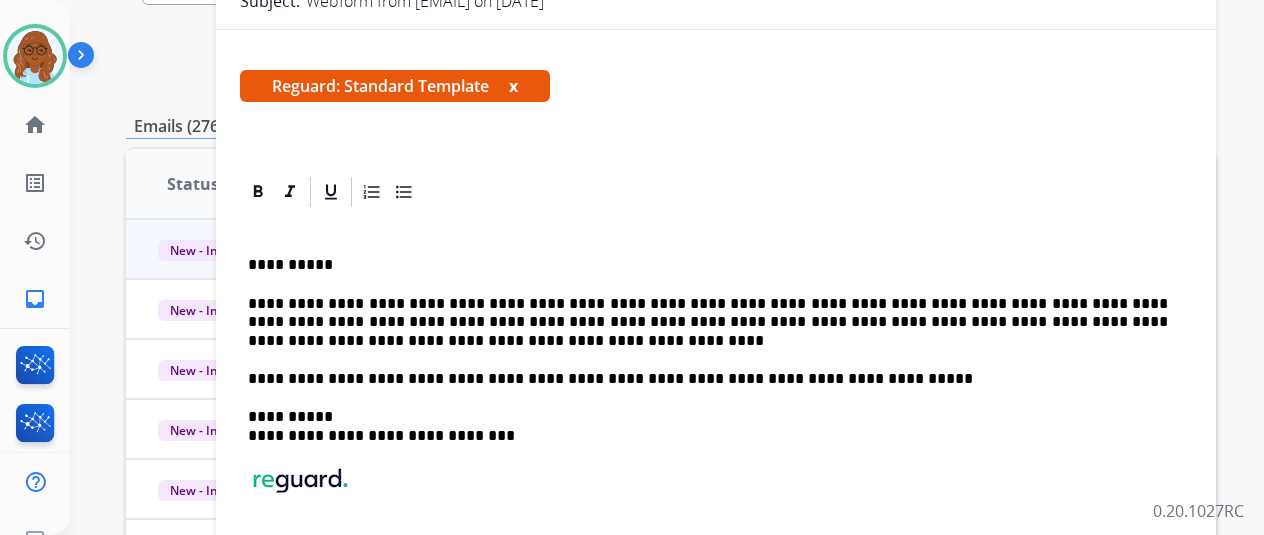click on "**********" at bounding box center (708, 322) 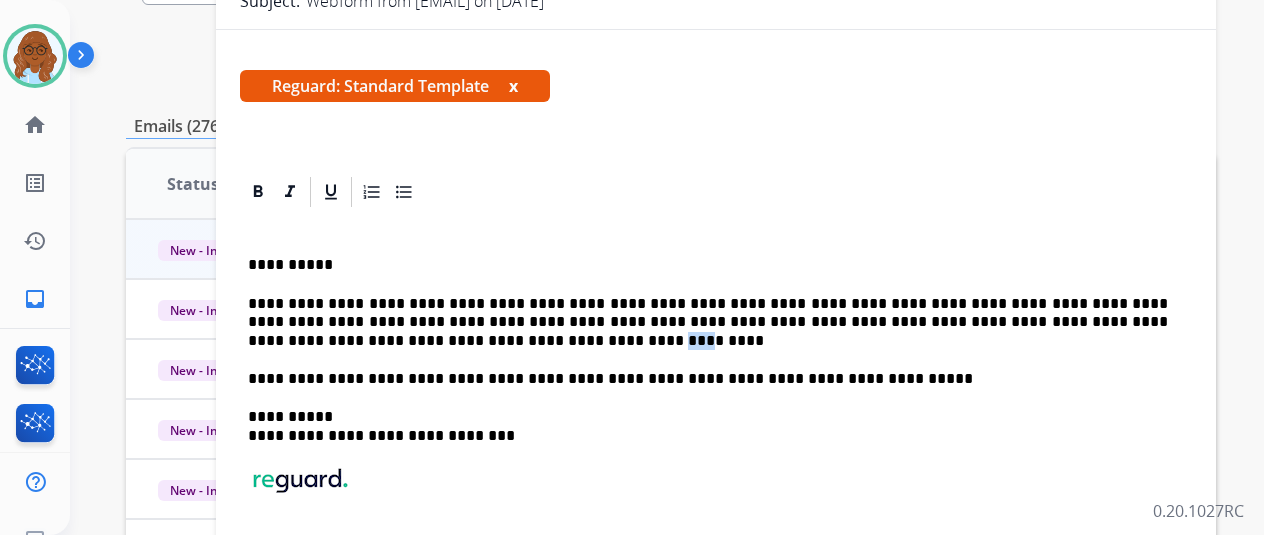click on "**********" at bounding box center (708, 322) 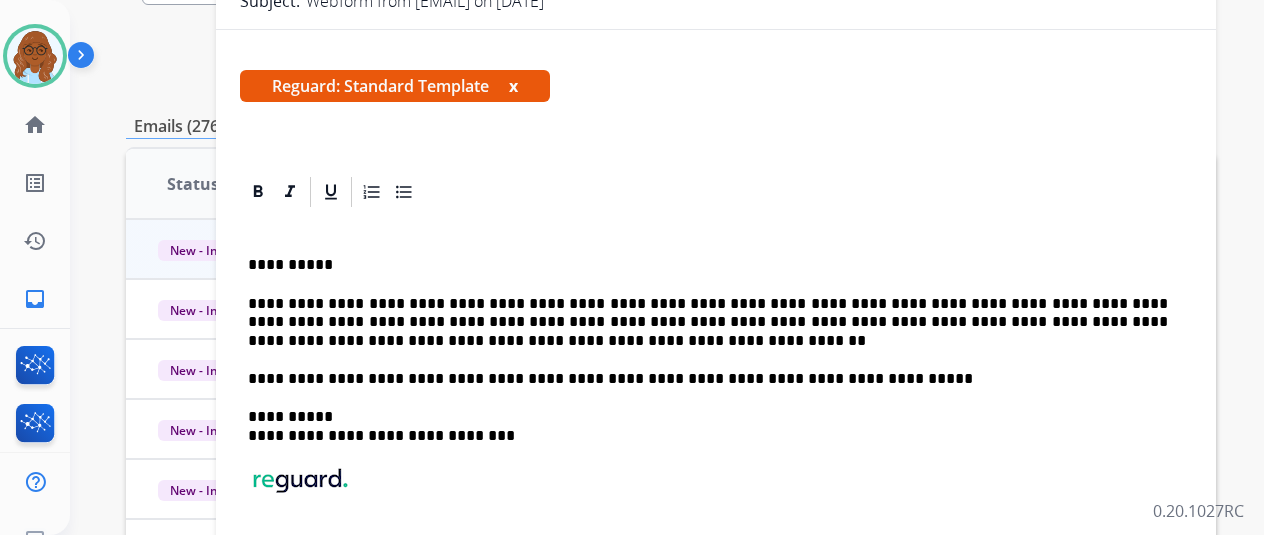 click on "**********" at bounding box center [708, 322] 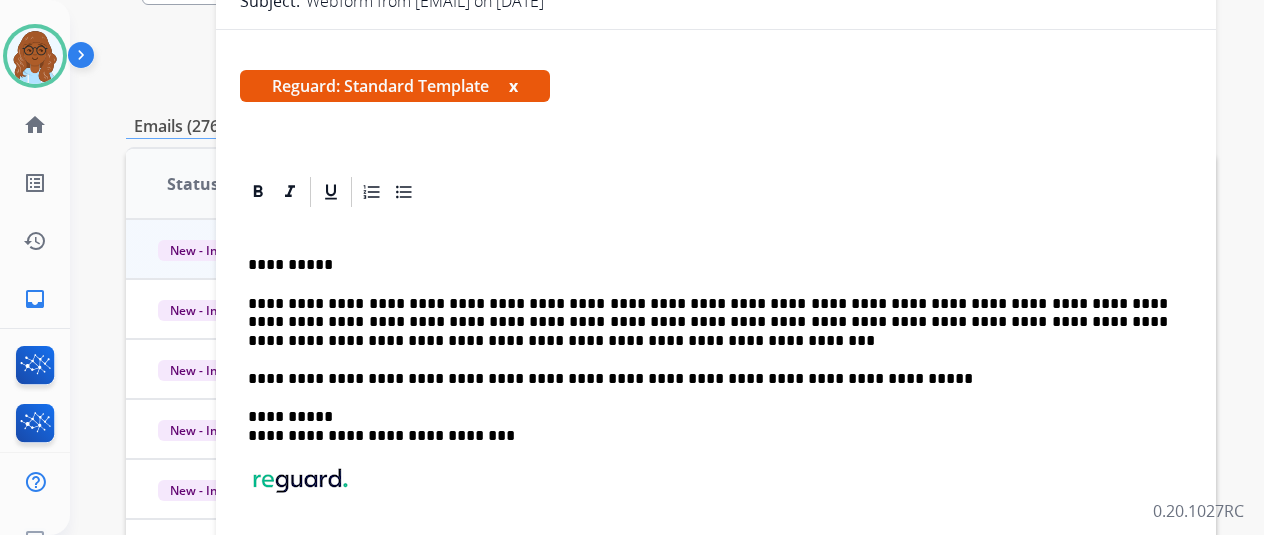 click on "**********" at bounding box center (708, 322) 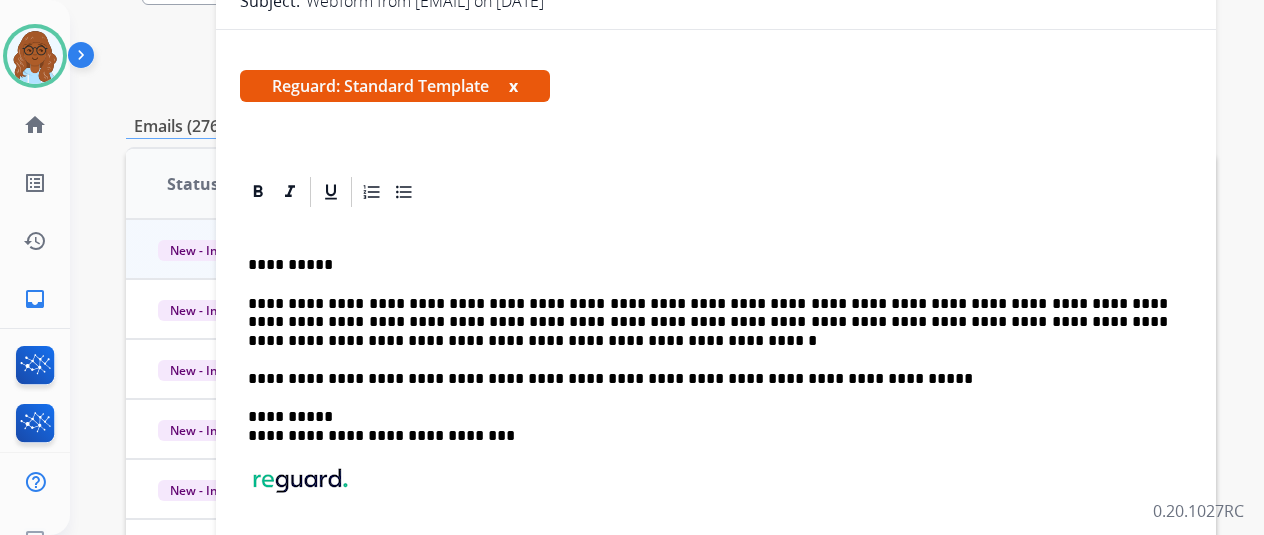 click on "**********" at bounding box center (708, 322) 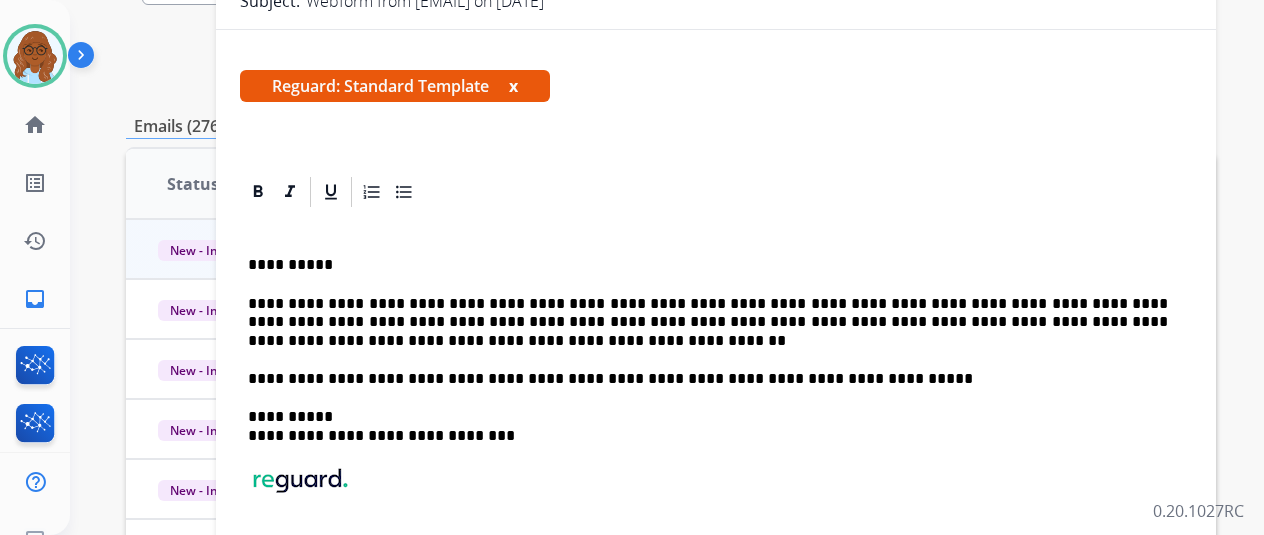 click on "**********" at bounding box center [708, 322] 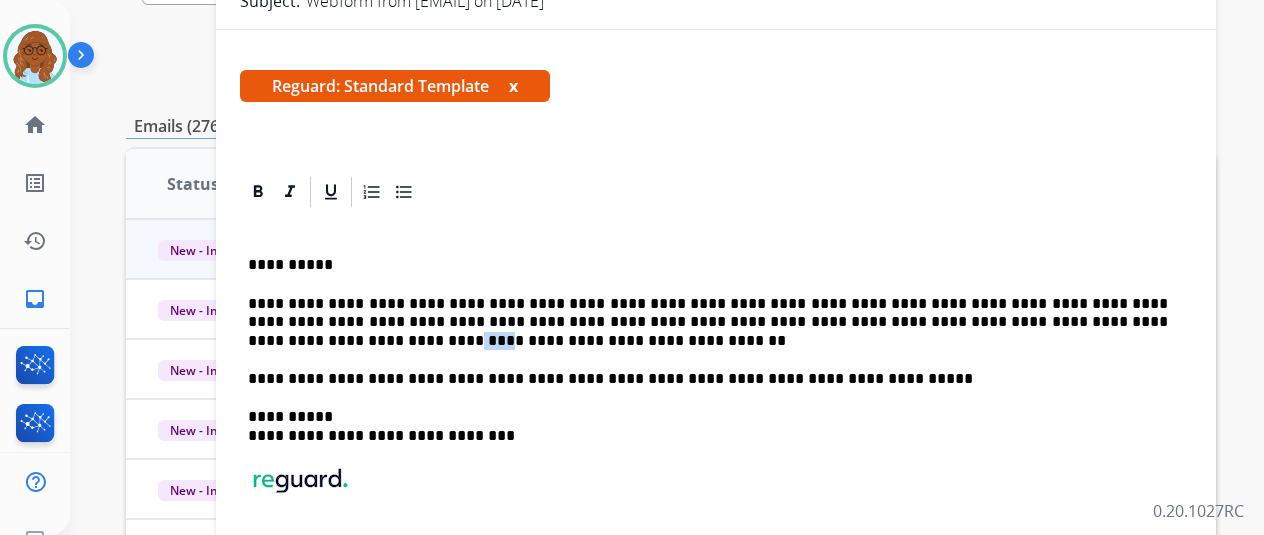 click on "**********" at bounding box center (708, 322) 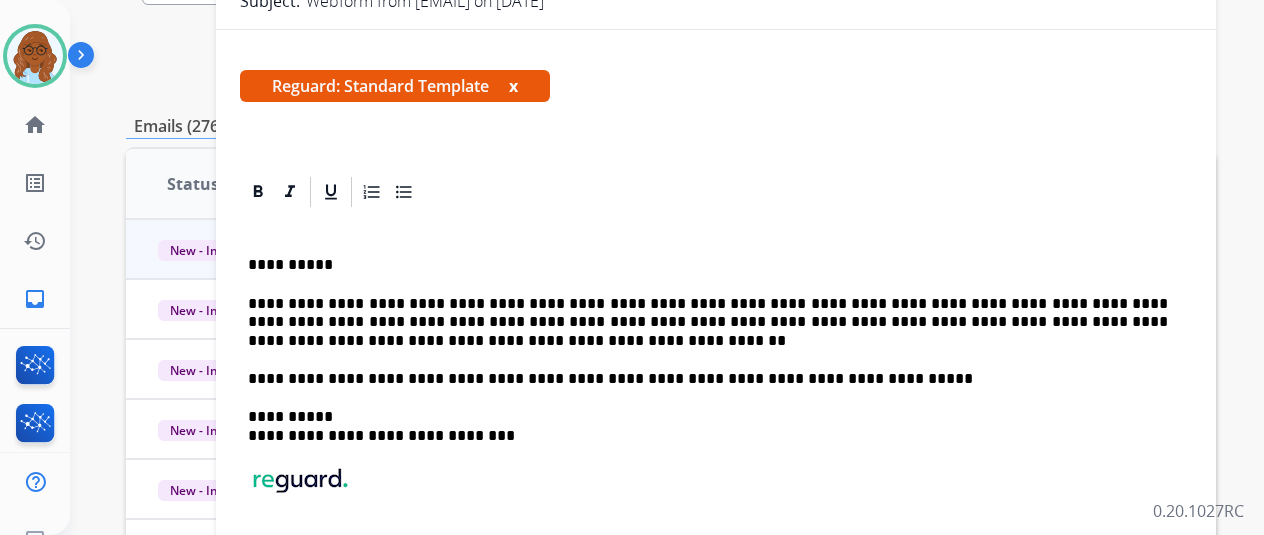 click on "**********" at bounding box center [708, 322] 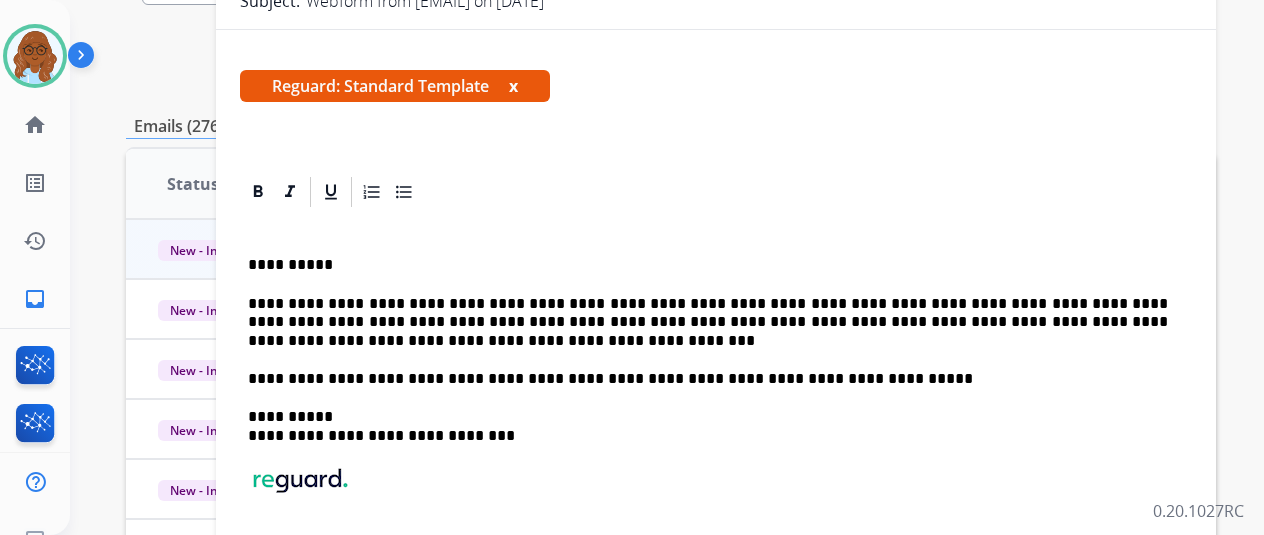 click on "**********" at bounding box center (708, 322) 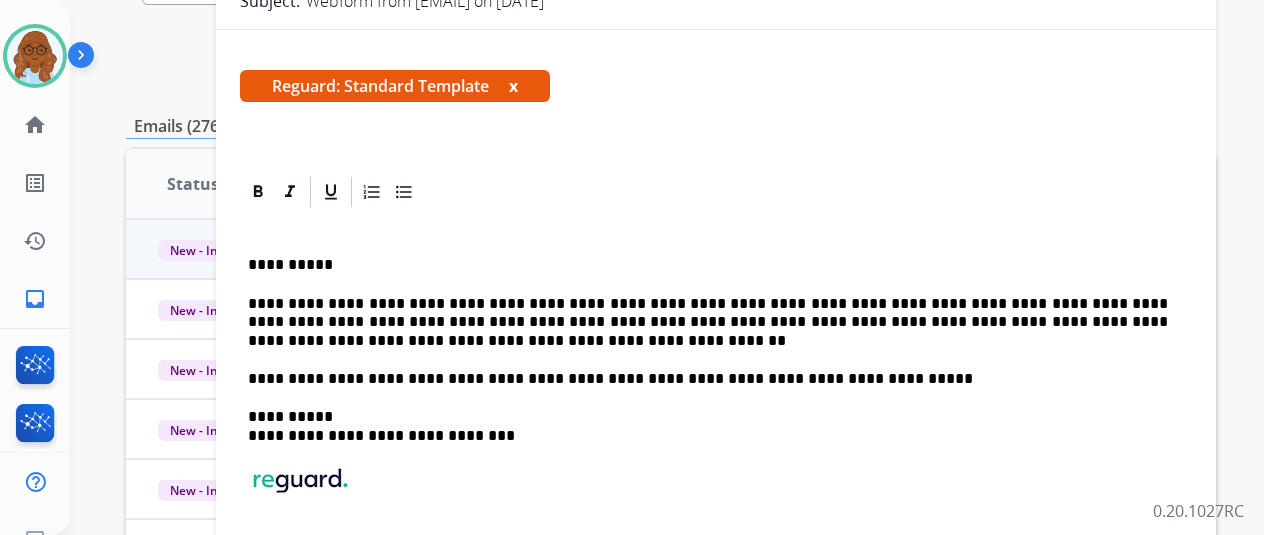click on "**********" at bounding box center (716, 496) 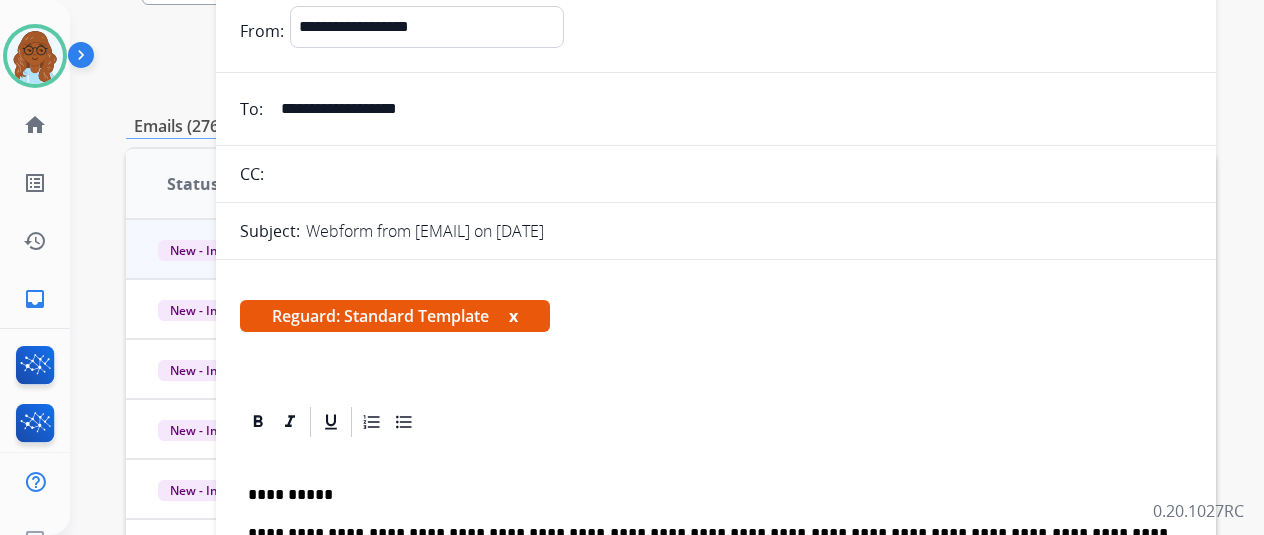 scroll, scrollTop: 0, scrollLeft: 0, axis: both 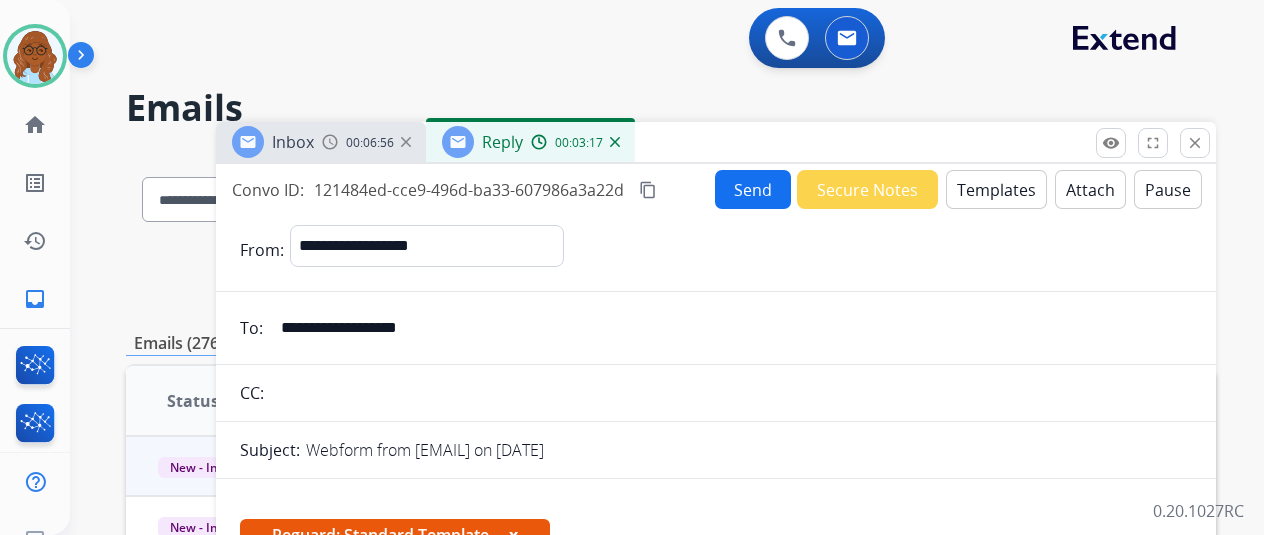 click on "Send" at bounding box center [753, 189] 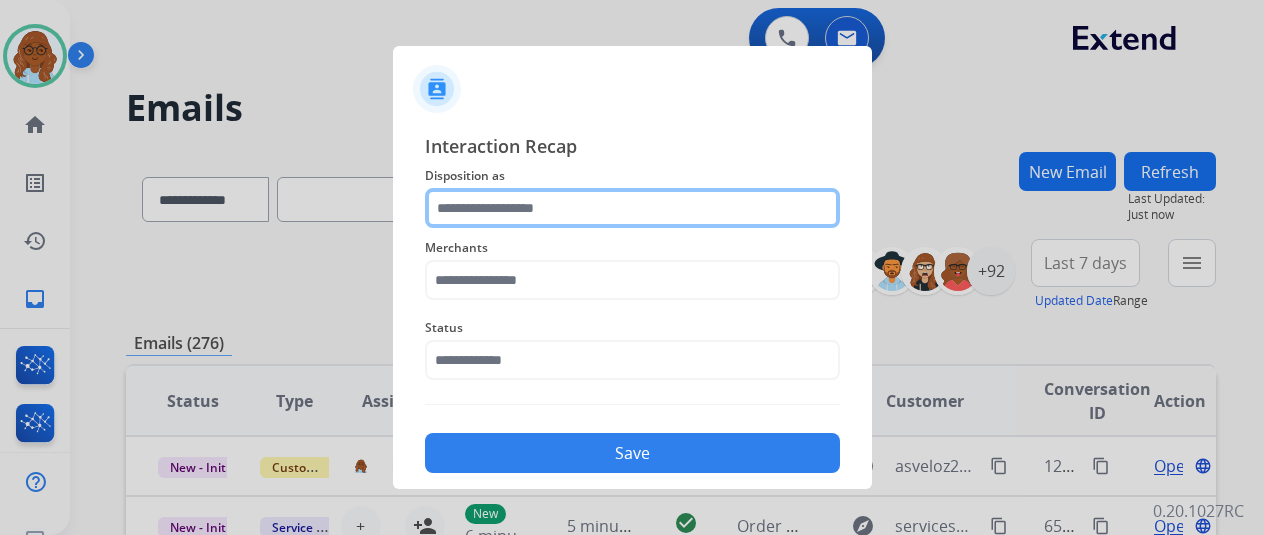 click 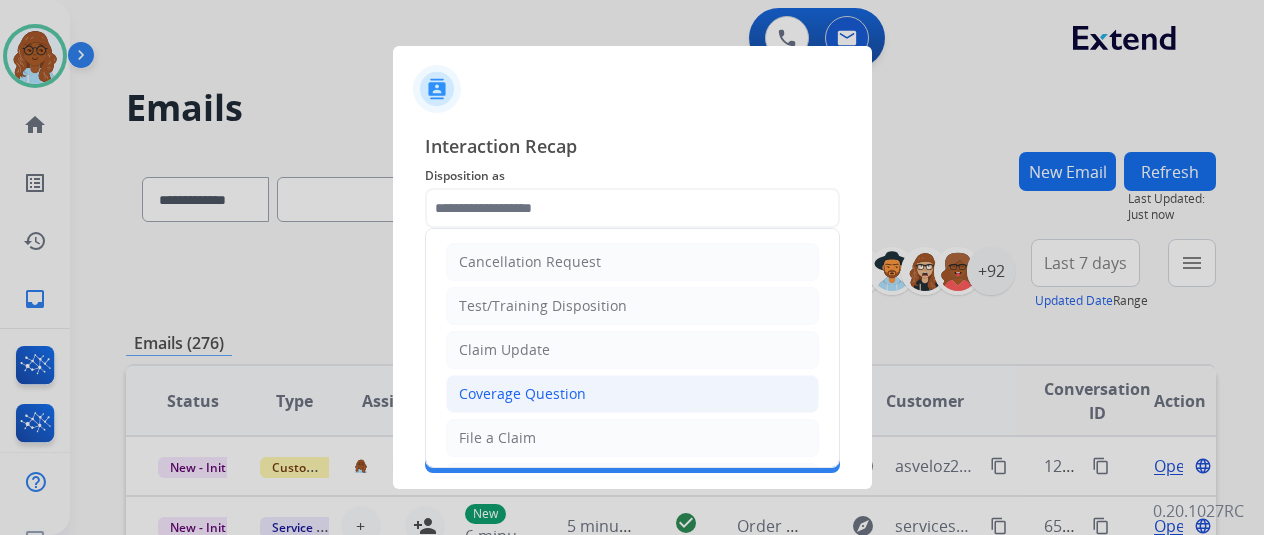 click on "Coverage Question" 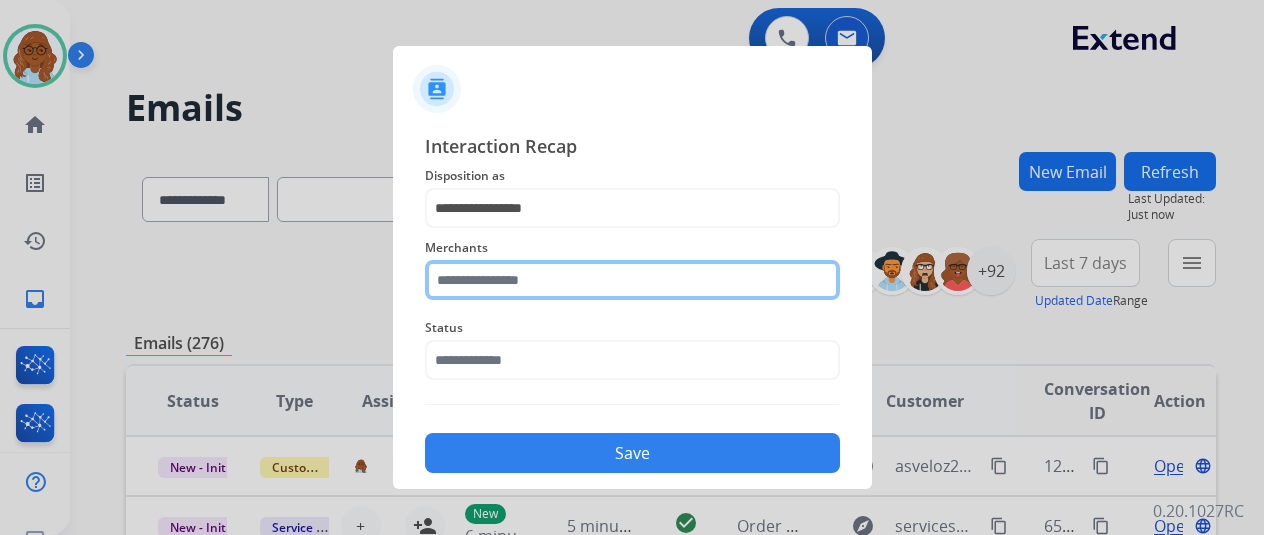 click 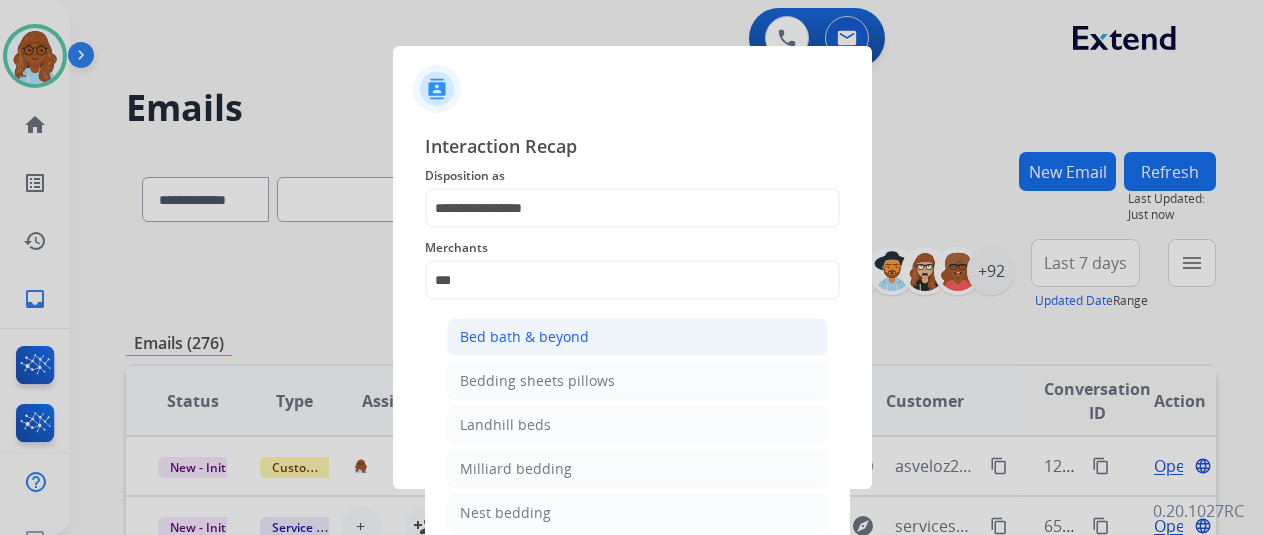 click on "Bed bath & beyond" 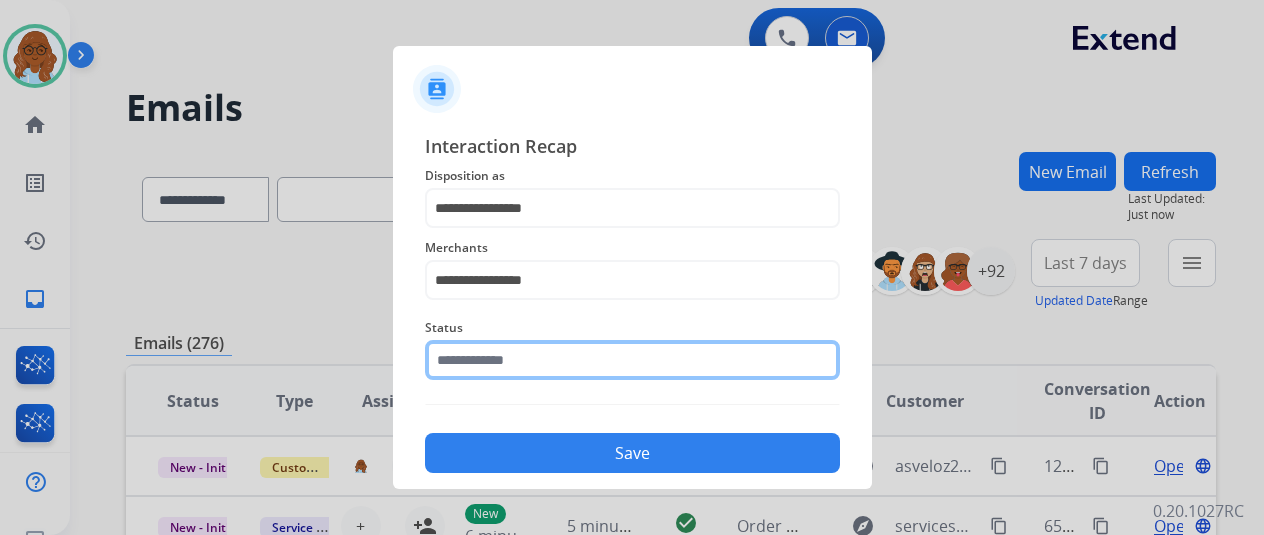 click 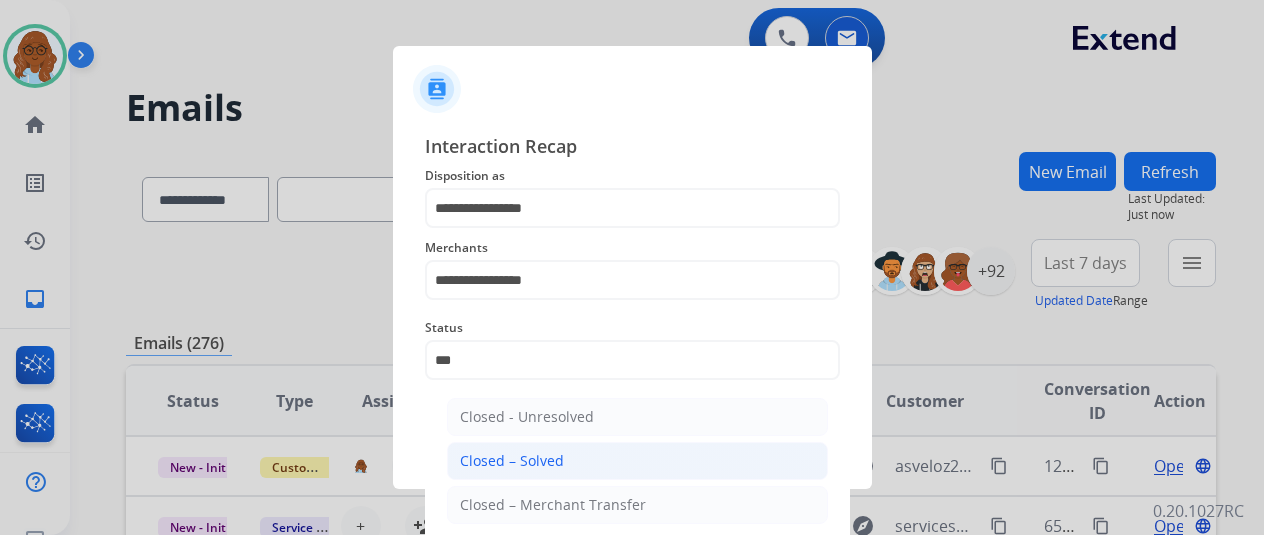 click on "Closed – Solved" 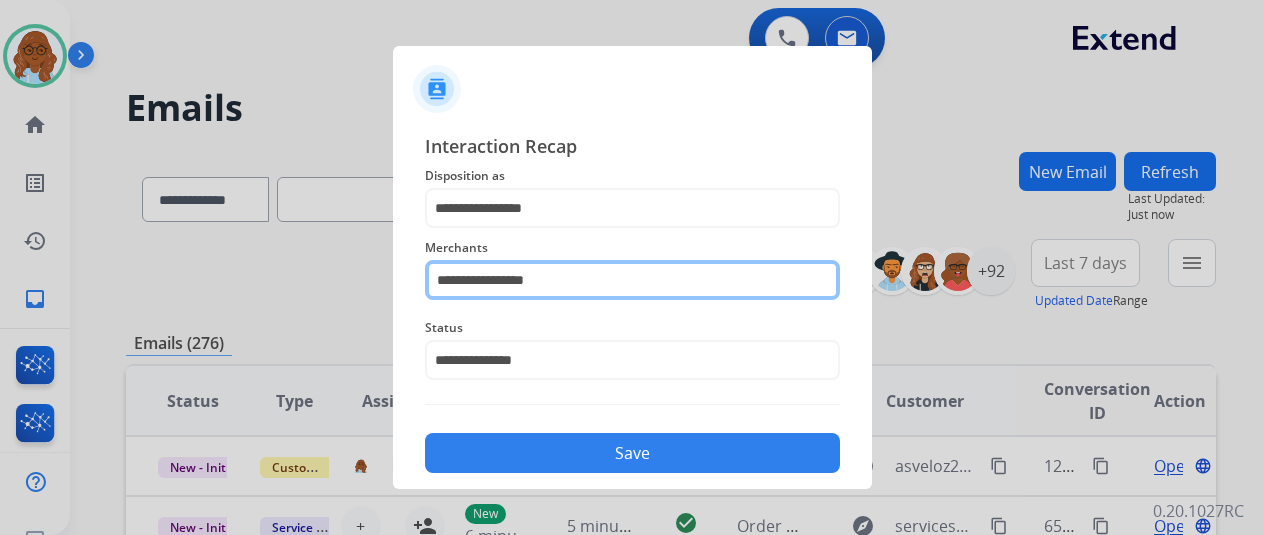 click on "**********" 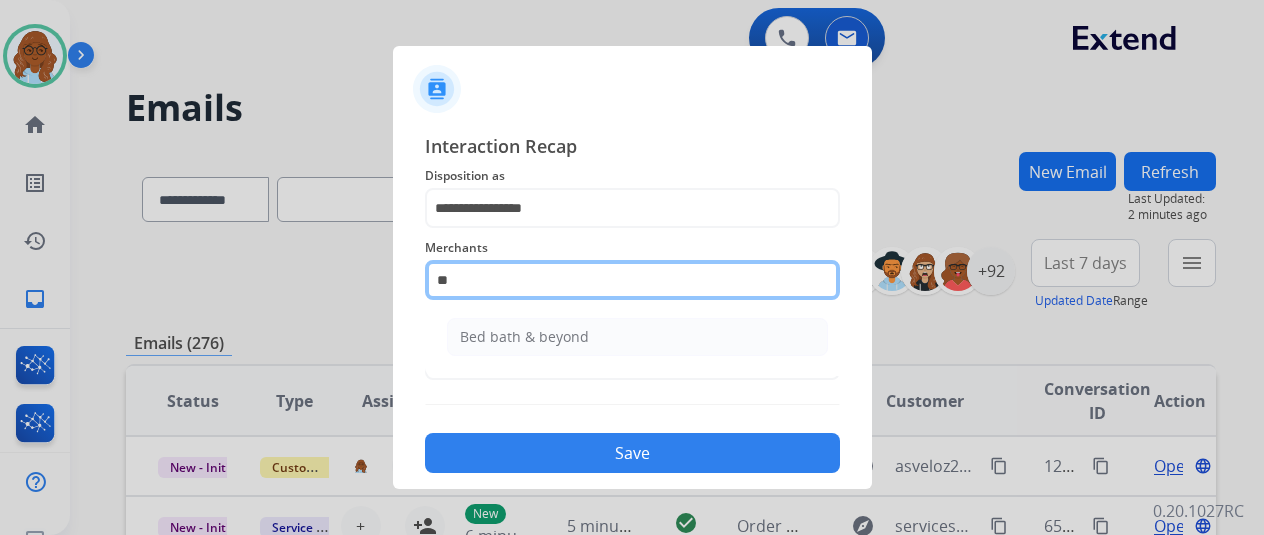 type on "*" 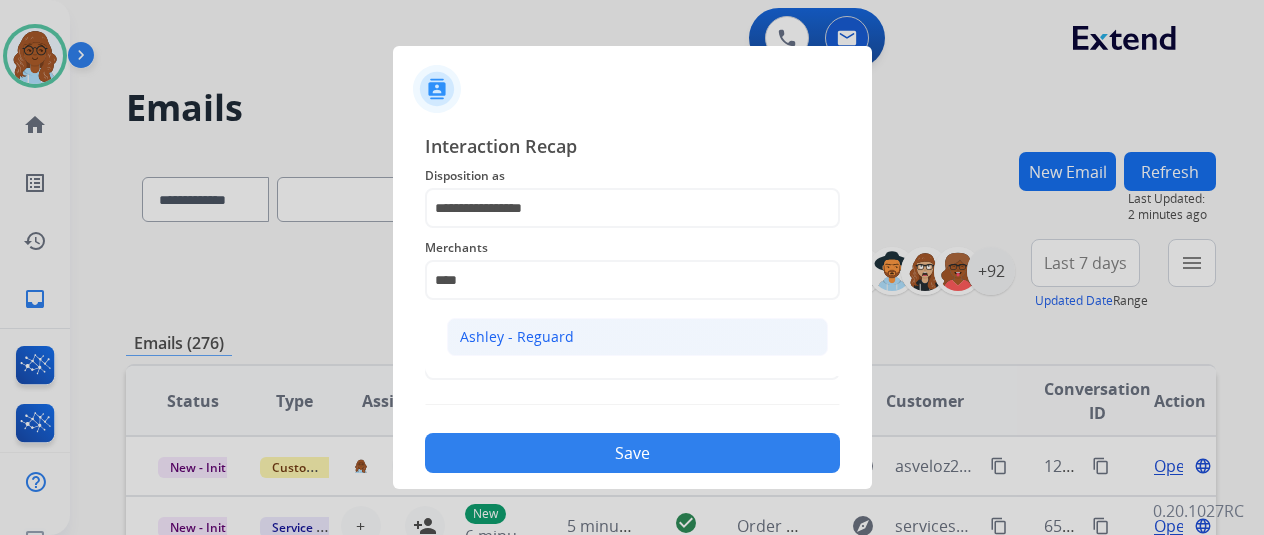 click on "Ashley - Reguard" 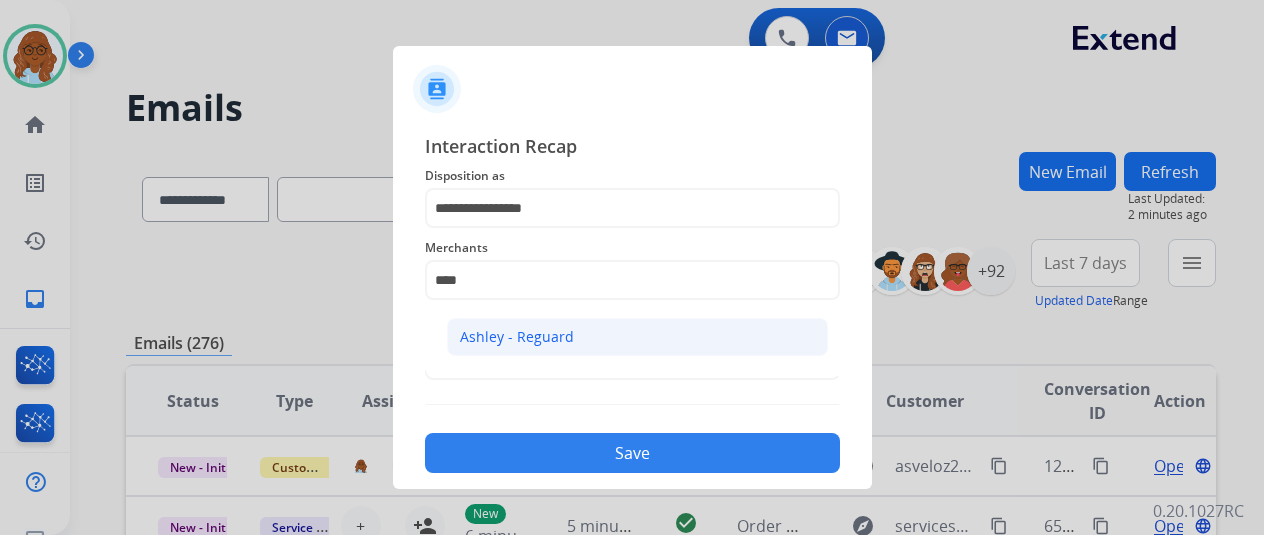 type on "**********" 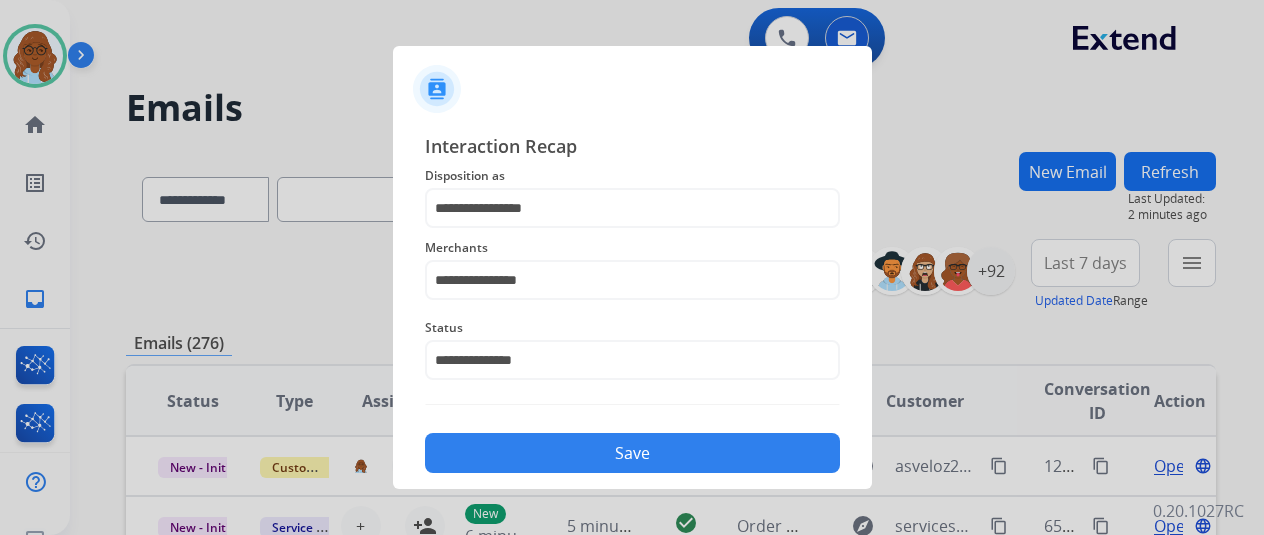 click on "Save" 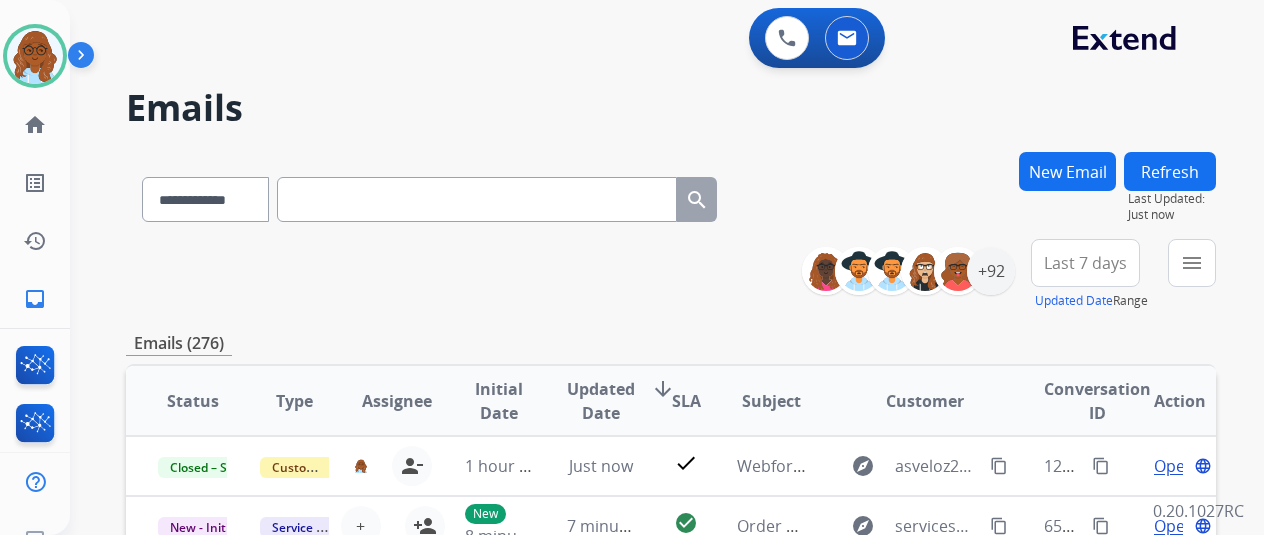 click on "New Email" at bounding box center [1067, 171] 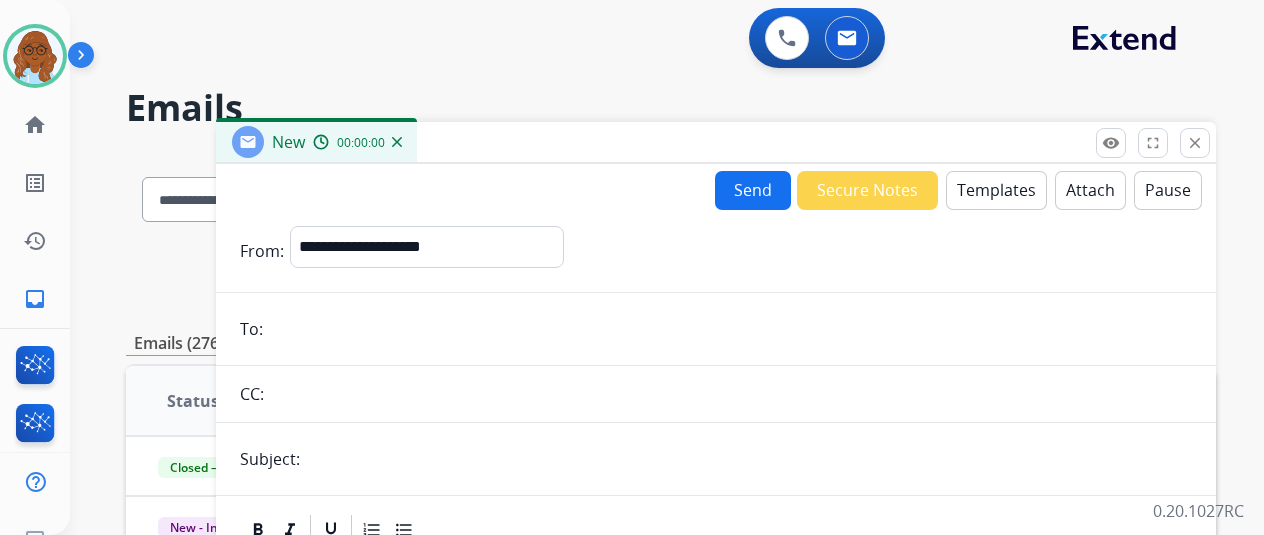 click on "Templates" at bounding box center (996, 190) 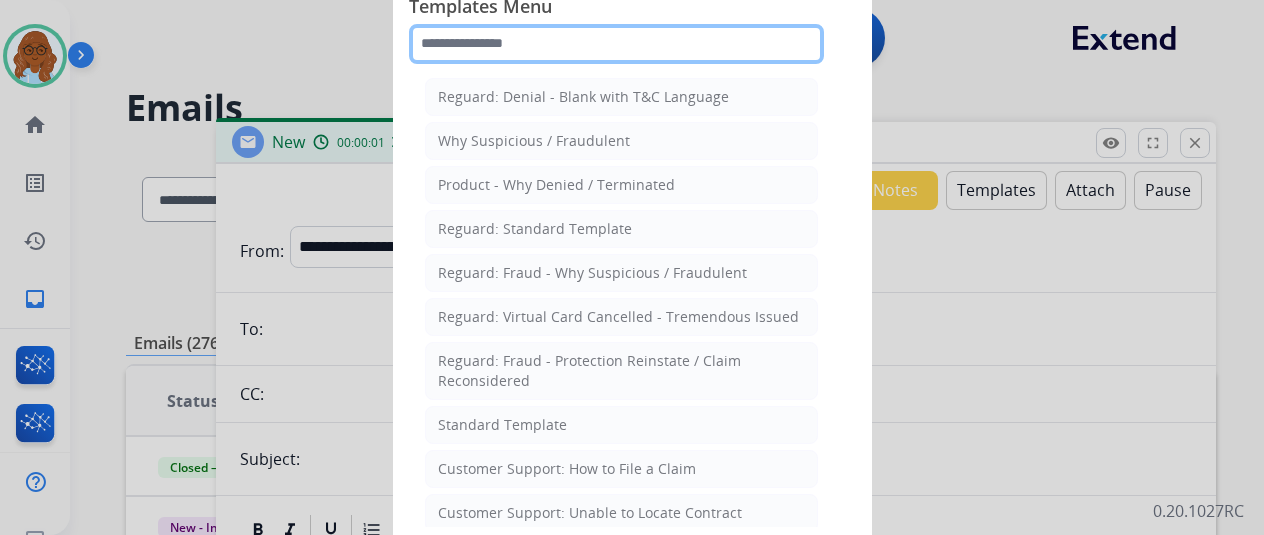 click 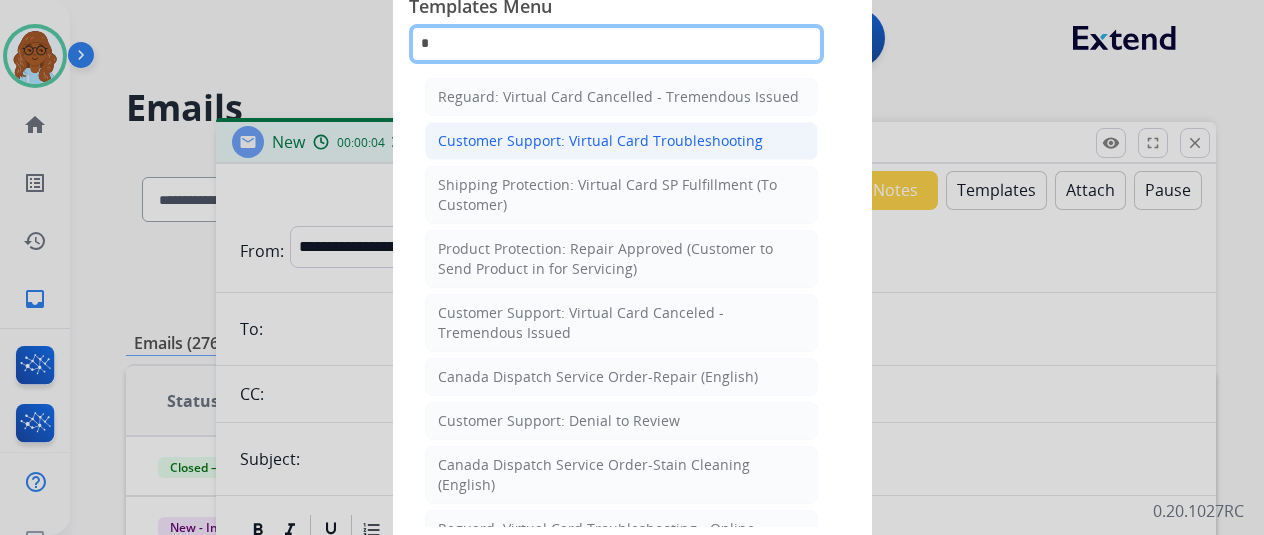type on "*" 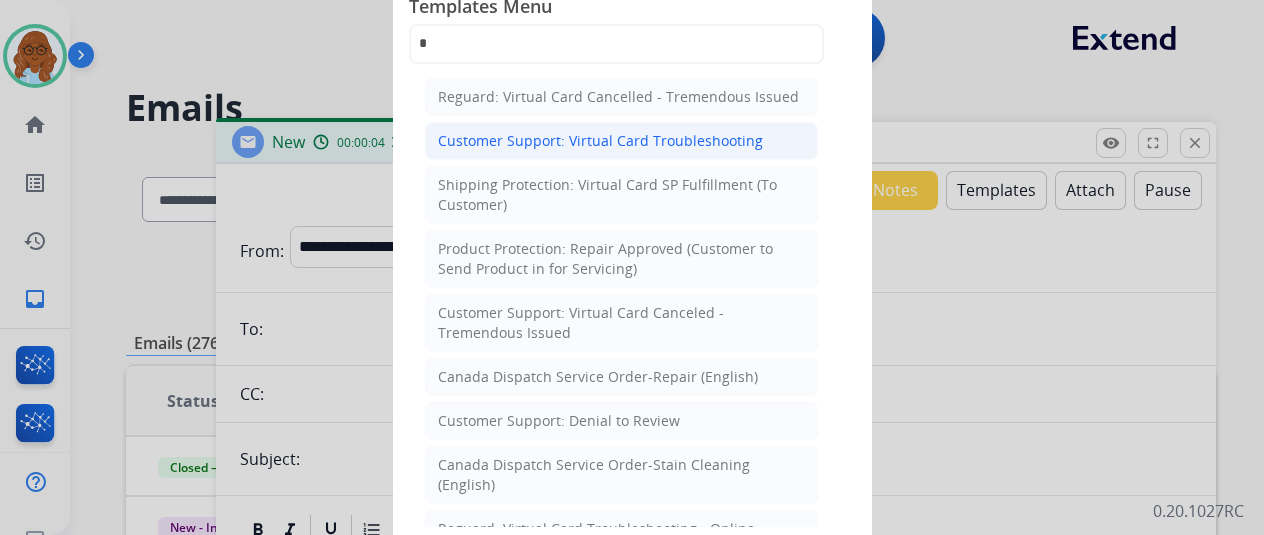 click on "Customer Support: Virtual Card Troubleshooting" 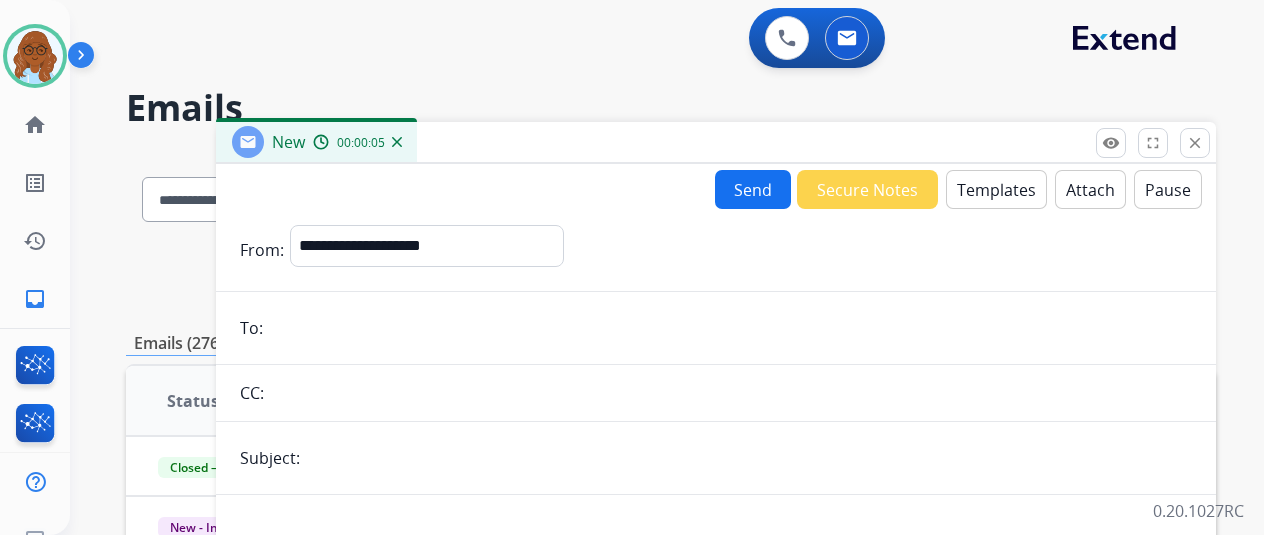 drag, startPoint x: 356, startPoint y: 345, endPoint x: 362, endPoint y: 283, distance: 62.289646 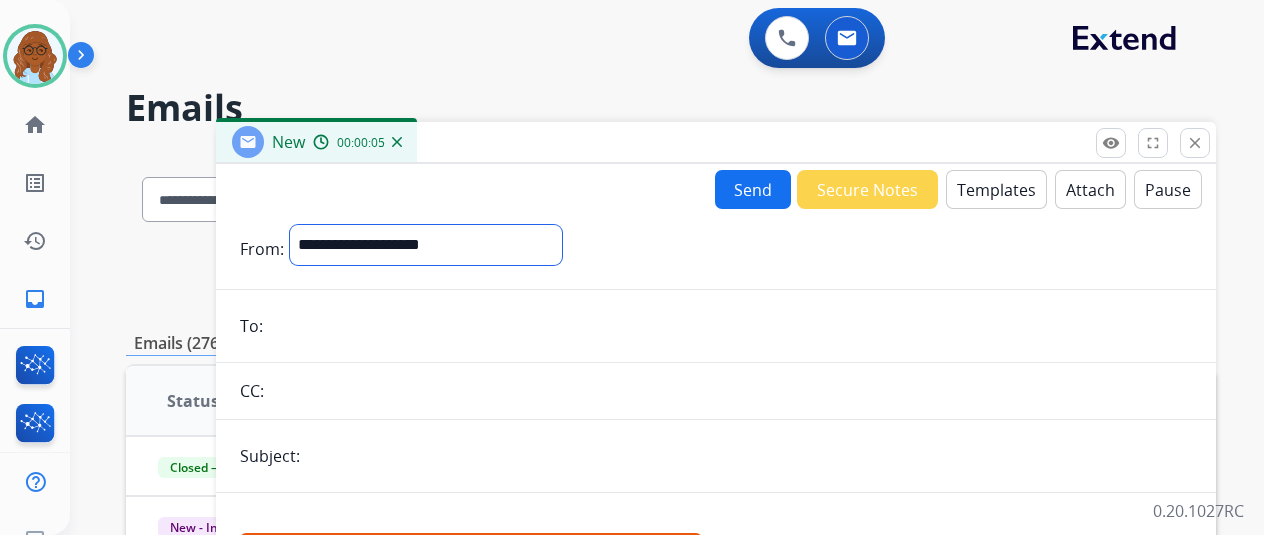 click on "**********" at bounding box center (426, 245) 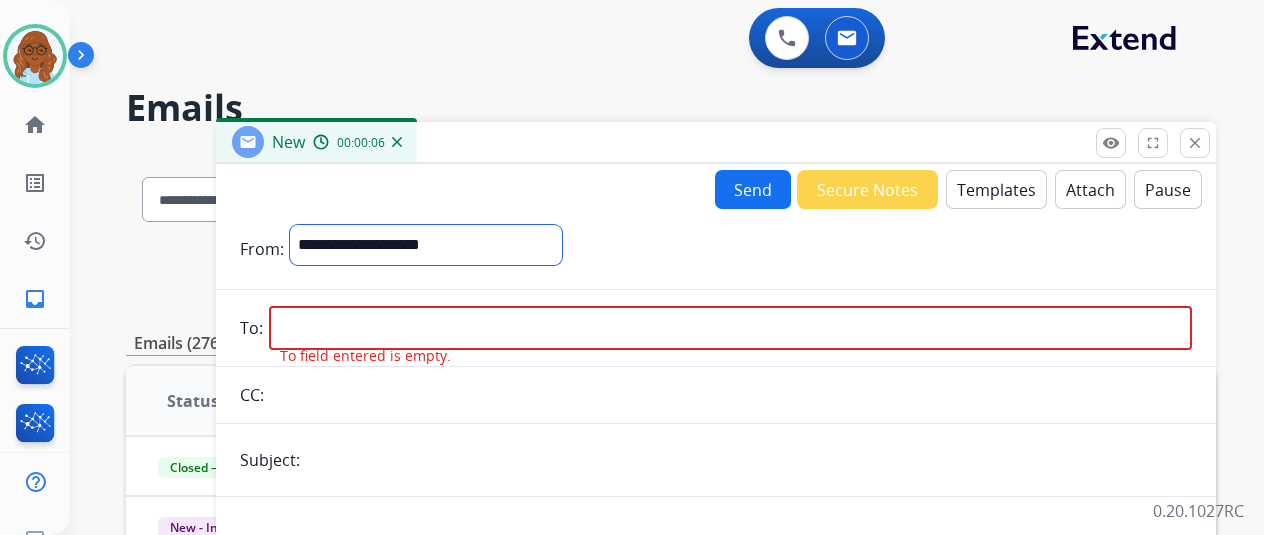 select on "**********" 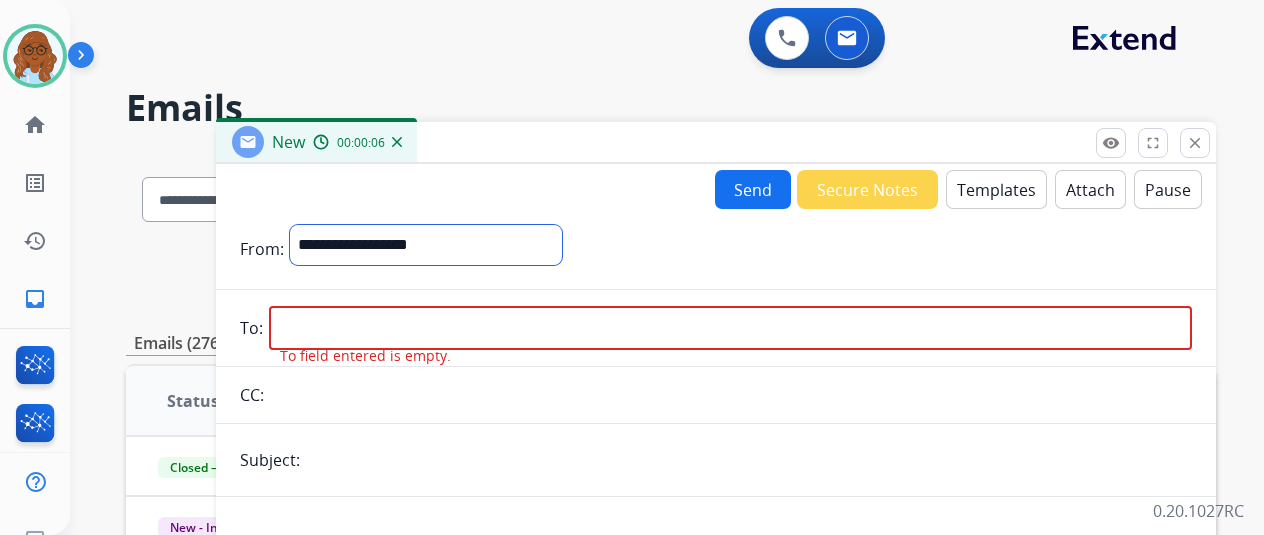 click on "**********" at bounding box center [426, 245] 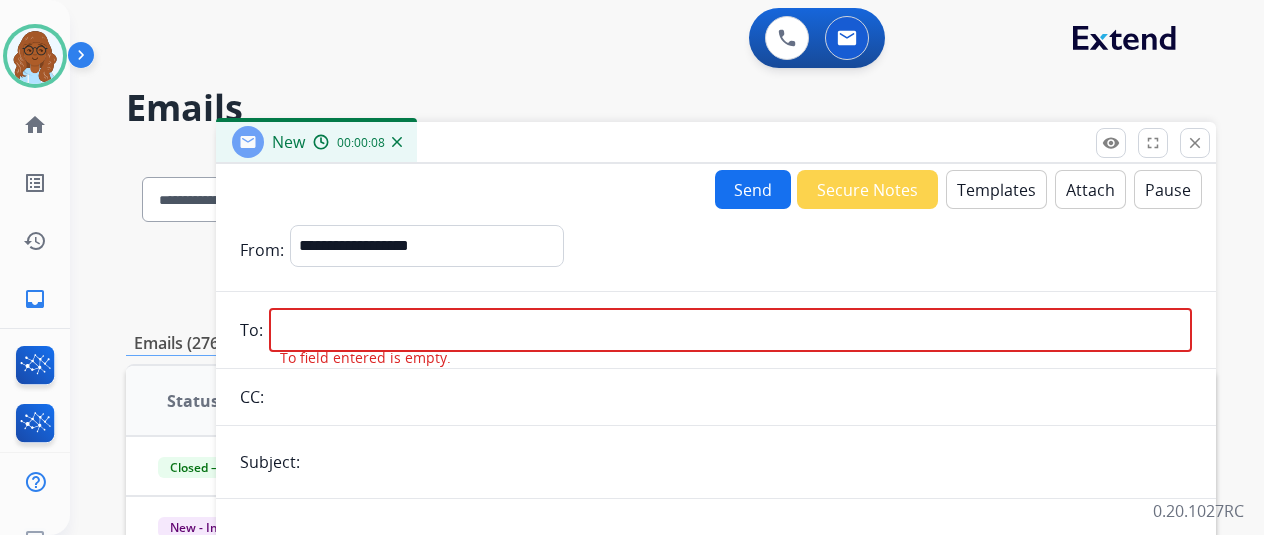 paste on "**********" 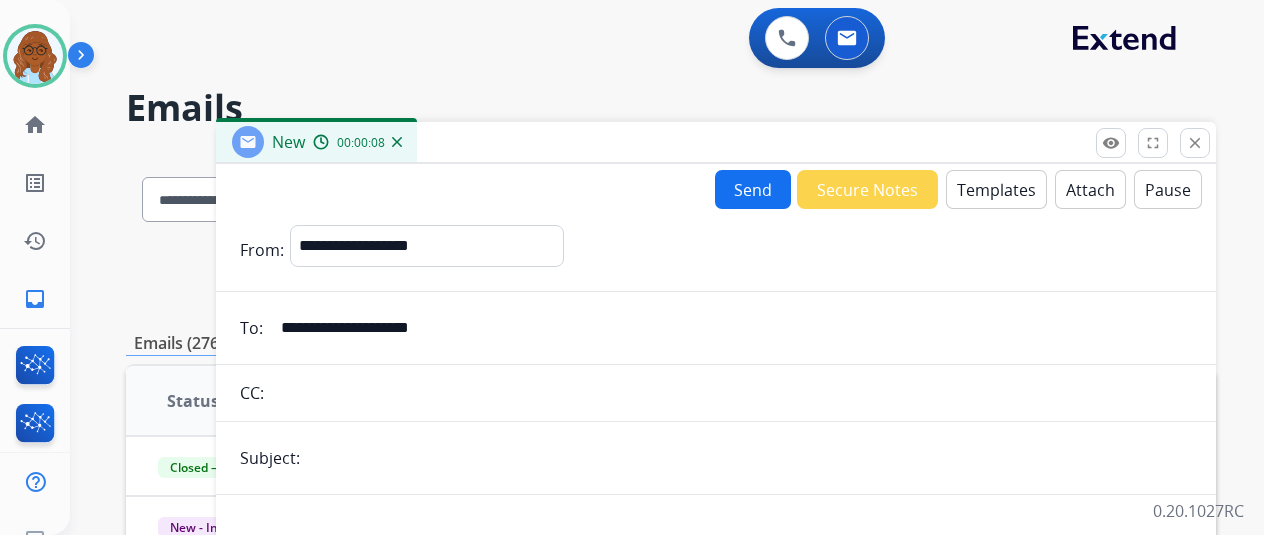 scroll, scrollTop: 200, scrollLeft: 0, axis: vertical 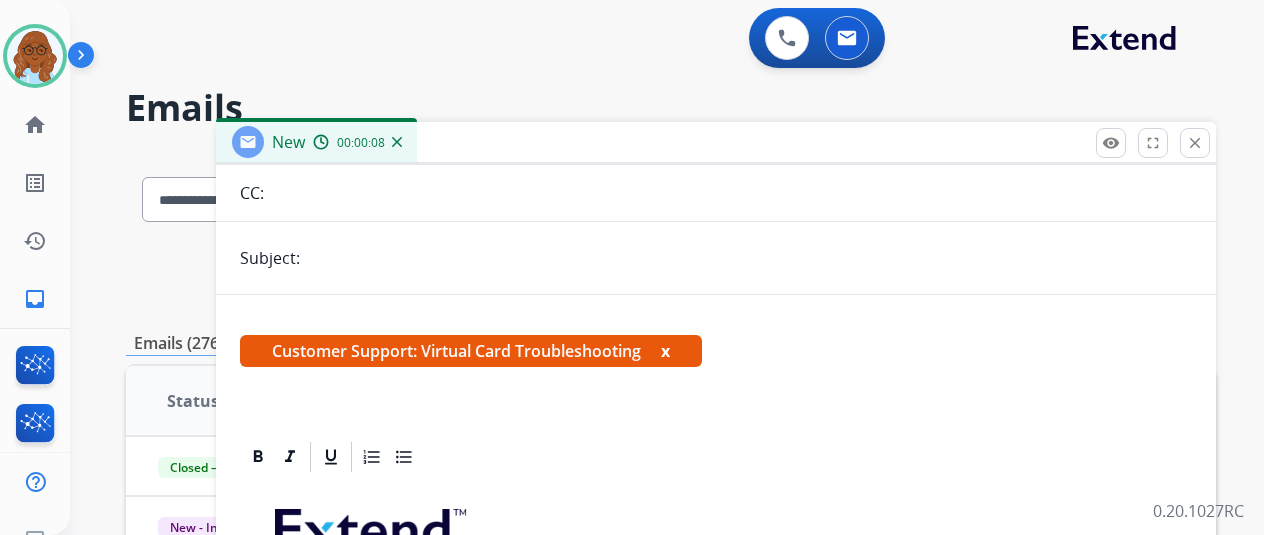 type on "**********" 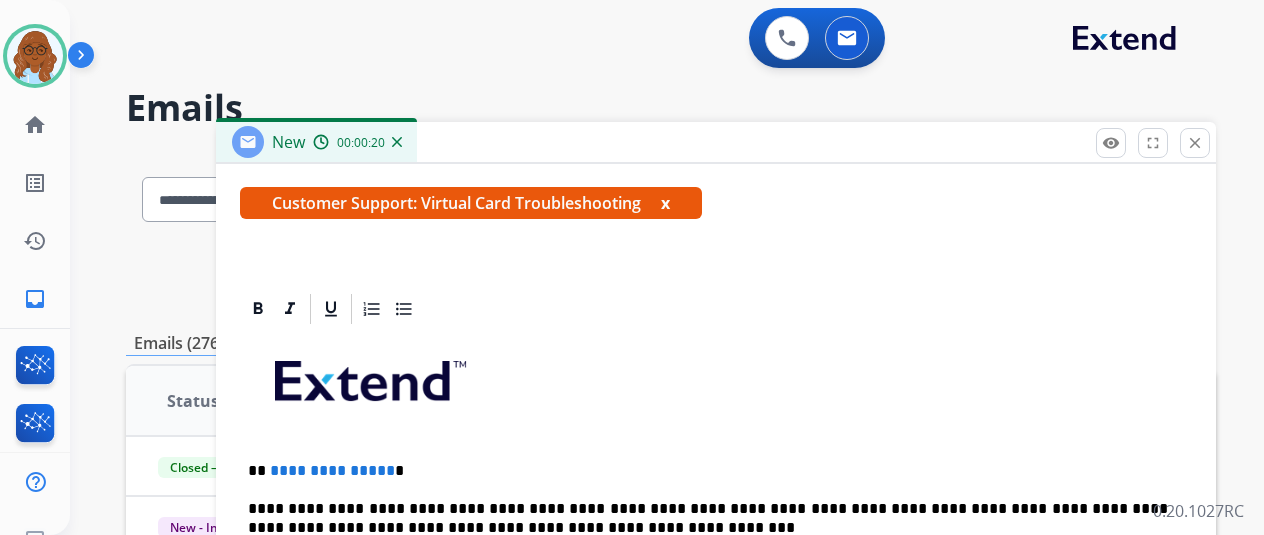 scroll, scrollTop: 500, scrollLeft: 0, axis: vertical 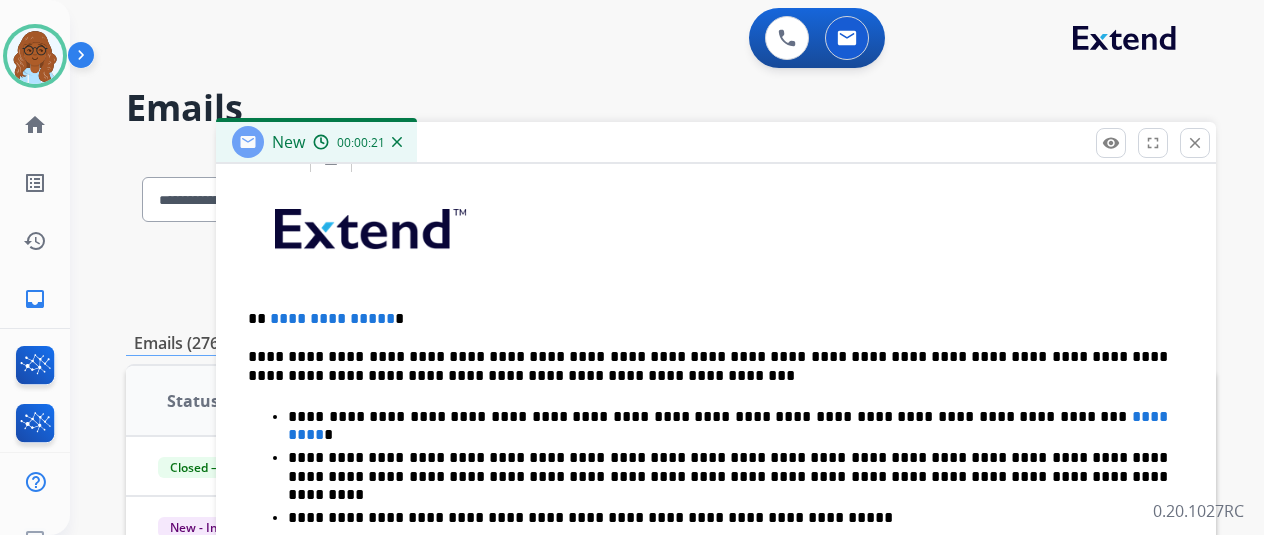 type on "**********" 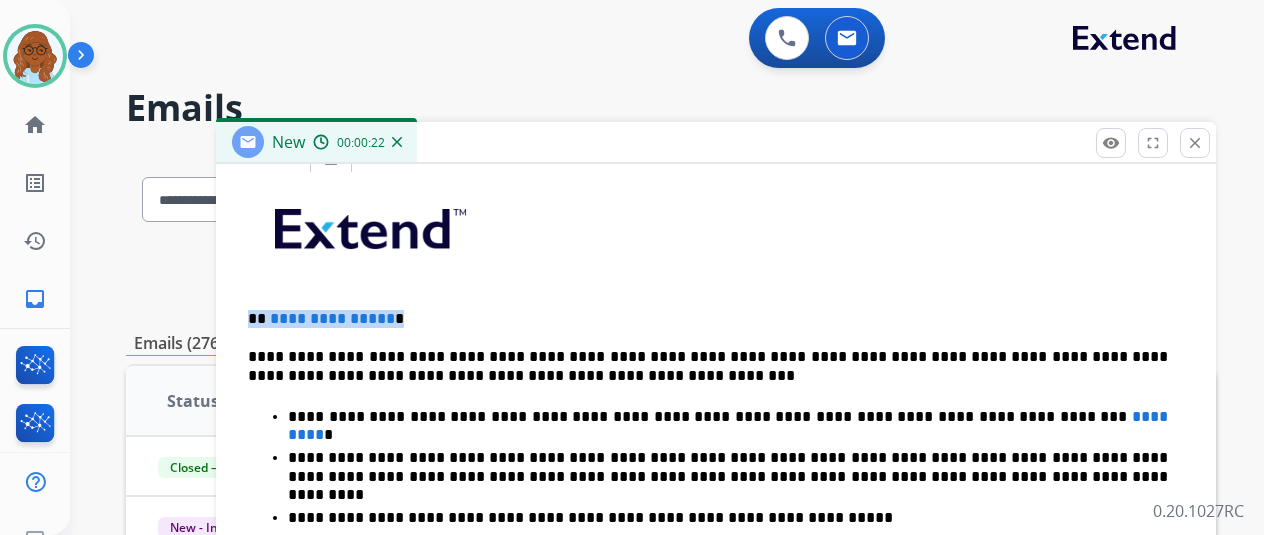 drag, startPoint x: 424, startPoint y: 303, endPoint x: 267, endPoint y: 317, distance: 157.62297 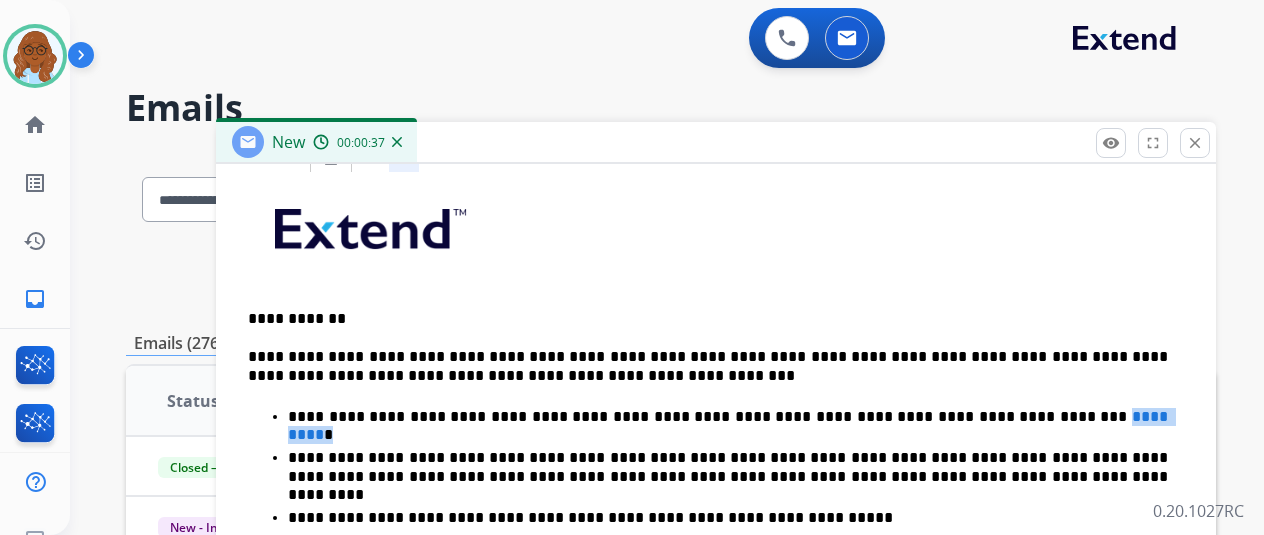 drag, startPoint x: 1095, startPoint y: 417, endPoint x: 1008, endPoint y: 418, distance: 87.005745 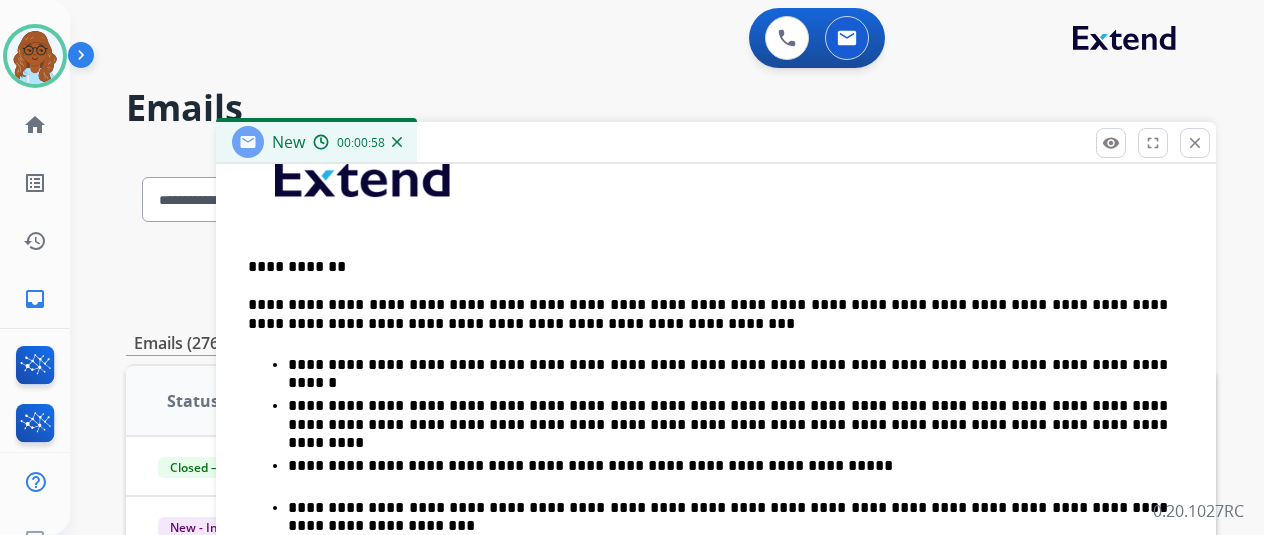 scroll, scrollTop: 581, scrollLeft: 0, axis: vertical 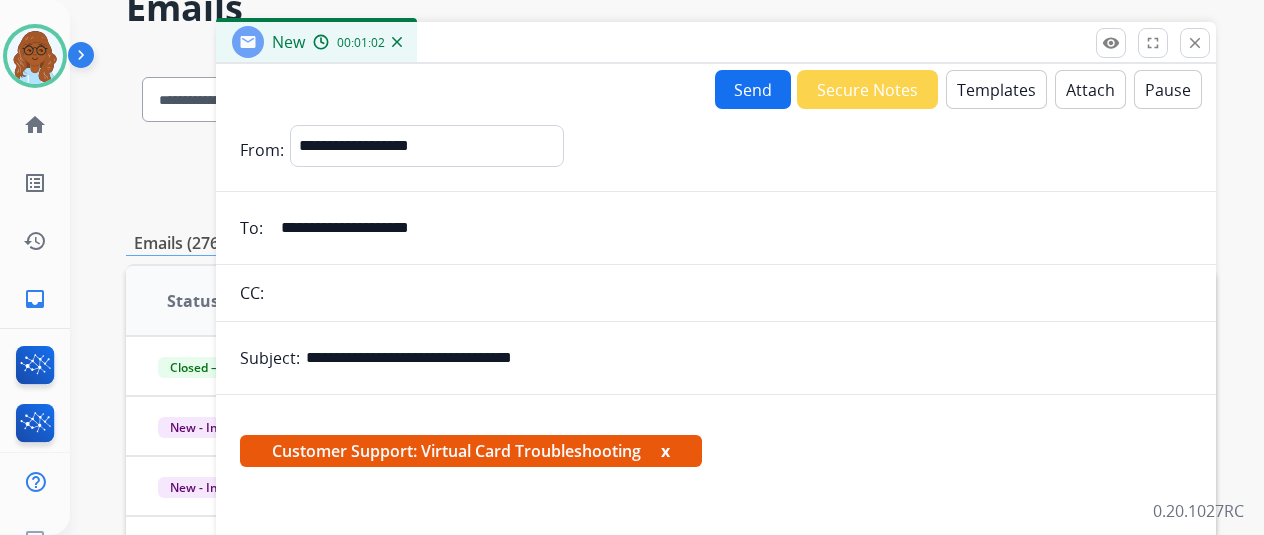 click on "Send" at bounding box center (753, 89) 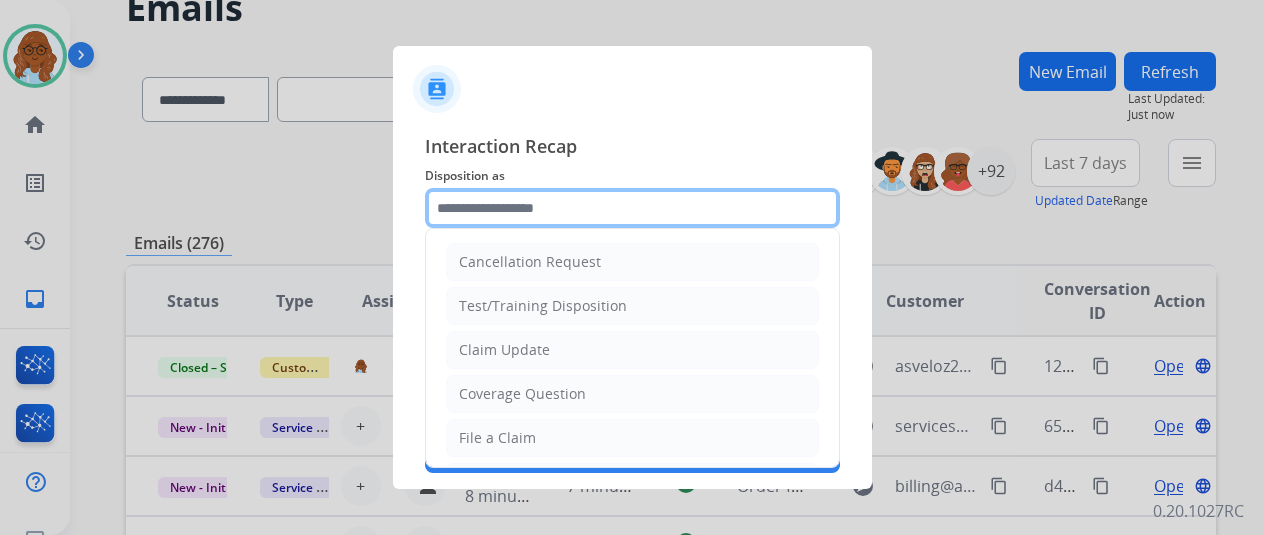 click 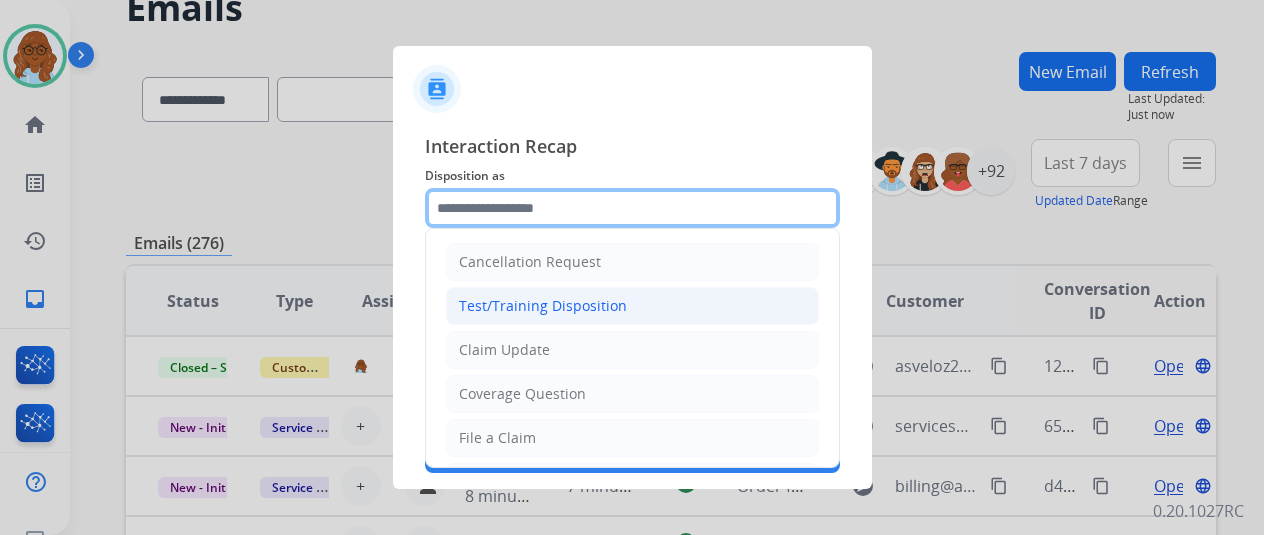 scroll, scrollTop: 100, scrollLeft: 0, axis: vertical 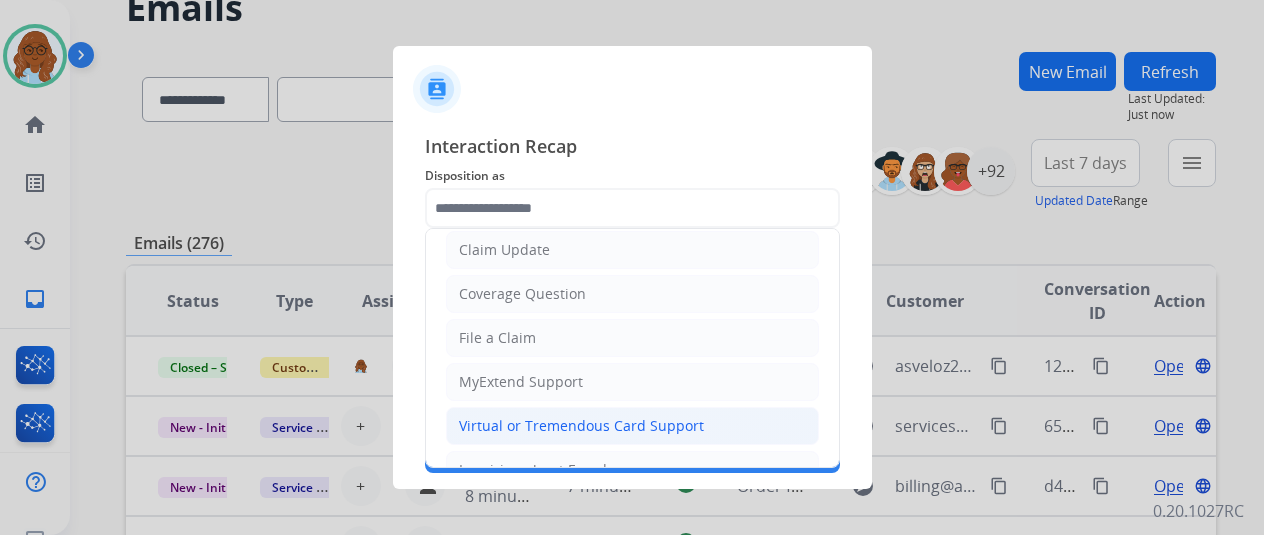 click on "Virtual or Tremendous Card Support" 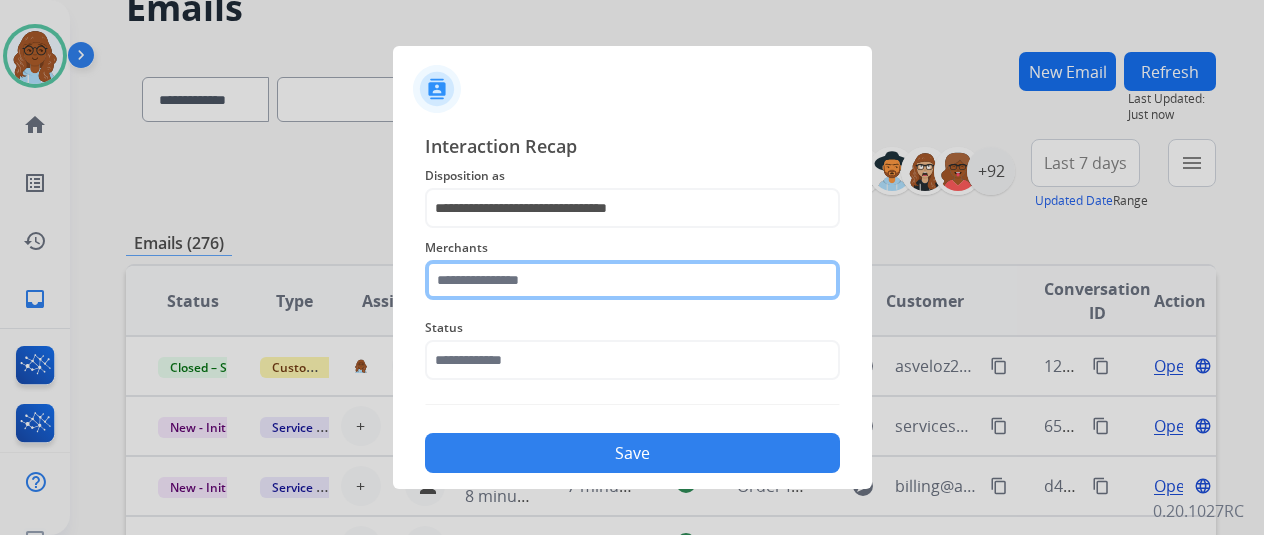 click 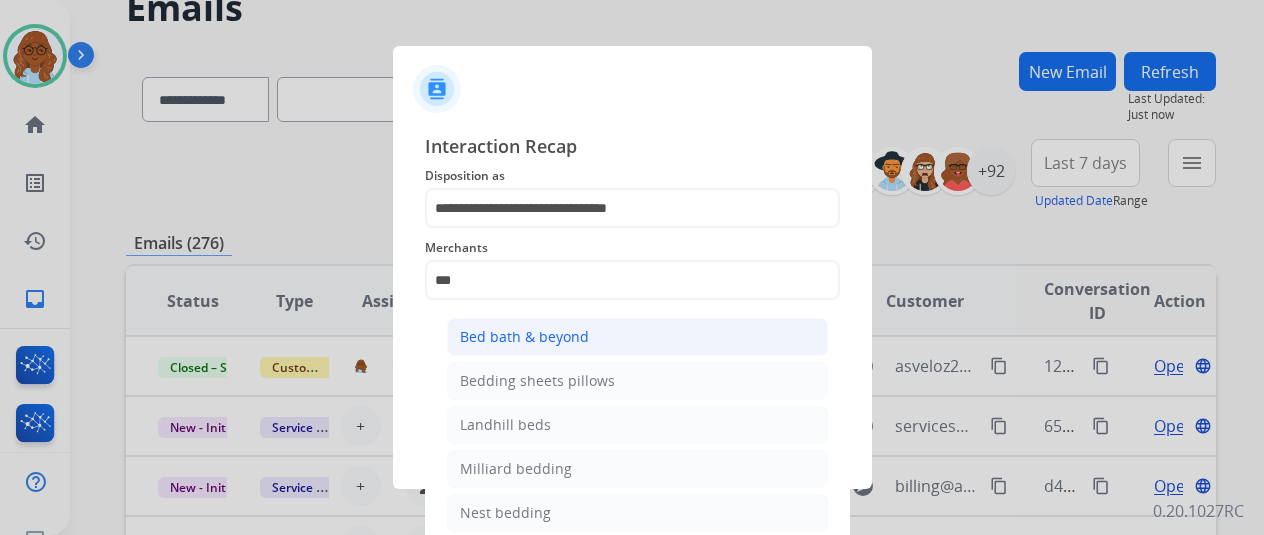 click on "Bed bath & beyond" 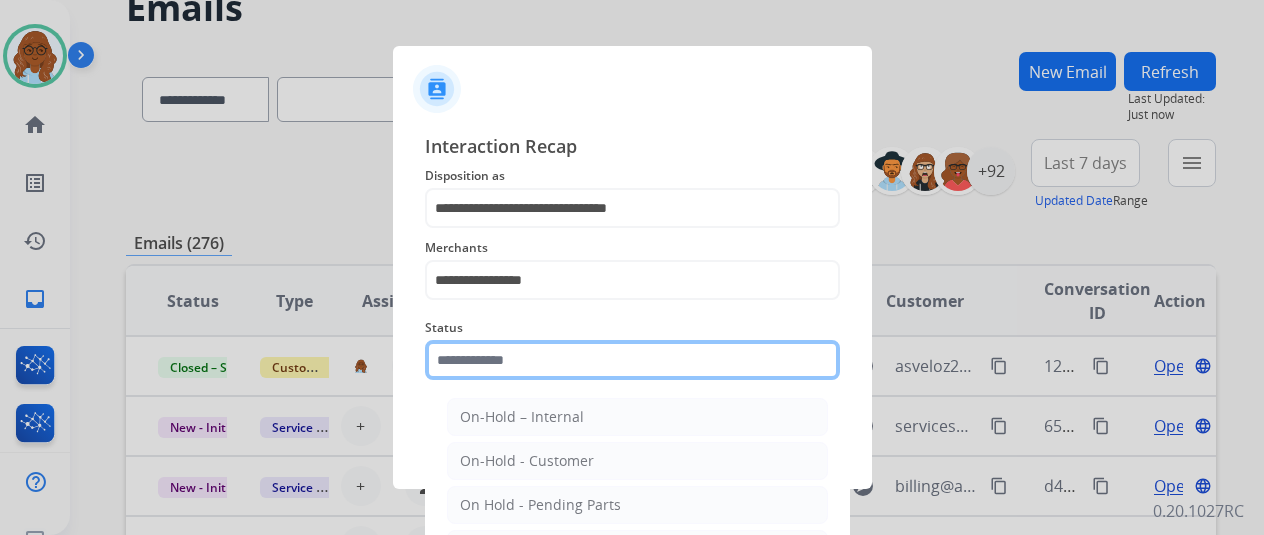 click 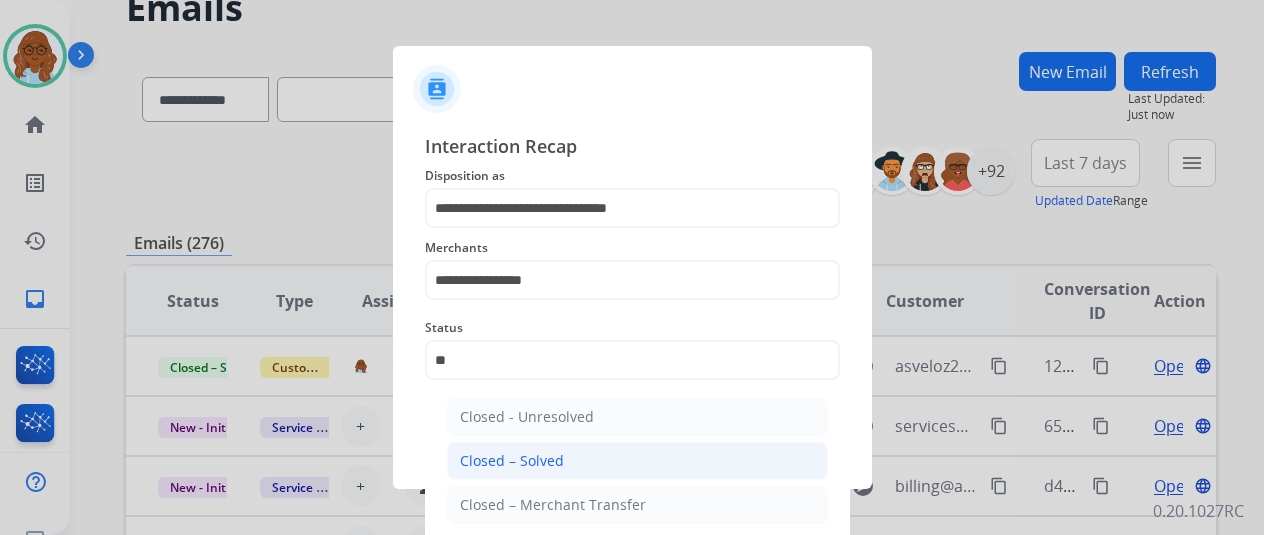 click on "Closed – Solved" 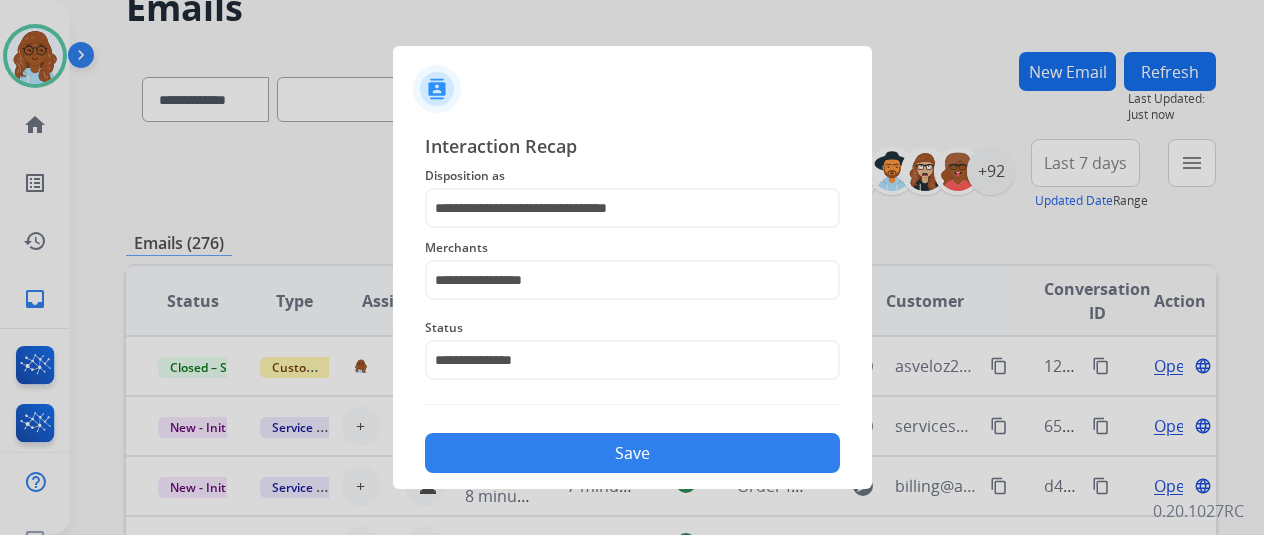 click on "Save" 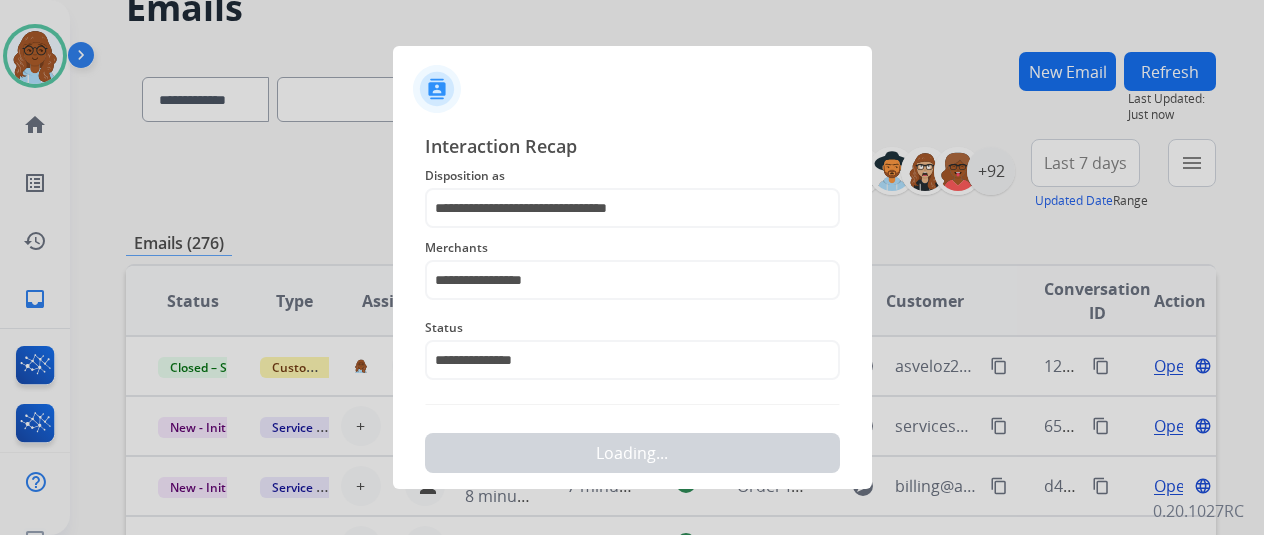 scroll, scrollTop: 0, scrollLeft: 0, axis: both 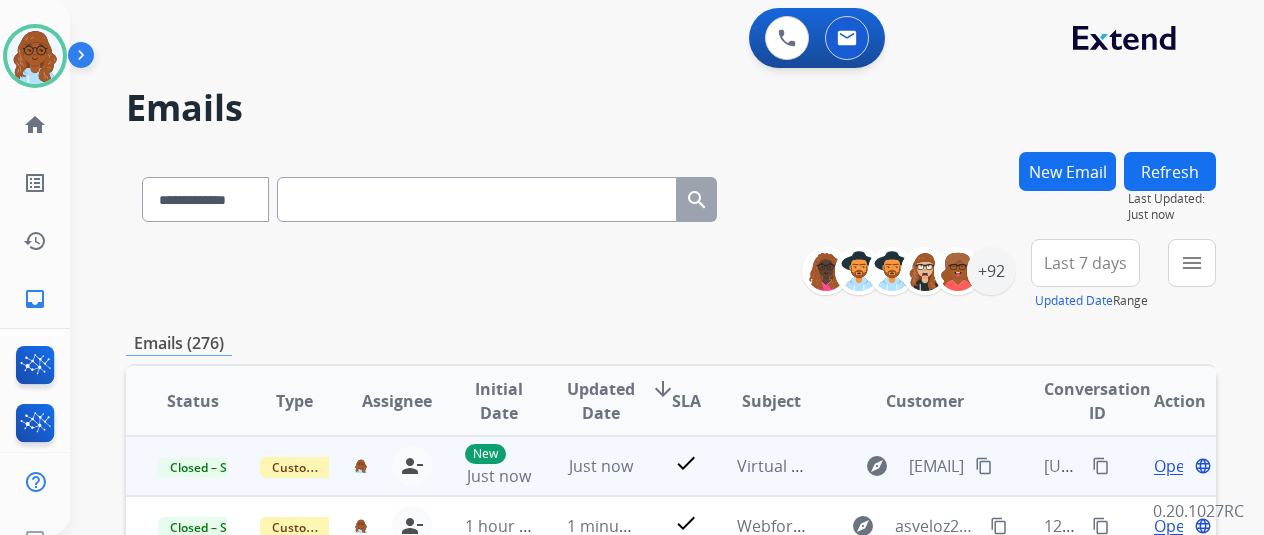click on "content_copy" at bounding box center (1101, 466) 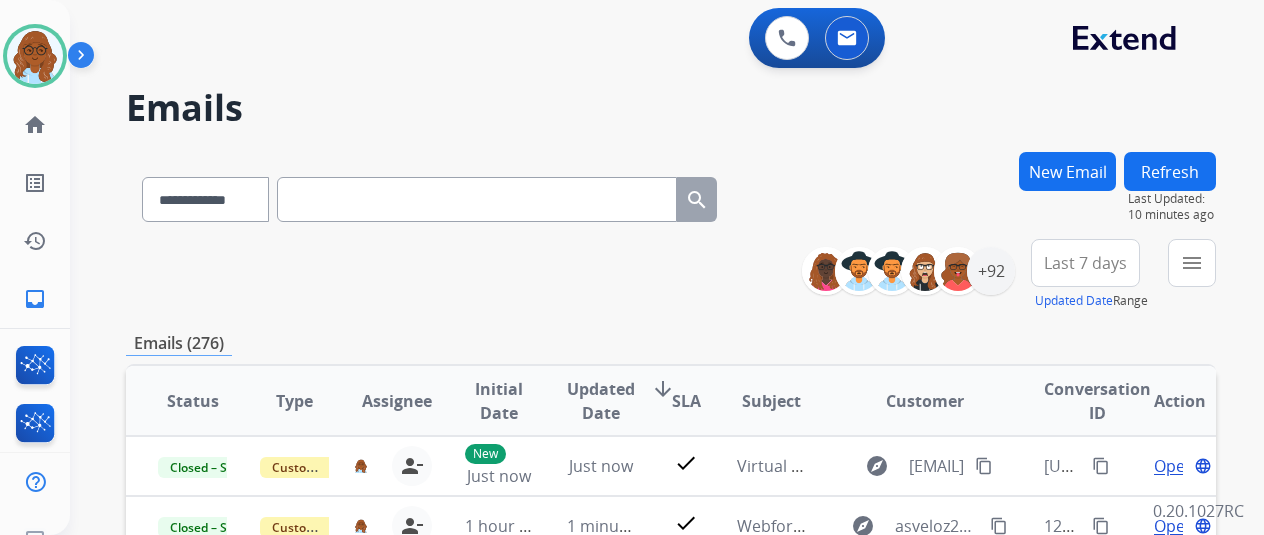 click on "Last 7 days" at bounding box center (1085, 263) 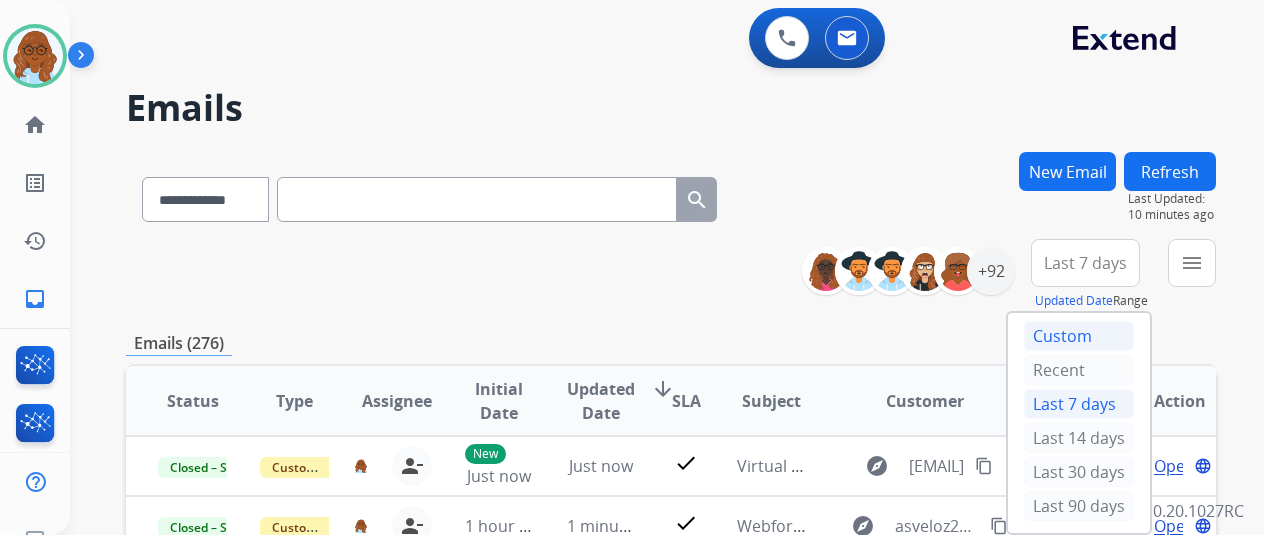 click on "Custom" at bounding box center [1079, 336] 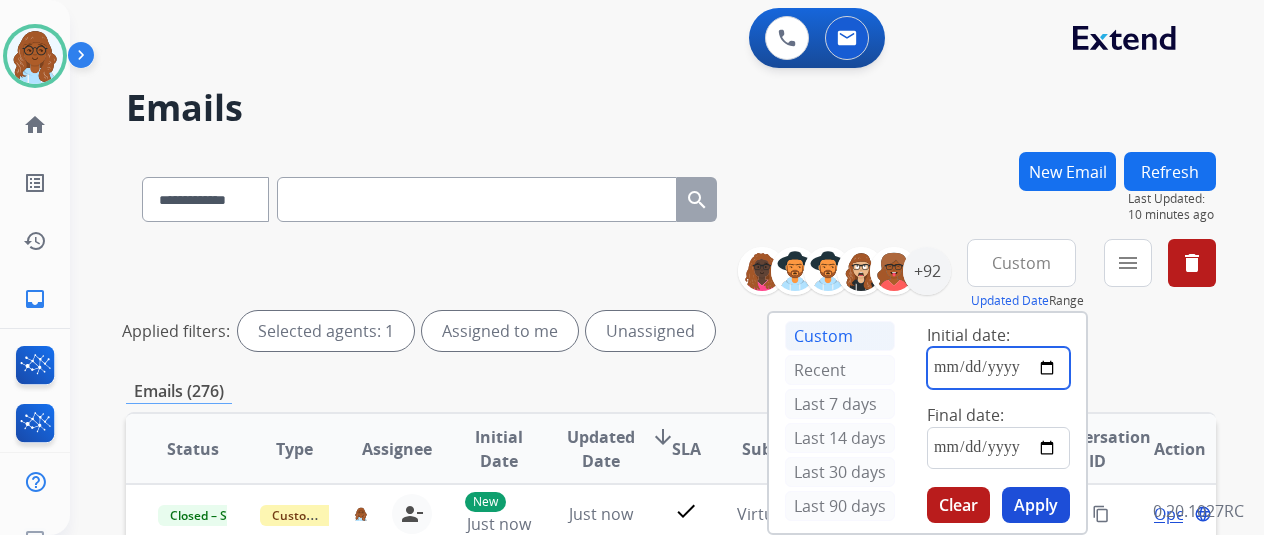 click at bounding box center [998, 368] 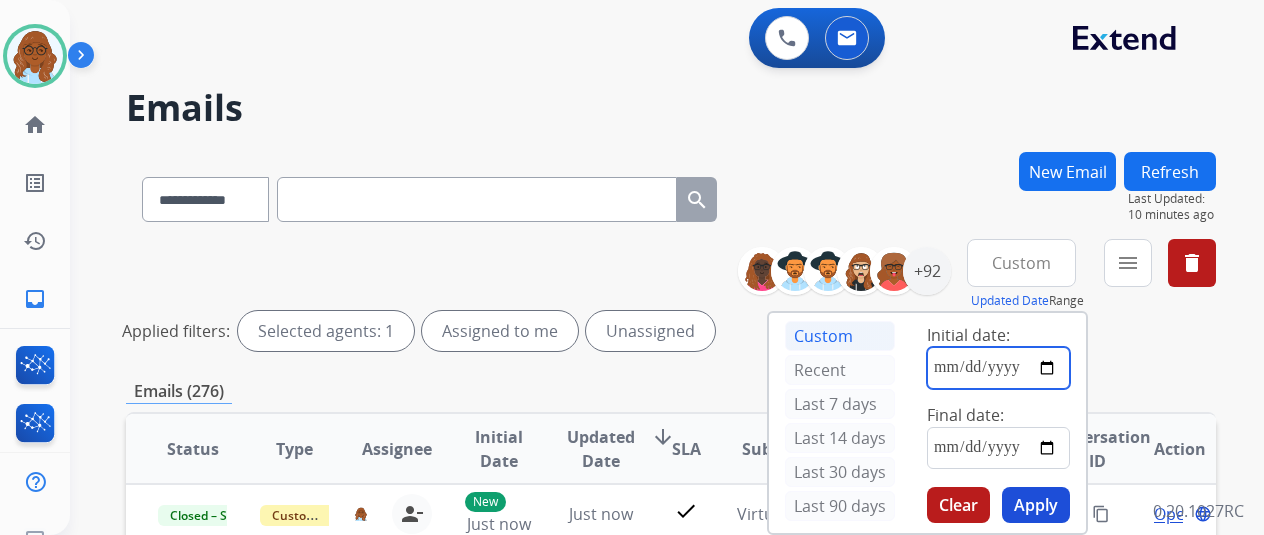 type on "**********" 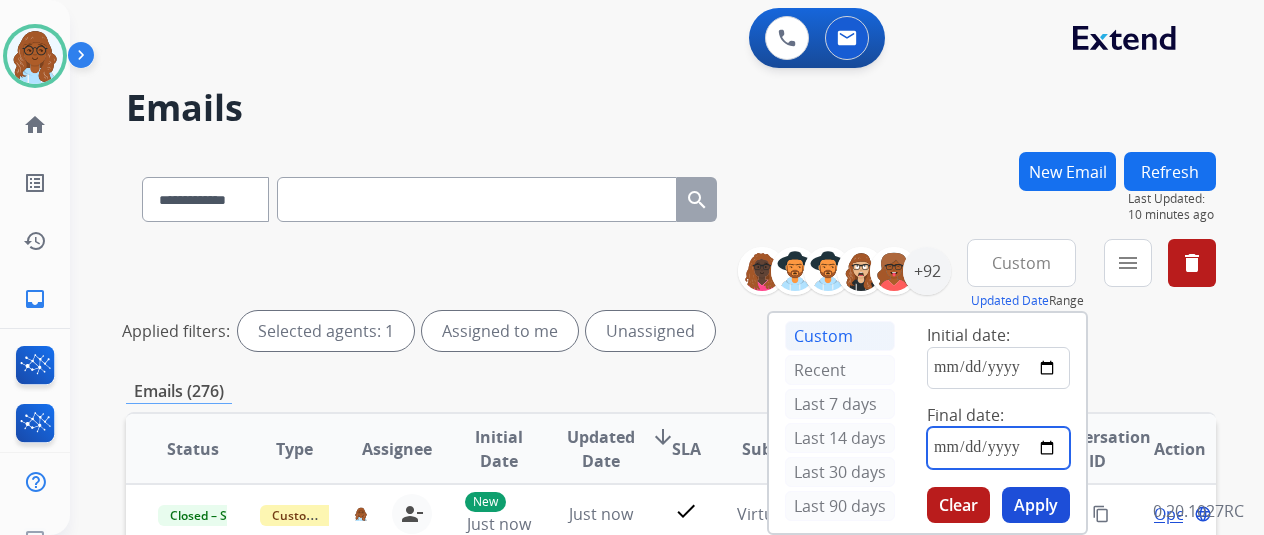 click at bounding box center [998, 448] 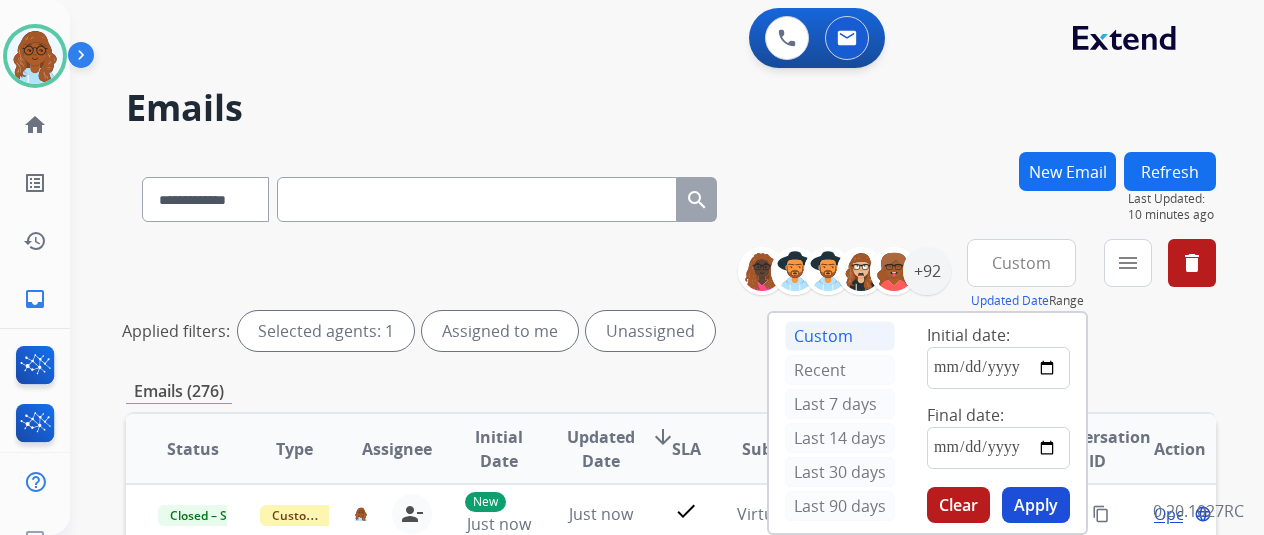click on "Apply" at bounding box center (1036, 505) 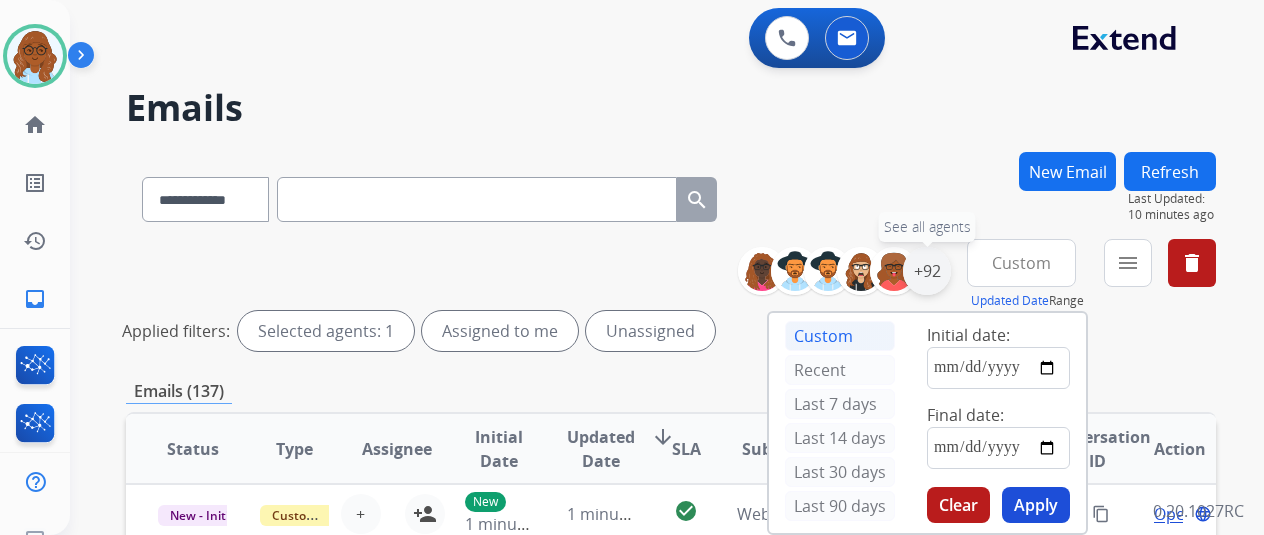 click on "+92" at bounding box center [927, 271] 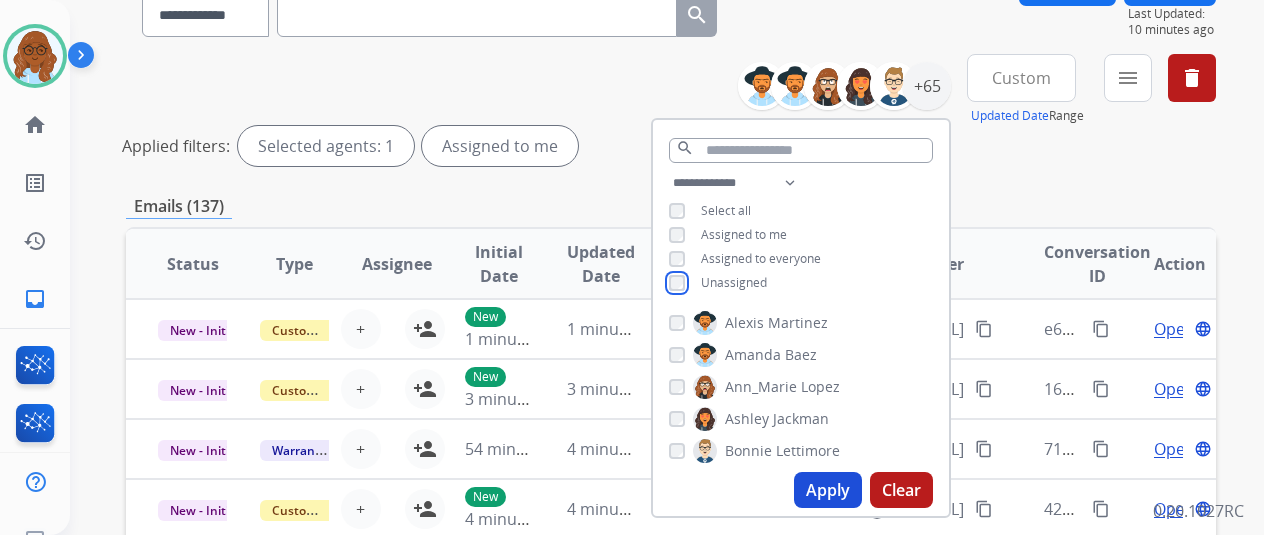 scroll, scrollTop: 300, scrollLeft: 0, axis: vertical 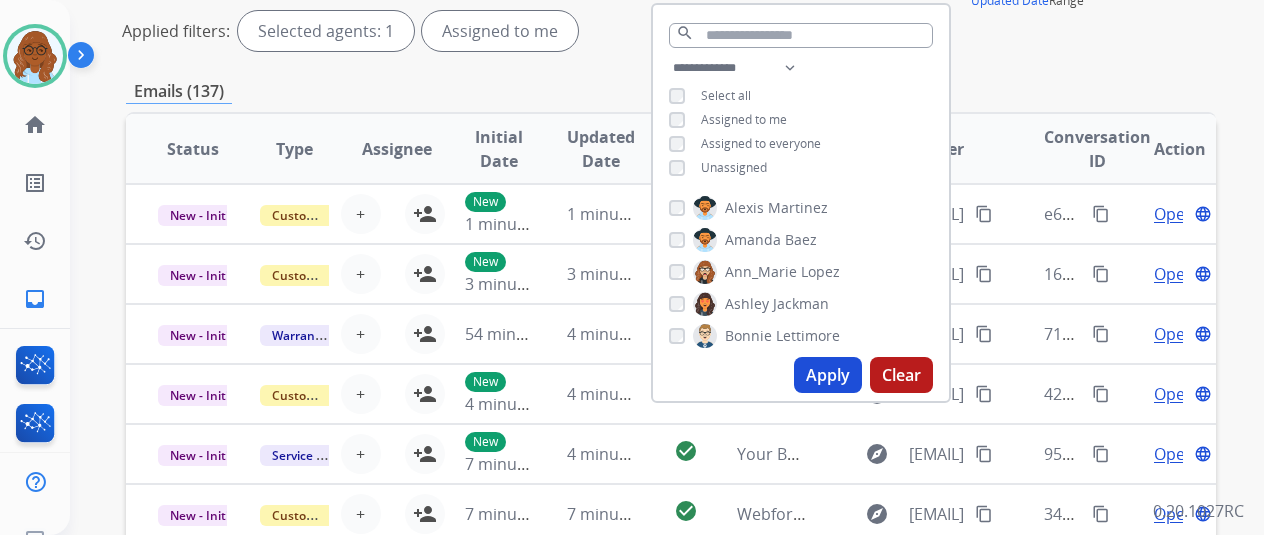 click on "Apply" at bounding box center [828, 375] 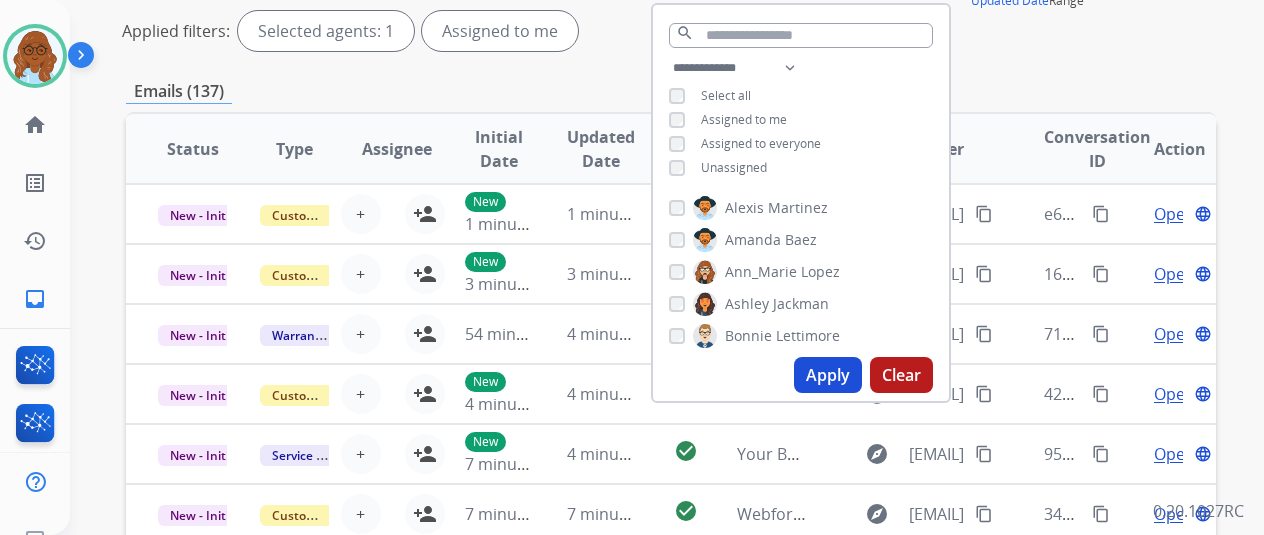 scroll, scrollTop: 0, scrollLeft: 0, axis: both 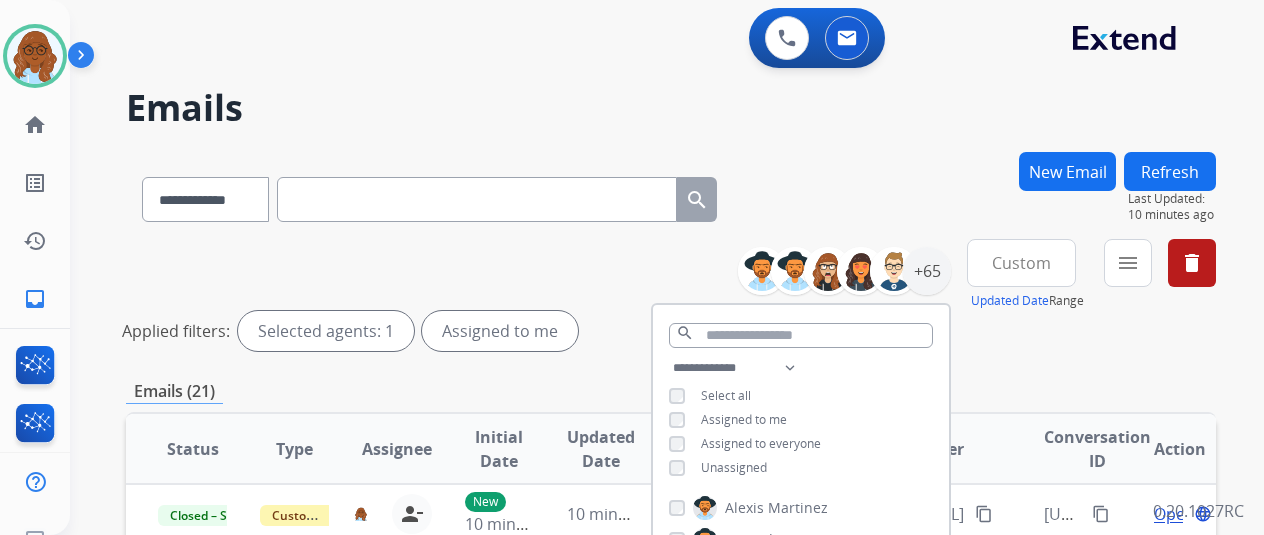 click on "**********" at bounding box center (671, 299) 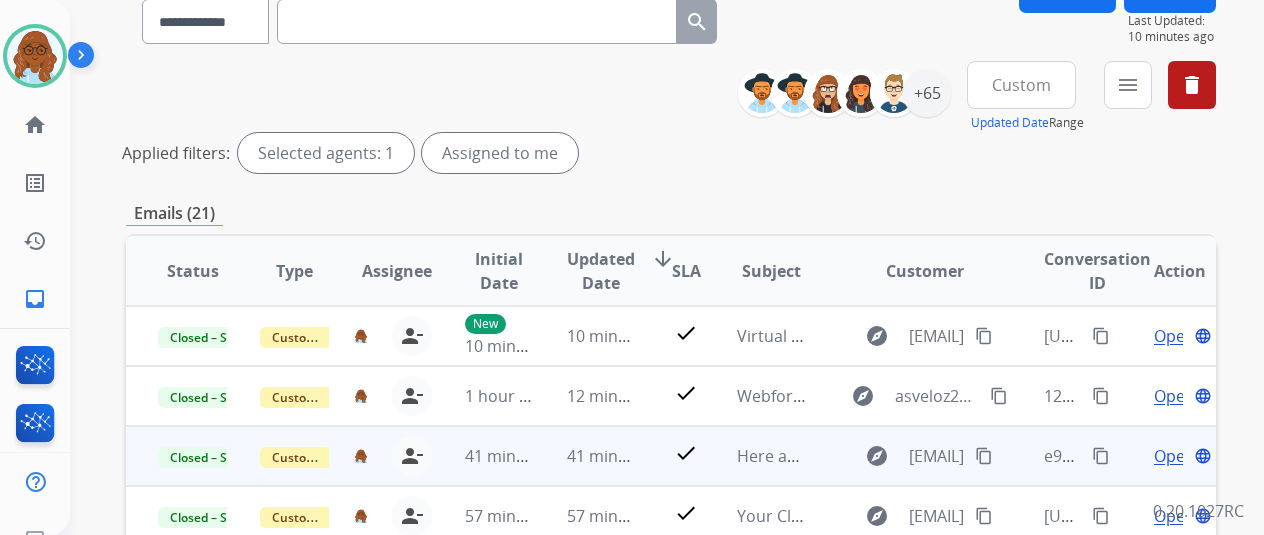 scroll, scrollTop: 400, scrollLeft: 0, axis: vertical 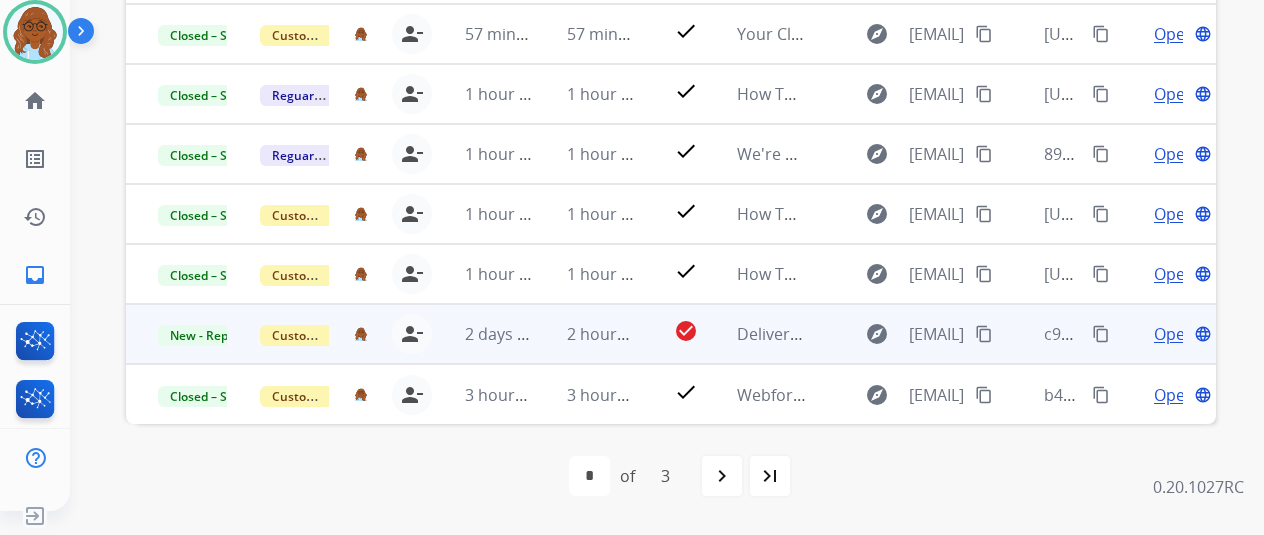 click on "Open" at bounding box center [1174, 334] 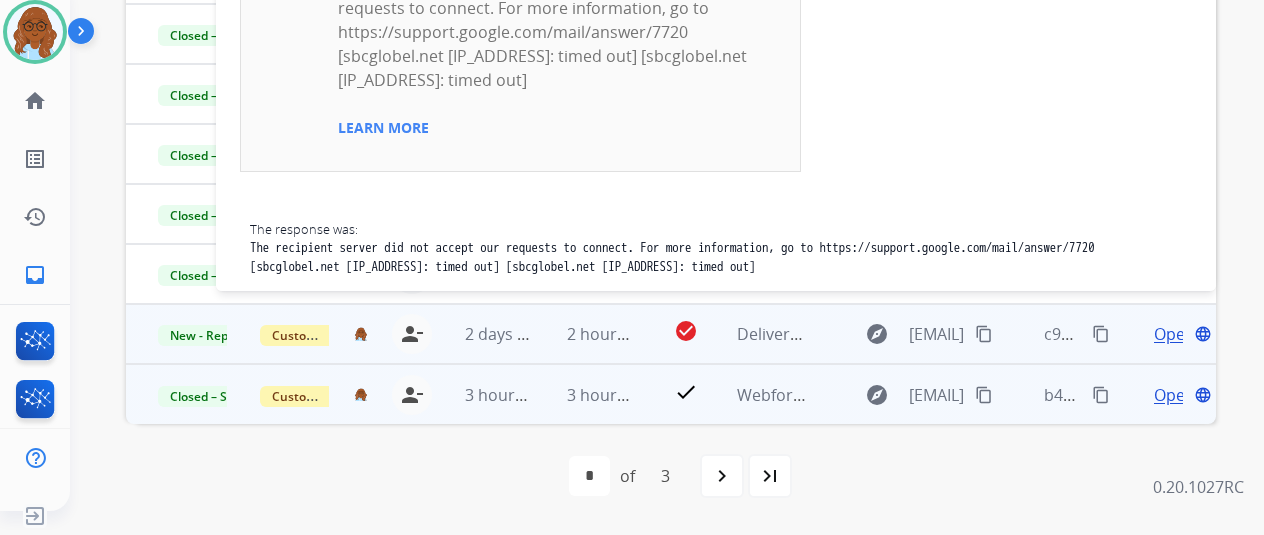 scroll, scrollTop: 0, scrollLeft: 0, axis: both 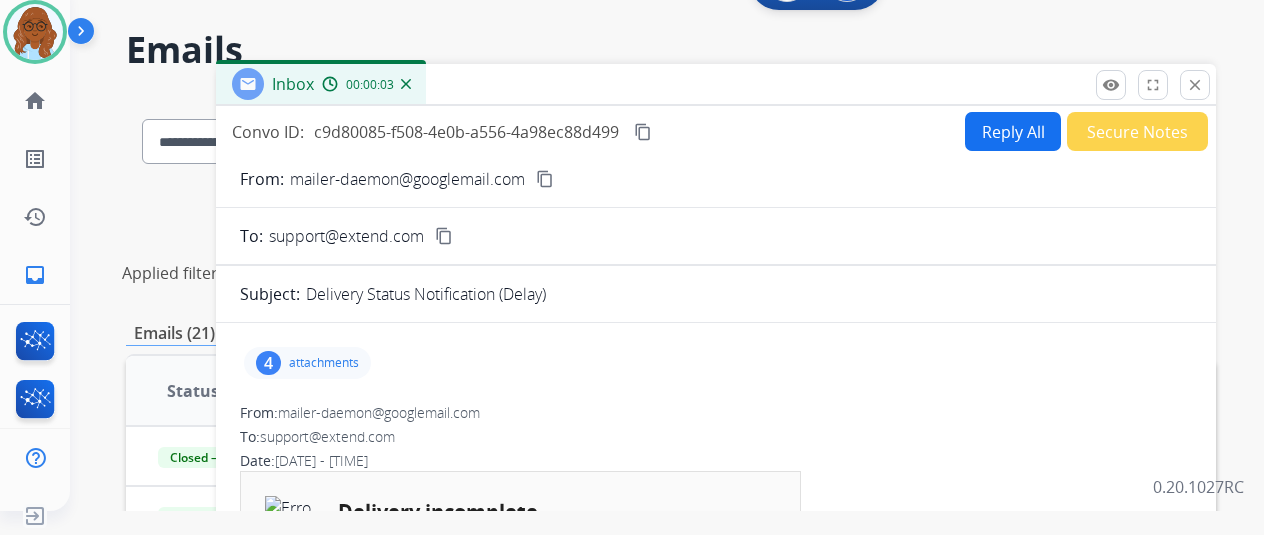 click on "From: mailer-daemon@googlemail.com content_copy To: [EMAIL] content_copy Subject: Delivery Status Notification (Delay) 4 attachments From: mailer-daemon@googlemail.com To: [EMAIL] Date: 08/08/2025 - 03:49 PM MDT
Delivery incomplete
There was a temporary problem delivering your message to [EMAIL]. Gmail will retry for 23 more hours. You'll be notified if the delivery fails permanently.
LEARN MORE
The response was:
The recipient server did not accept our requests to connect. For more information, go to https://support.google.com/mail/answer/7720
[sbcglobel.net 3.33.243.145: timed out]
[sbcglobel.net 15.197.204.56: timed out]
From: mailer-daemon@googlemail.com To: [EMAIL] Date: 08/07/2025 - 03:52 PM MDT
Delivery incomplete
There was a temporary problem delivering your message to [EMAIL]
LEARN MORE
The response was:
From: To:" at bounding box center [716, 1142] 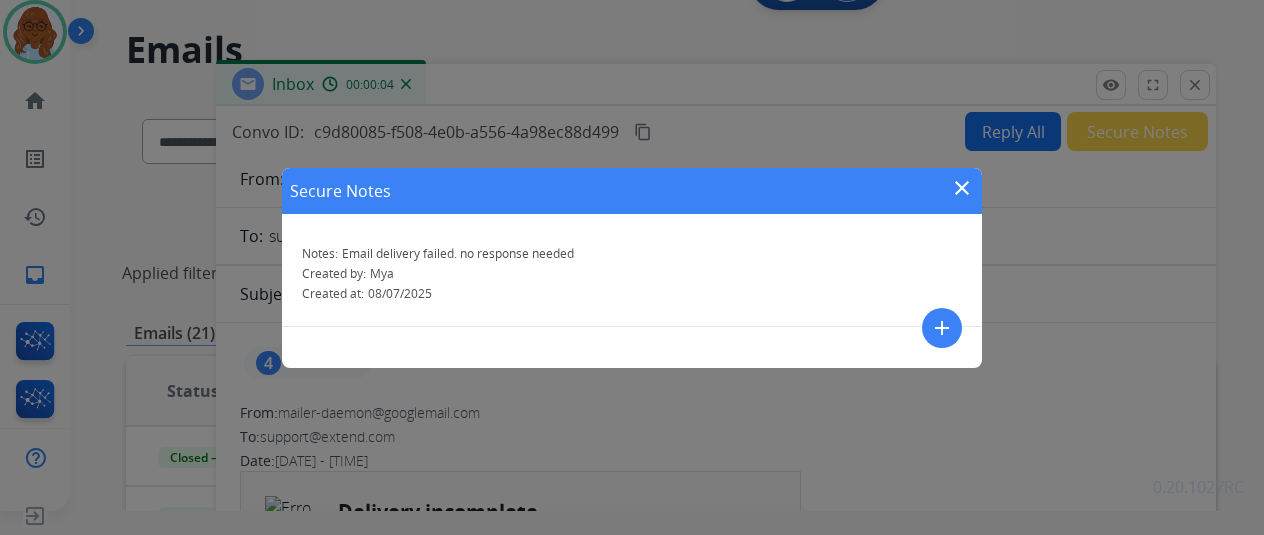 click on "close" at bounding box center [962, 188] 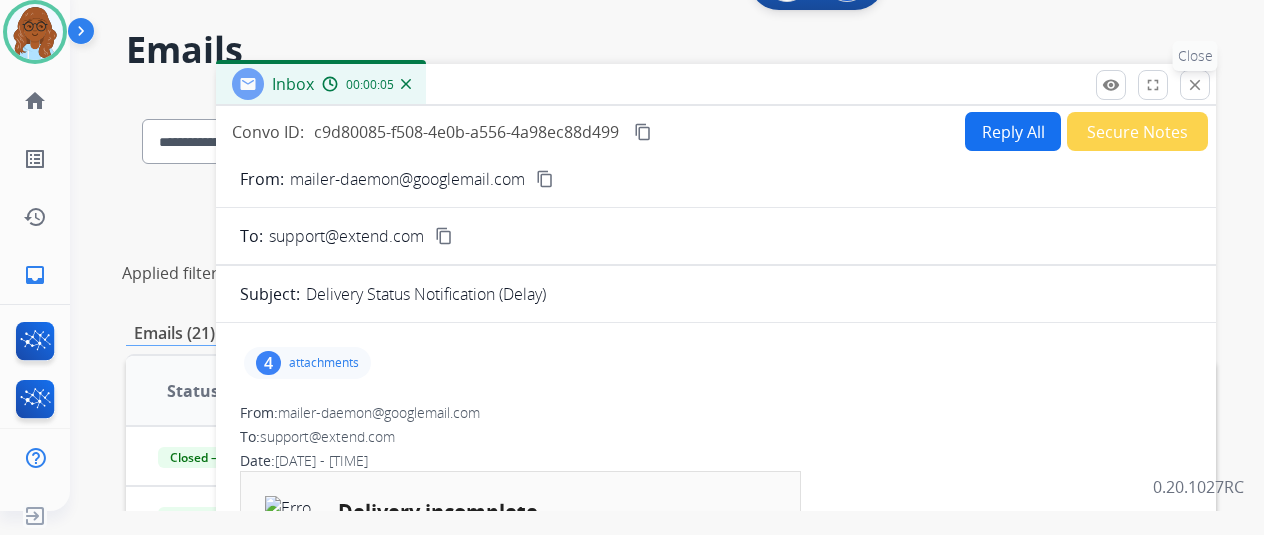 click on "close" at bounding box center (1195, 85) 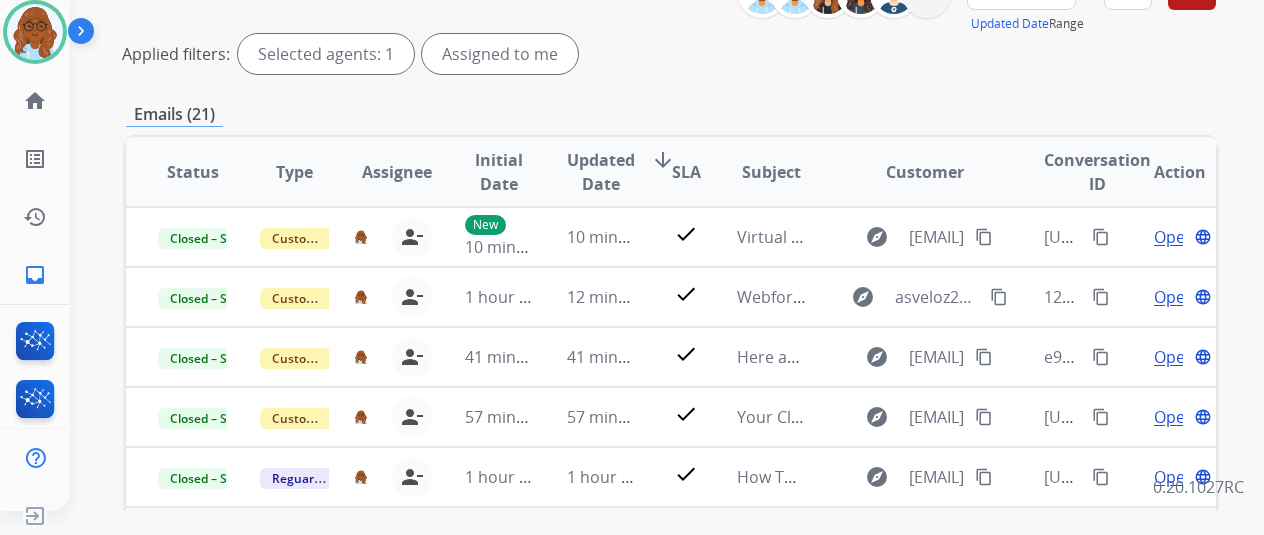 scroll, scrollTop: 434, scrollLeft: 0, axis: vertical 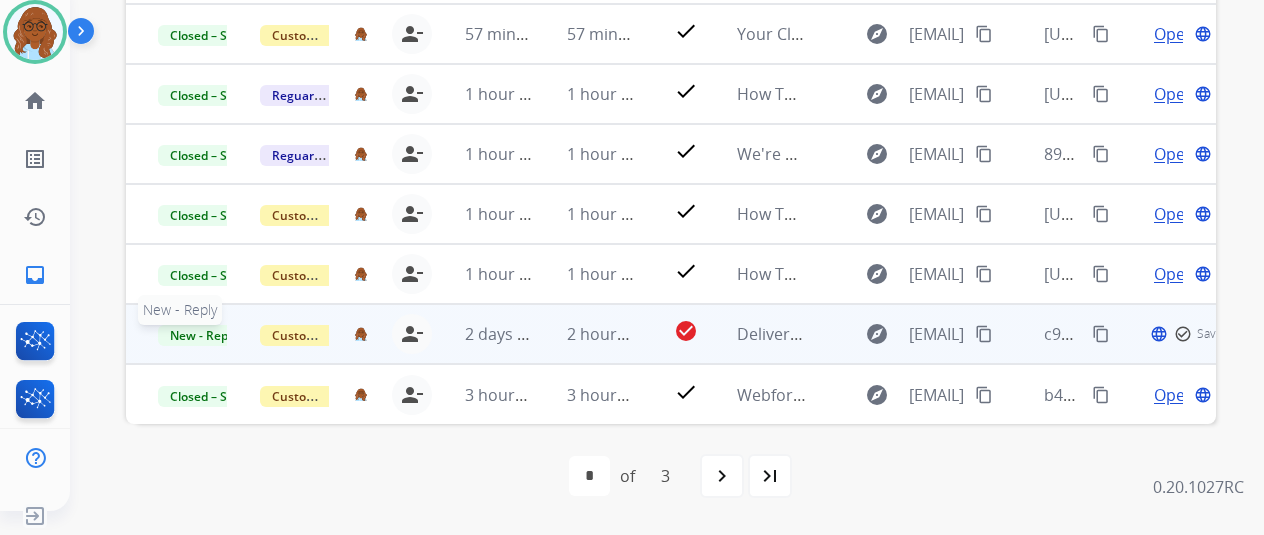 click on "New - Reply New - Reply" at bounding box center (177, 334) 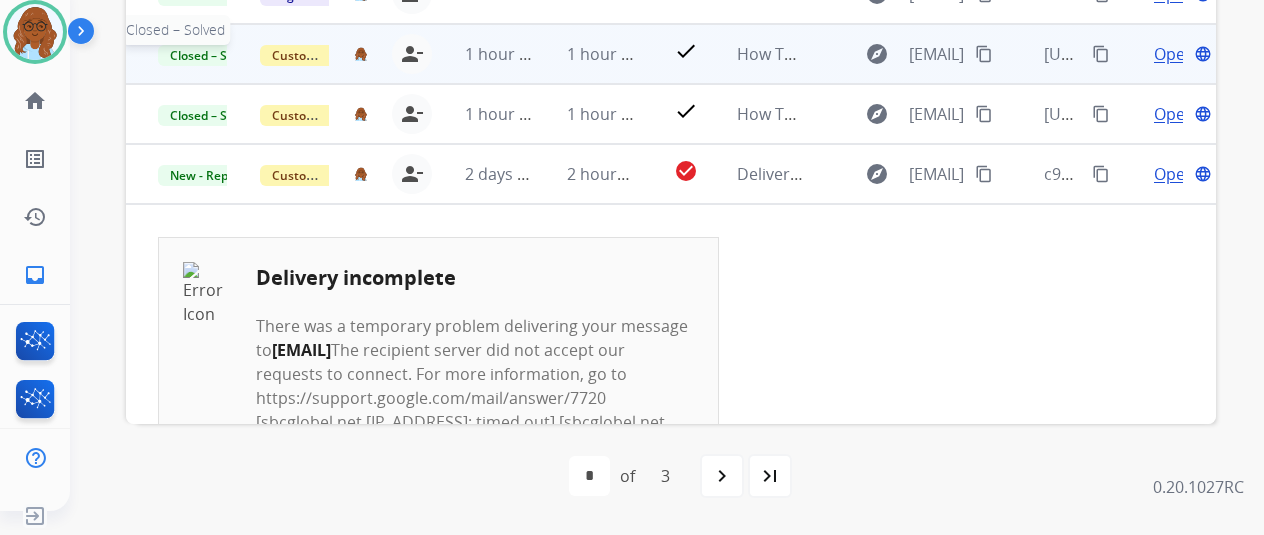 scroll, scrollTop: 0, scrollLeft: 0, axis: both 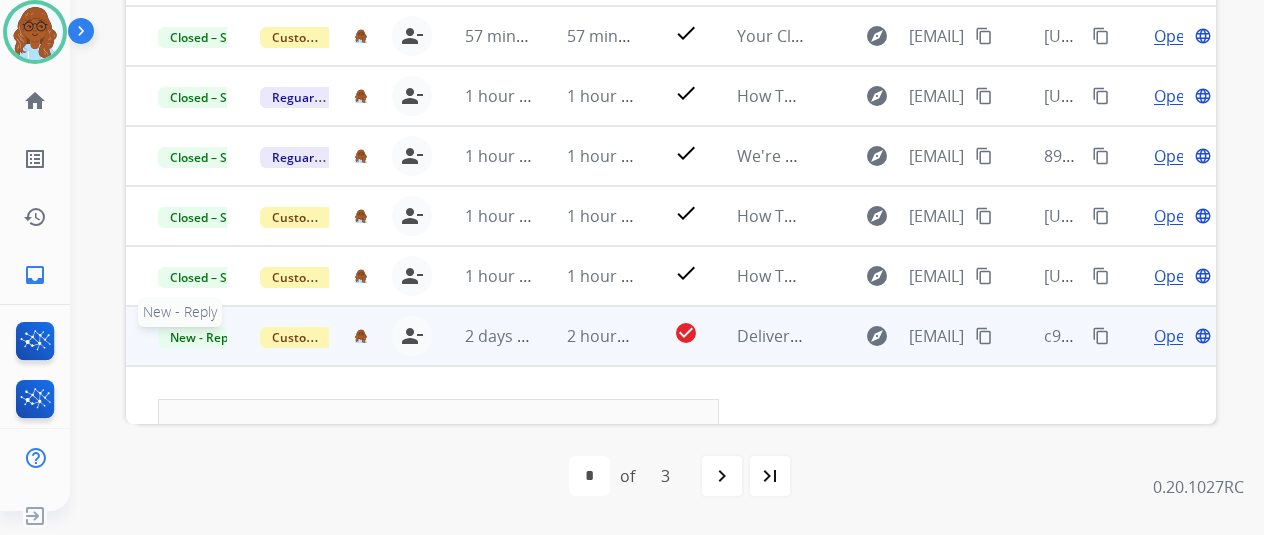 click on "New - Reply" at bounding box center [203, 337] 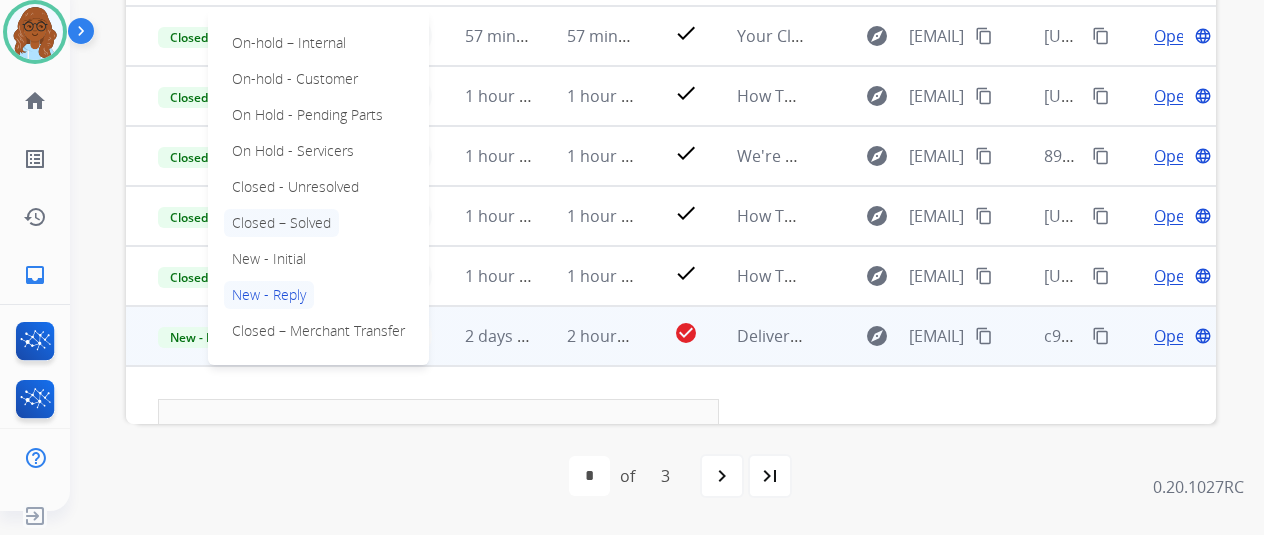 click on "Closed – Solved" at bounding box center [281, 223] 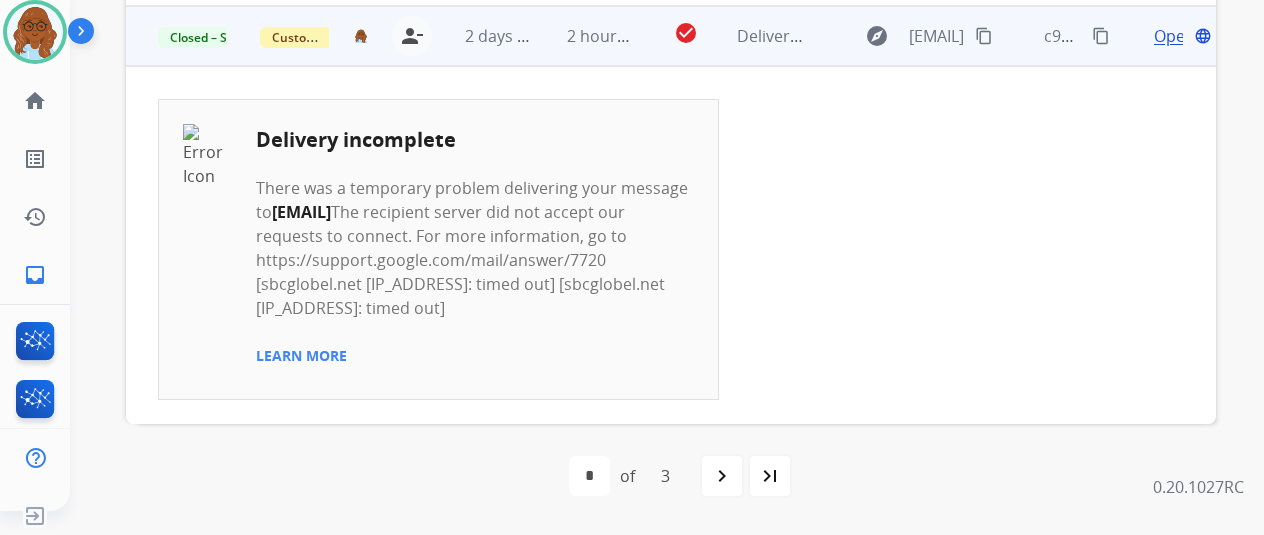 scroll, scrollTop: 462, scrollLeft: 0, axis: vertical 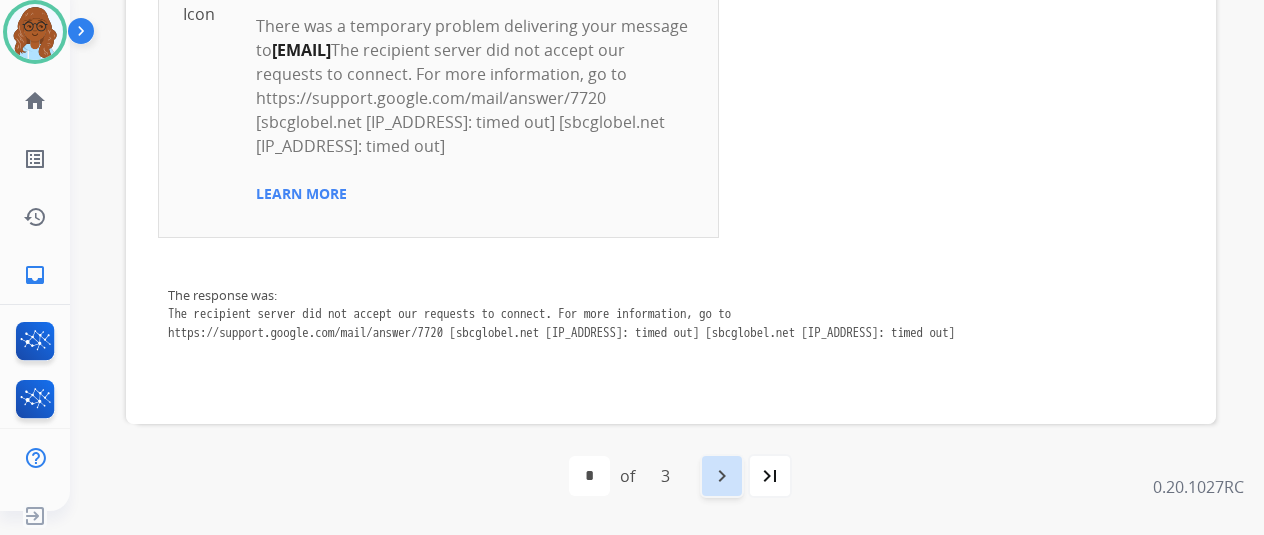 click on "navigate_next" at bounding box center (722, 476) 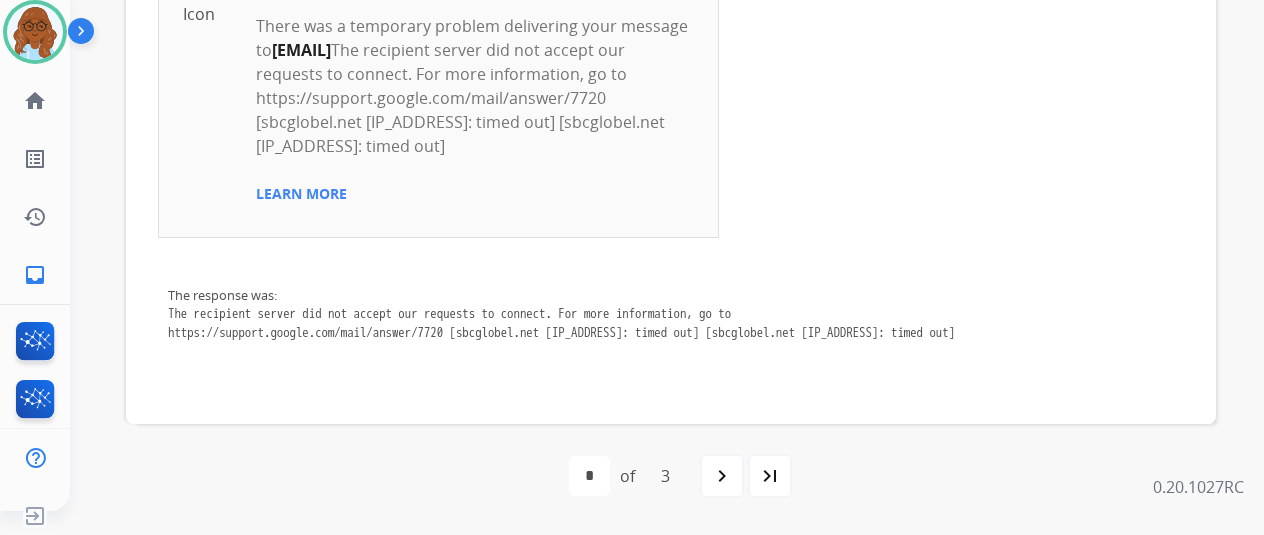 scroll, scrollTop: 0, scrollLeft: 0, axis: both 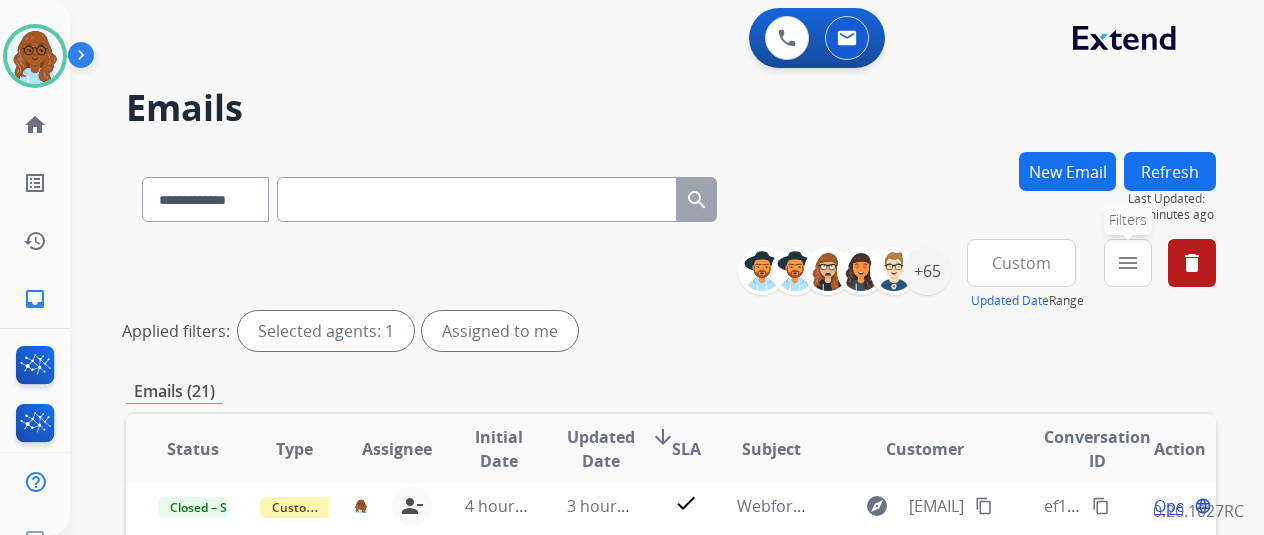 drag, startPoint x: 1148, startPoint y: 272, endPoint x: 1134, endPoint y: 273, distance: 14.035668 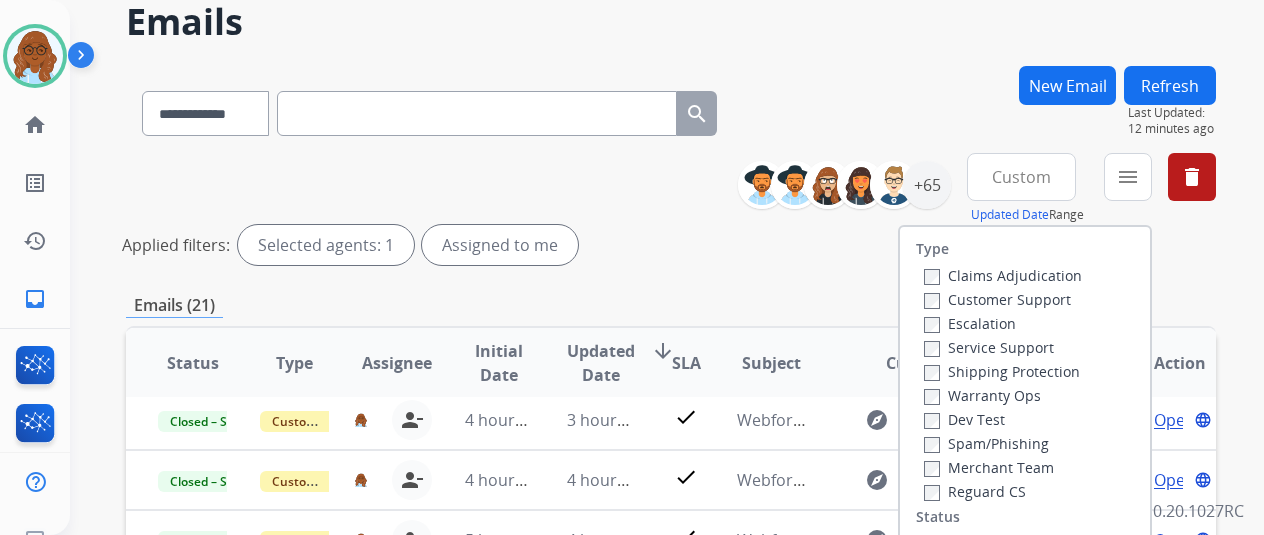 scroll, scrollTop: 200, scrollLeft: 0, axis: vertical 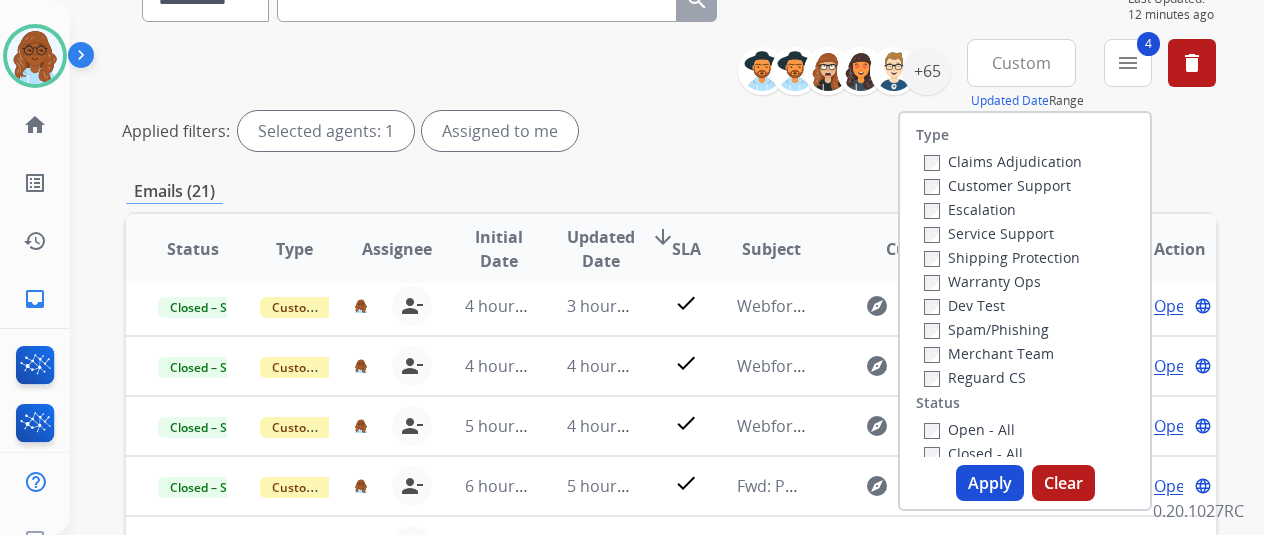 click on "Apply" at bounding box center [990, 483] 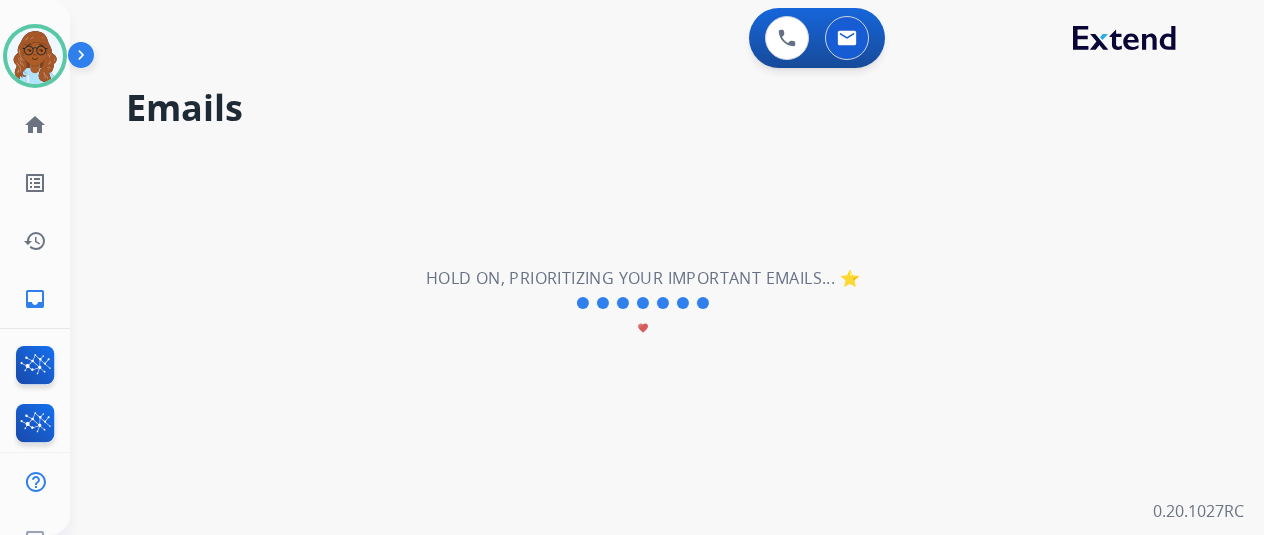 scroll, scrollTop: 0, scrollLeft: 0, axis: both 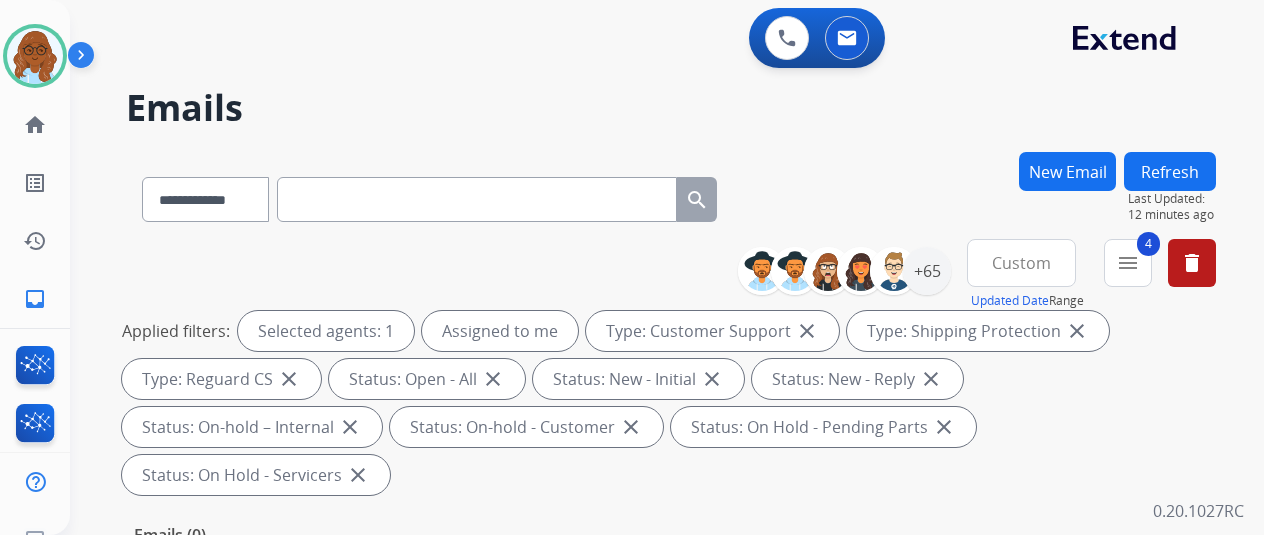 click on "Custom" at bounding box center [1021, 263] 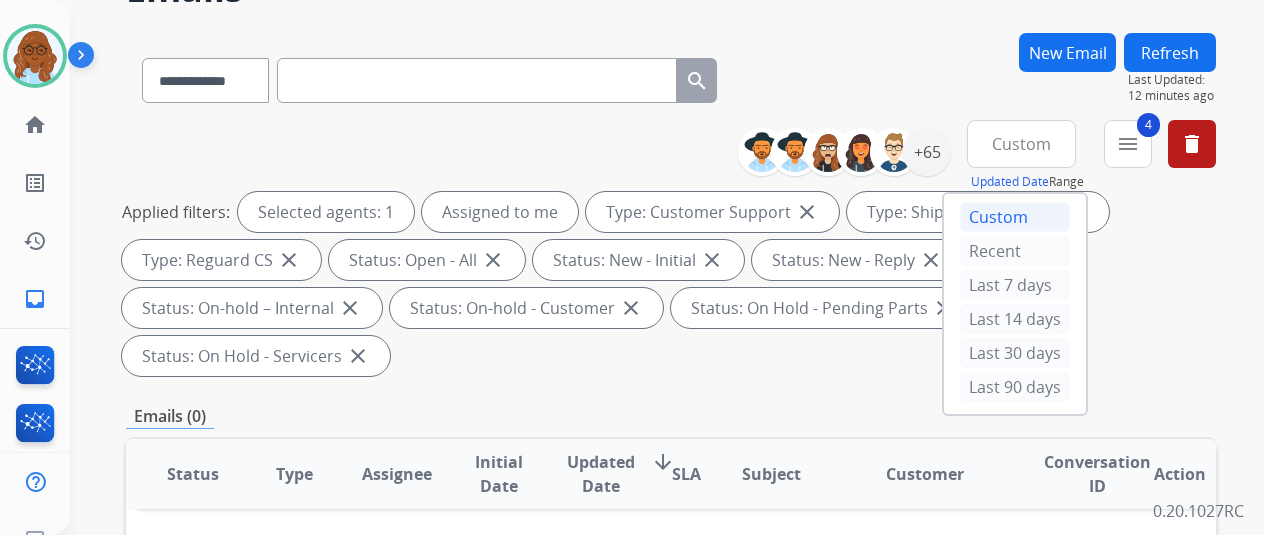 scroll, scrollTop: 200, scrollLeft: 0, axis: vertical 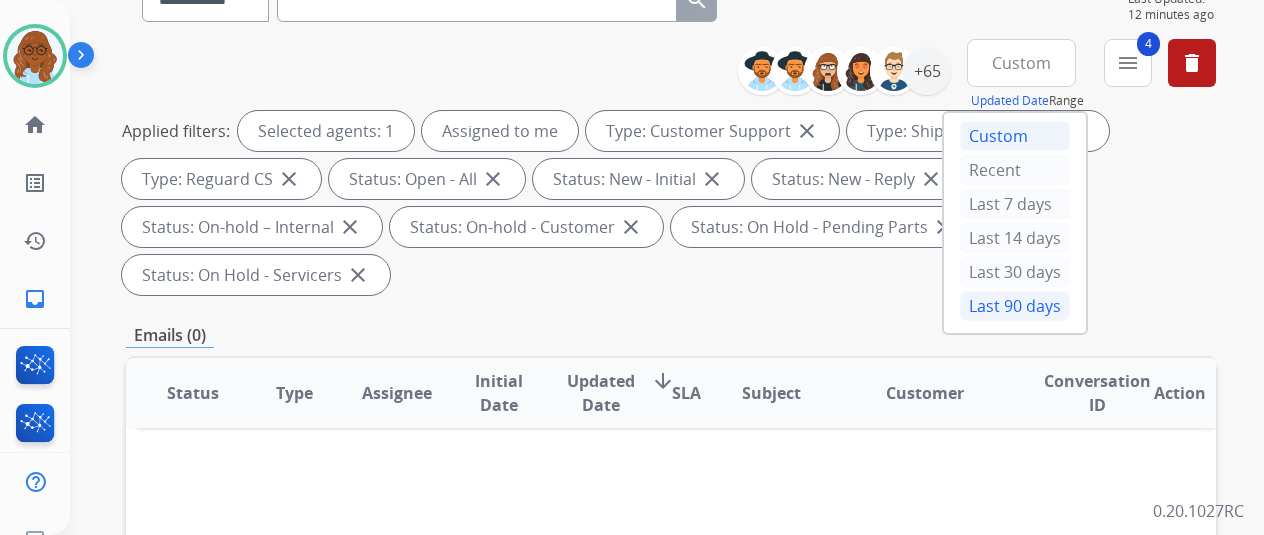 click on "Last 90 days" at bounding box center [1015, 306] 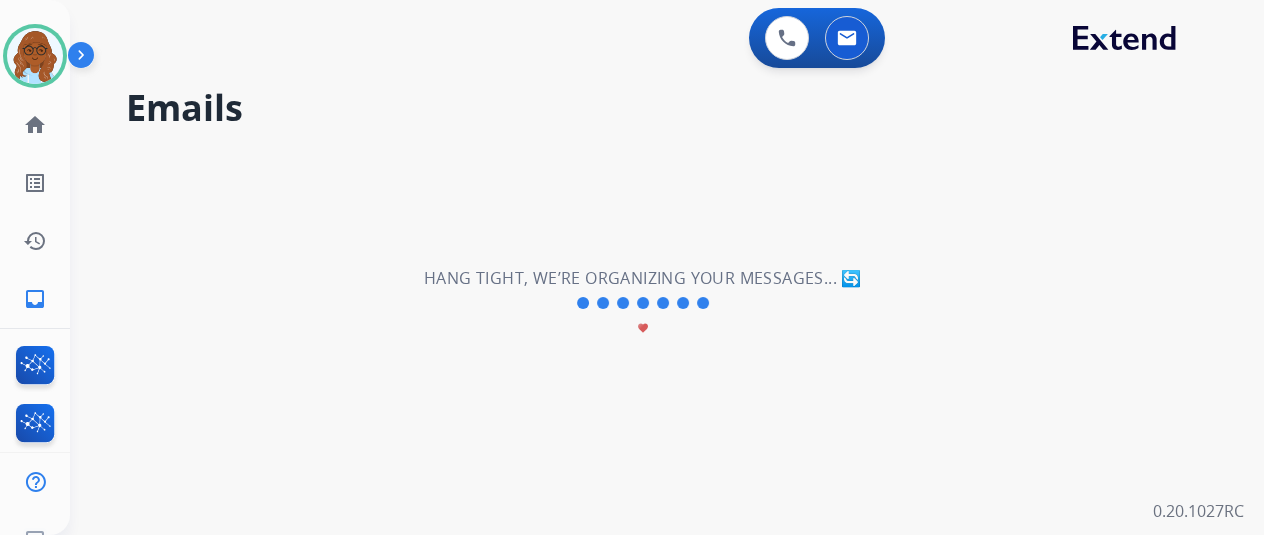 scroll, scrollTop: 0, scrollLeft: 0, axis: both 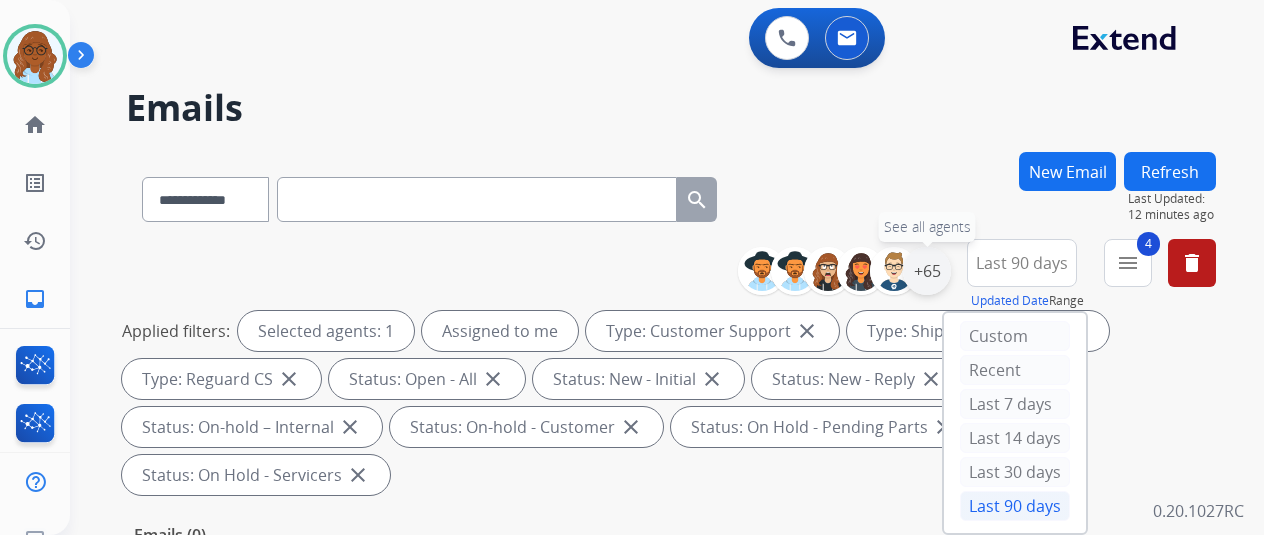 click on "+65" at bounding box center [927, 271] 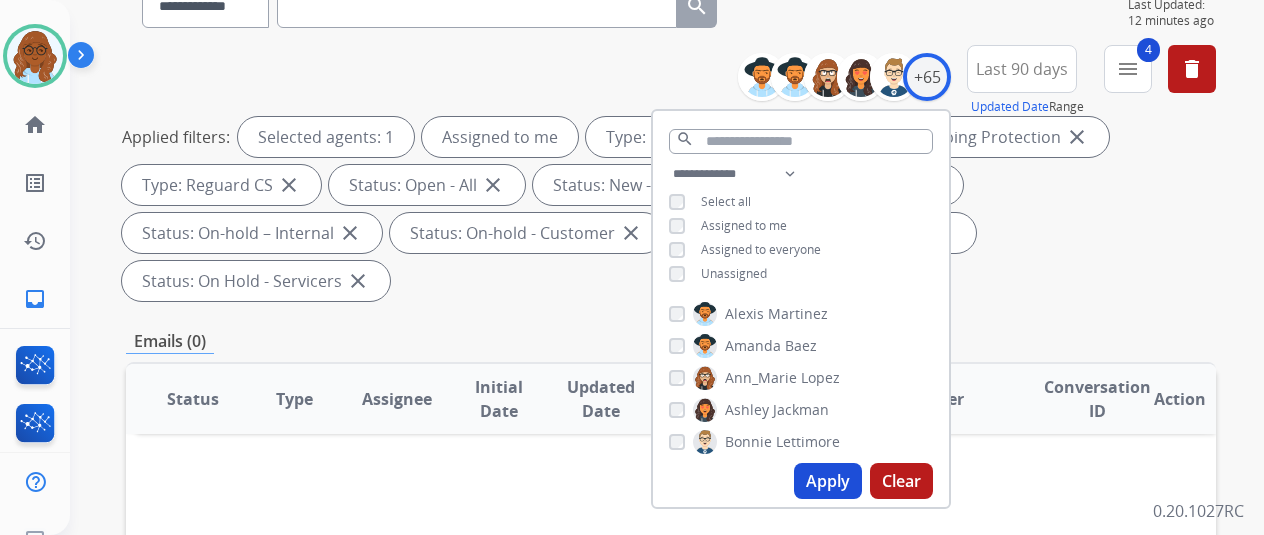 scroll, scrollTop: 200, scrollLeft: 0, axis: vertical 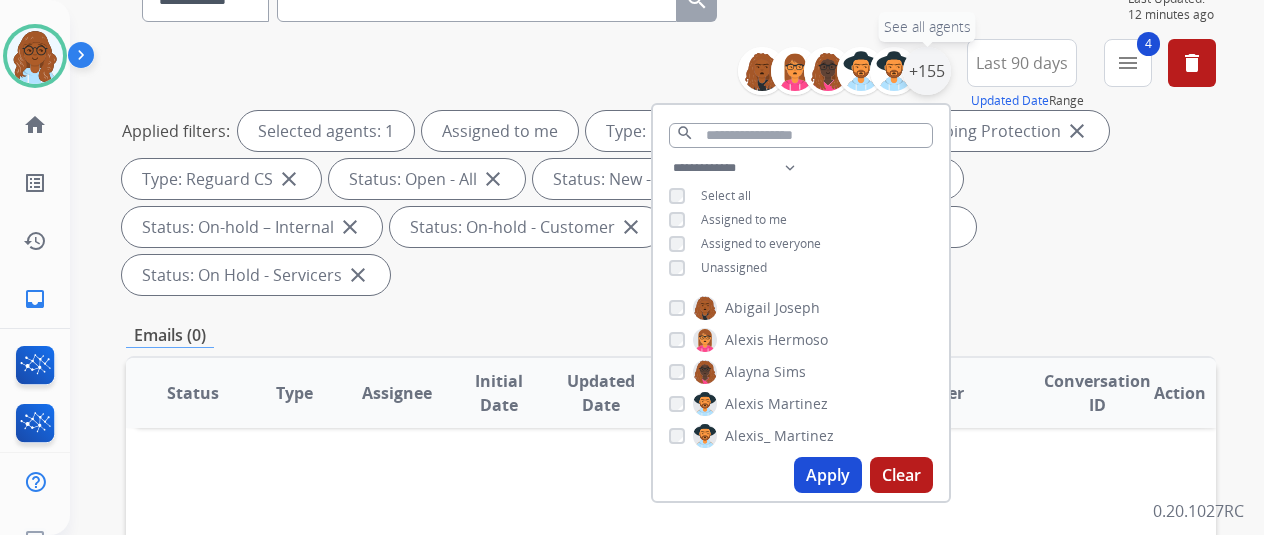 click on "+155" at bounding box center (927, 71) 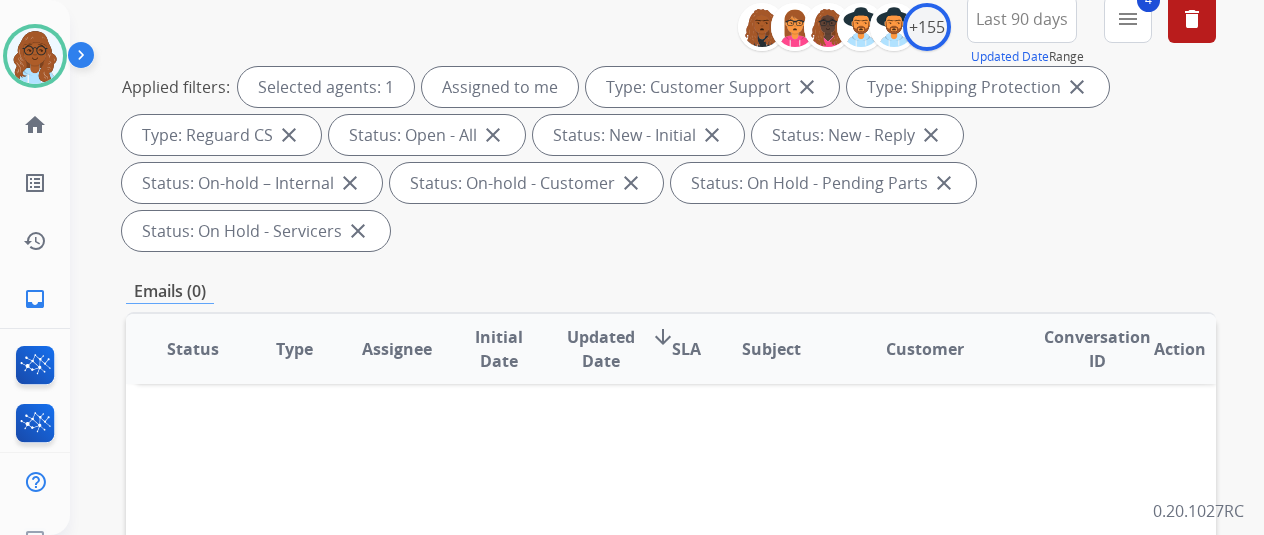 scroll, scrollTop: 300, scrollLeft: 0, axis: vertical 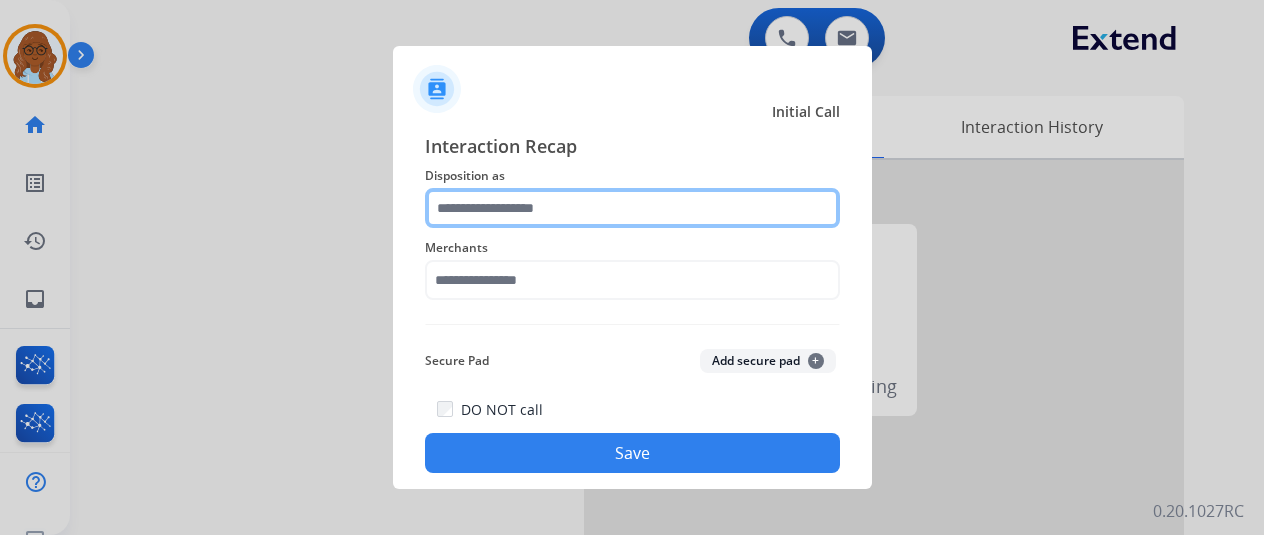 drag, startPoint x: 502, startPoint y: 207, endPoint x: 514, endPoint y: 219, distance: 16.970562 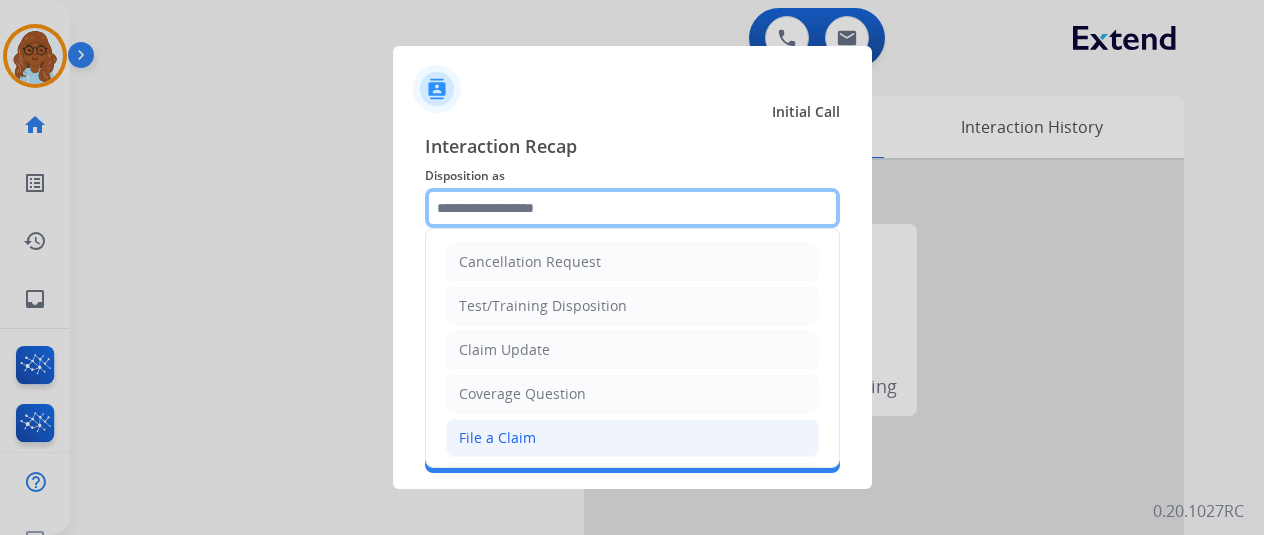 scroll, scrollTop: 100, scrollLeft: 0, axis: vertical 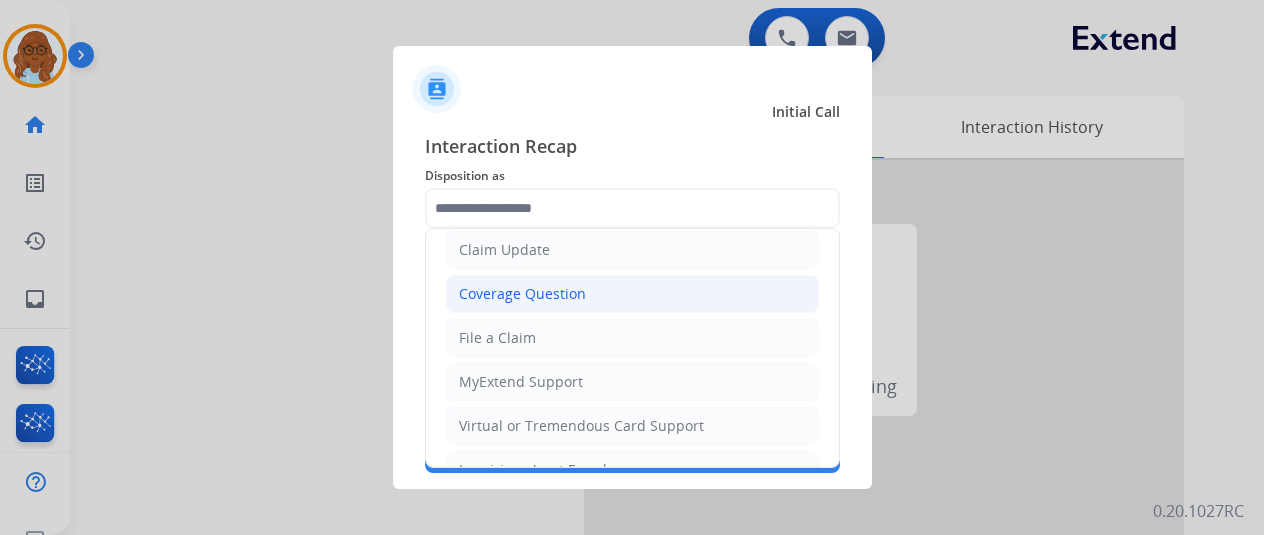 click on "Coverage Question" 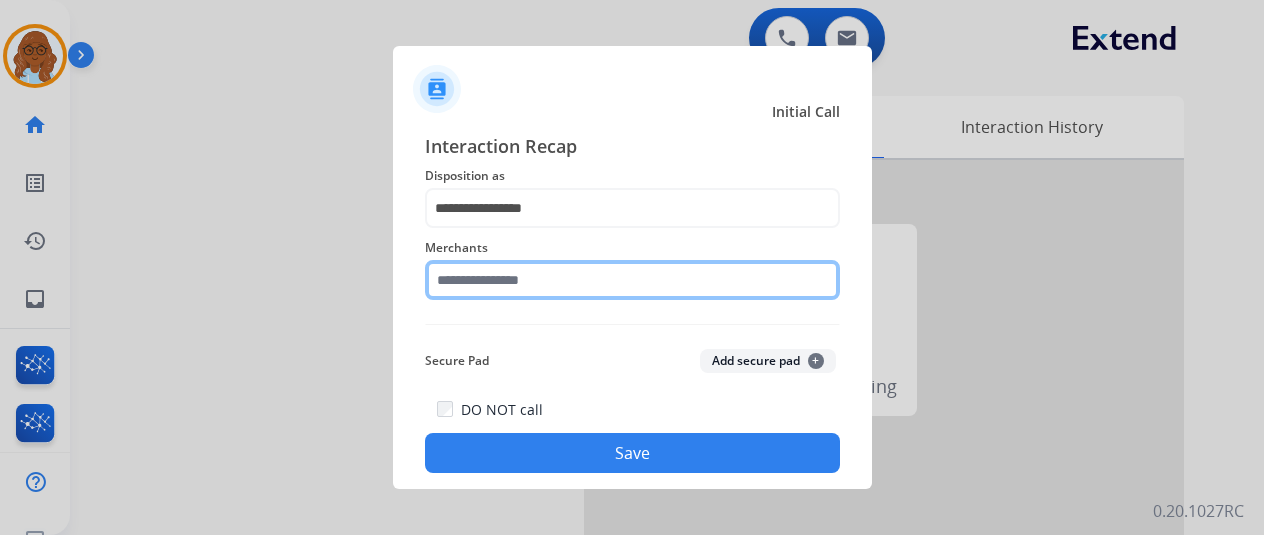 click 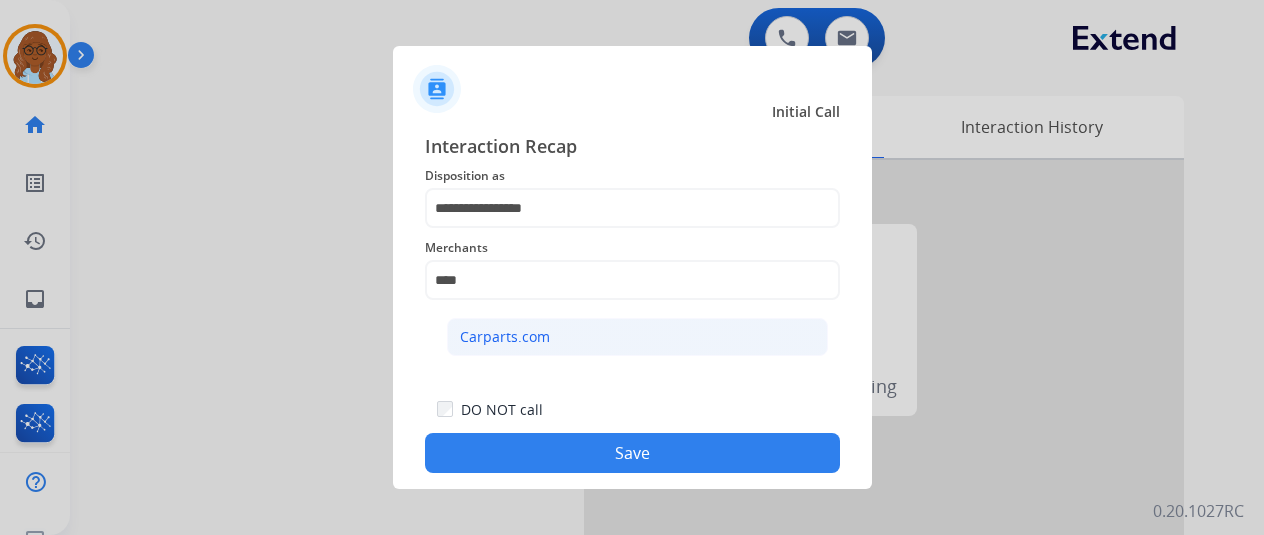 click on "Carparts.com" 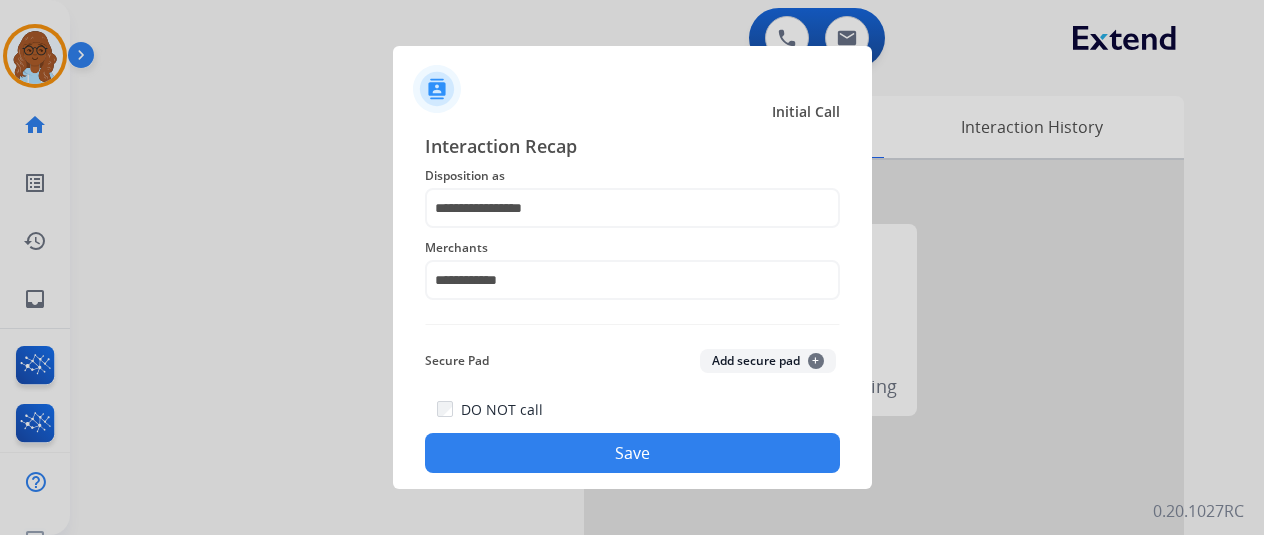 click on "Save" 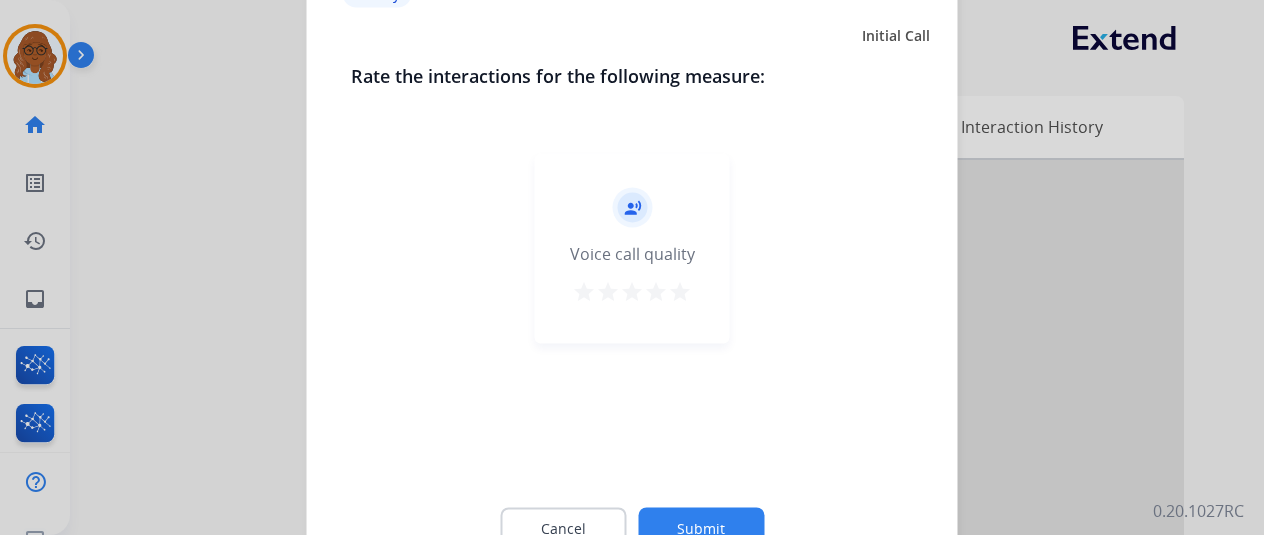 click on "star" at bounding box center (632, 291) 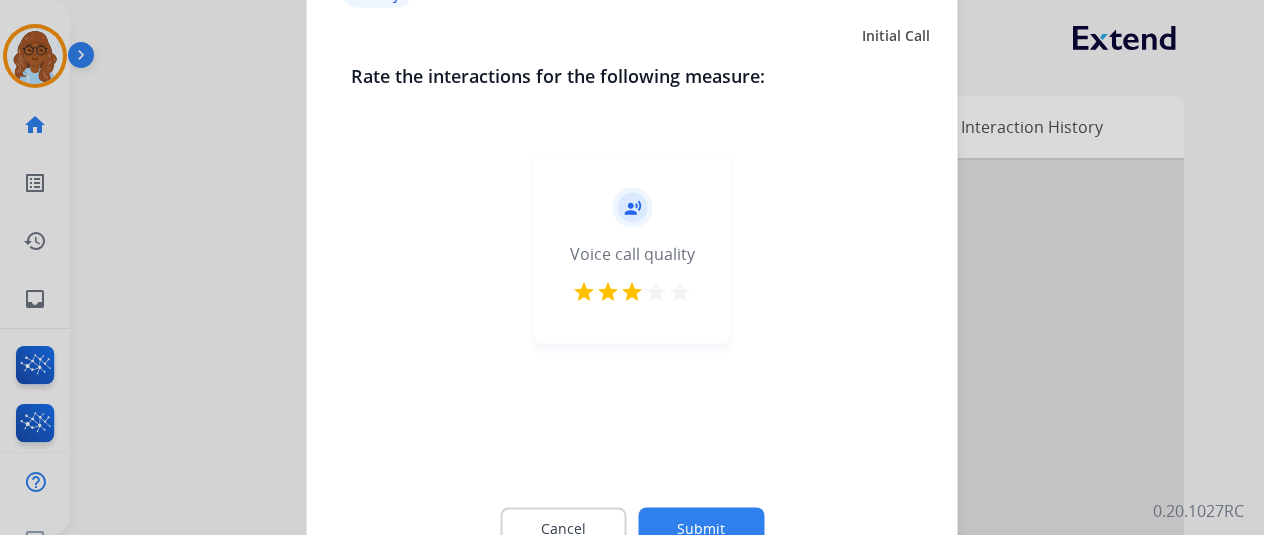 click on "Submit" 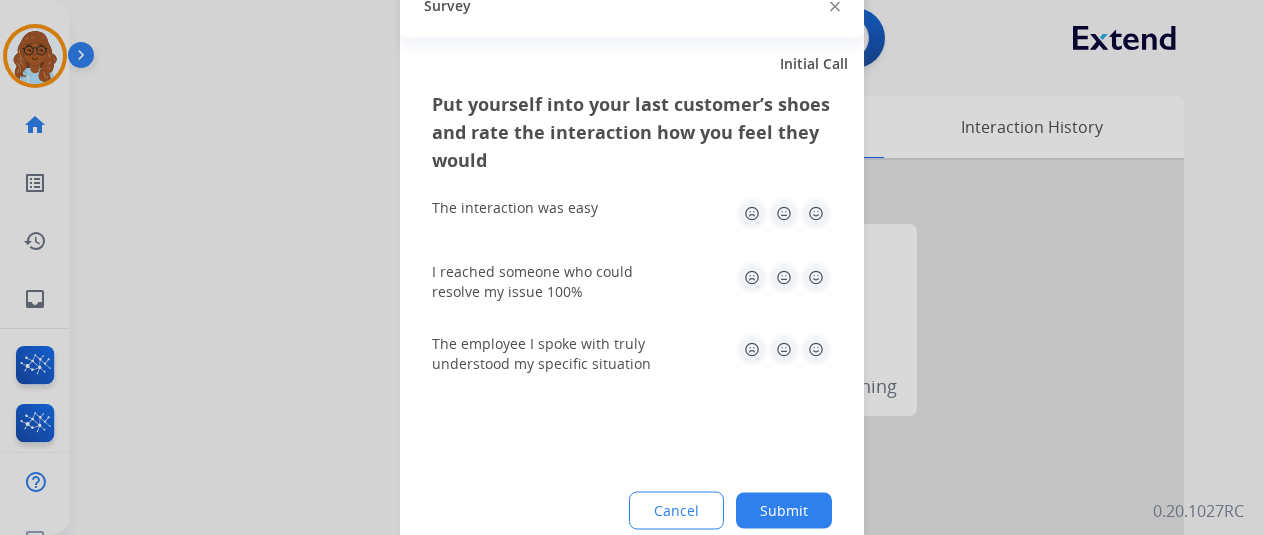 drag, startPoint x: 752, startPoint y: 203, endPoint x: 748, endPoint y: 268, distance: 65.12296 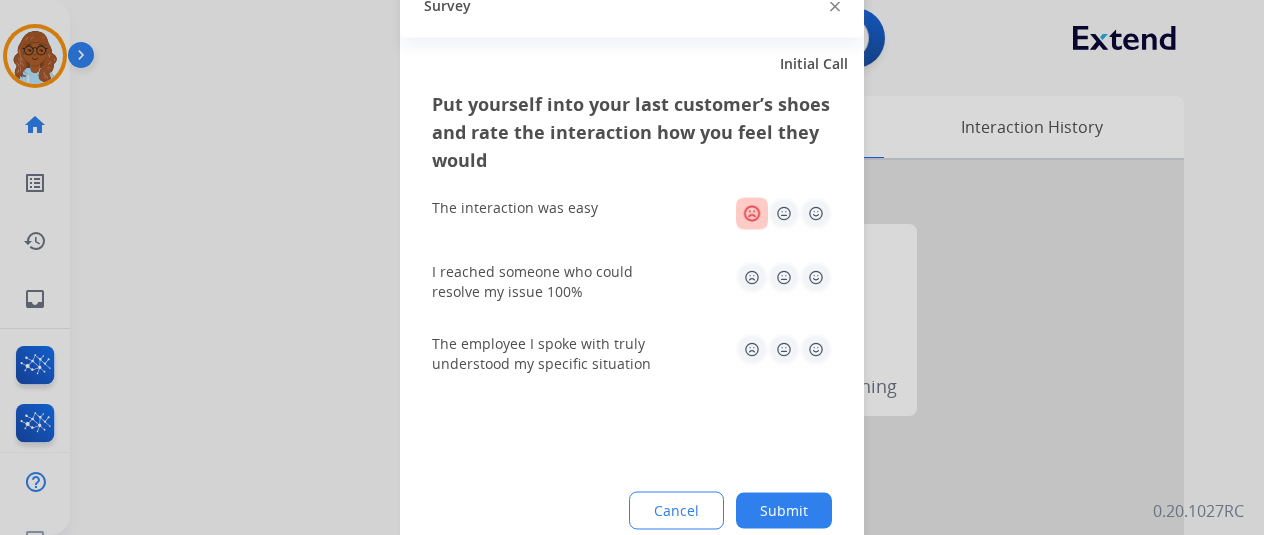 click 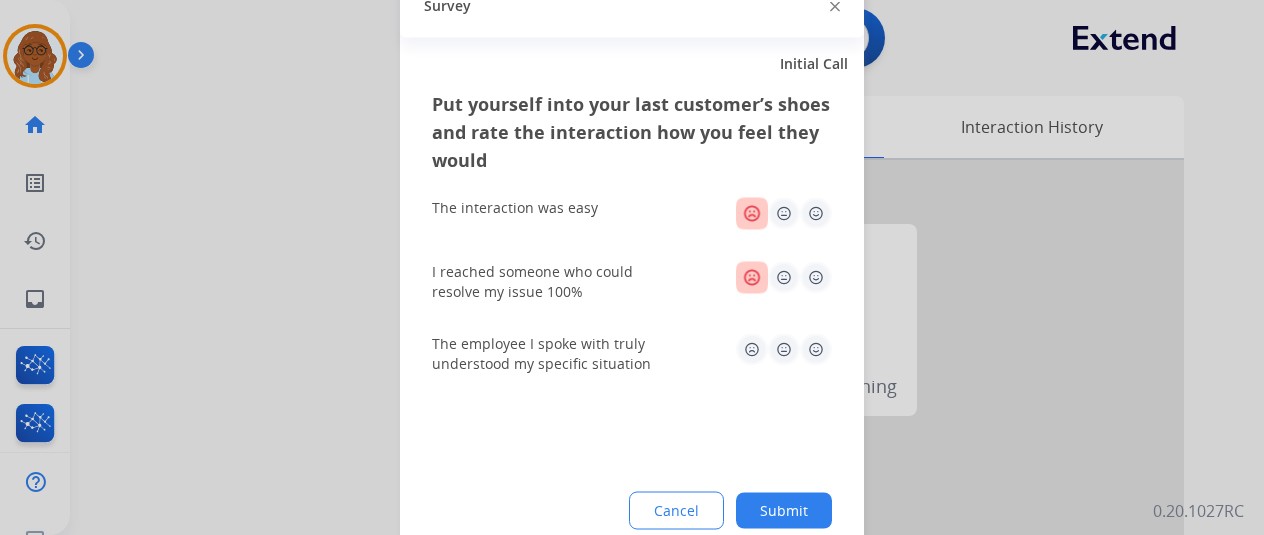 click 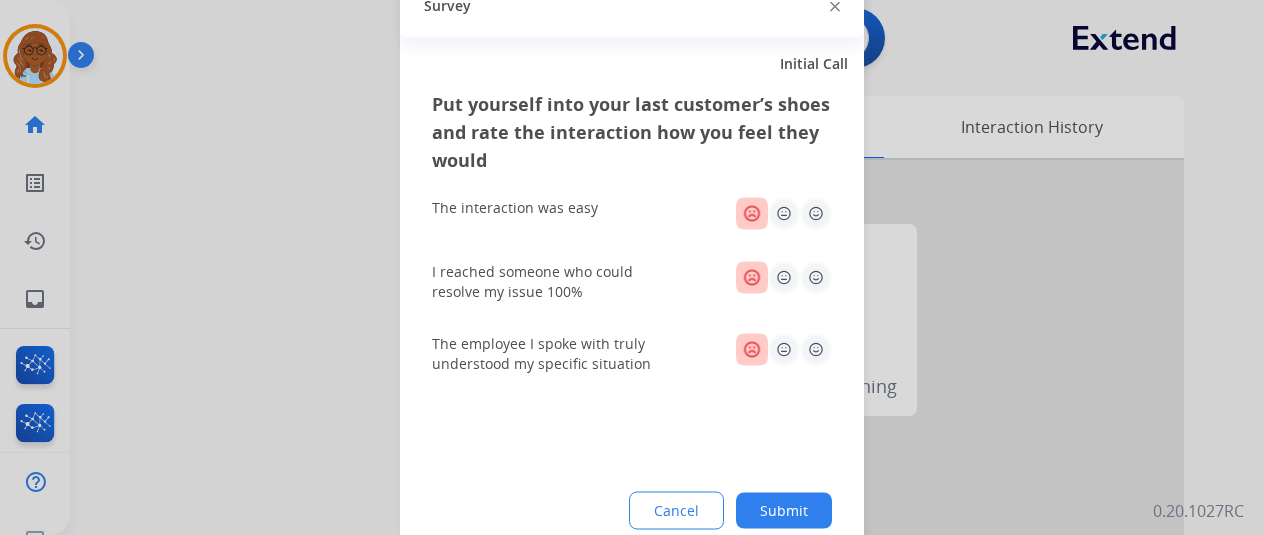 click on "Submit" 